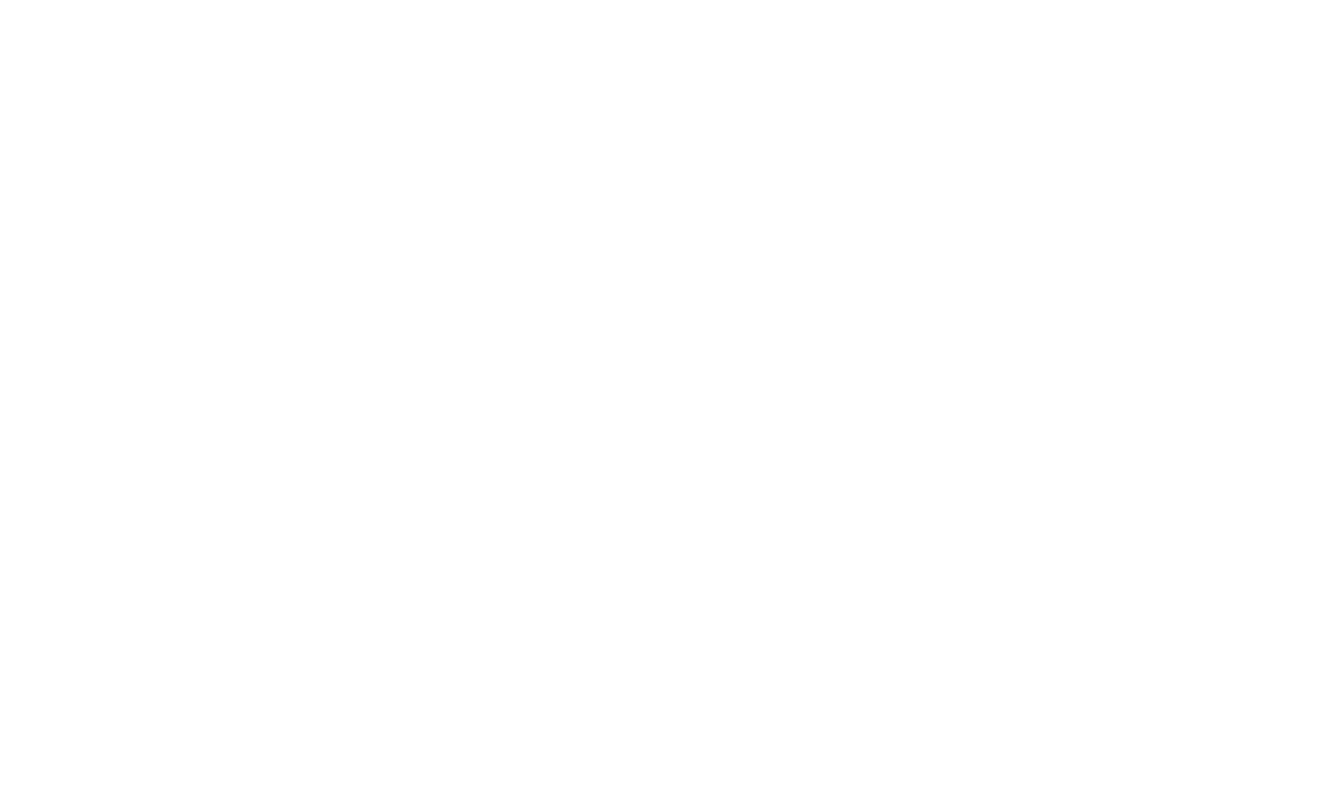 scroll, scrollTop: 0, scrollLeft: 0, axis: both 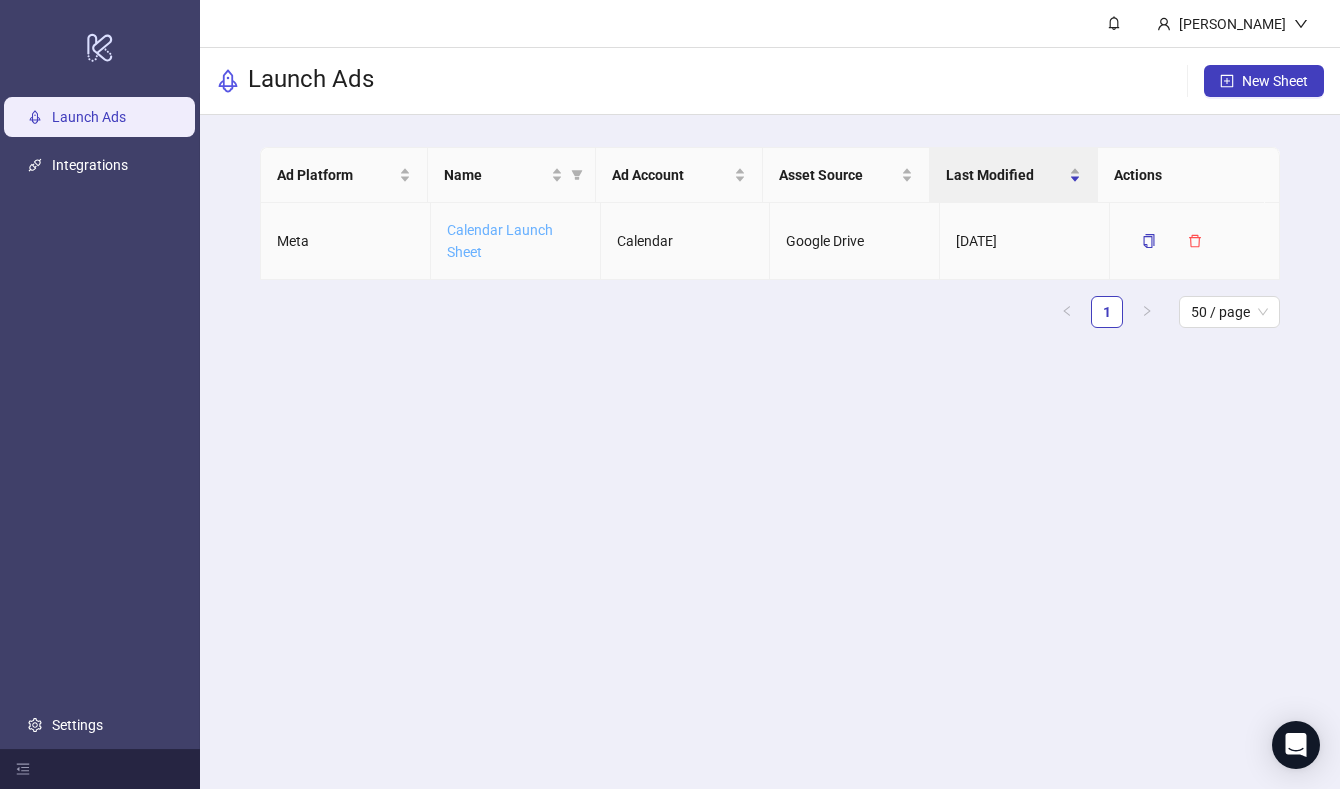 click on "Calendar Launch Sheet" at bounding box center [500, 241] 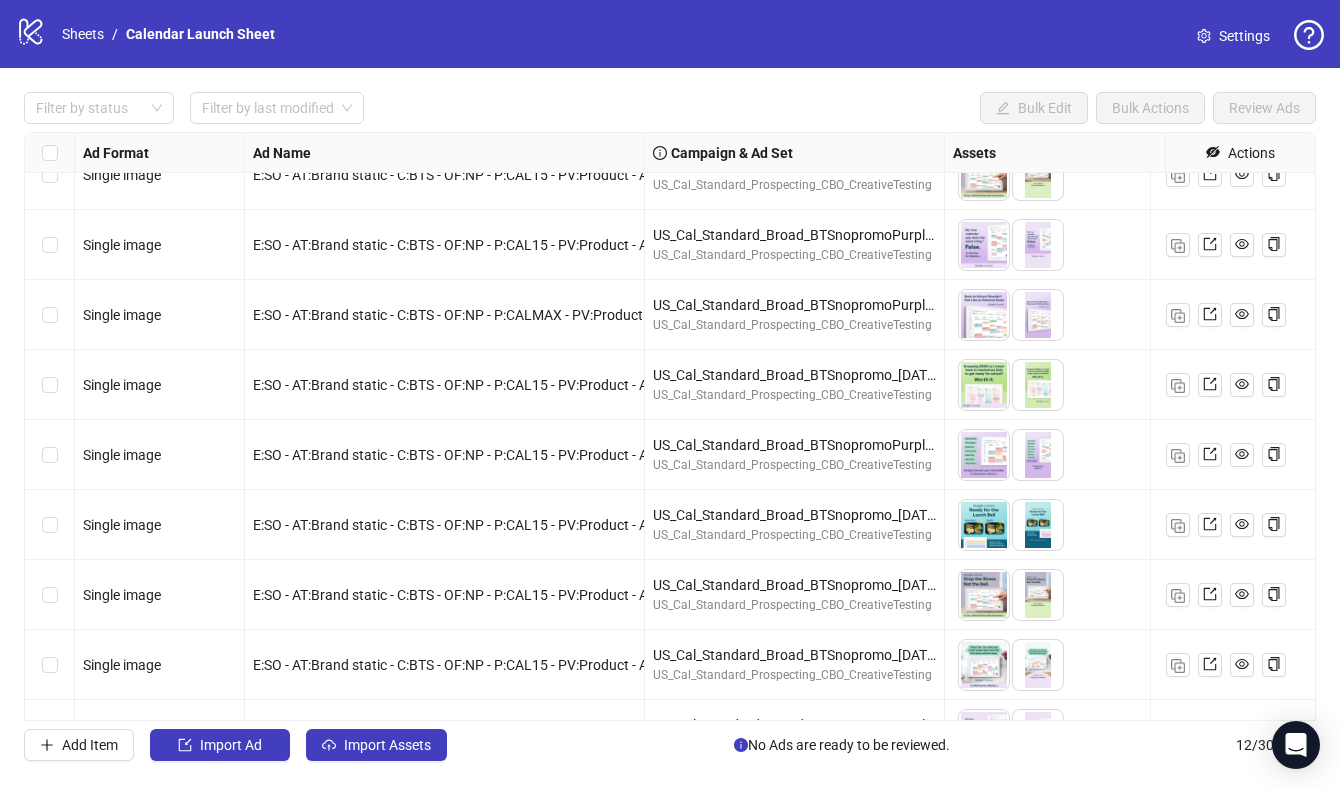 scroll, scrollTop: 0, scrollLeft: 0, axis: both 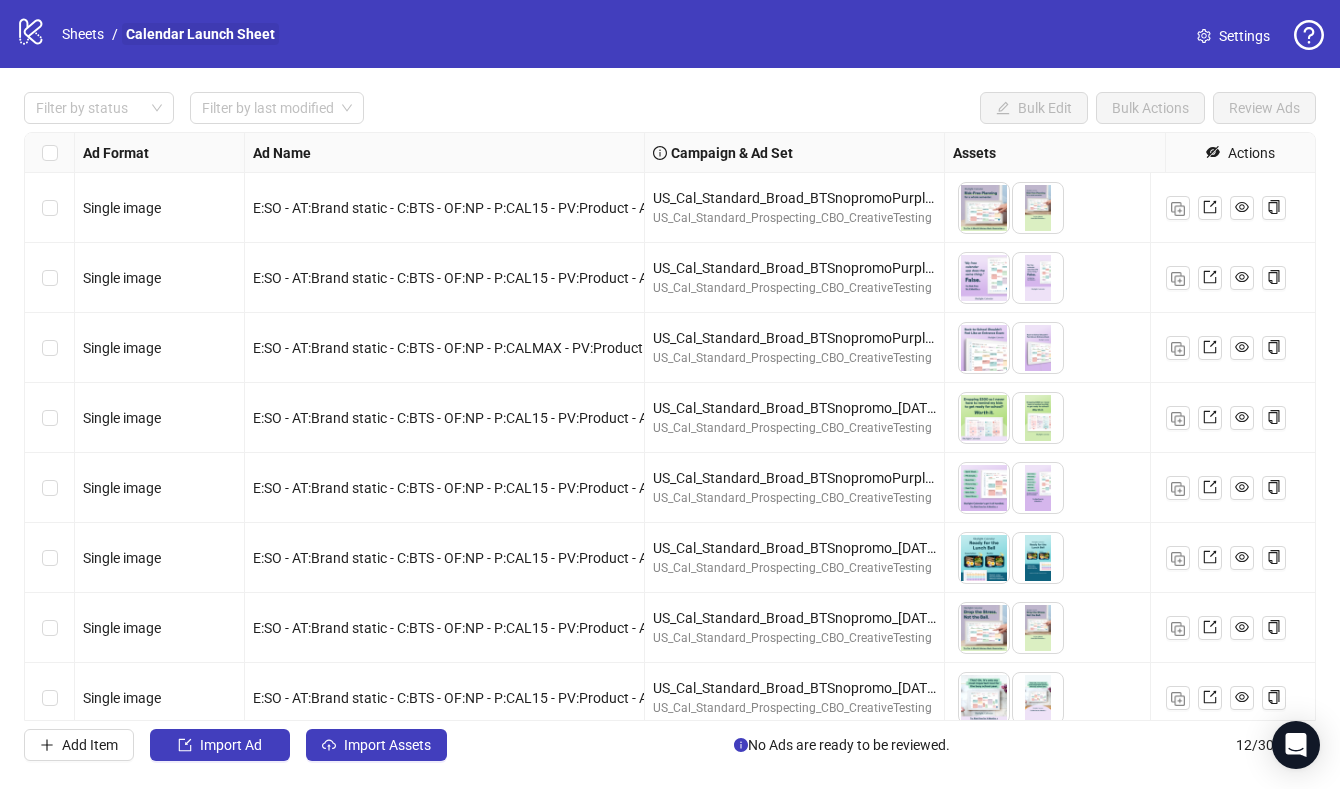 click on "Calendar Launch Sheet" at bounding box center (200, 34) 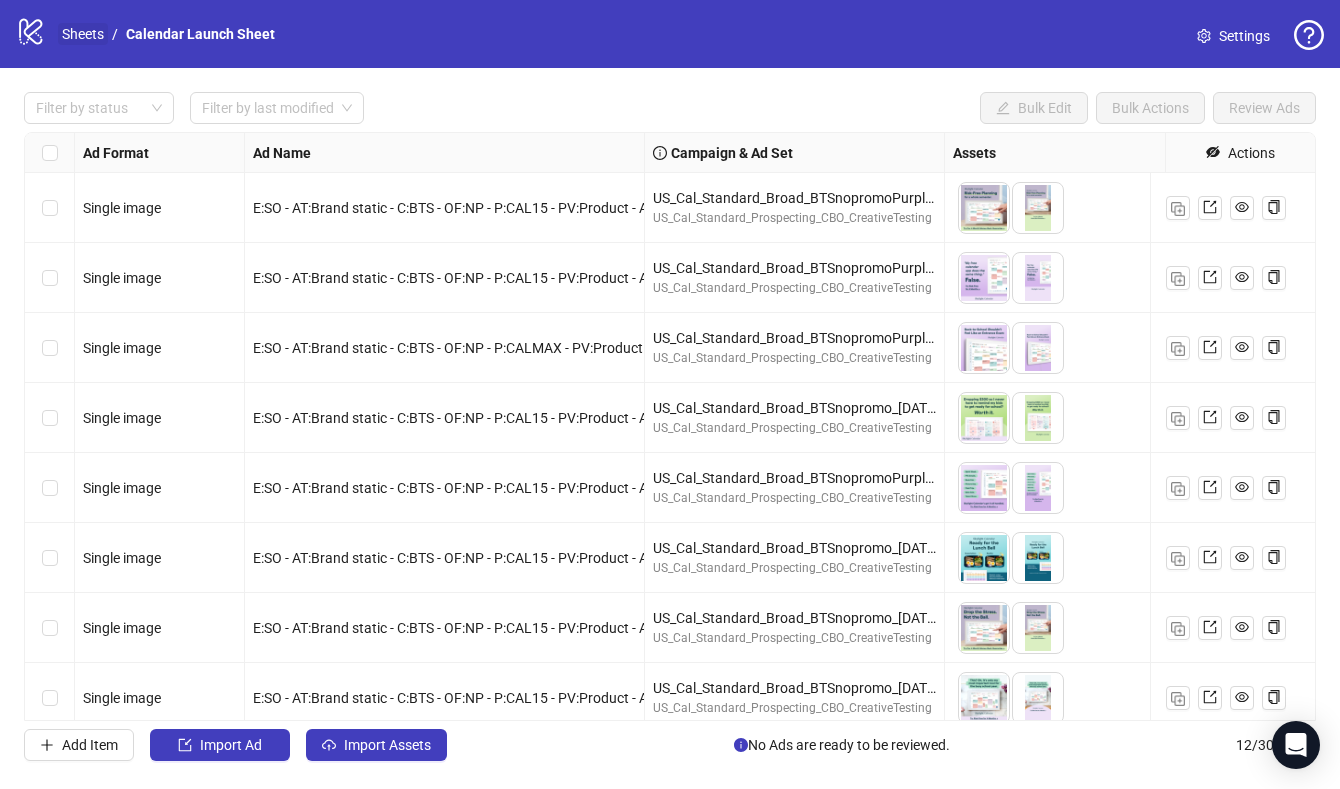 click on "Sheets" at bounding box center (83, 34) 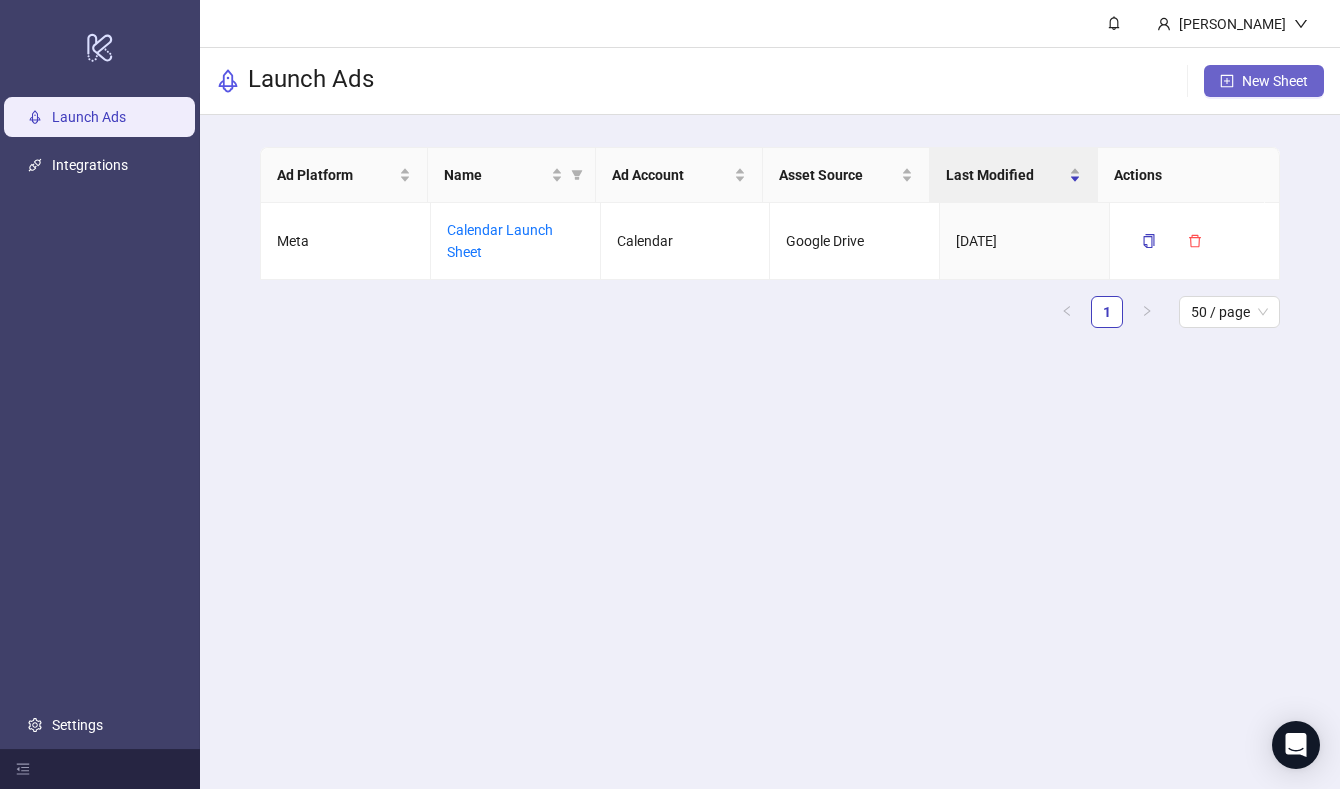click on "New Sheet" at bounding box center (1264, 81) 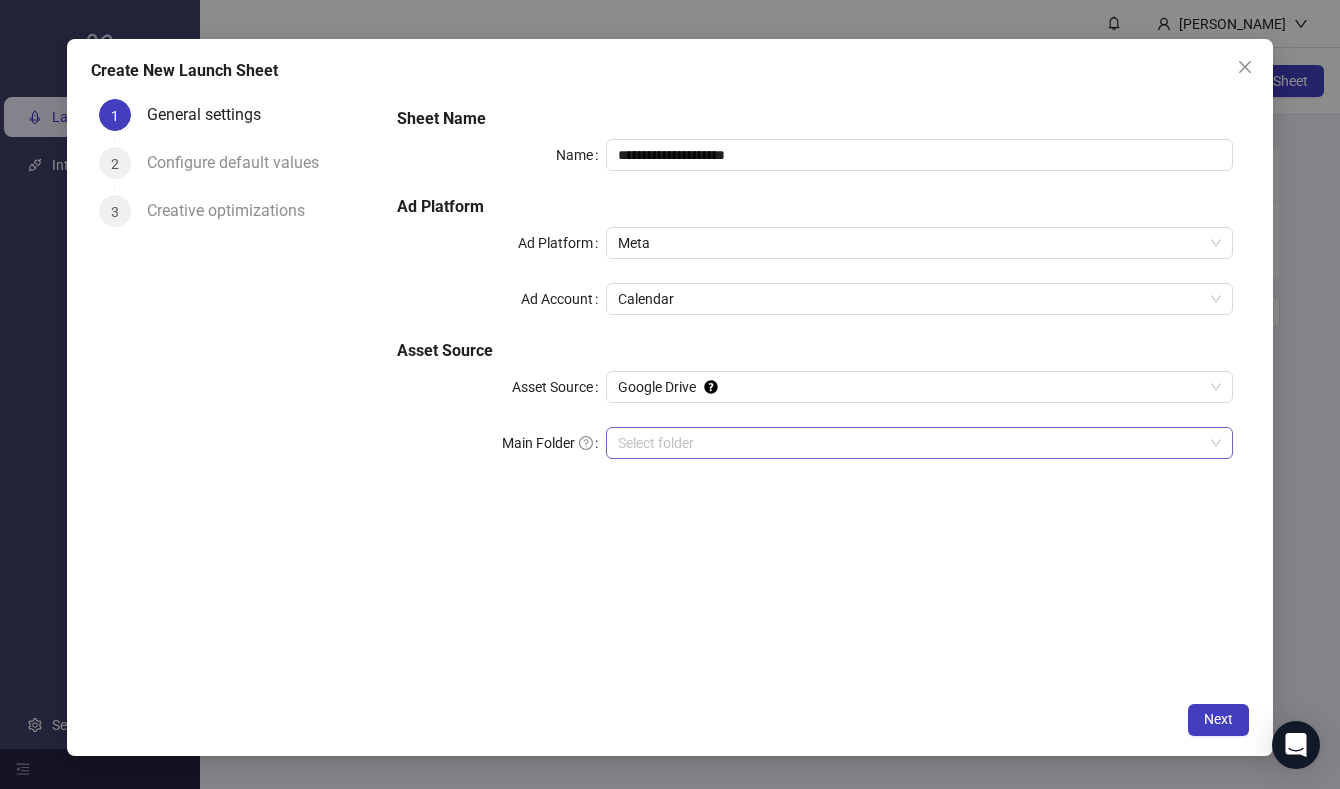 click on "Main Folder" at bounding box center (910, 443) 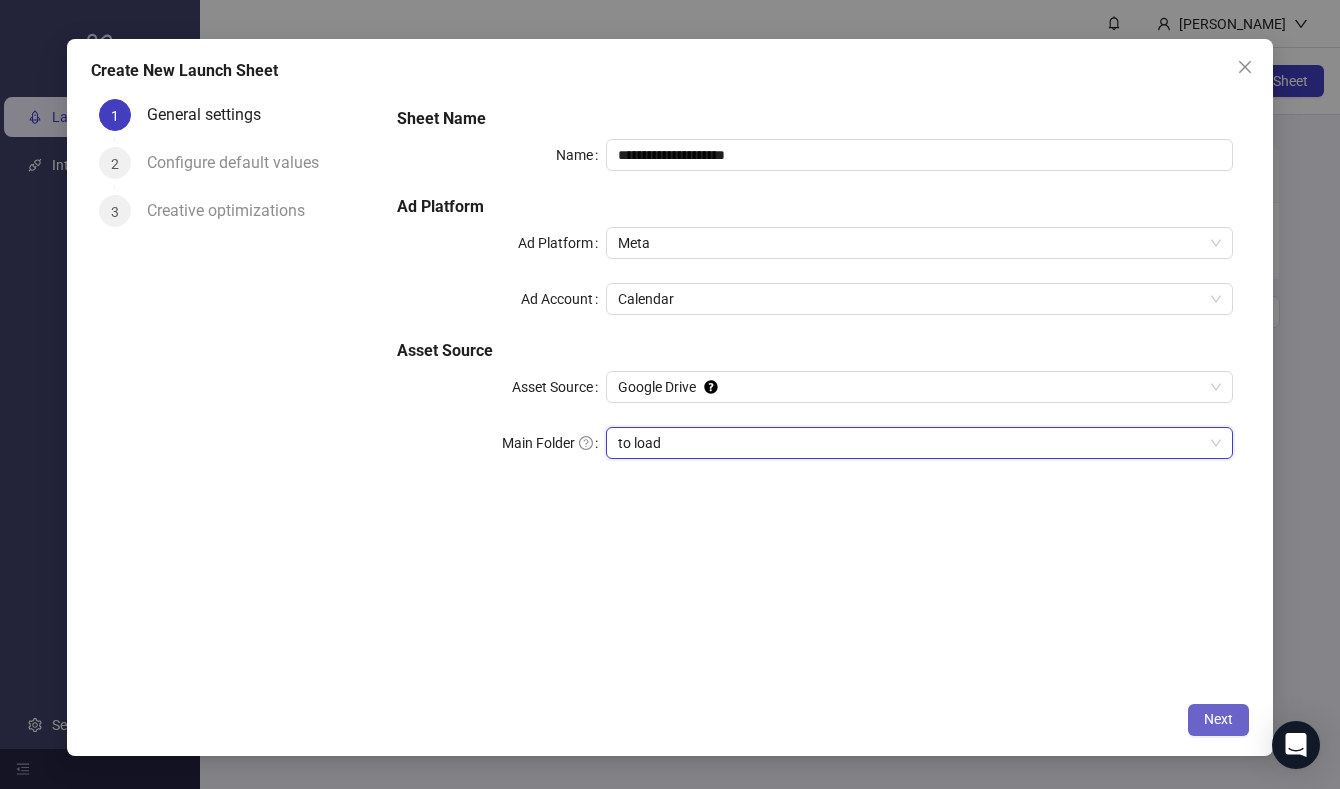 click on "Next" at bounding box center [1218, 719] 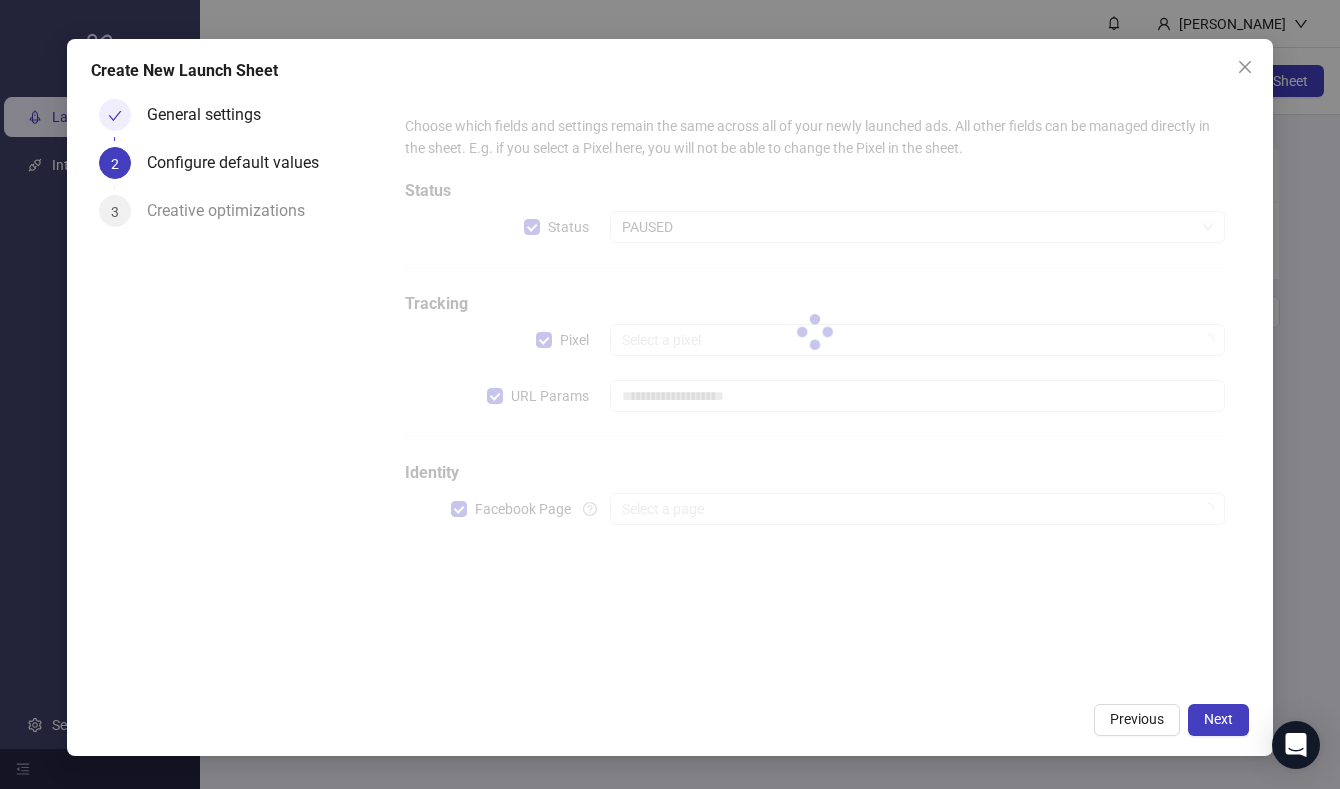 type on "**********" 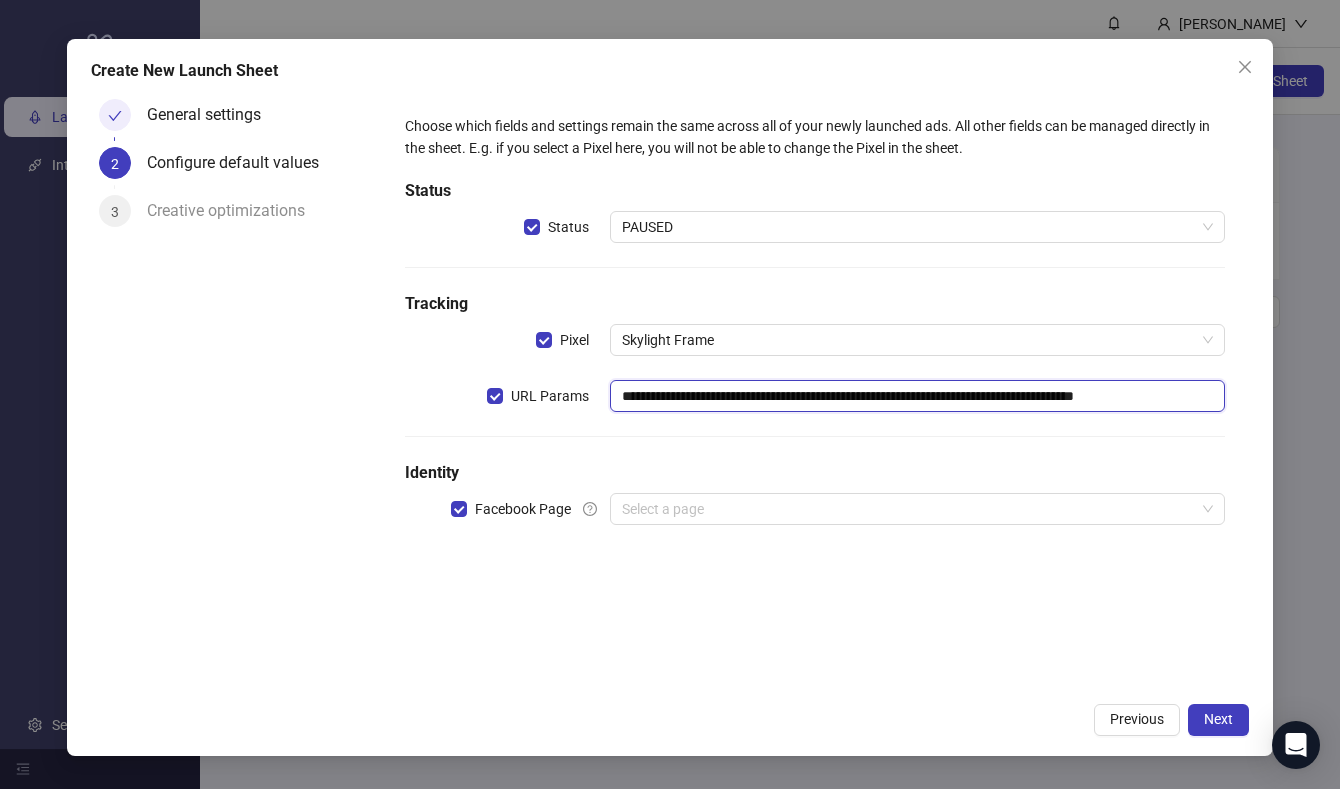 click on "**********" at bounding box center (917, 396) 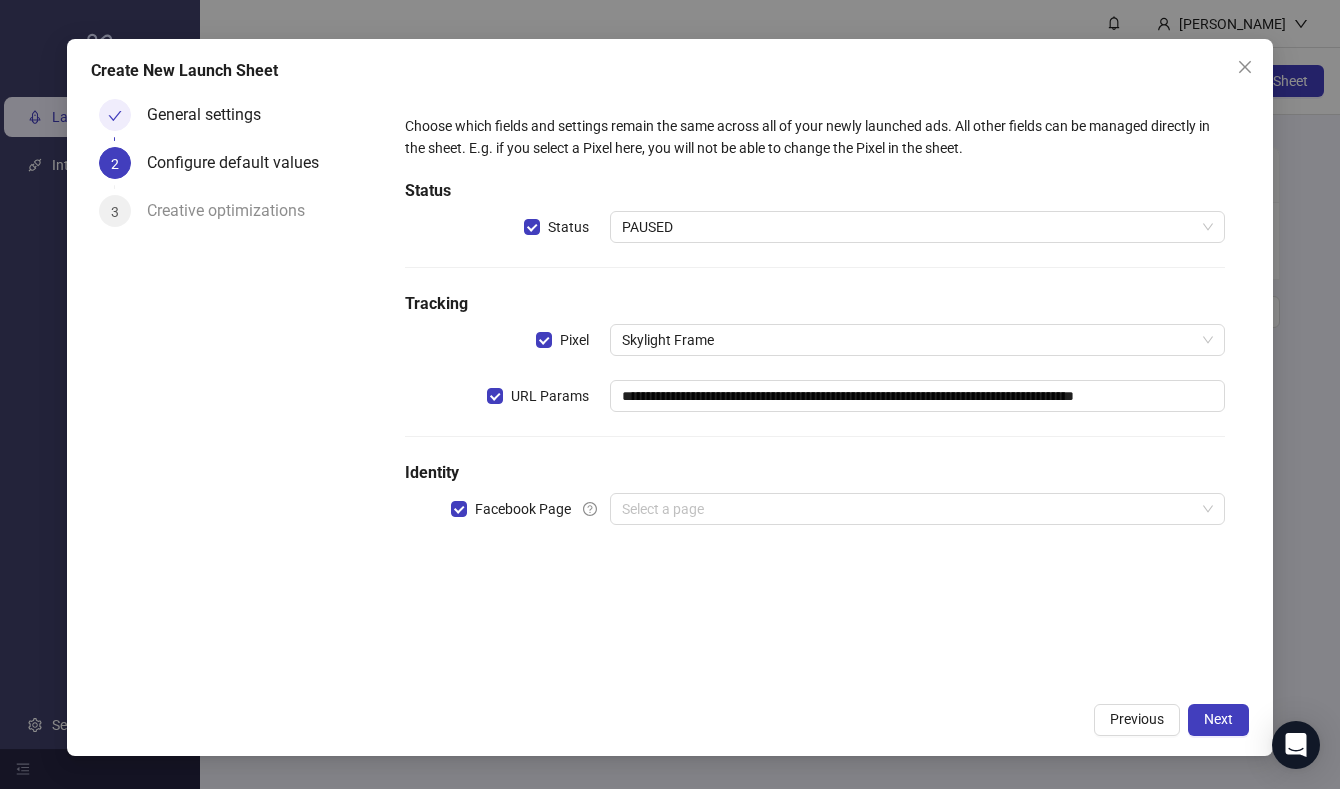 click on "**********" at bounding box center (815, 391) 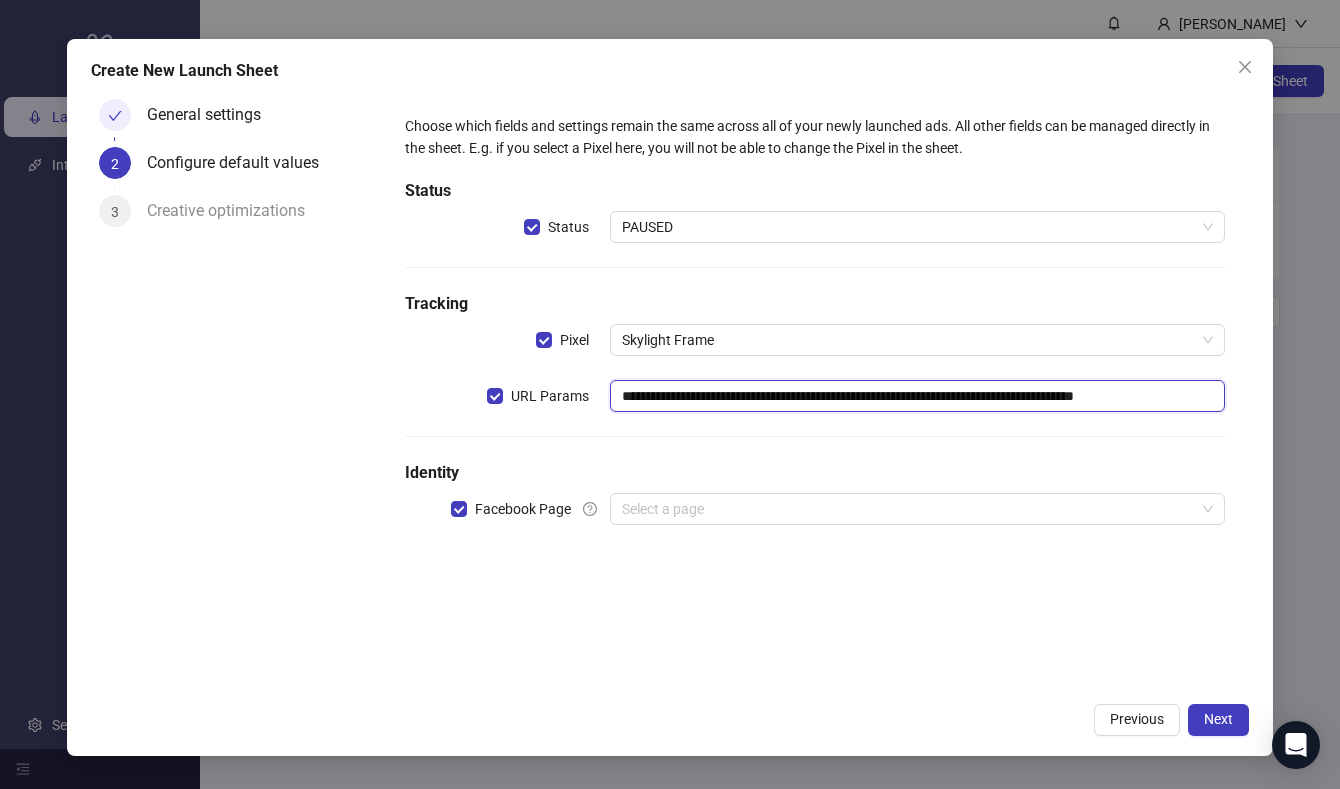 scroll, scrollTop: 0, scrollLeft: 51, axis: horizontal 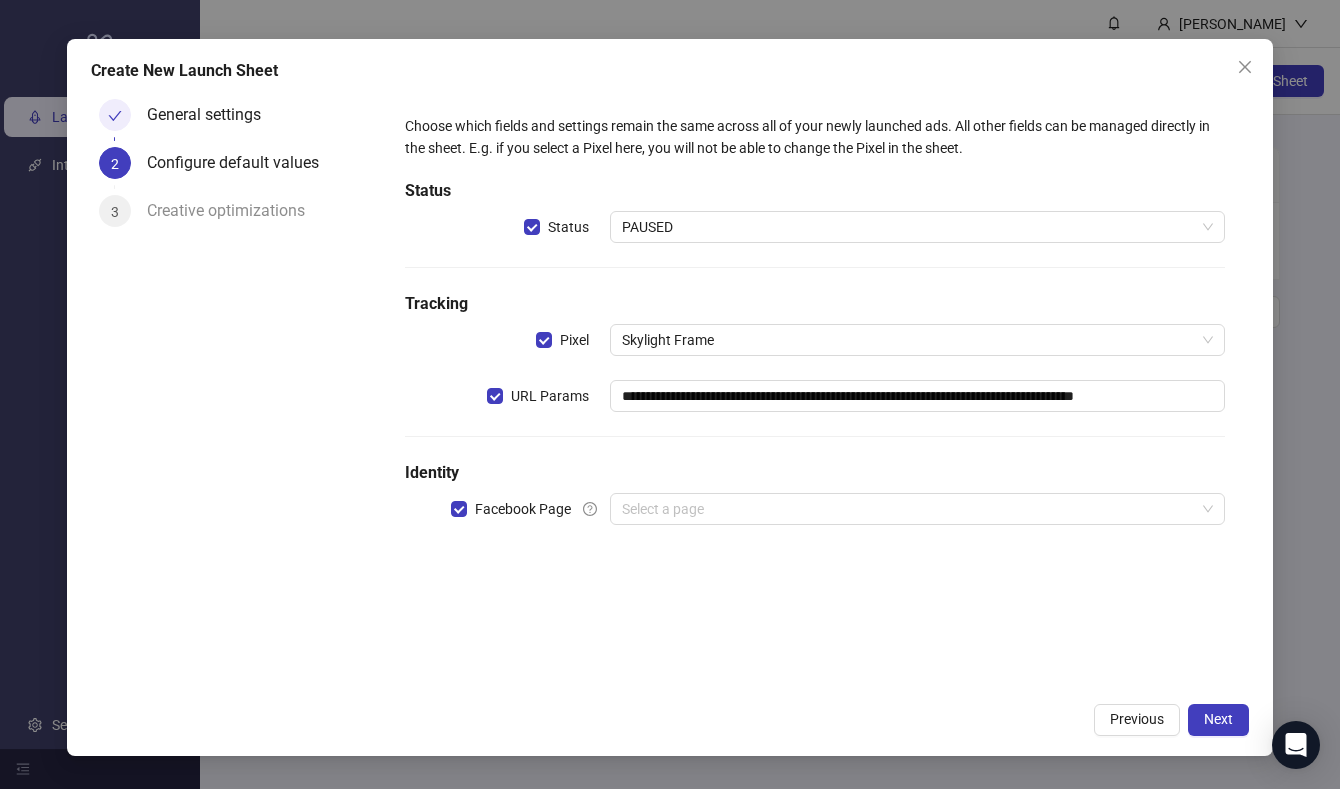 click on "**********" at bounding box center [815, 391] 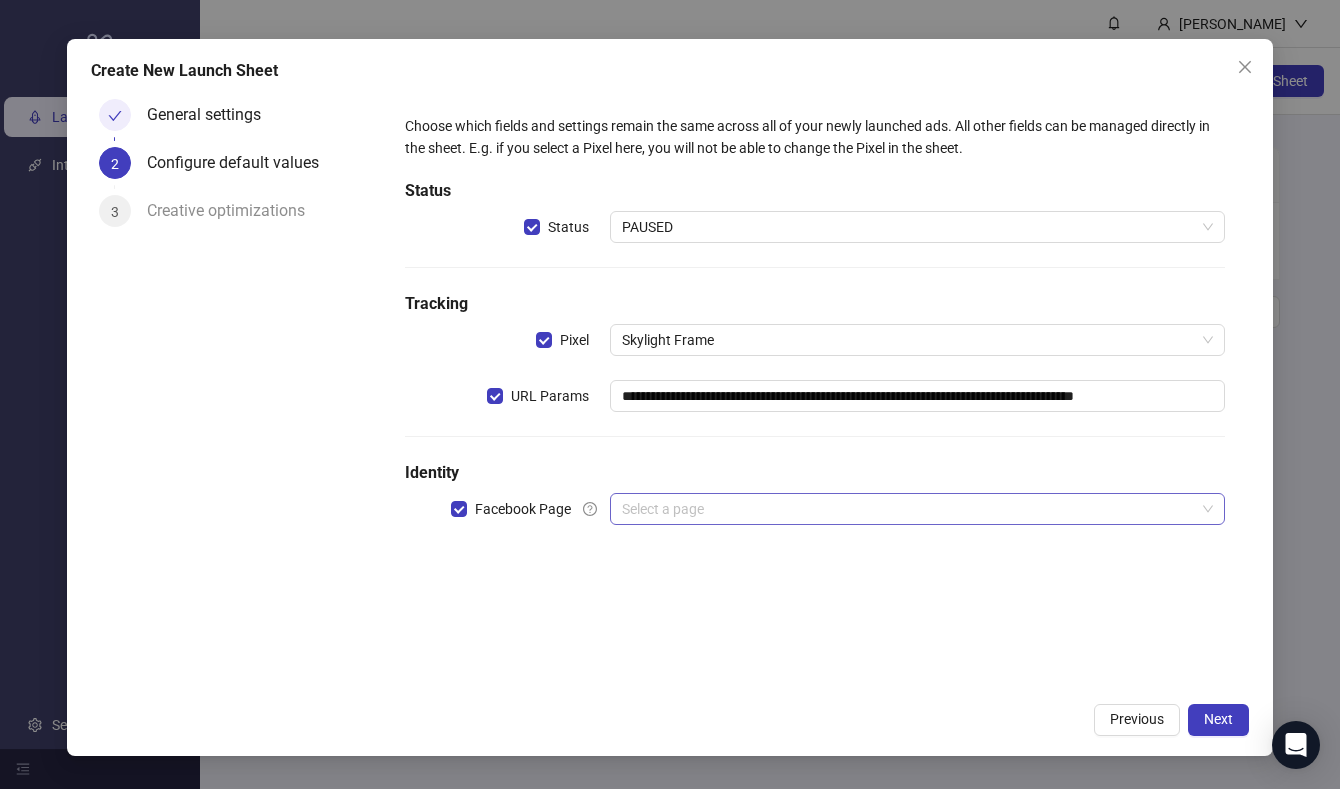 click at bounding box center (908, 509) 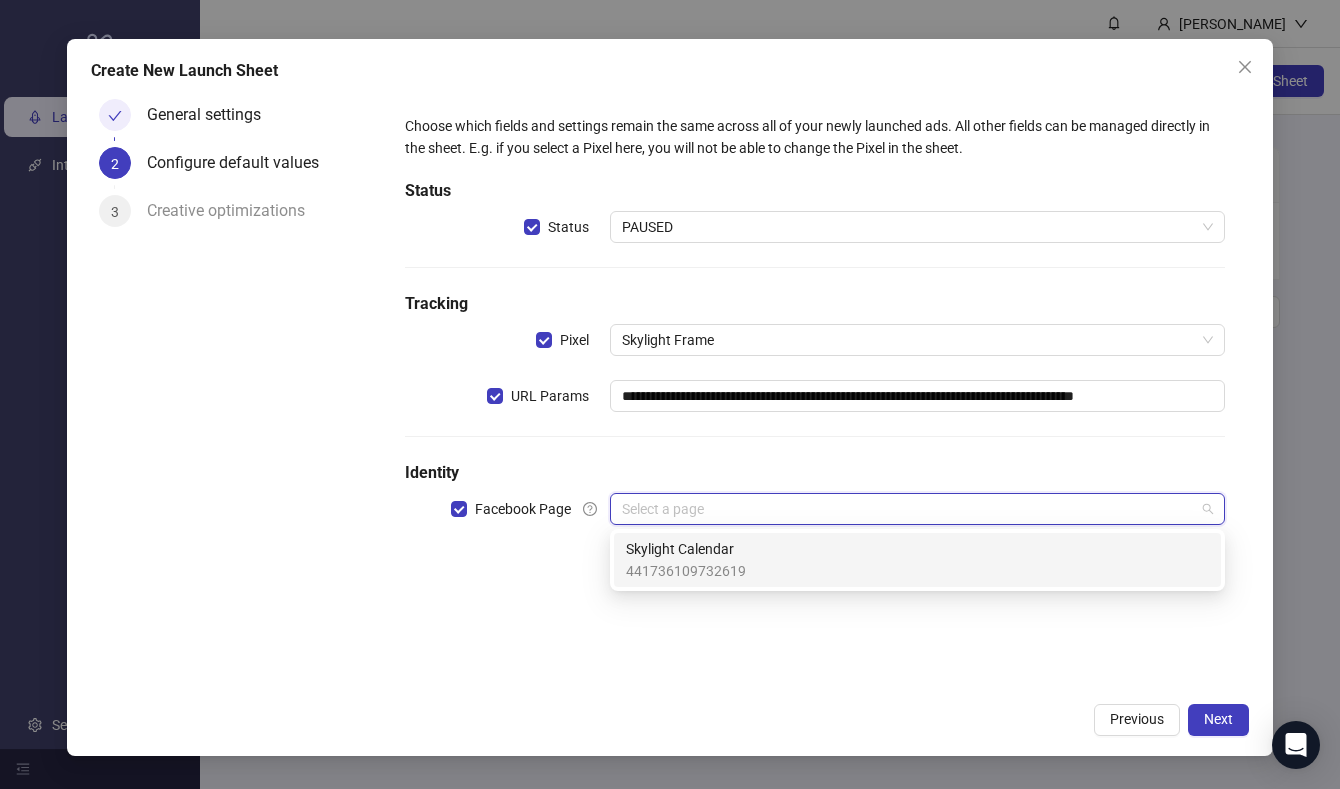 click on "Skylight Calendar" at bounding box center [686, 549] 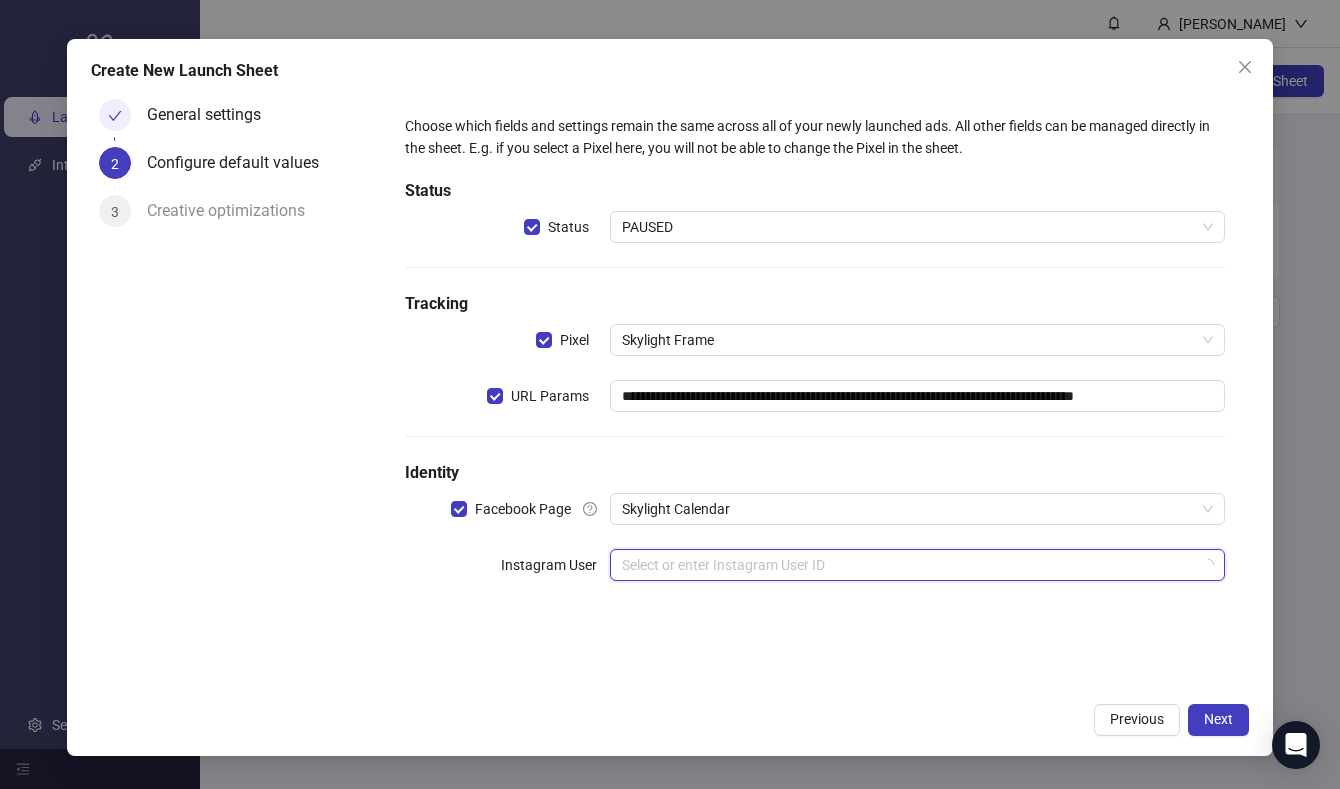 click at bounding box center (908, 565) 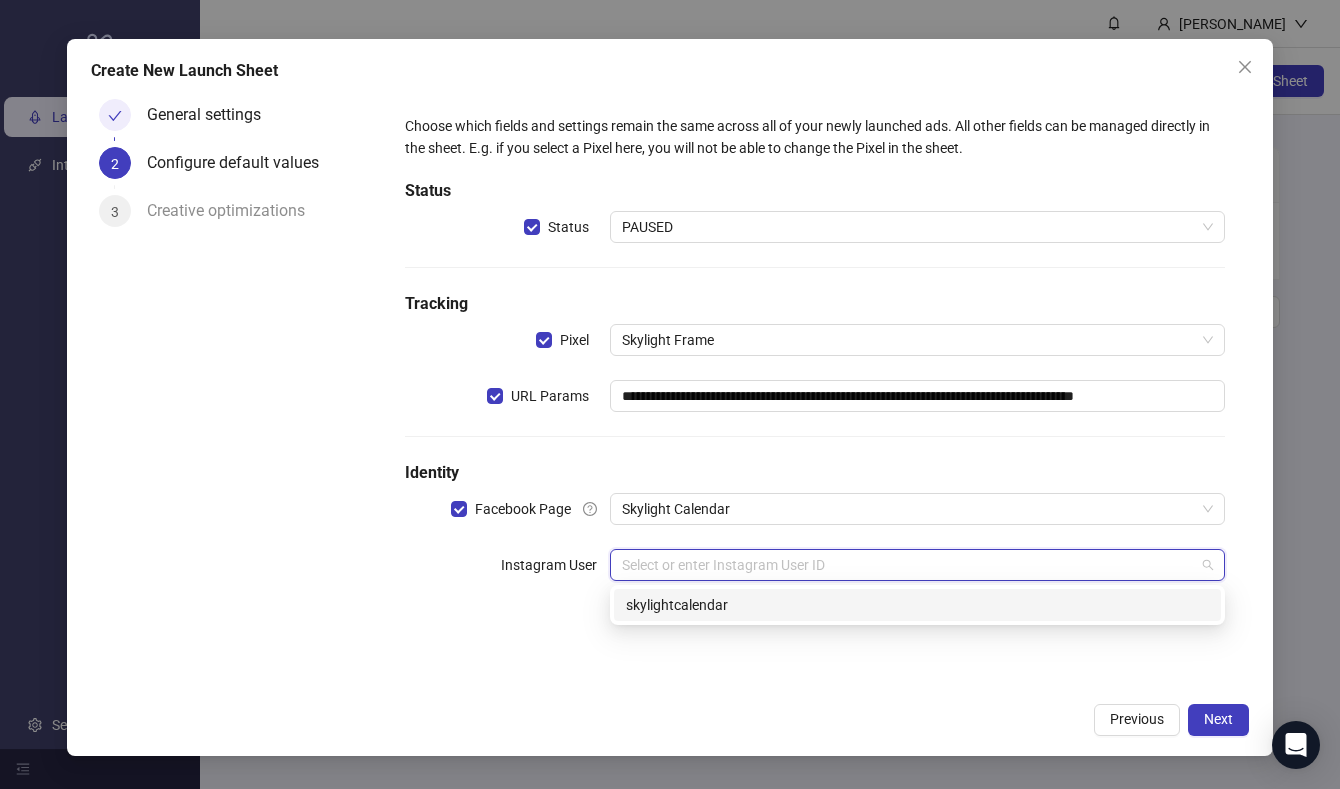 click on "skylightcalendar" at bounding box center (917, 605) 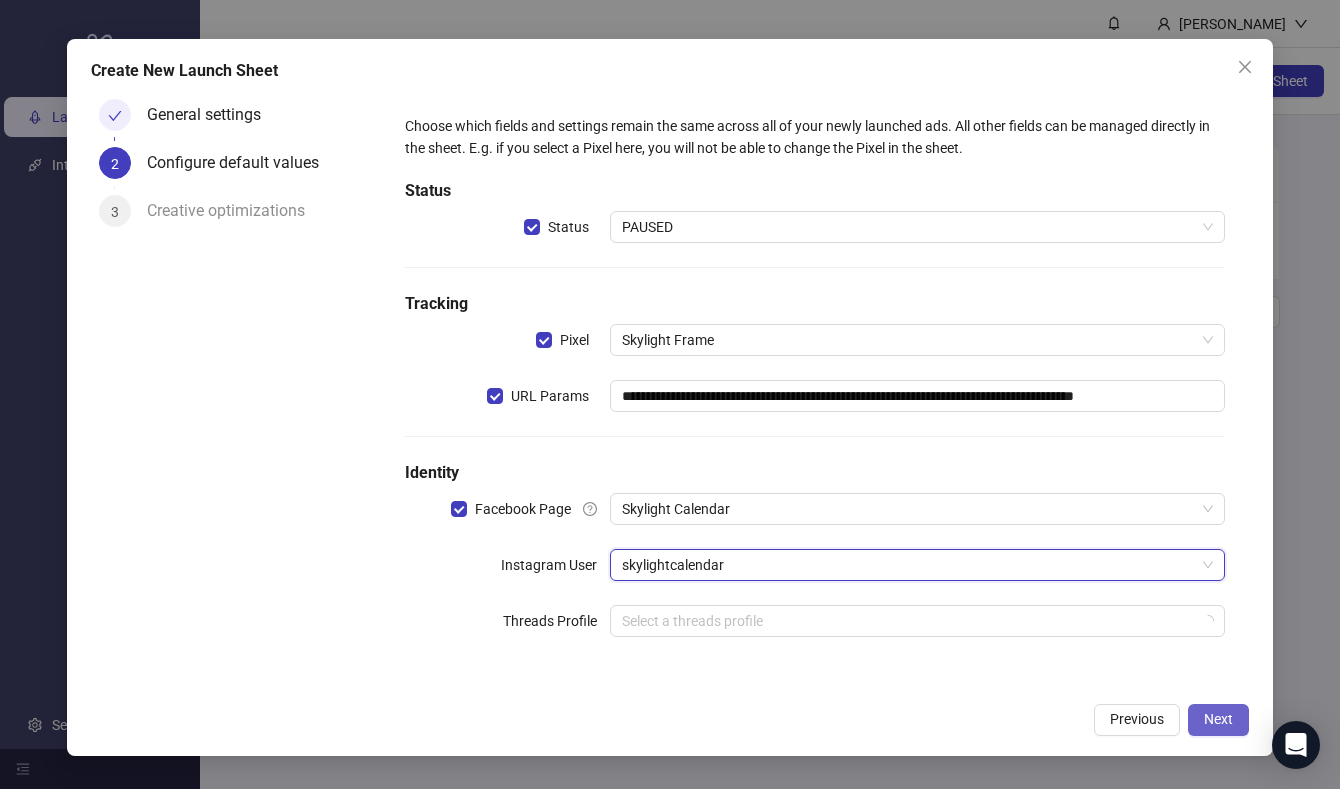 drag, startPoint x: 697, startPoint y: 658, endPoint x: 1220, endPoint y: 719, distance: 526.54535 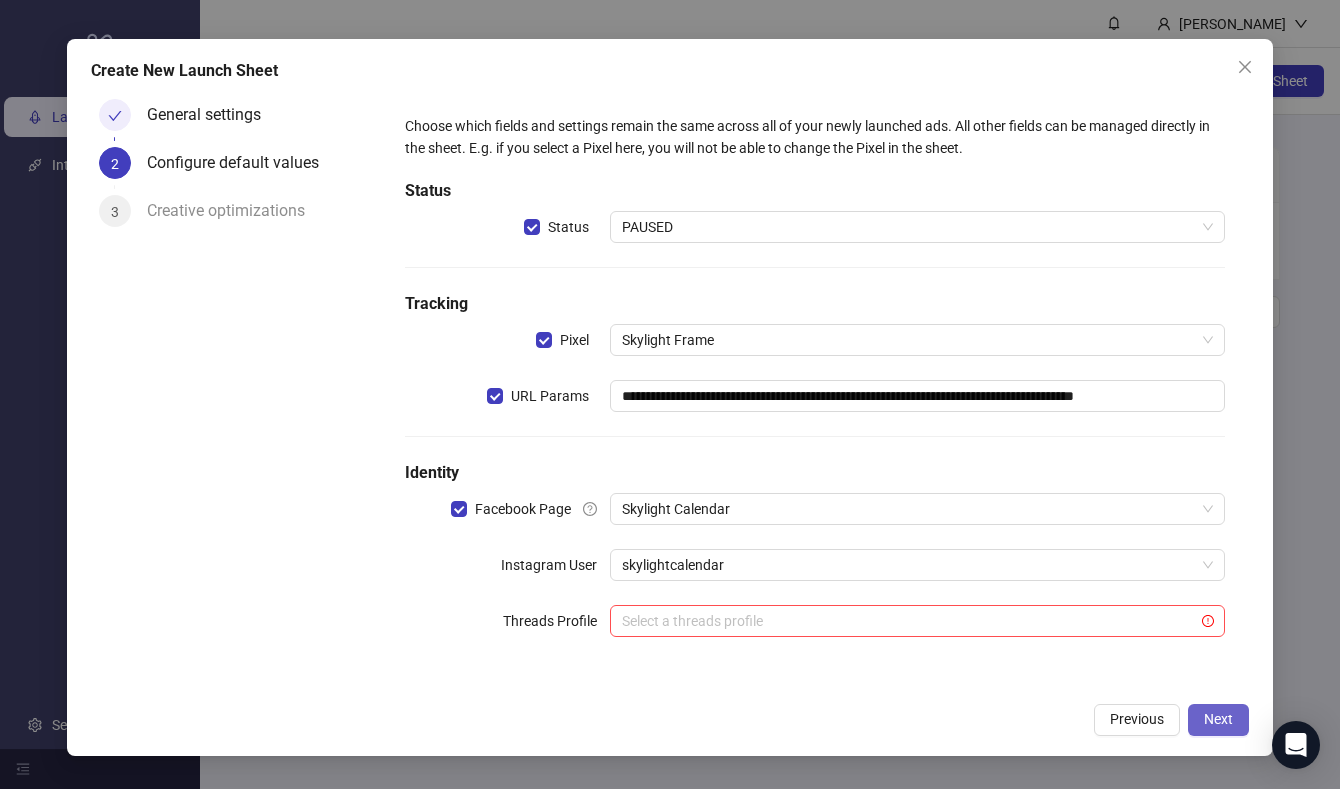 click on "Next" at bounding box center (1218, 719) 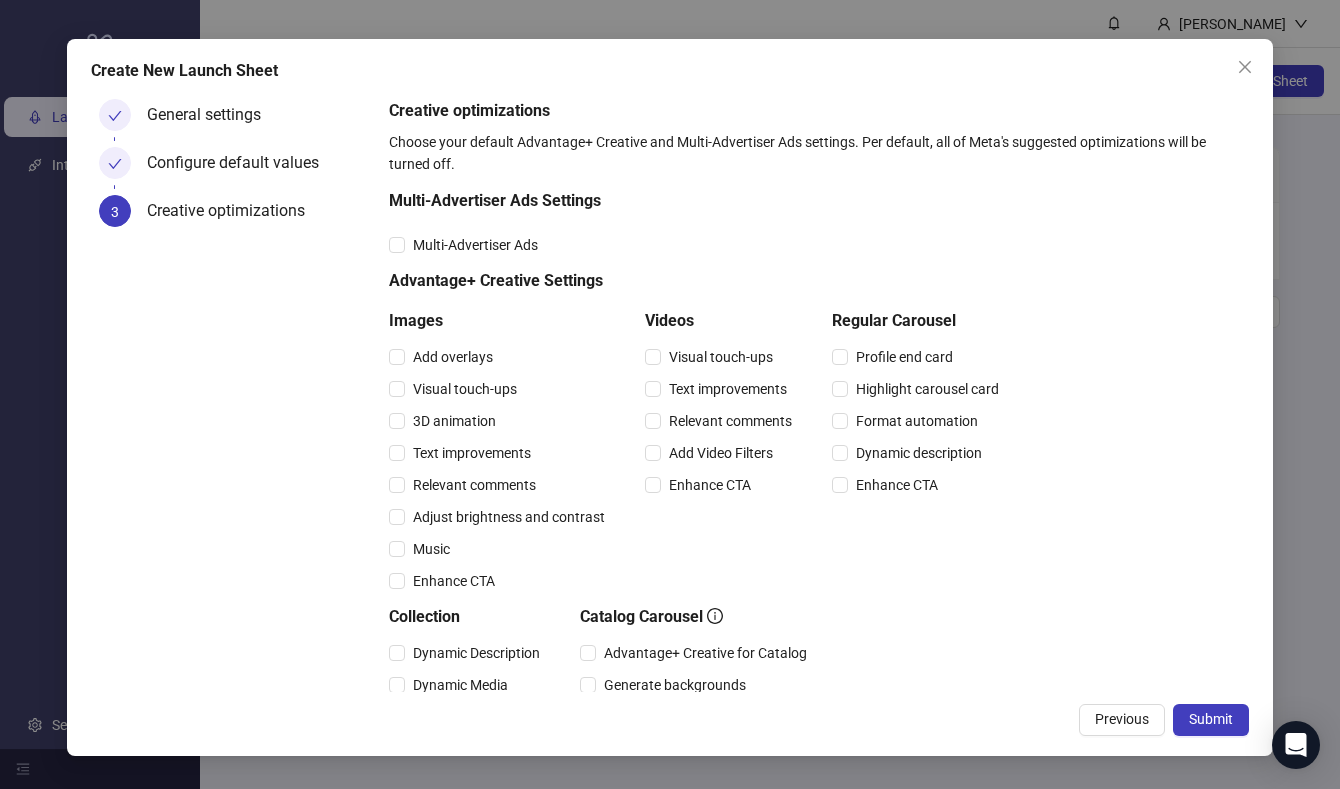 scroll, scrollTop: 250, scrollLeft: 0, axis: vertical 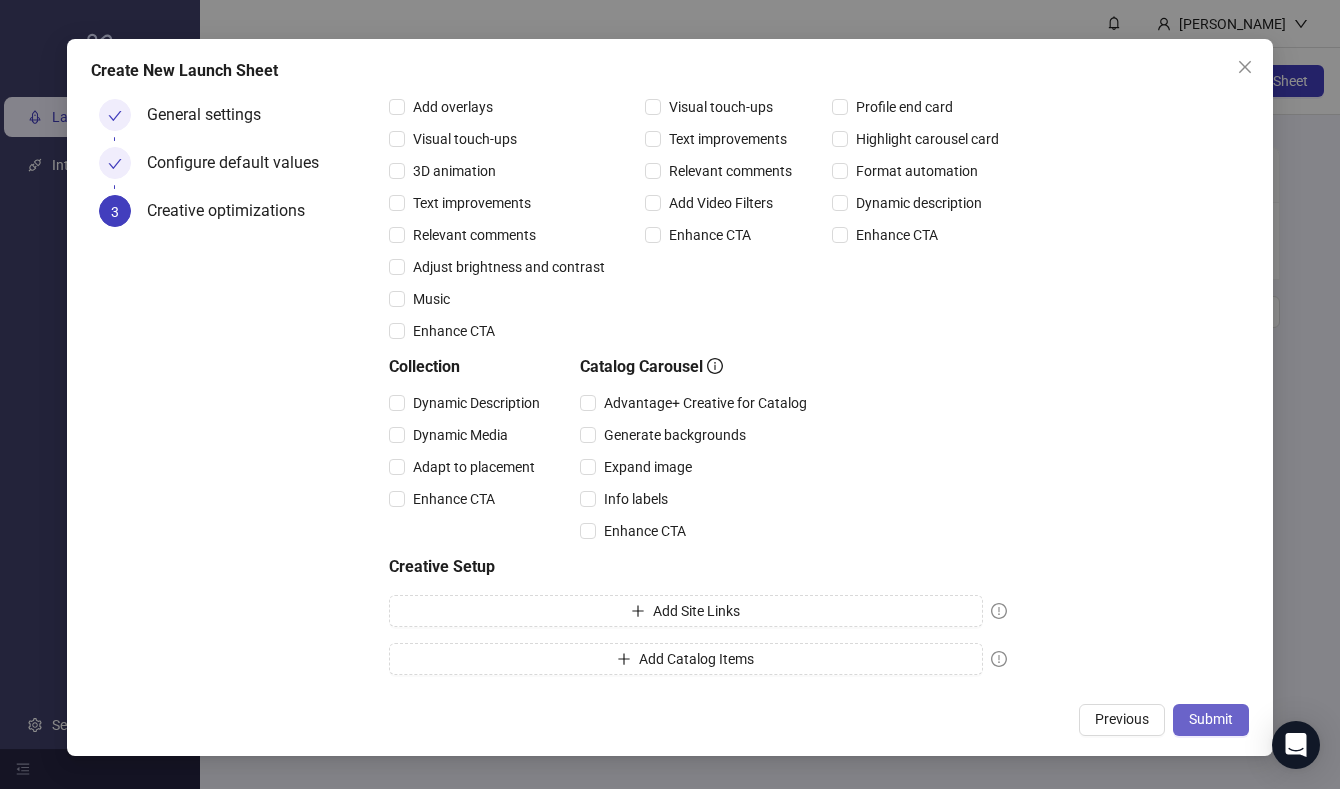 click on "Submit" at bounding box center [1211, 719] 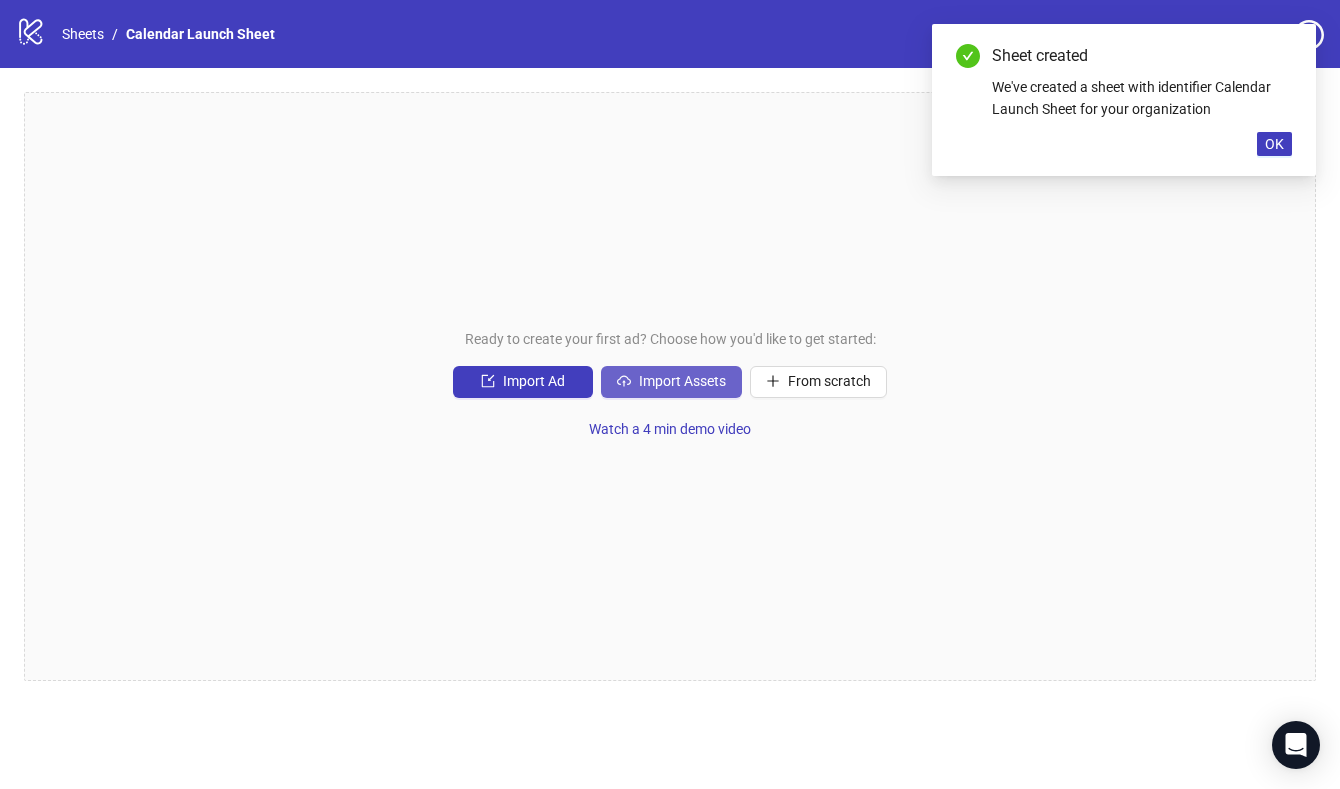 click on "Import Assets" at bounding box center (682, 381) 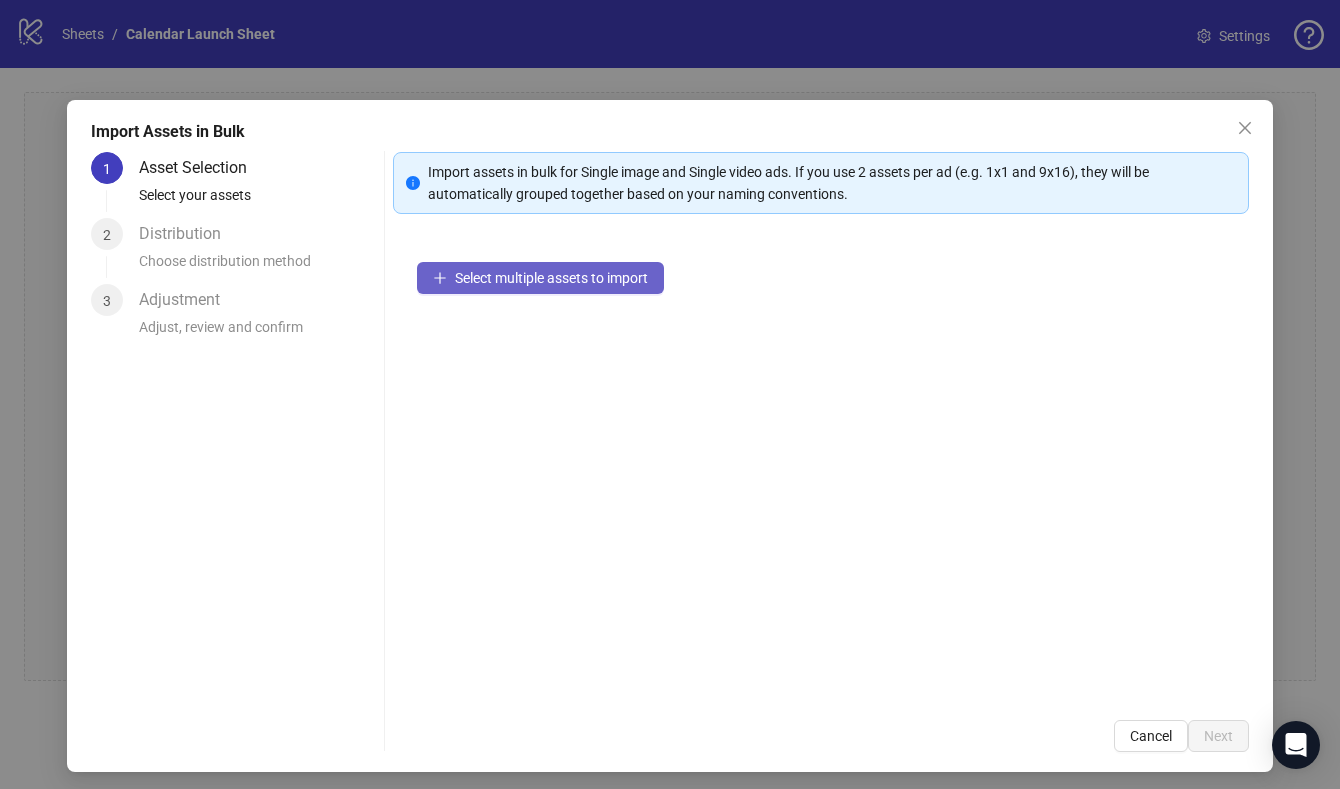 click on "Select multiple assets to import" at bounding box center [551, 278] 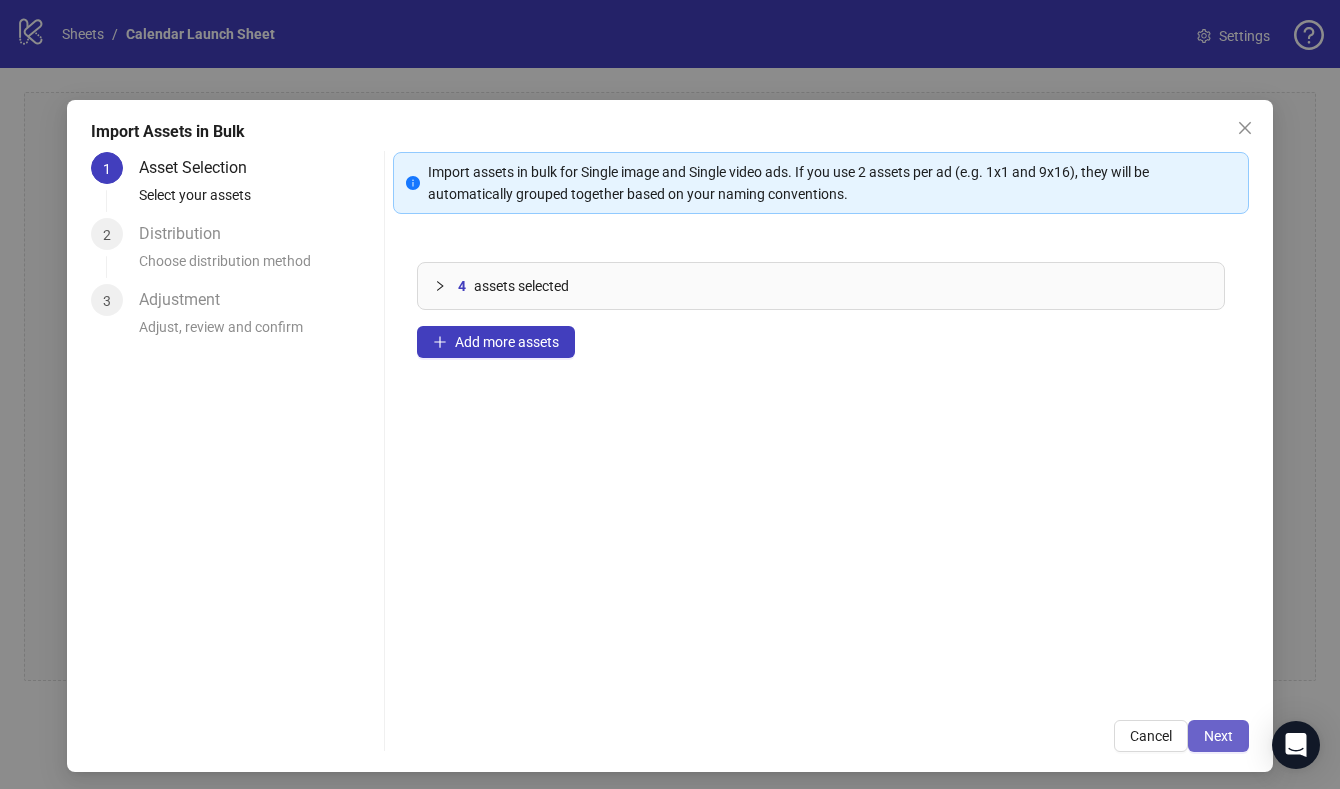 click on "Next" at bounding box center [1218, 736] 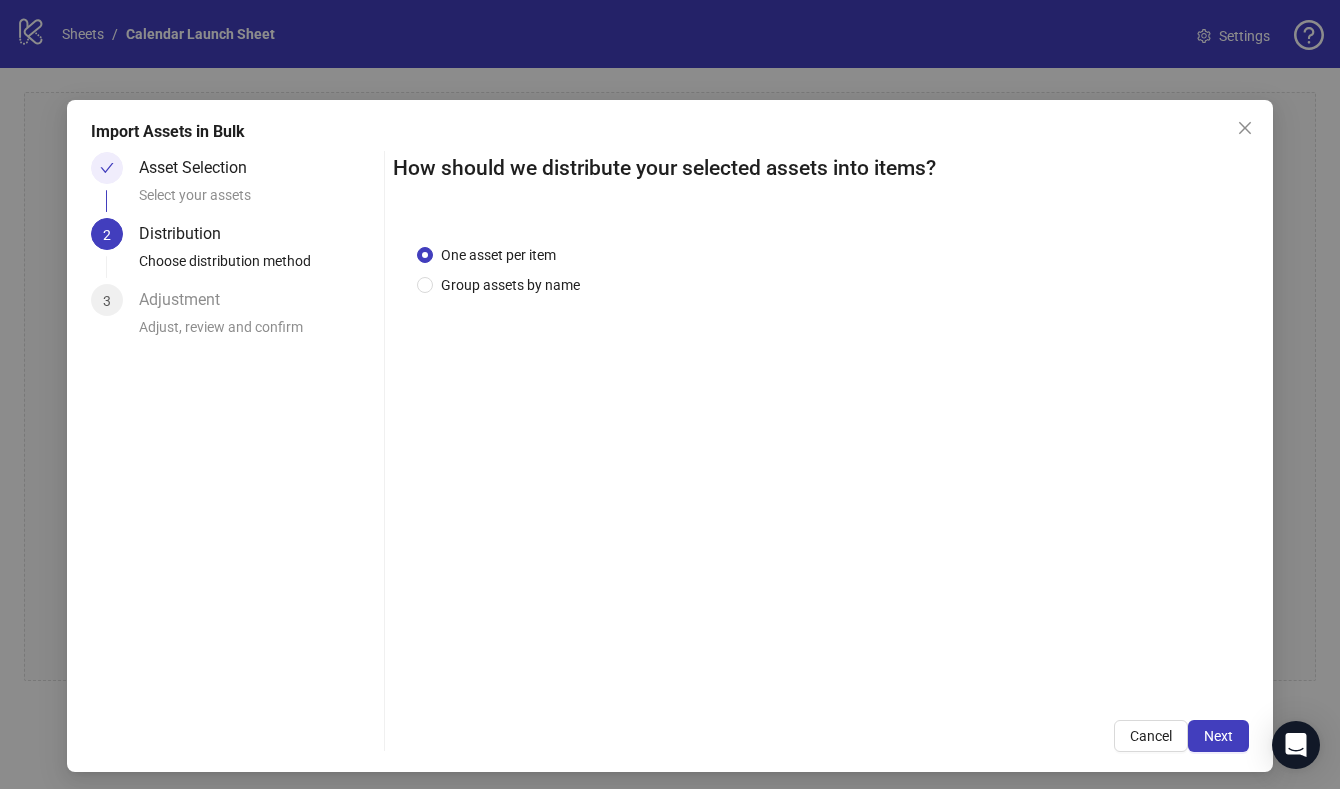 click on "One asset per item Group assets by name" at bounding box center [821, 458] 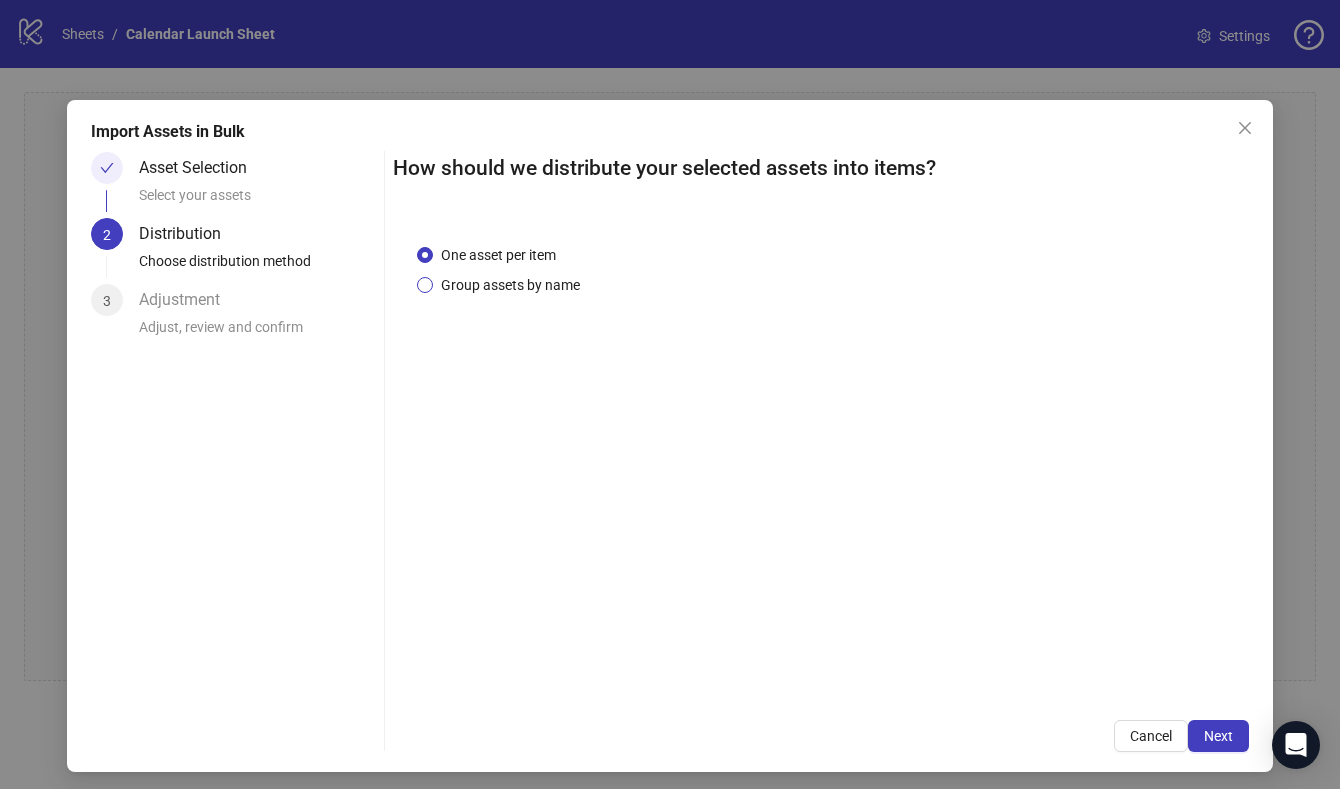 click on "Group assets by name" at bounding box center [510, 285] 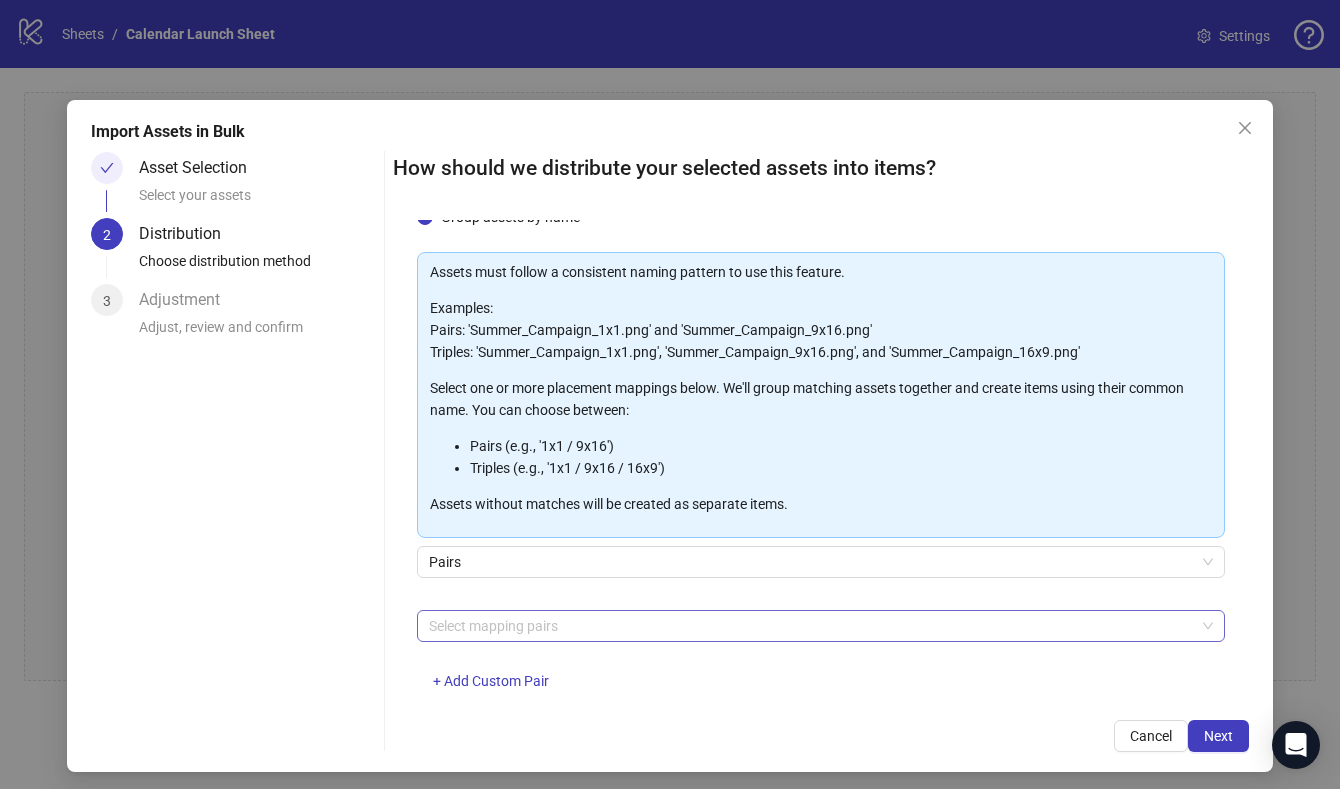 scroll, scrollTop: 109, scrollLeft: 0, axis: vertical 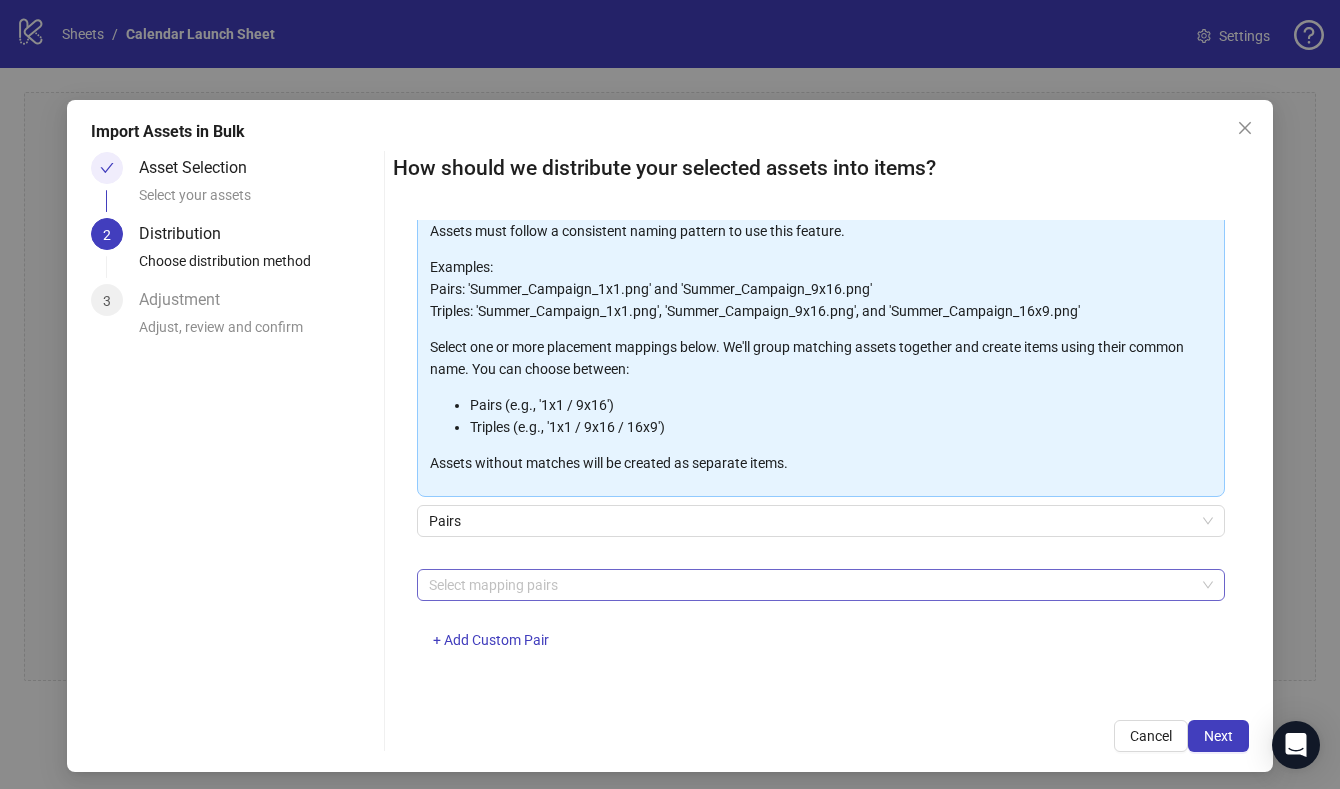 click at bounding box center (810, 585) 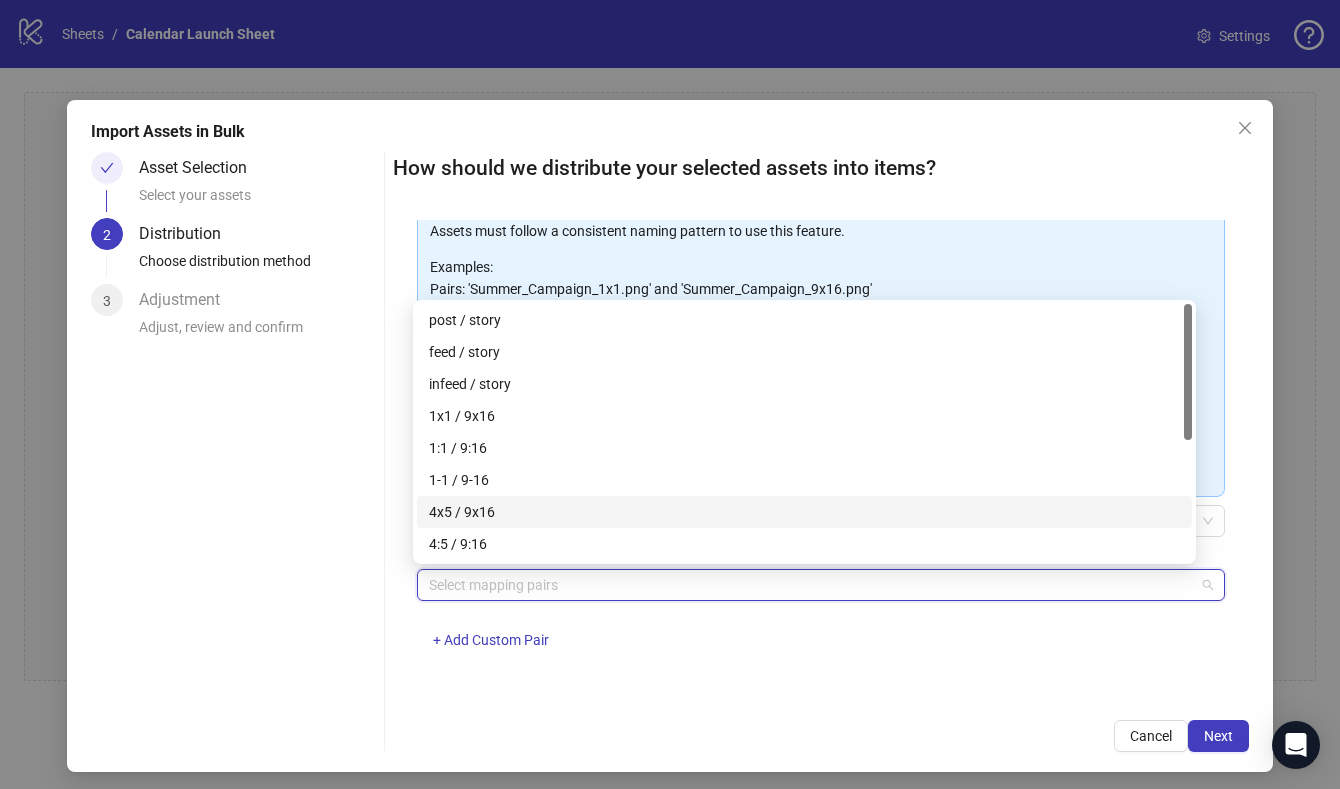click on "4x5 / 9x16" at bounding box center [804, 512] 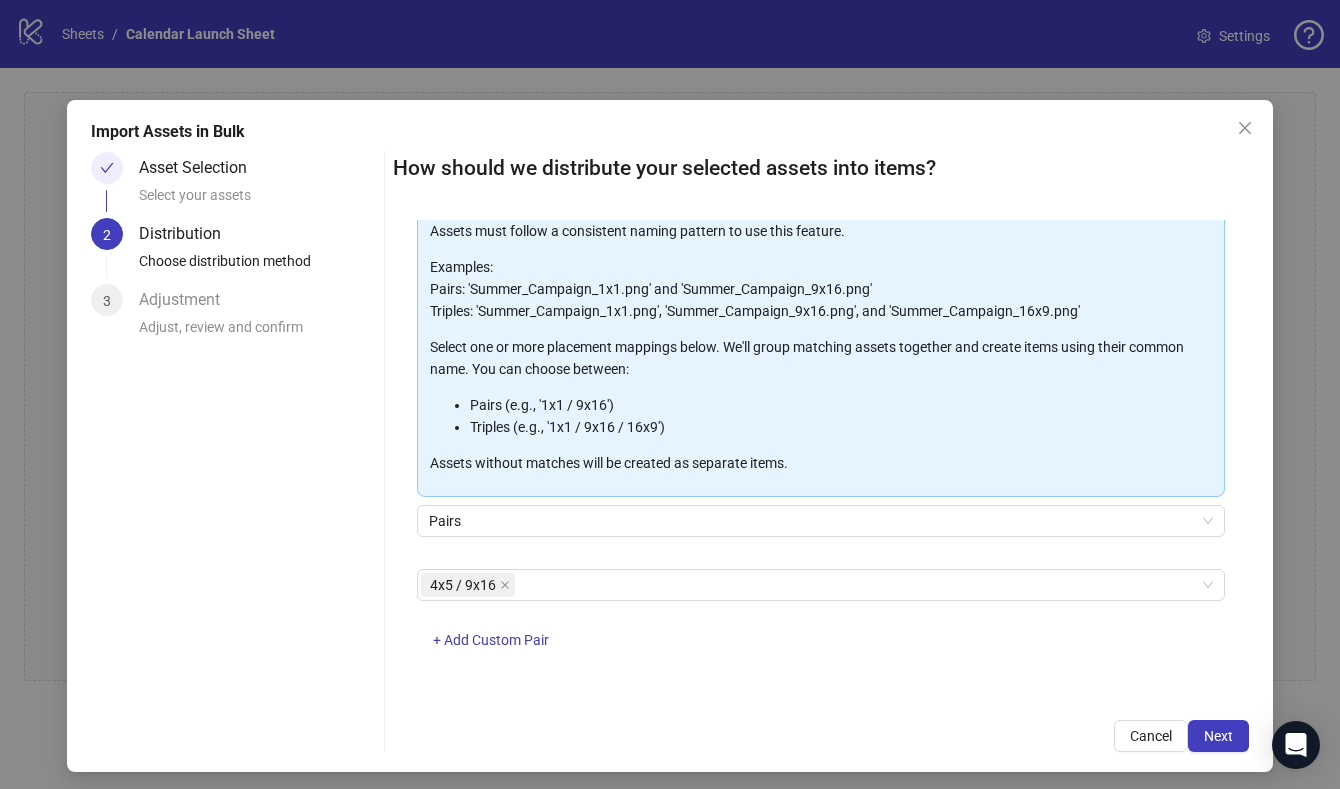 click on "4x5 / 9x16   + Add Custom Pair" at bounding box center [821, 621] 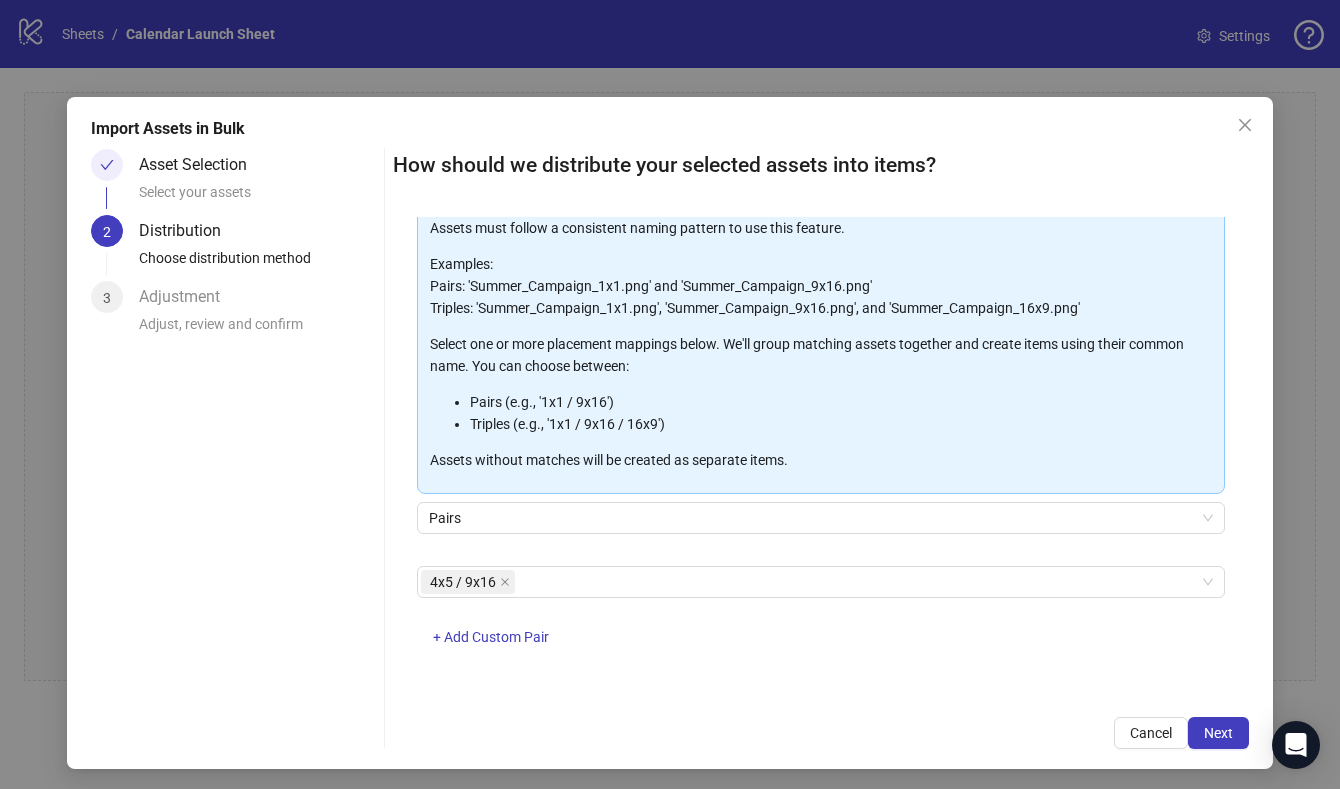 scroll, scrollTop: 7, scrollLeft: 0, axis: vertical 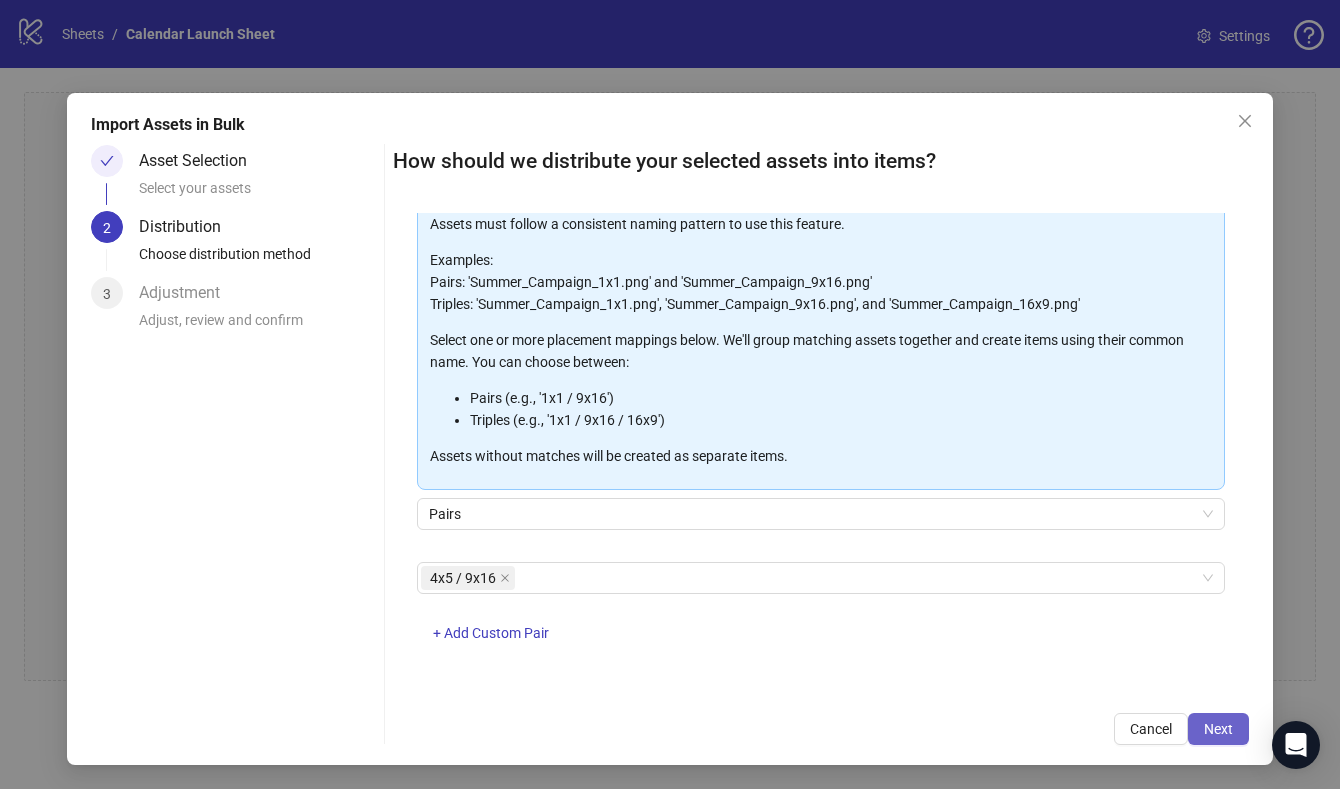 click on "Next" at bounding box center [1218, 729] 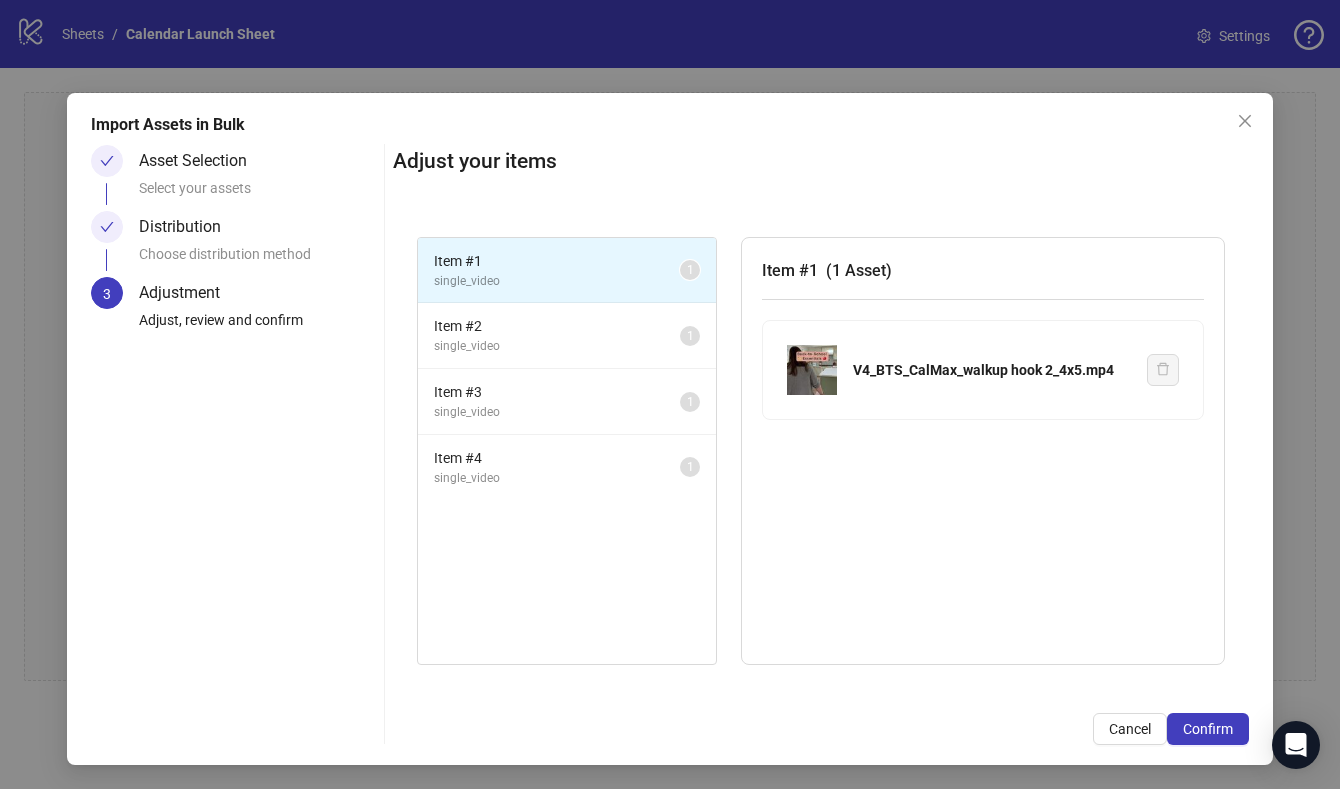 drag, startPoint x: 228, startPoint y: 178, endPoint x: 205, endPoint y: 170, distance: 24.351591 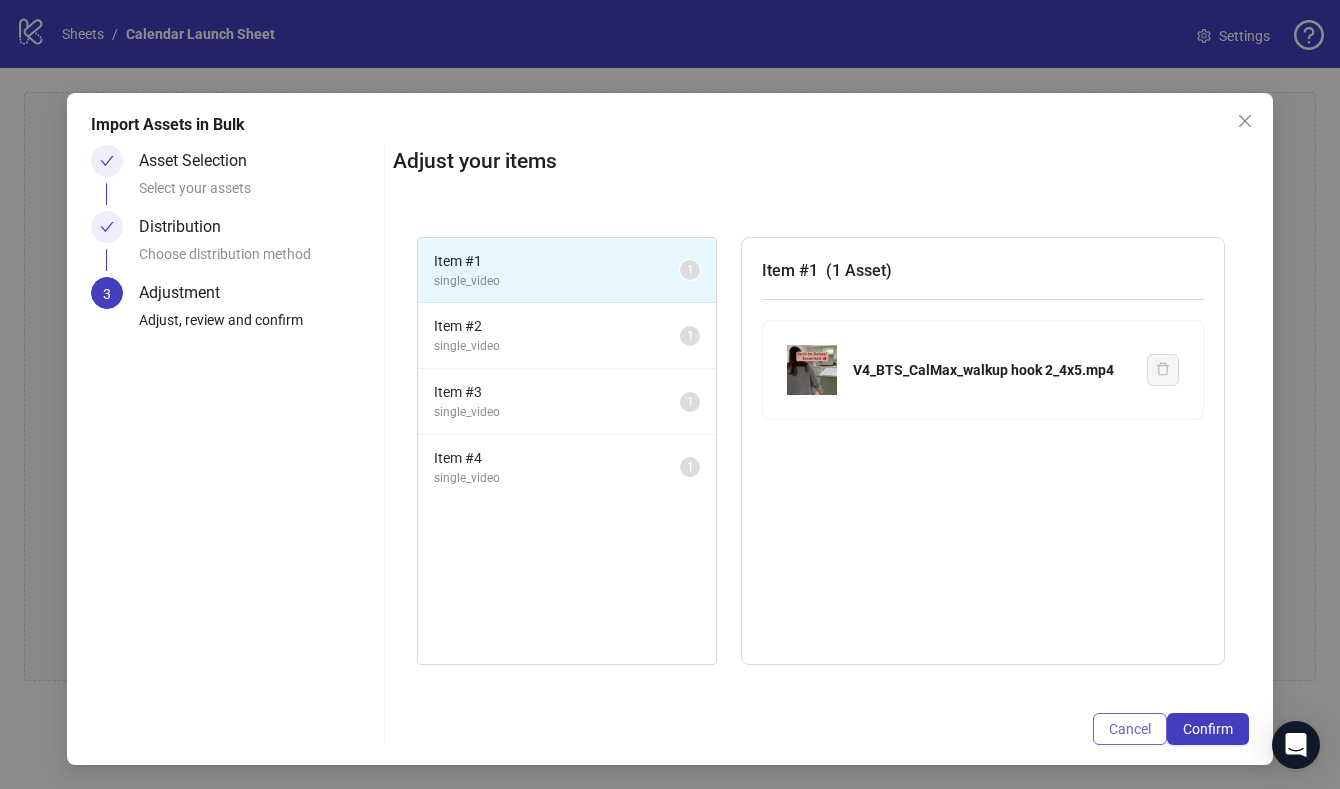 click on "Cancel" at bounding box center (1130, 729) 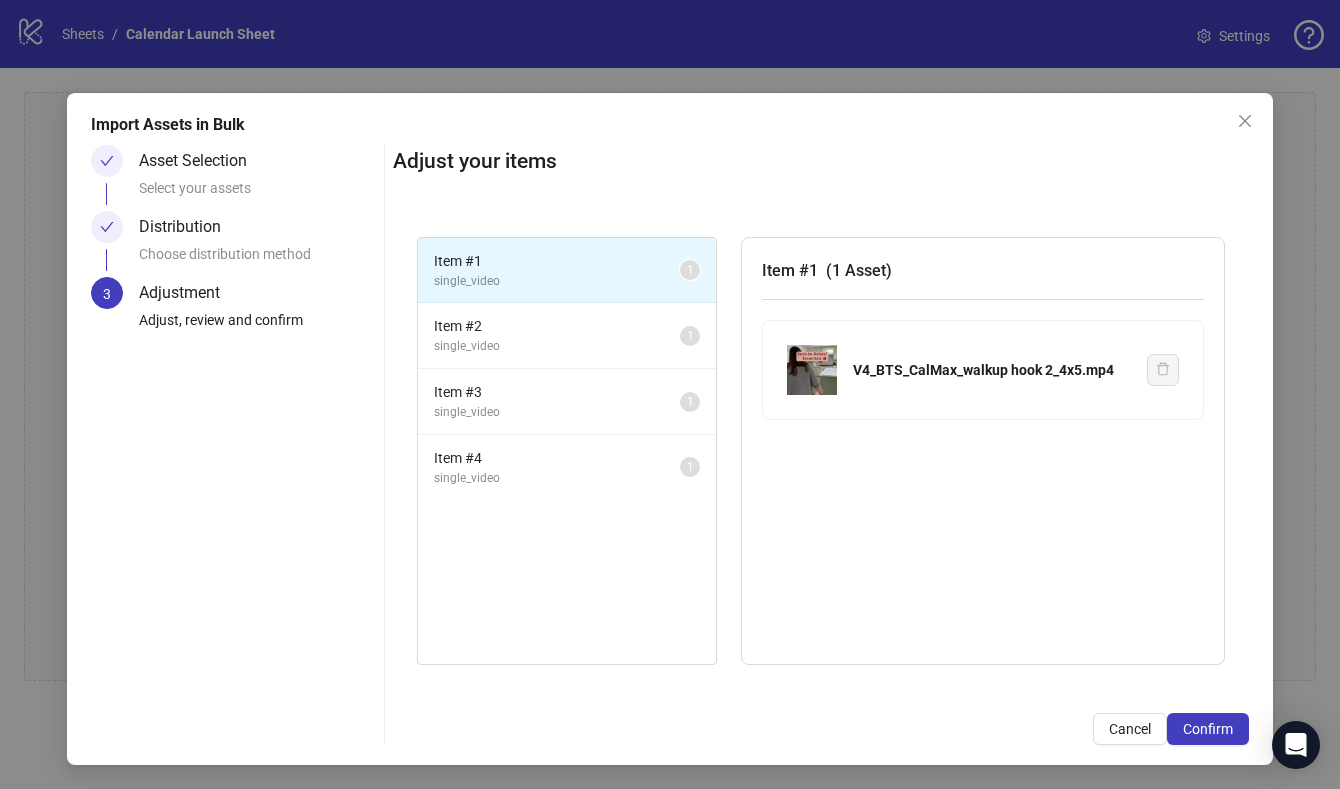 scroll, scrollTop: 0, scrollLeft: 0, axis: both 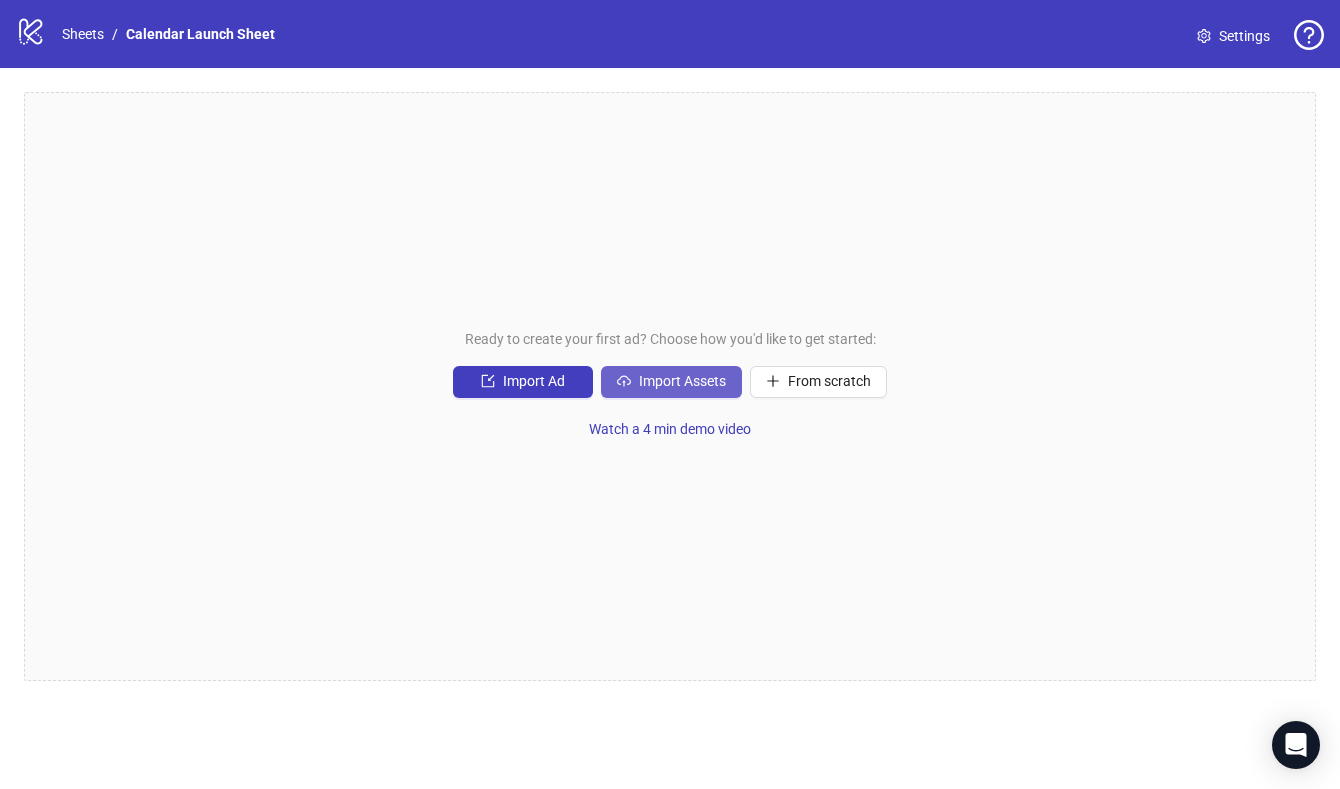 click on "Import Assets" at bounding box center [671, 382] 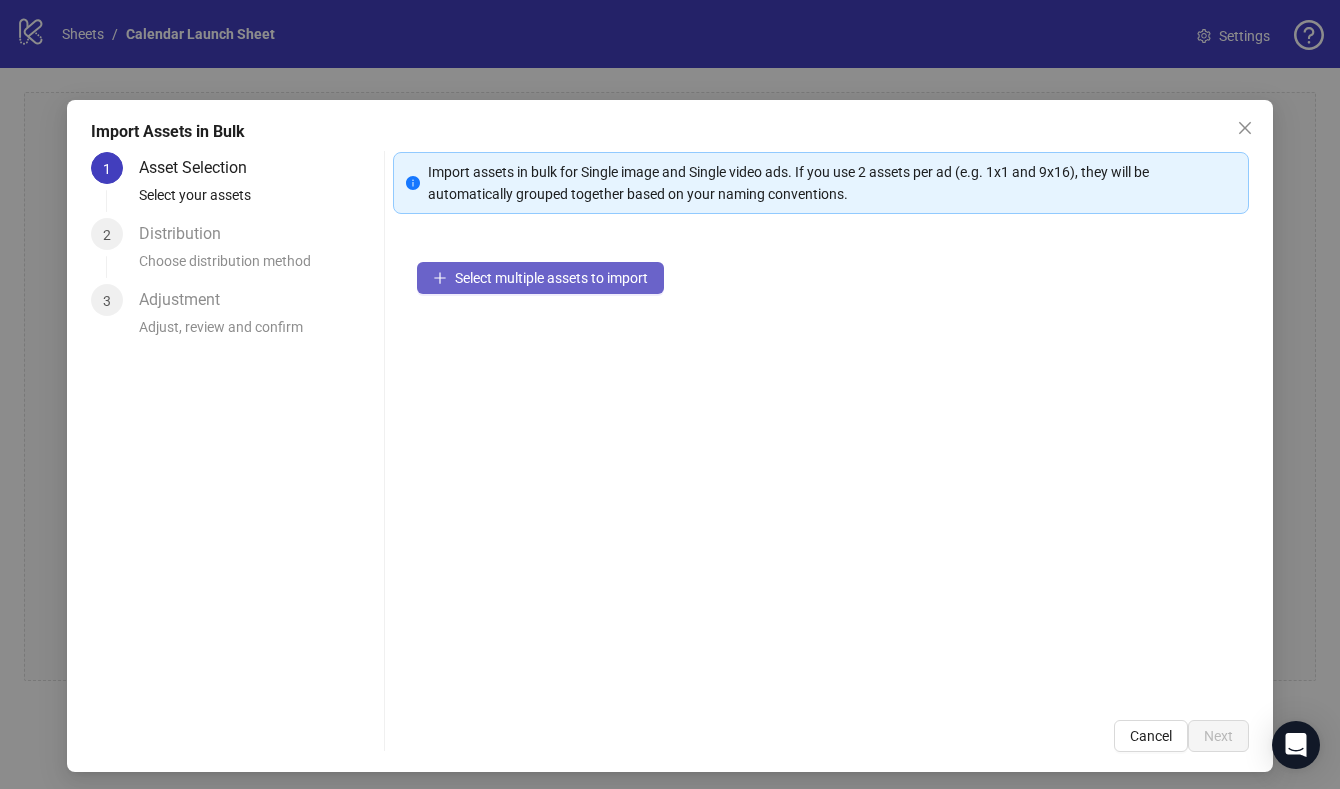 click on "Select multiple assets to import" at bounding box center [551, 278] 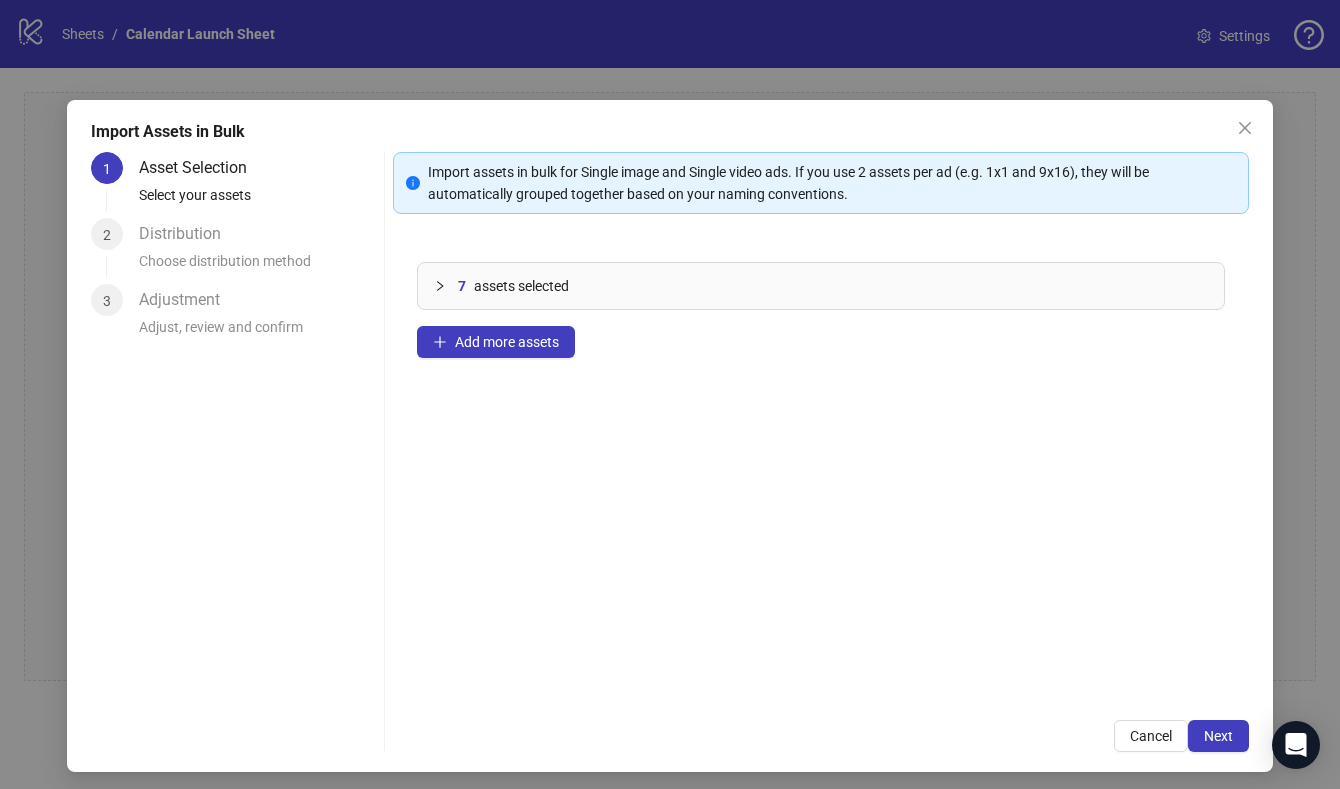 click 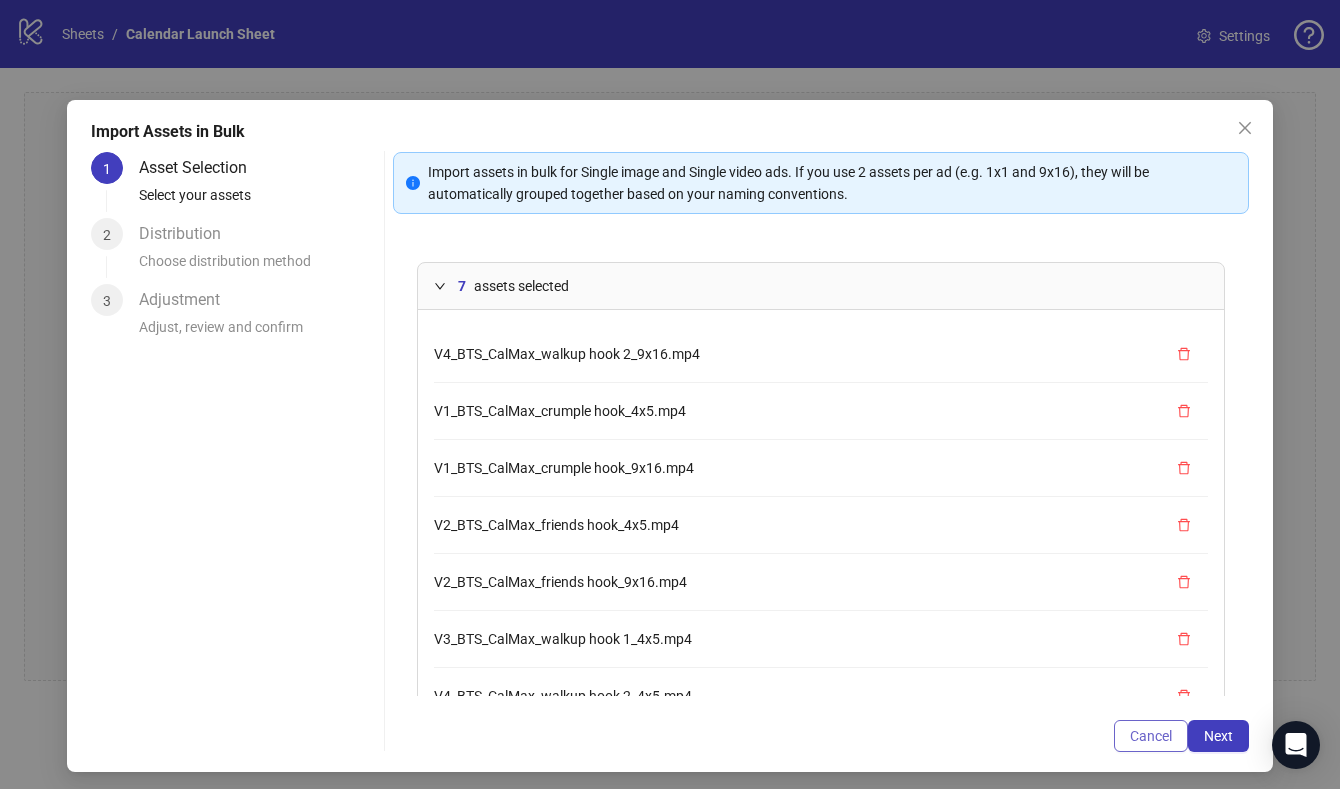 click on "Cancel" at bounding box center [1151, 736] 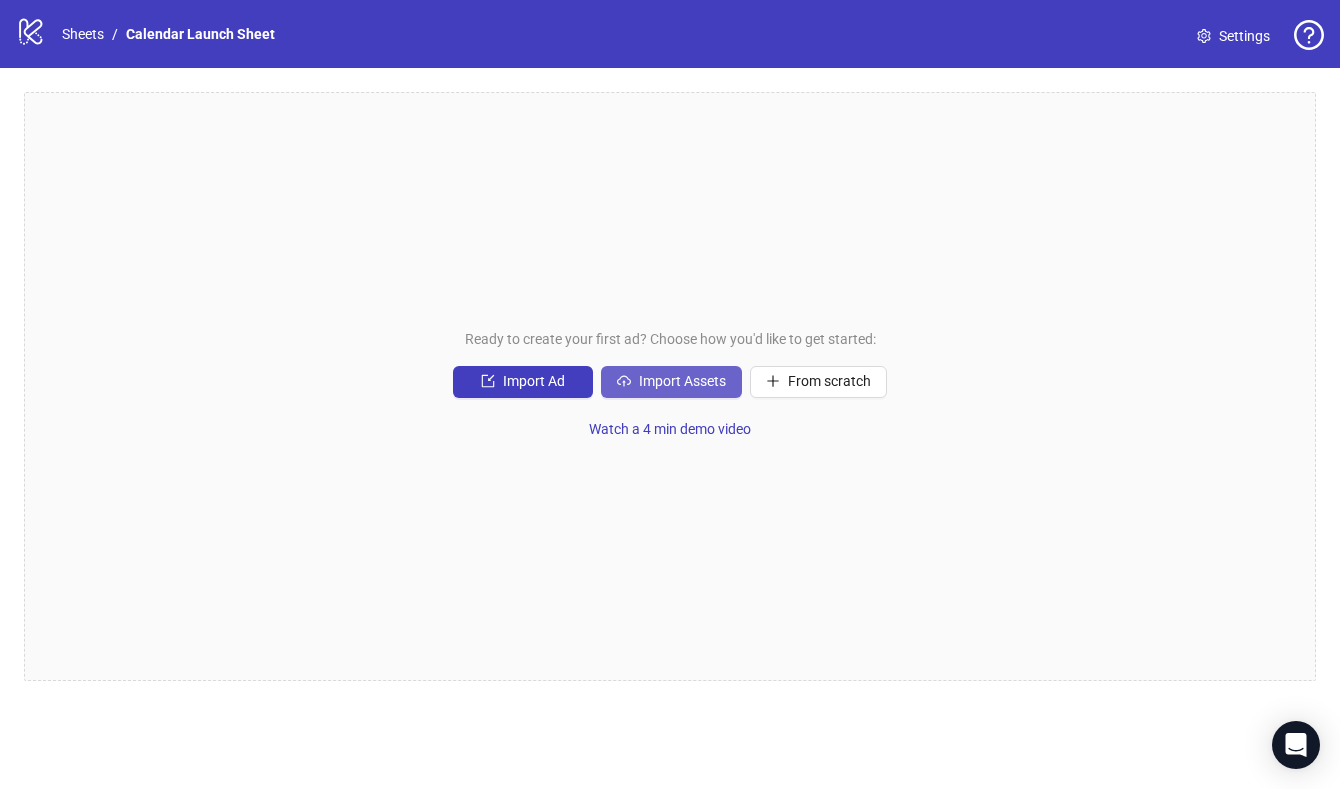 click on "Import Assets" at bounding box center (682, 381) 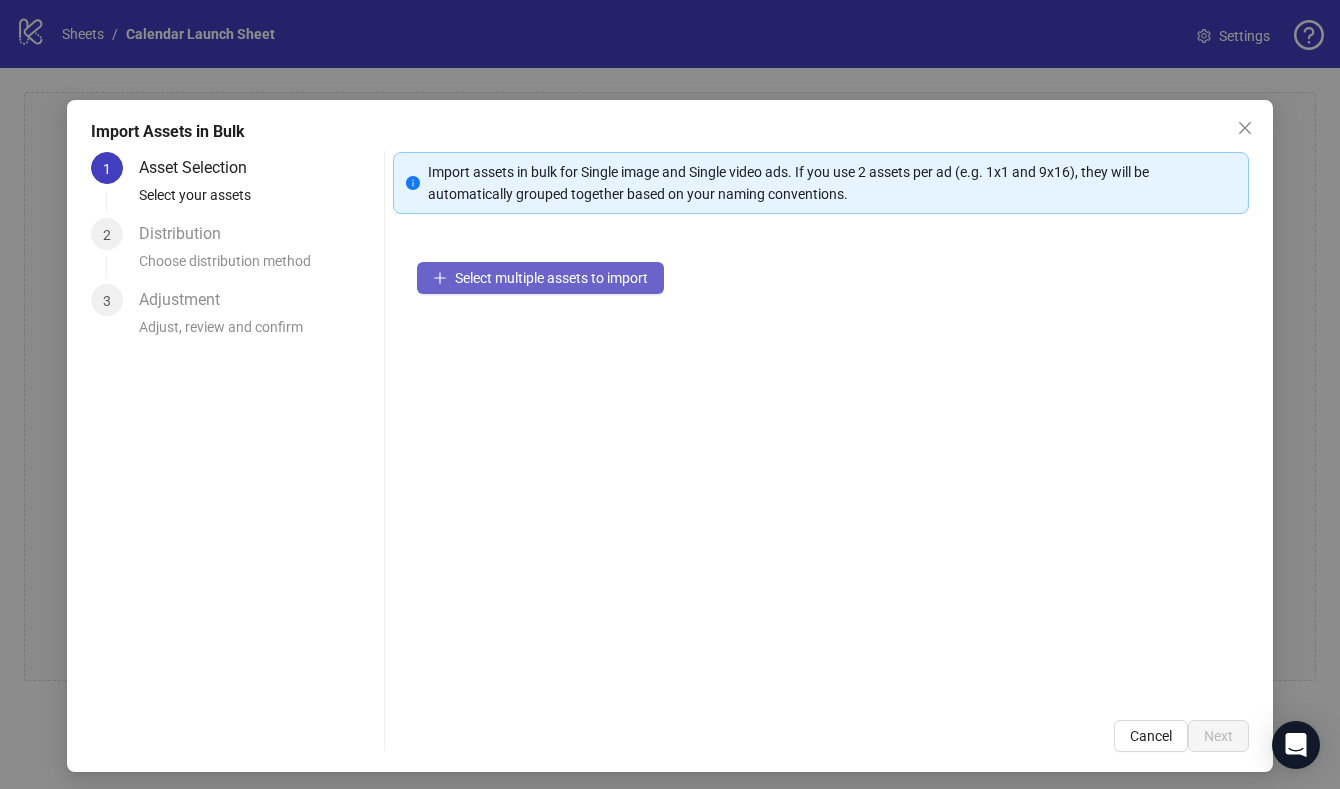 click on "Select multiple assets to import" at bounding box center [551, 278] 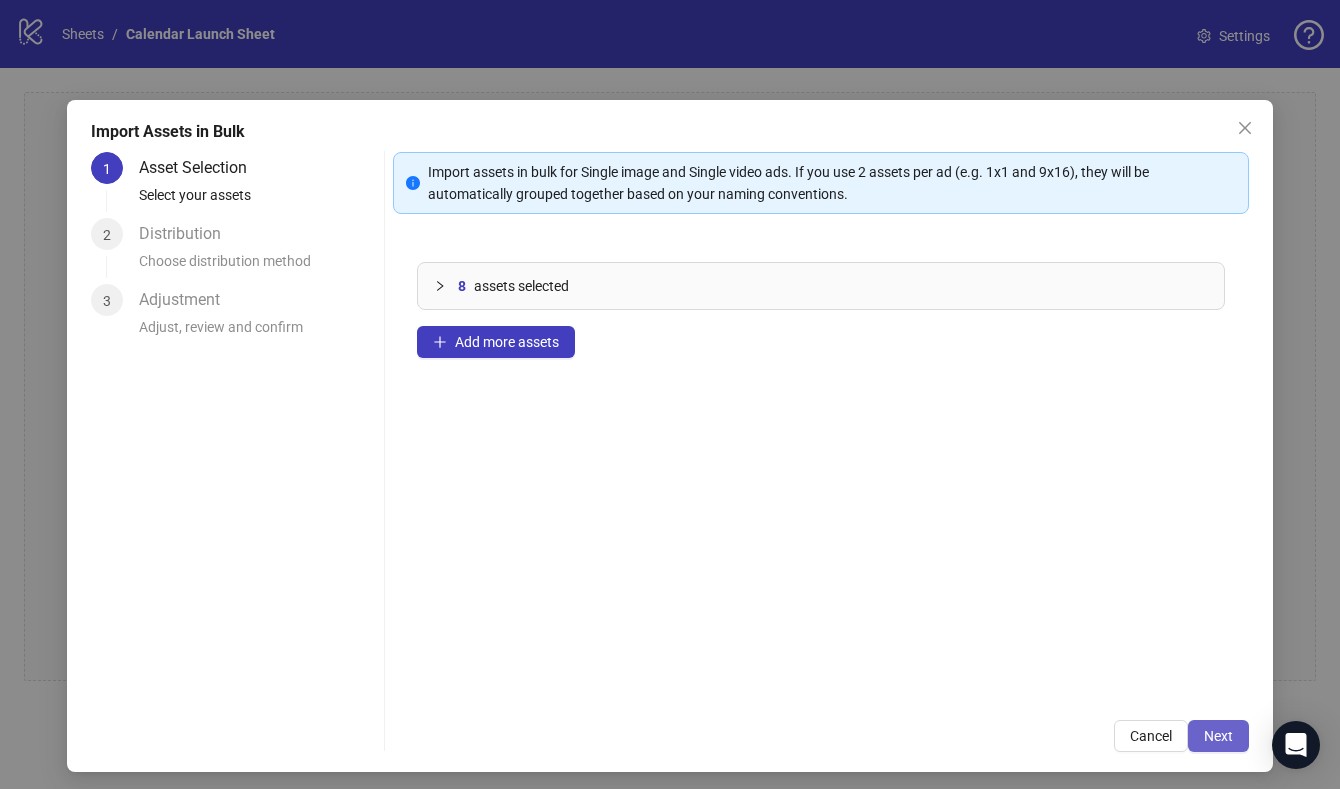 click on "Next" at bounding box center [1218, 736] 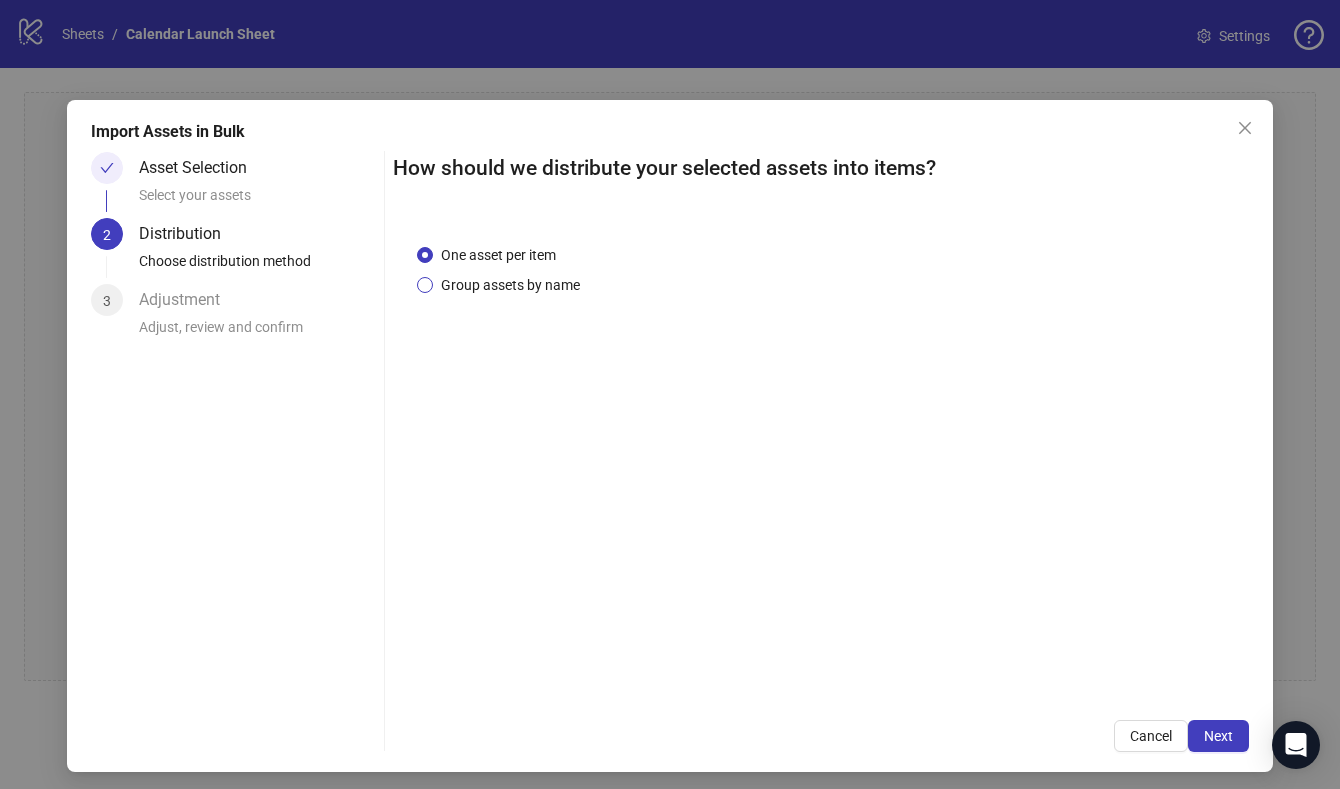 click on "Group assets by name" at bounding box center (510, 285) 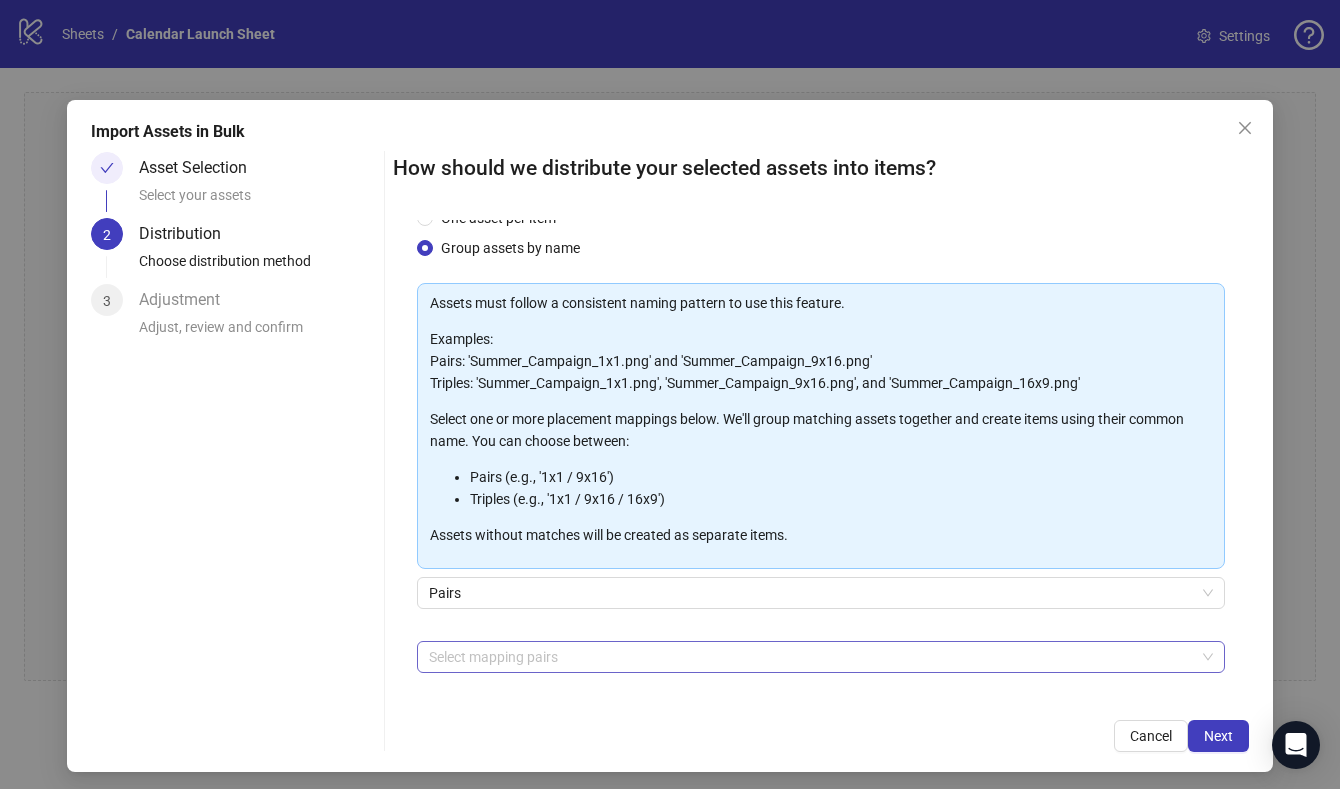 scroll, scrollTop: 109, scrollLeft: 0, axis: vertical 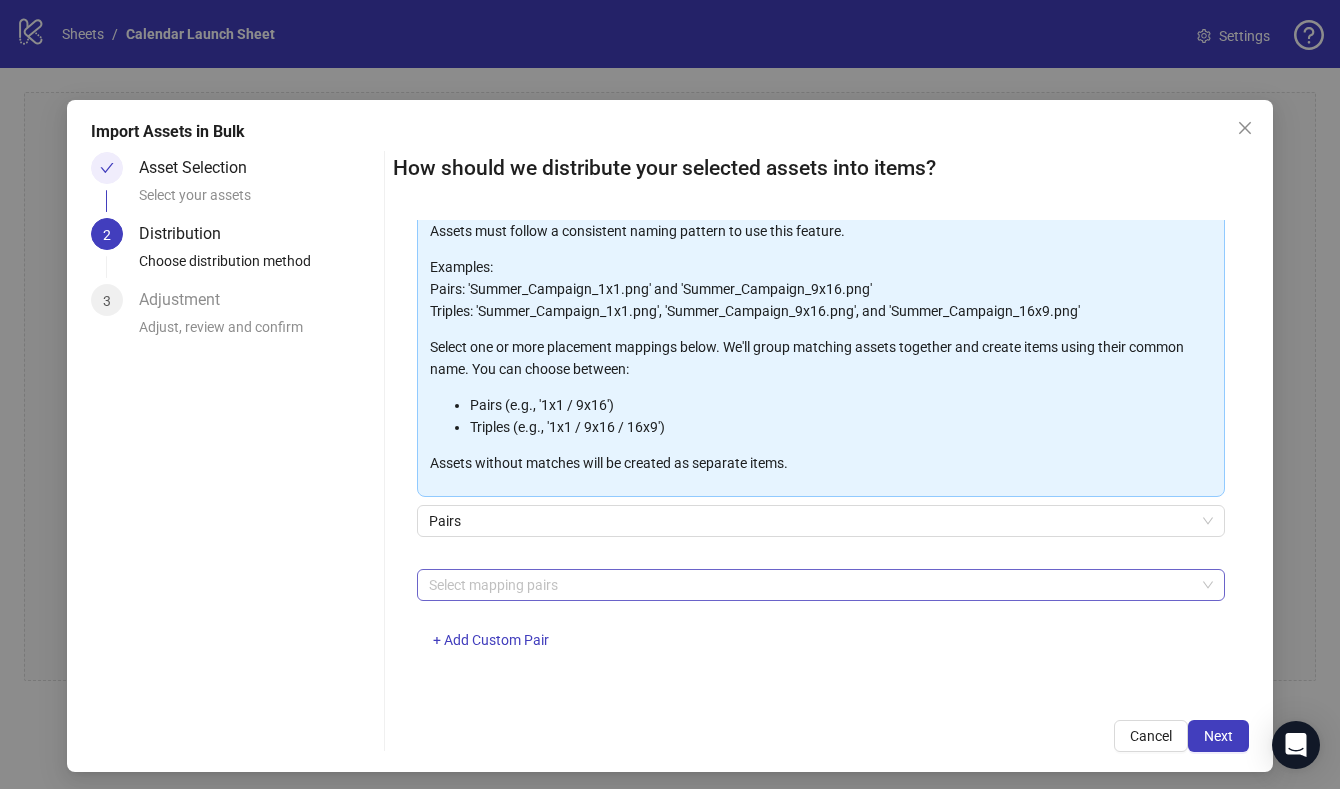 click at bounding box center [810, 585] 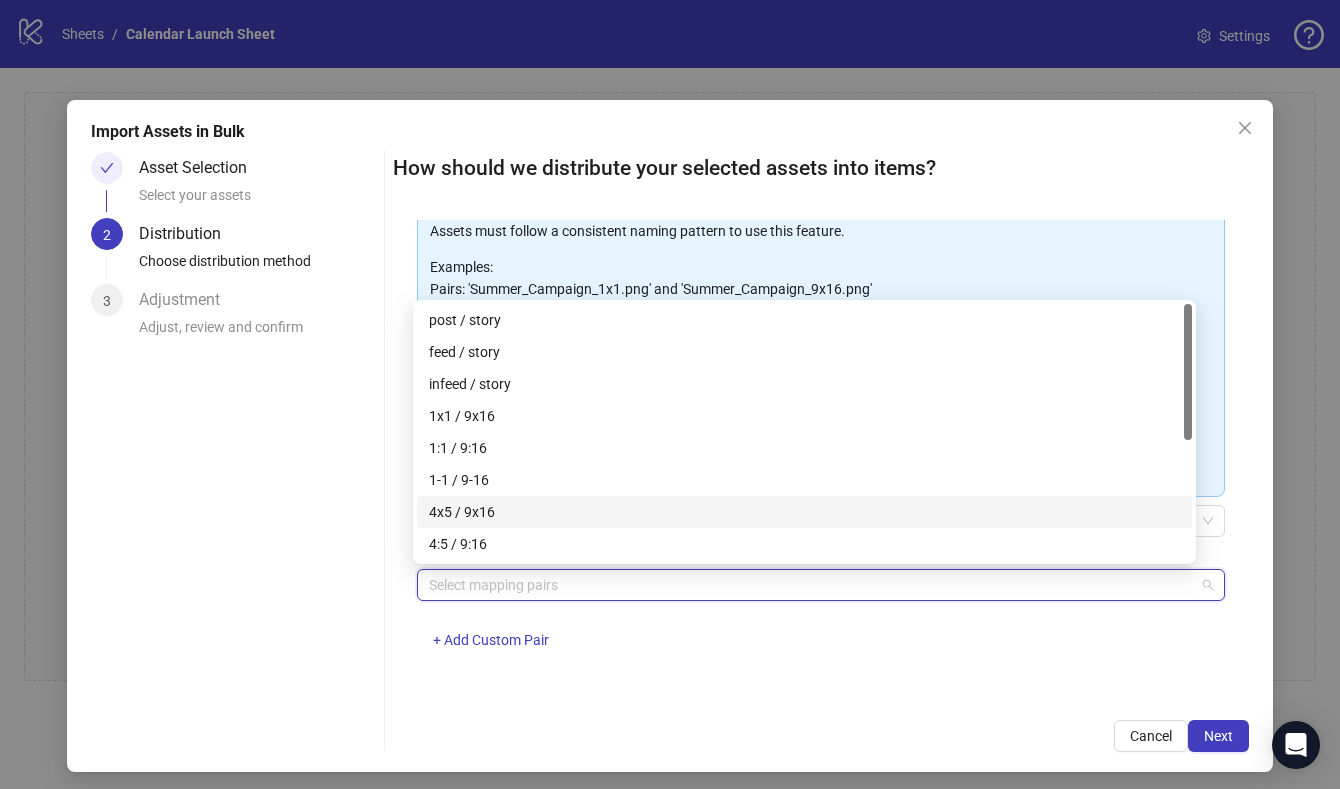 click on "4x5 / 9x16" at bounding box center [804, 512] 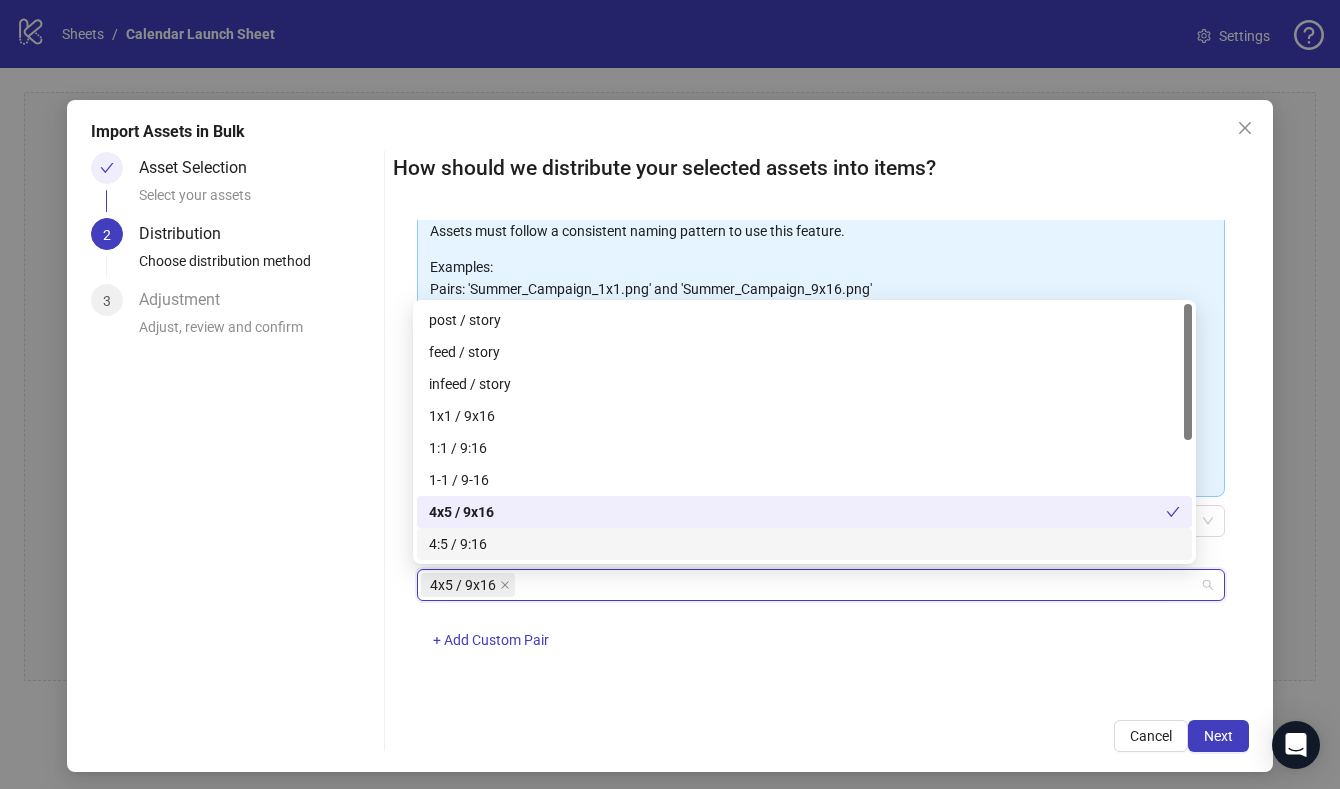 click on "One asset per item Group assets by name Assets must follow a consistent naming pattern to use this feature. Examples: Pairs: 'Summer_Campaign_1x1.png' and 'Summer_Campaign_9x16.png' Triples: 'Summer_Campaign_1x1.png', 'Summer_Campaign_9x16.png', and 'Summer_Campaign_16x9.png' Select one or more placement mappings below. We'll group matching assets together and create items using their common name. You can choose between: Pairs (e.g., '1x1 / 9x16') Triples (e.g., '1x1 / 9x16 / 16x9') Assets without matches will be created as separate items. Pairs 4x5 / 9x16   + Add Custom Pair" at bounding box center [821, 458] 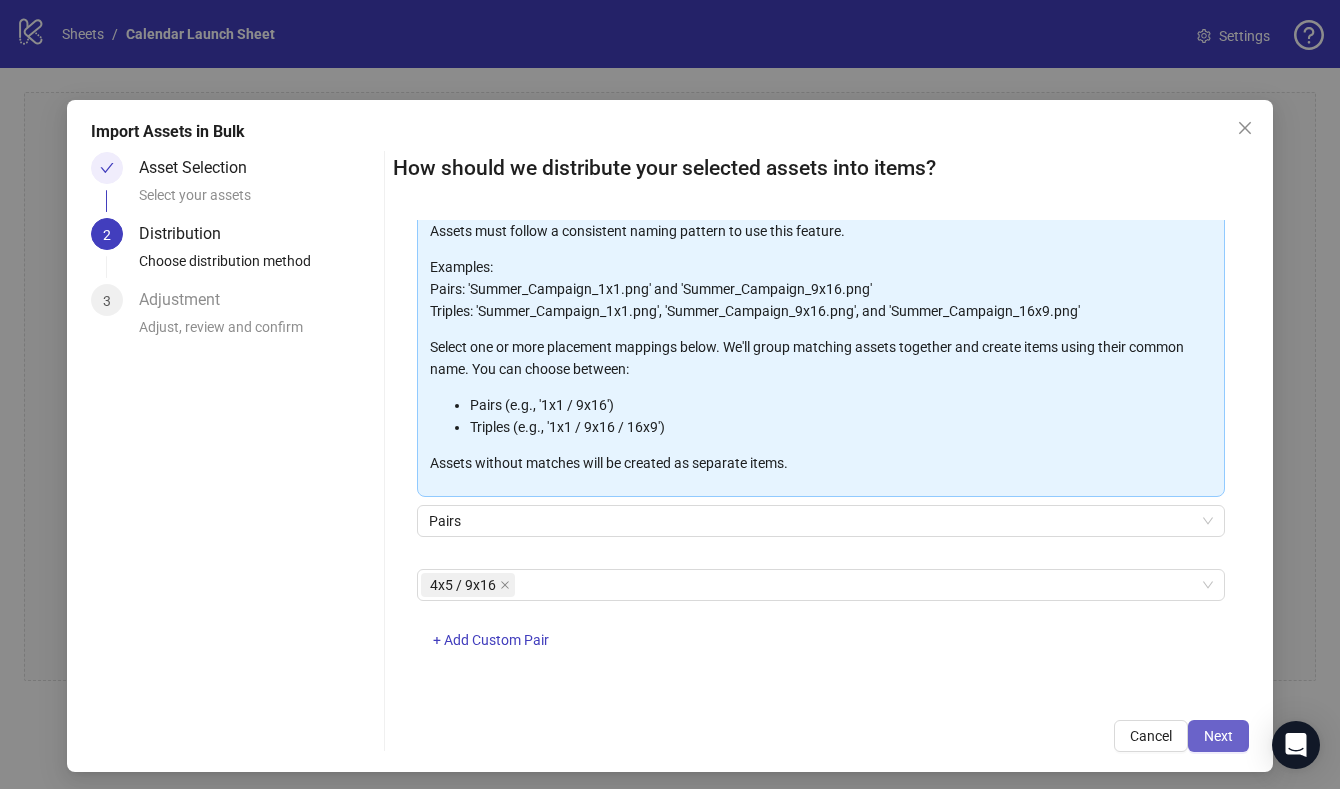 click on "Next" at bounding box center (1218, 736) 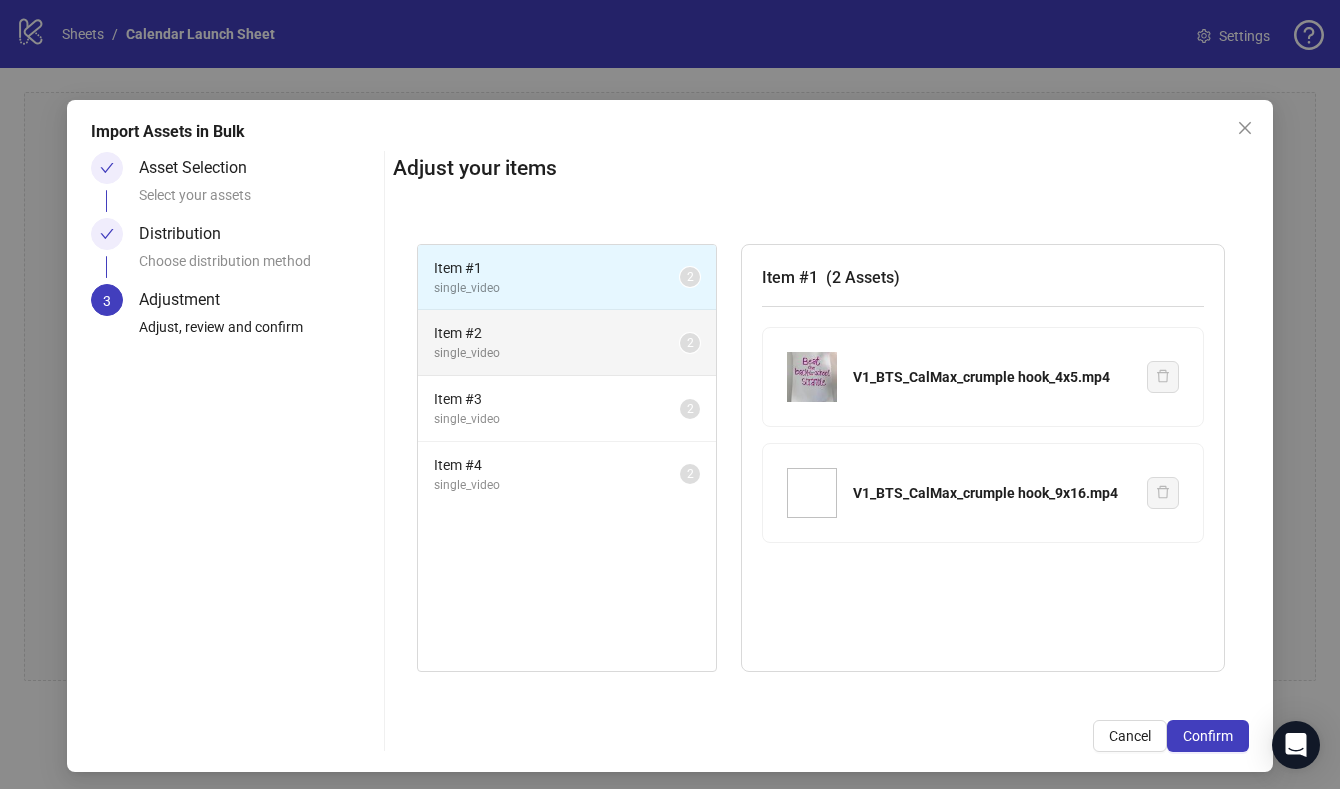 click on "Item # 2" at bounding box center (557, 333) 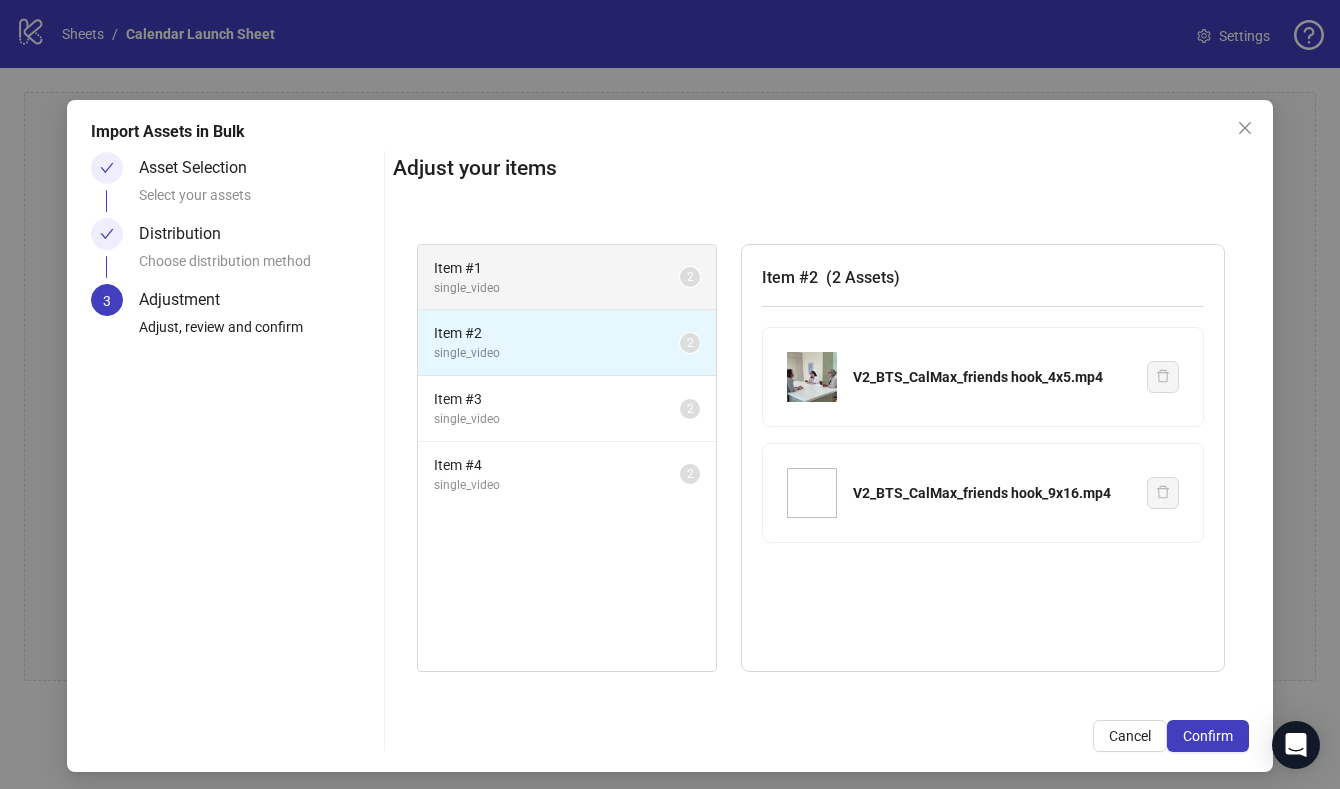 click on "Item # 1" at bounding box center [557, 268] 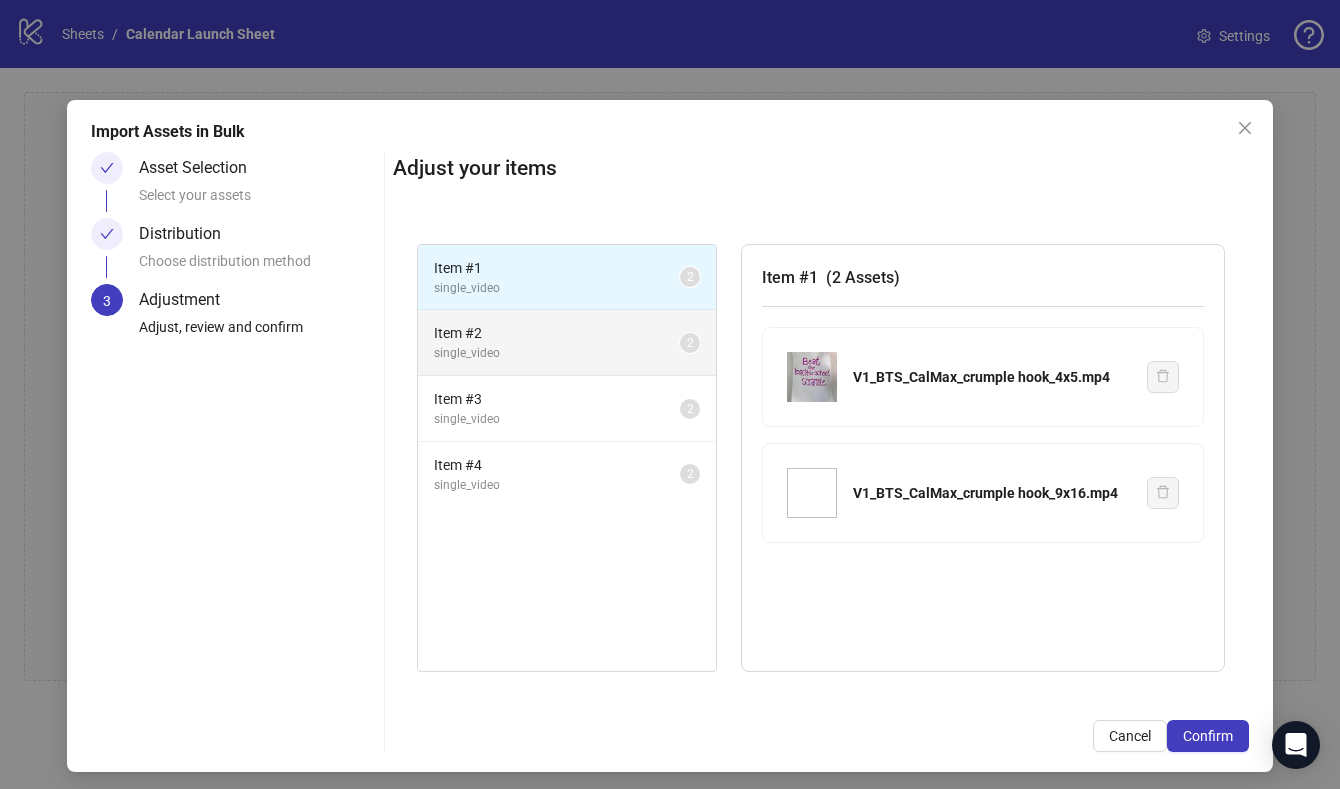 click on "Item # 2" at bounding box center [557, 333] 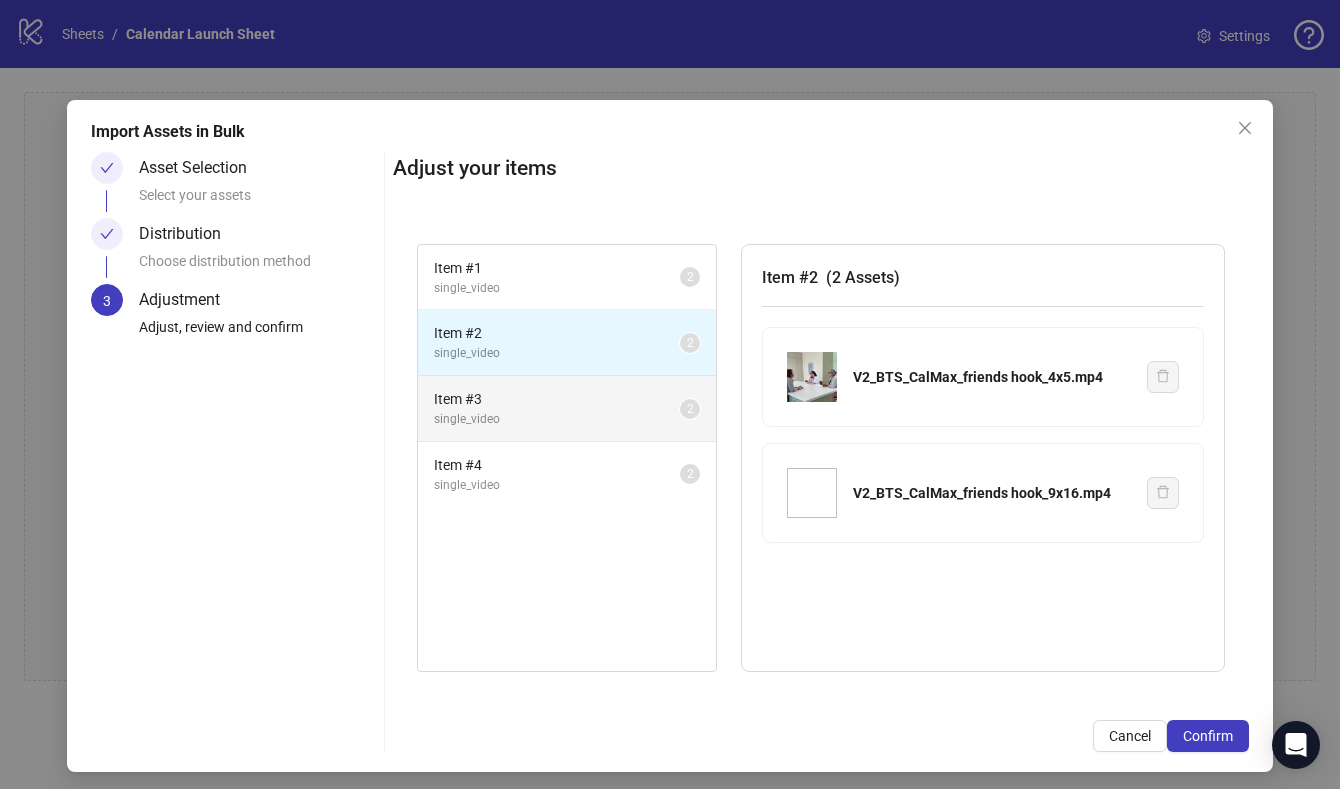 click on "Item # 3" at bounding box center [557, 399] 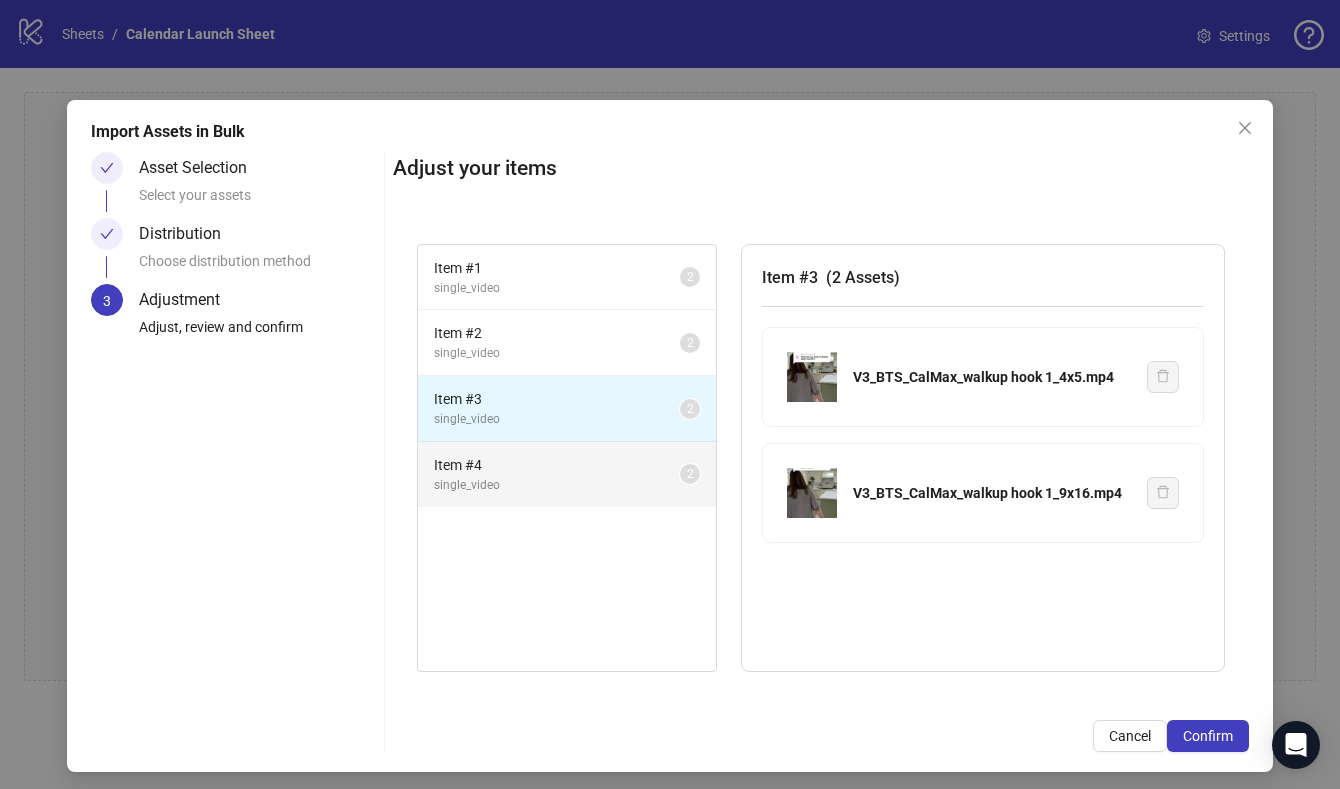 click on "Item # 4" at bounding box center [557, 465] 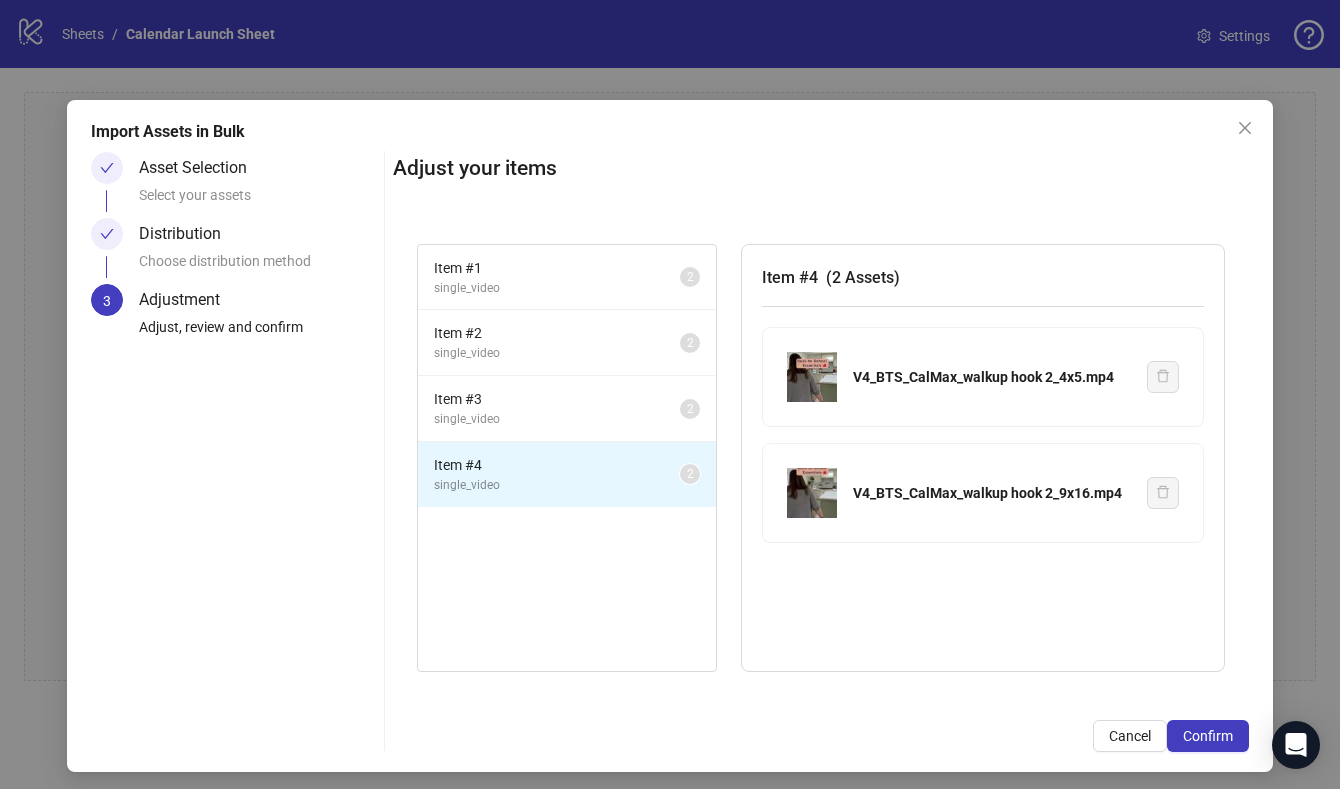 scroll, scrollTop: 7, scrollLeft: 0, axis: vertical 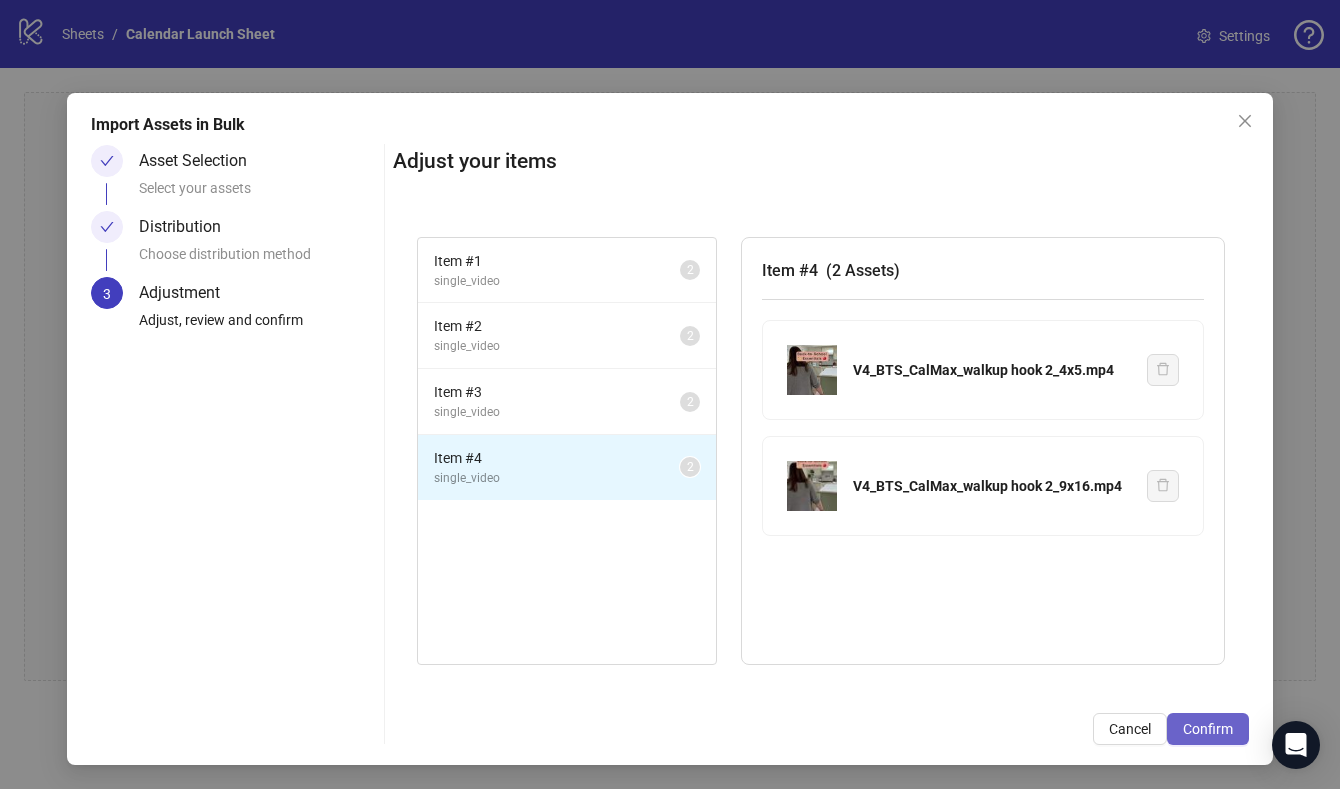 click on "Confirm" at bounding box center [1208, 729] 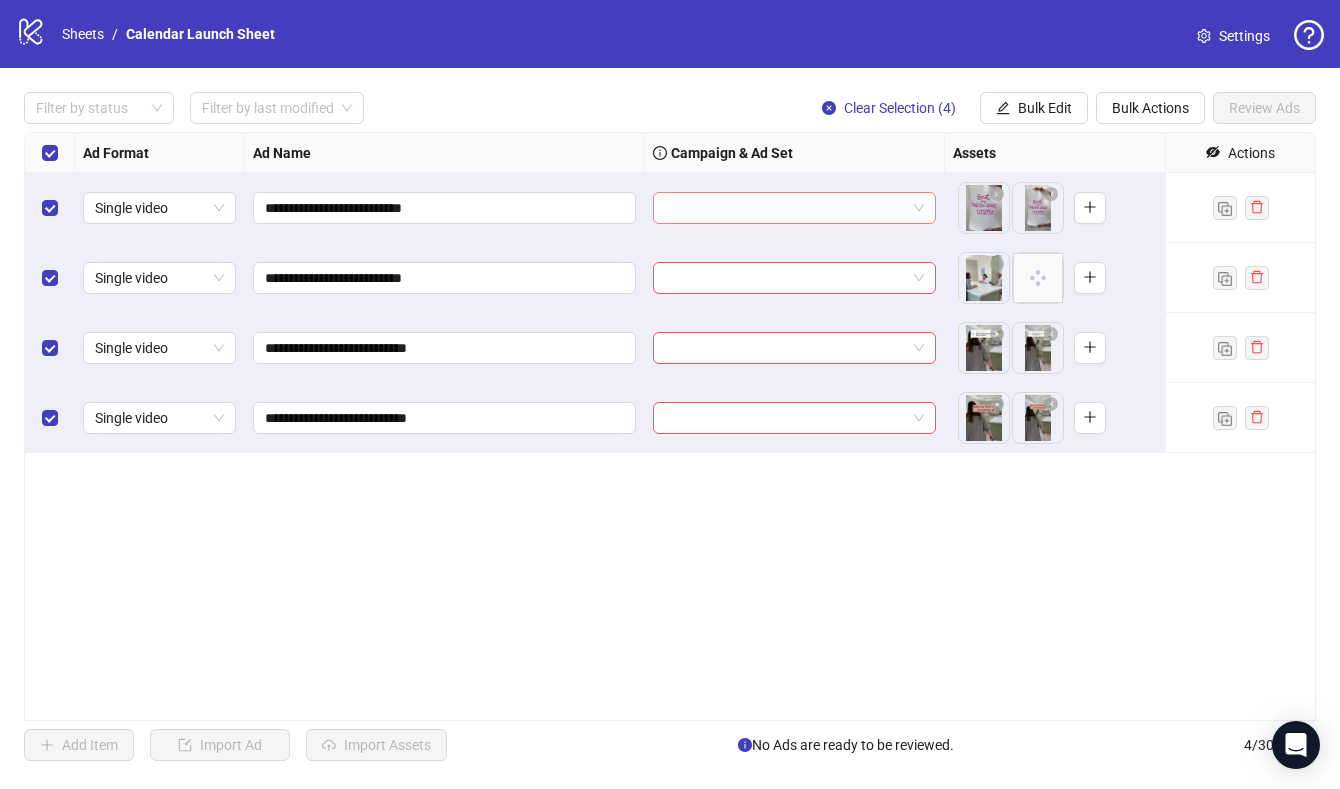 click at bounding box center [785, 208] 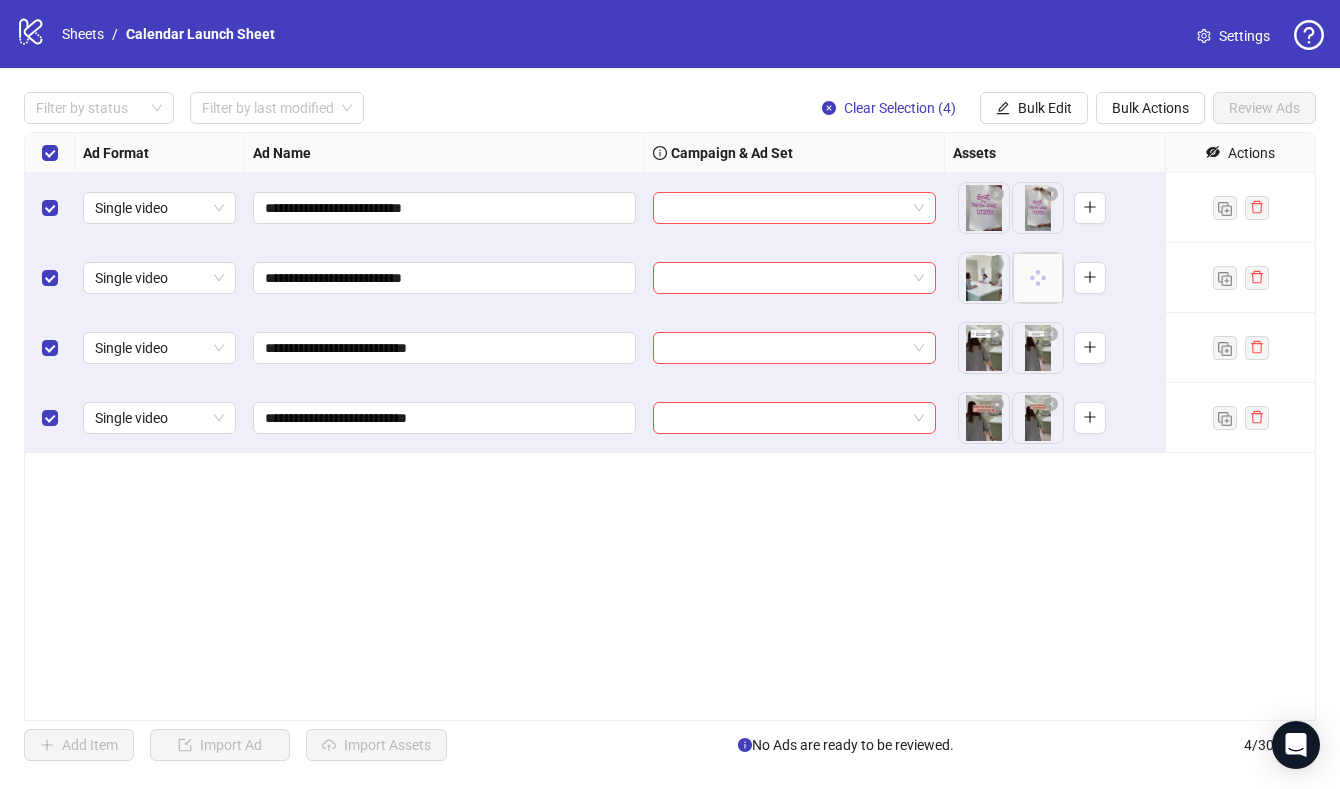 click on "Ad Name" at bounding box center (445, 153) 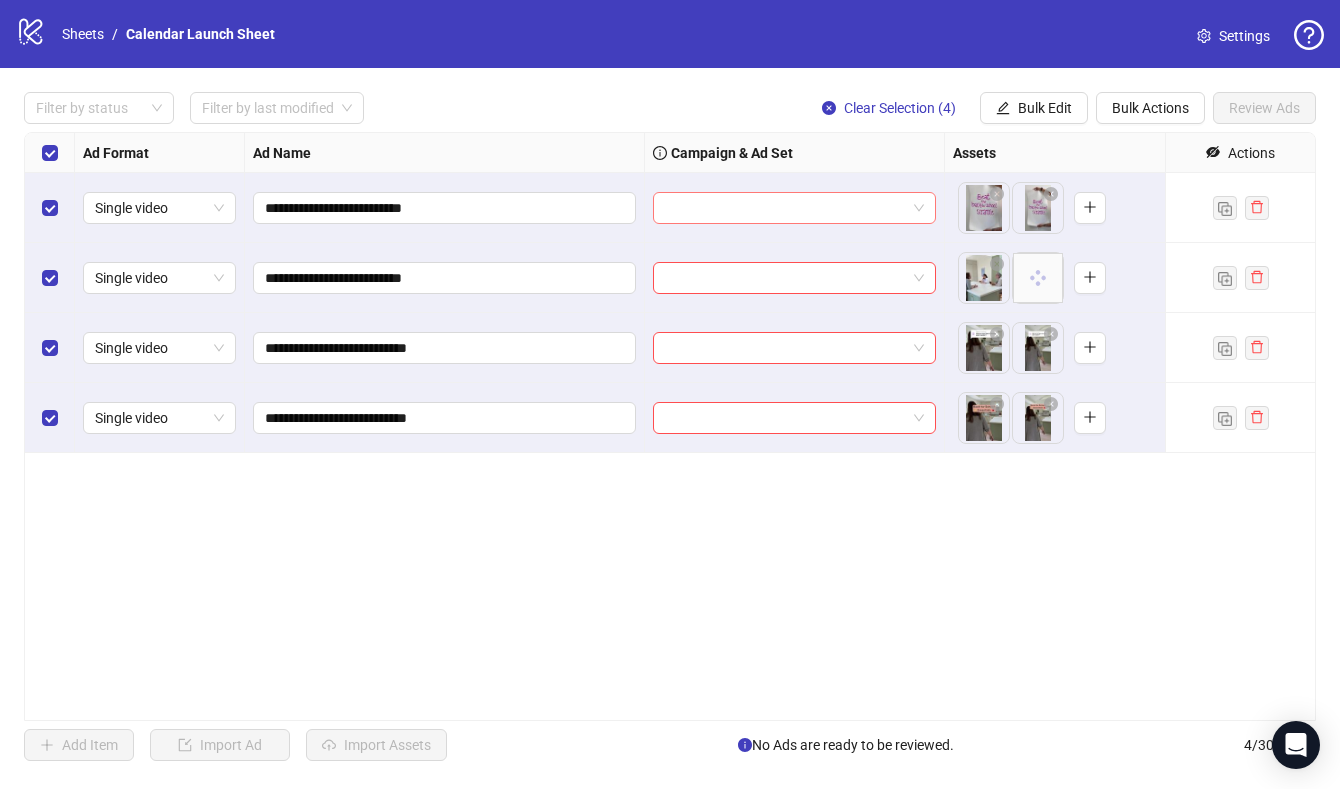 click at bounding box center (785, 208) 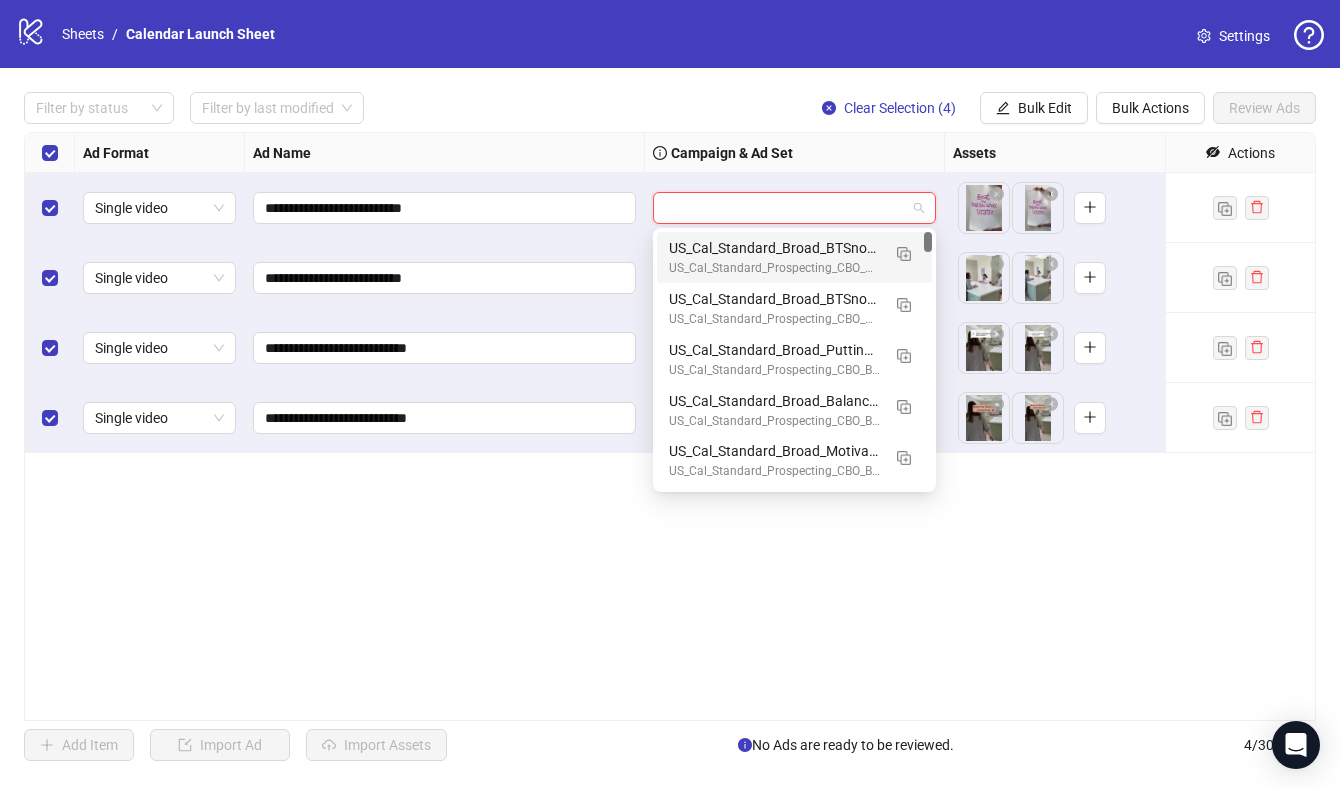 click at bounding box center (794, 208) 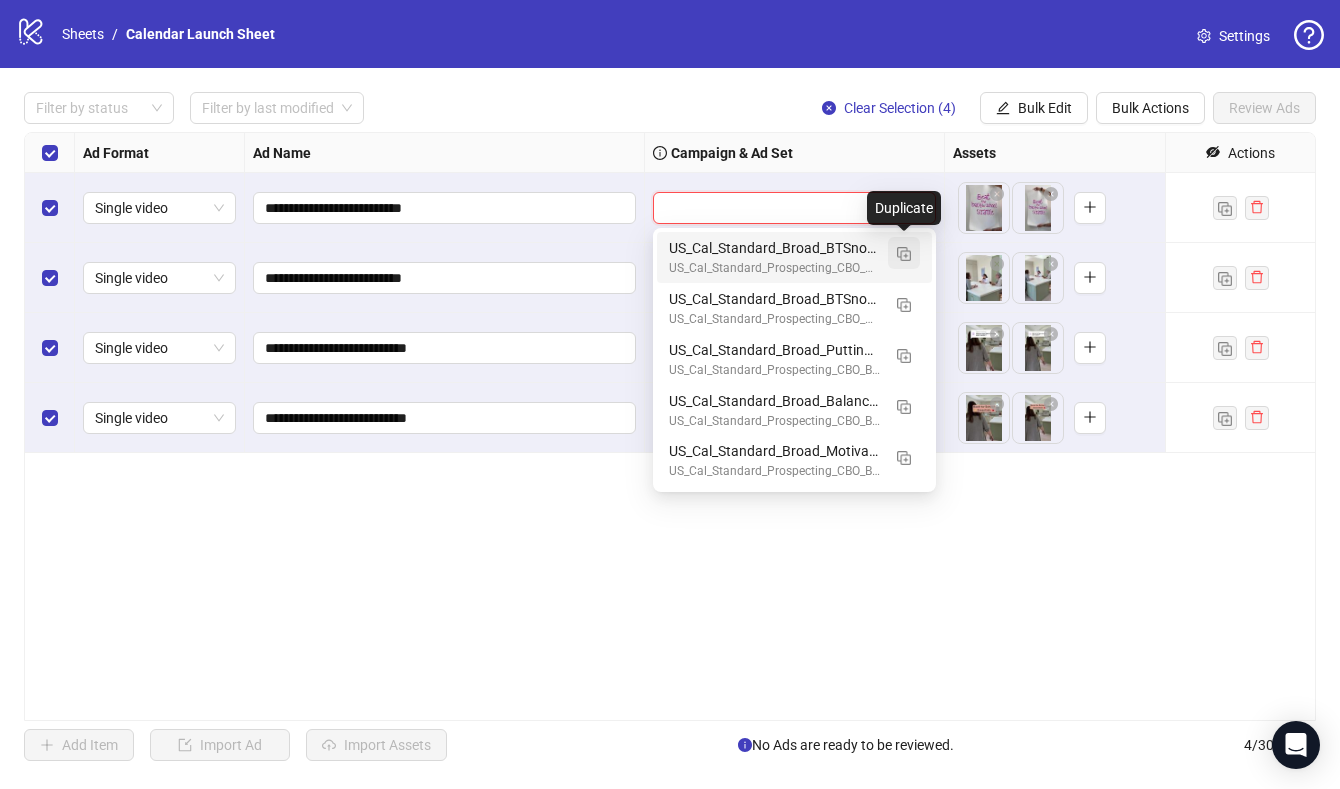 click at bounding box center [904, 254] 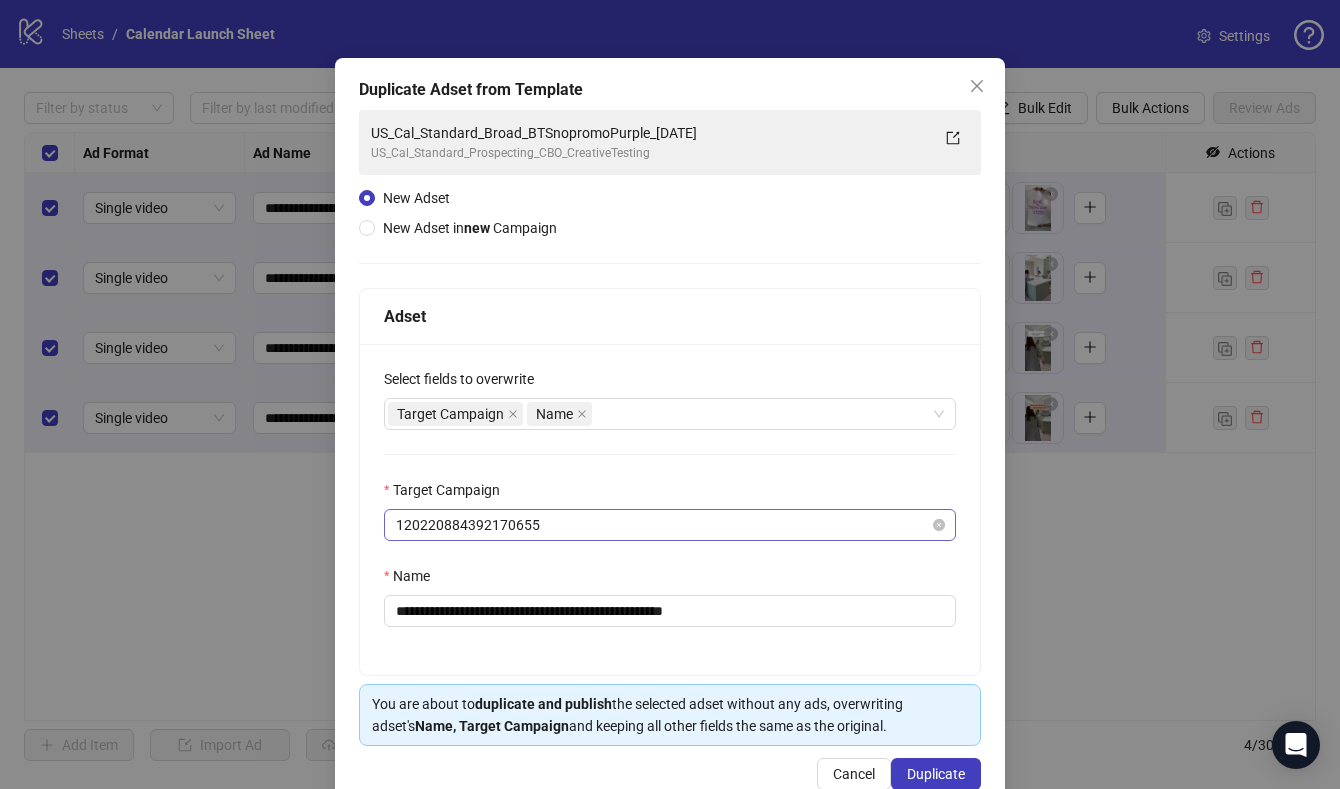 scroll, scrollTop: 88, scrollLeft: 0, axis: vertical 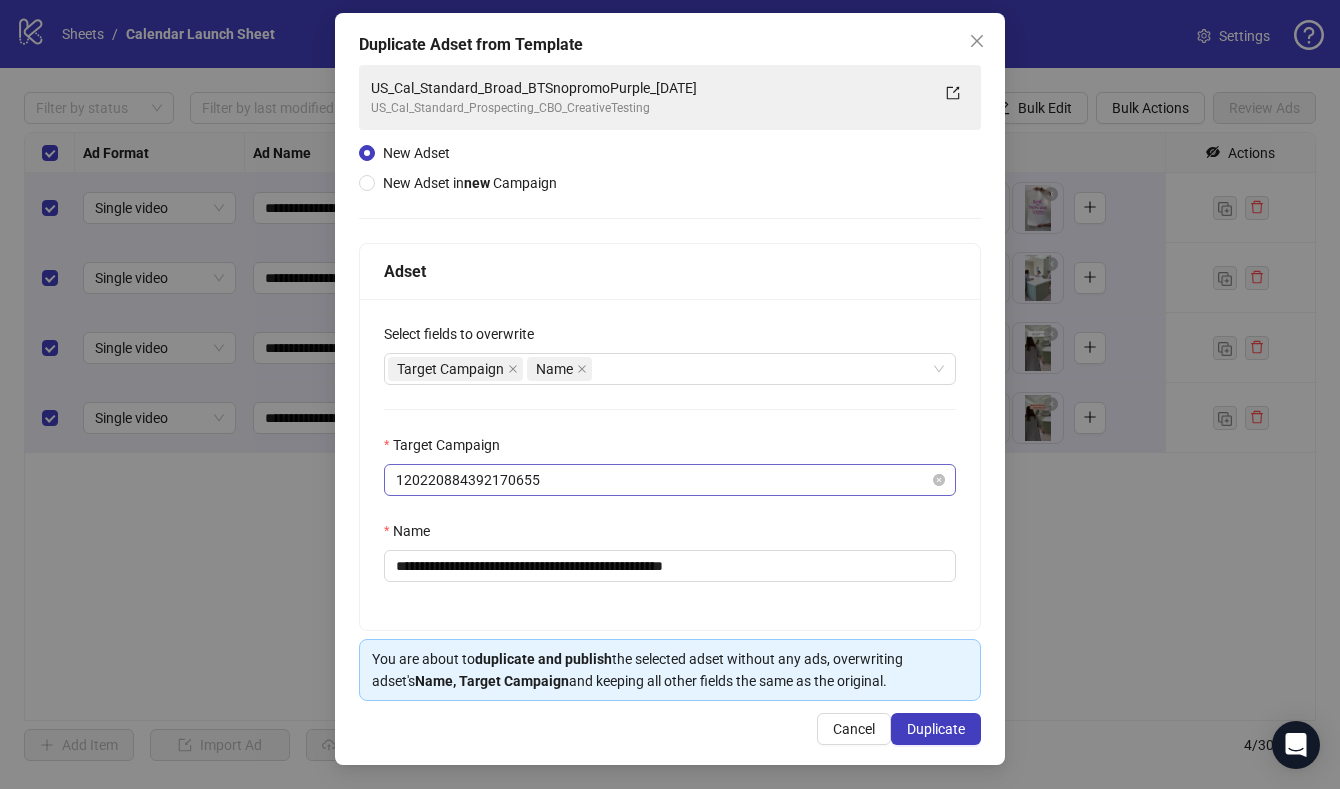 click on "120220884392170655" at bounding box center (670, 480) 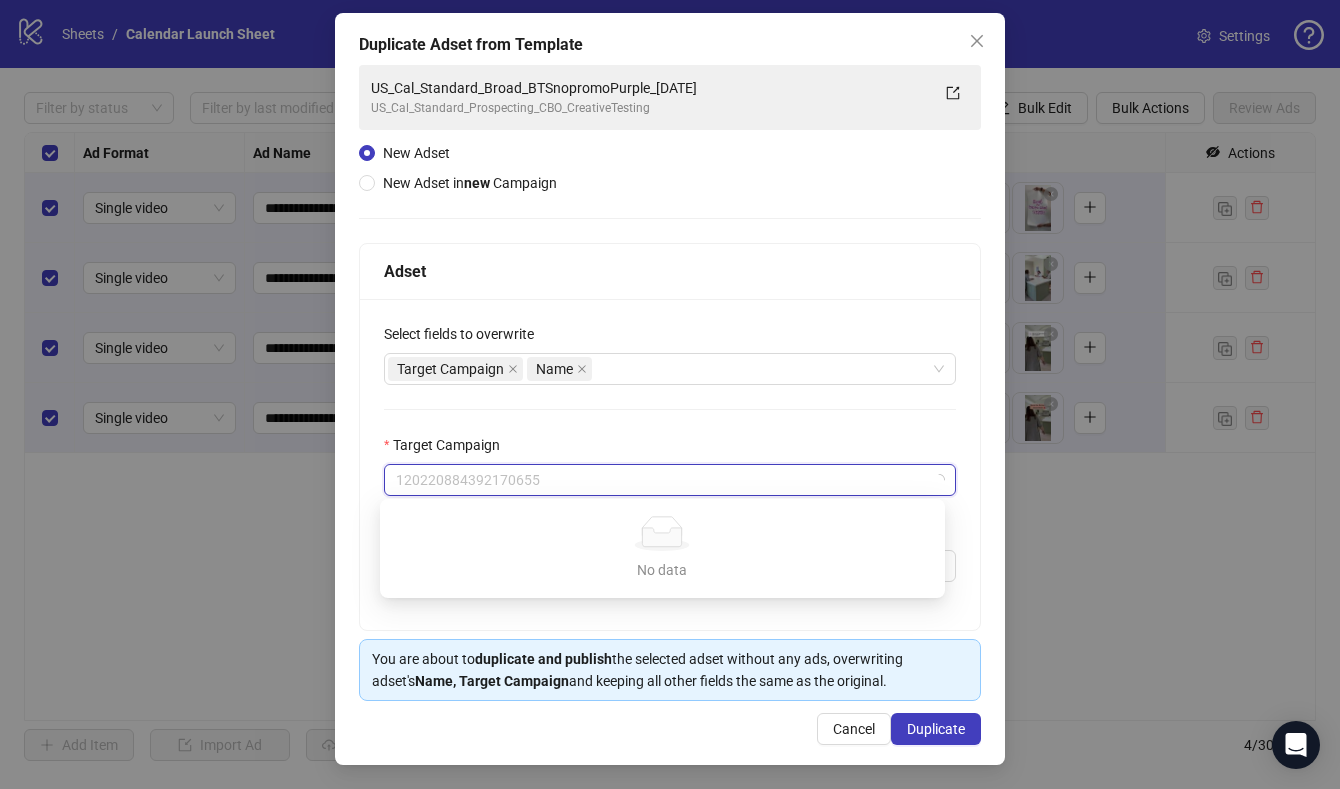 click on "Target Campaign" at bounding box center (670, 449) 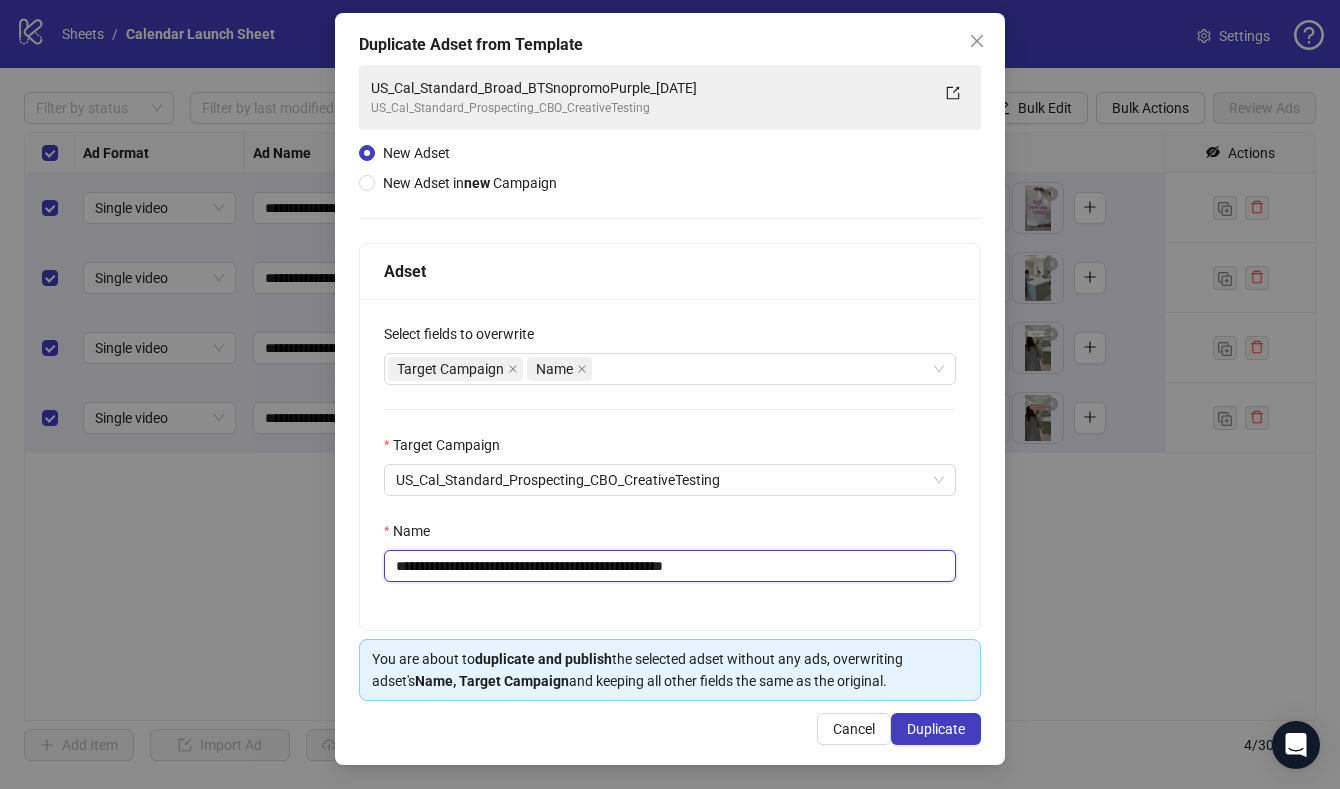 click on "**********" at bounding box center [670, 566] 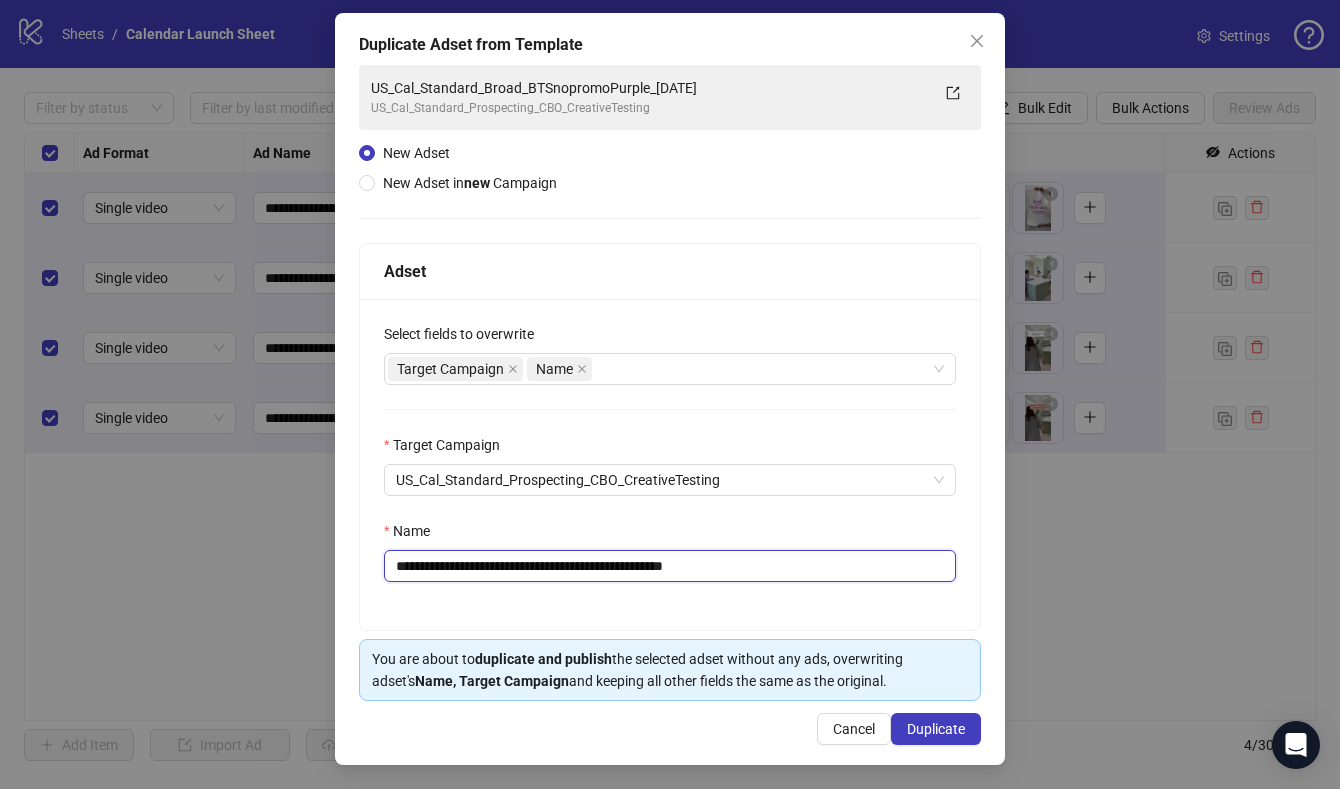 drag, startPoint x: 776, startPoint y: 567, endPoint x: 724, endPoint y: 571, distance: 52.153618 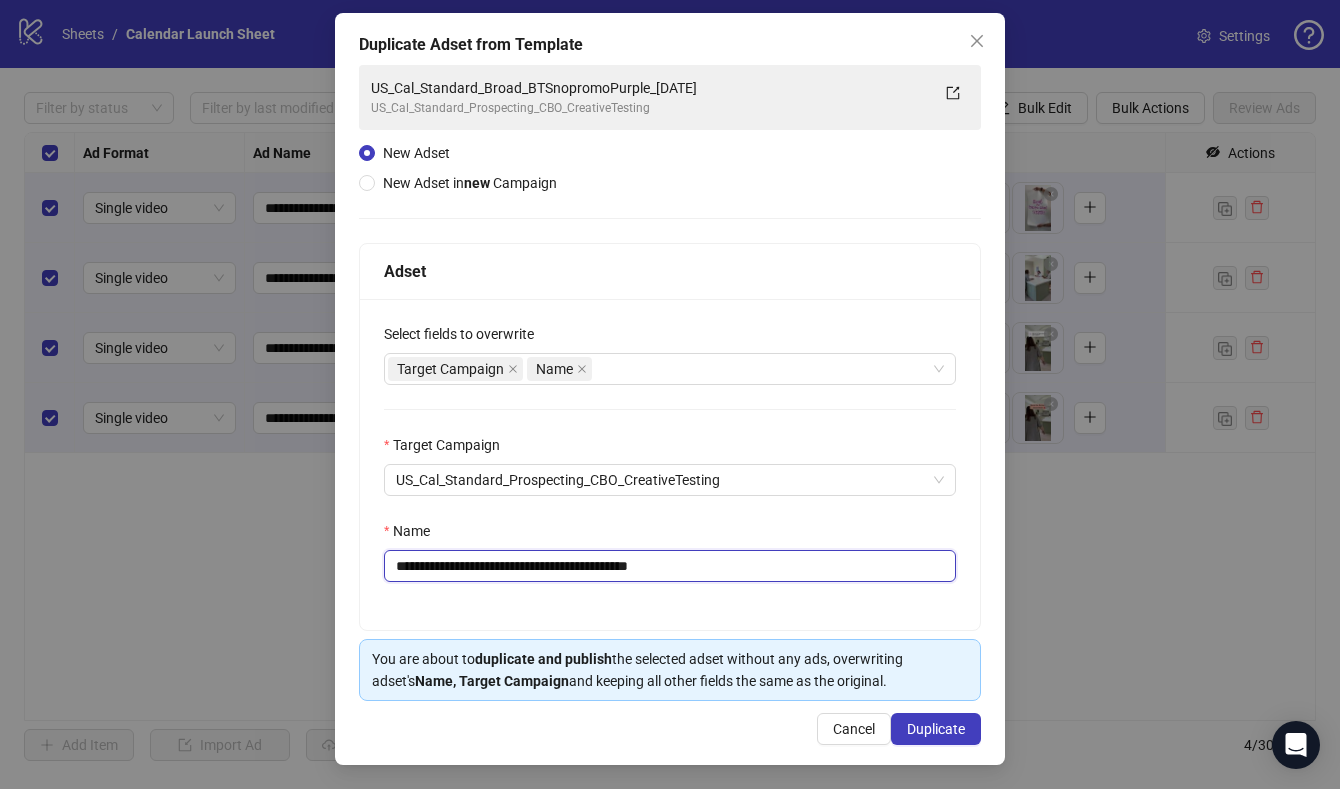 click on "**********" at bounding box center (670, 566) 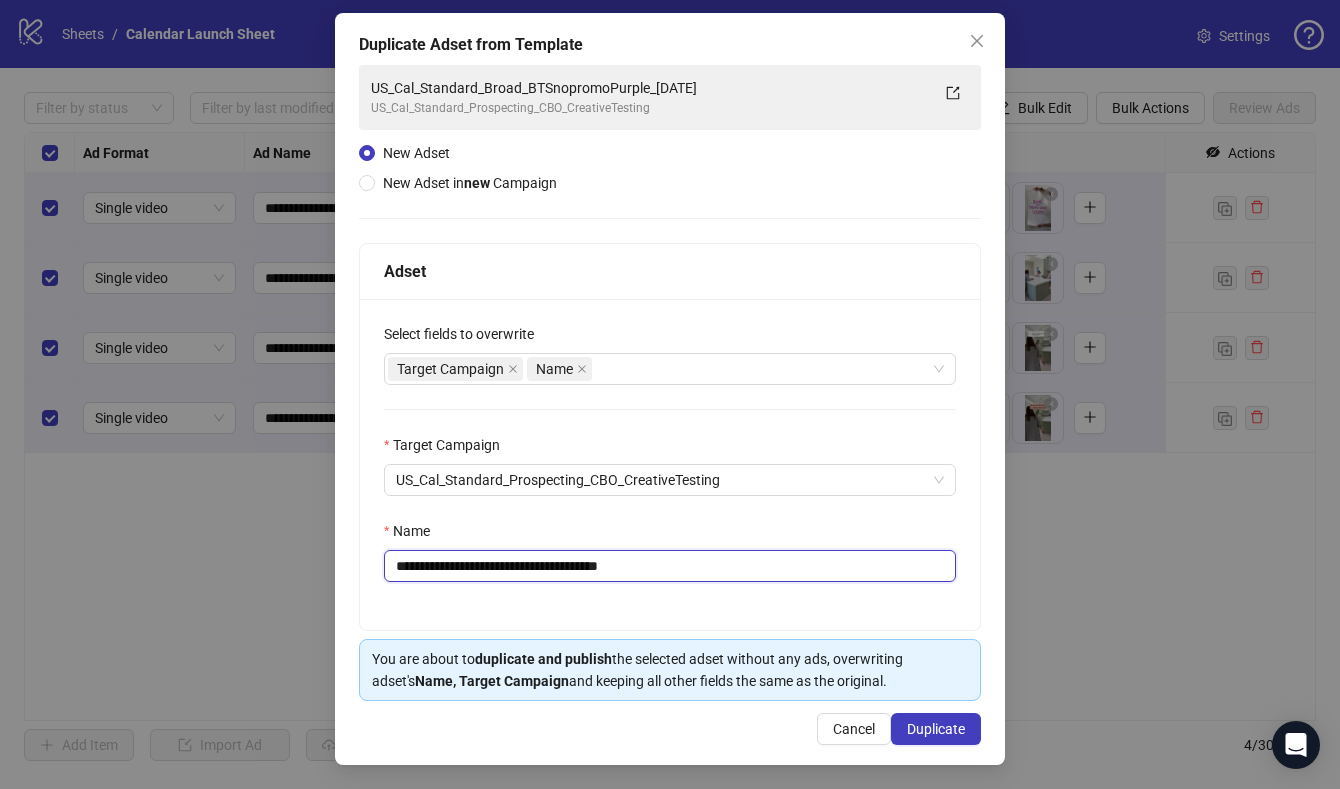 type on "**********" 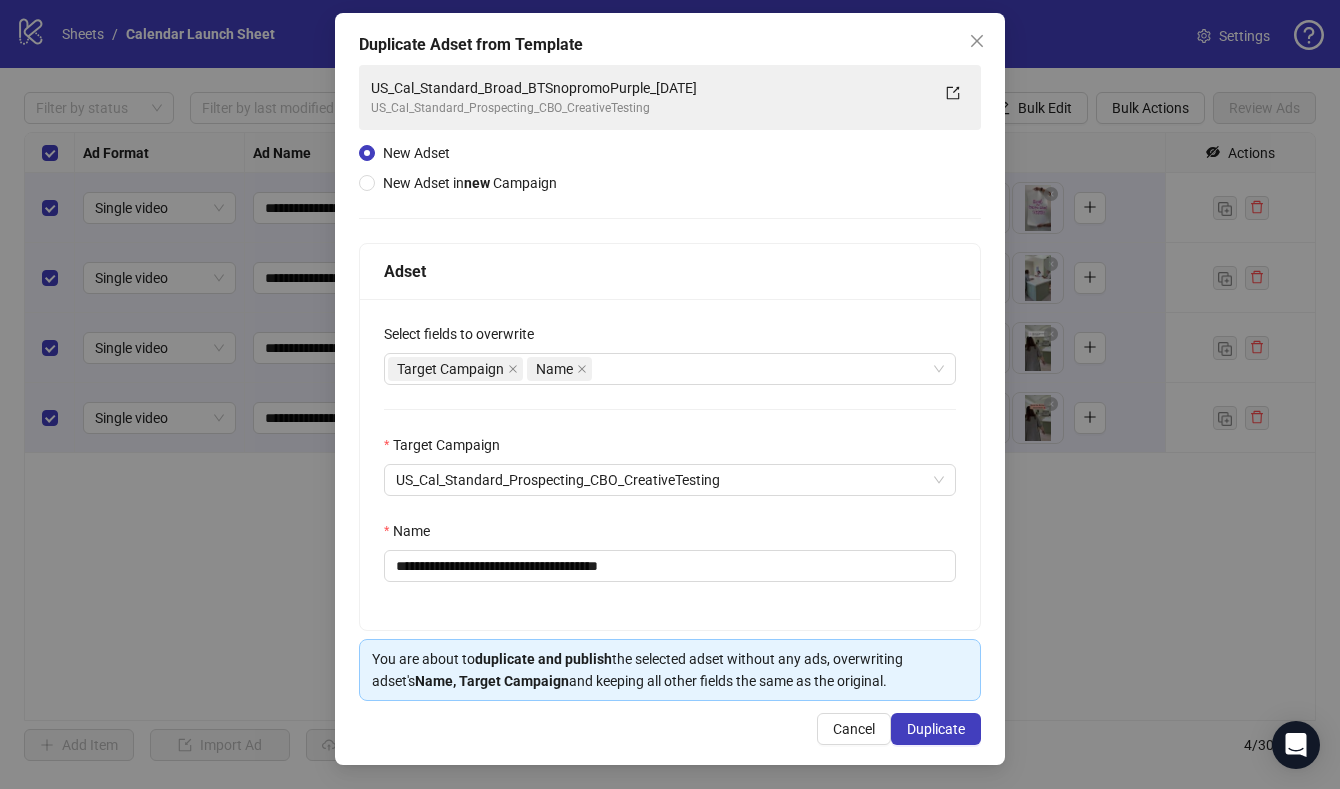 click on "**********" at bounding box center (670, 464) 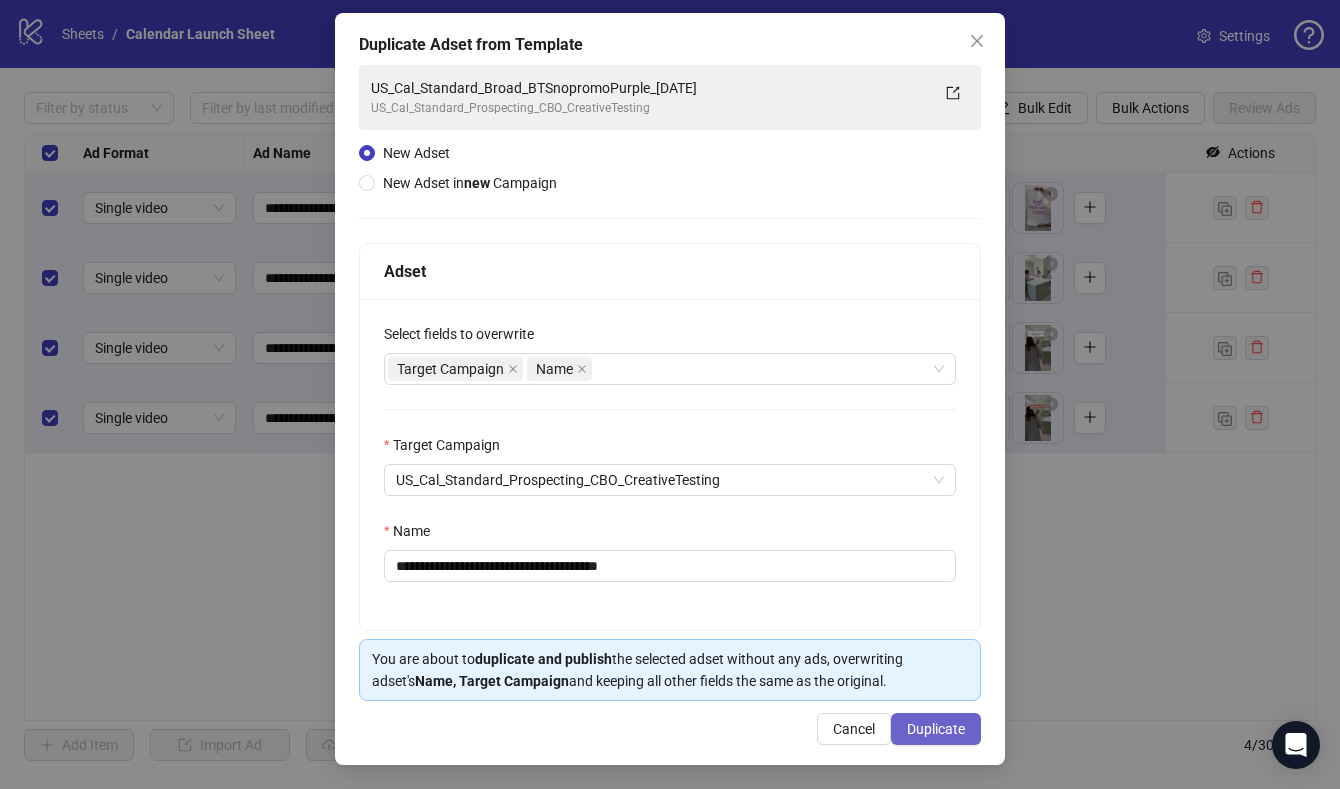 click on "Duplicate" at bounding box center (936, 729) 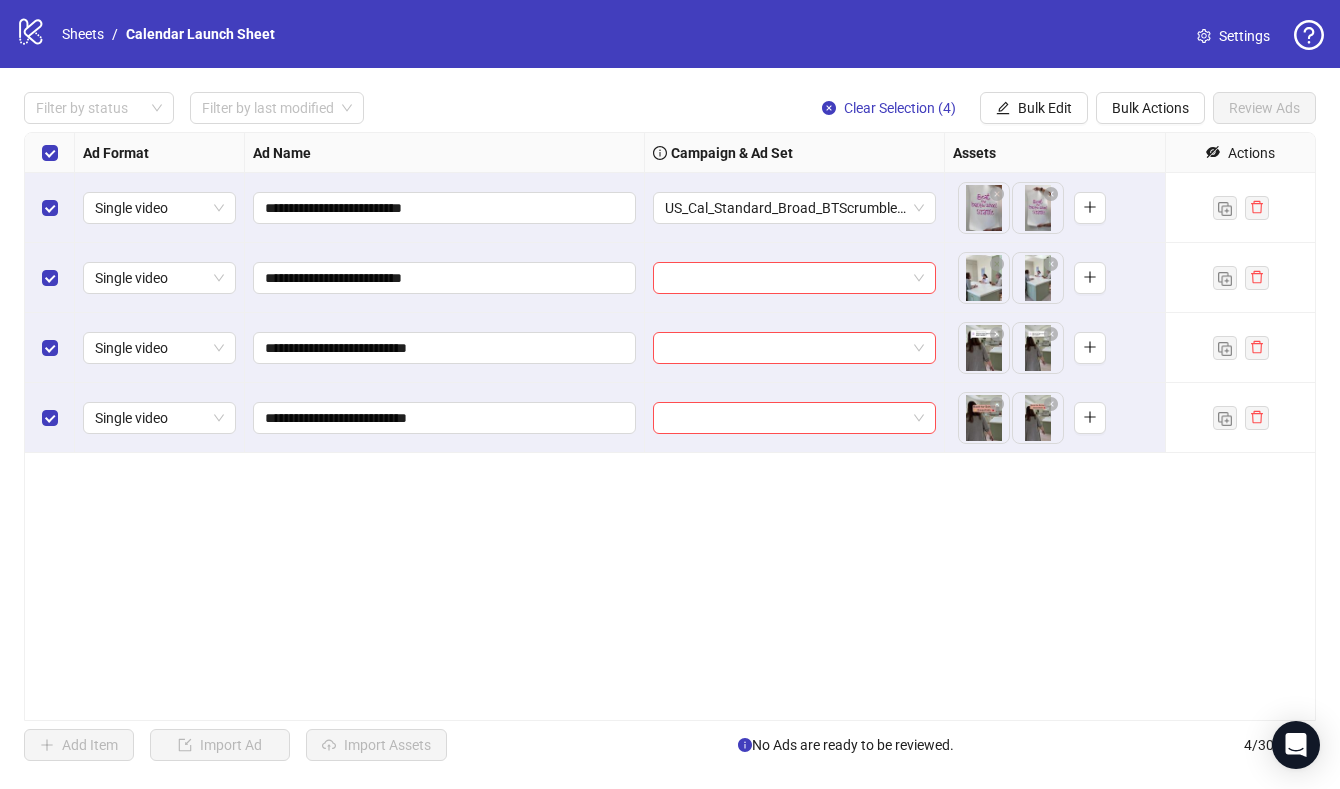 drag, startPoint x: 573, startPoint y: 533, endPoint x: 583, endPoint y: 525, distance: 12.806249 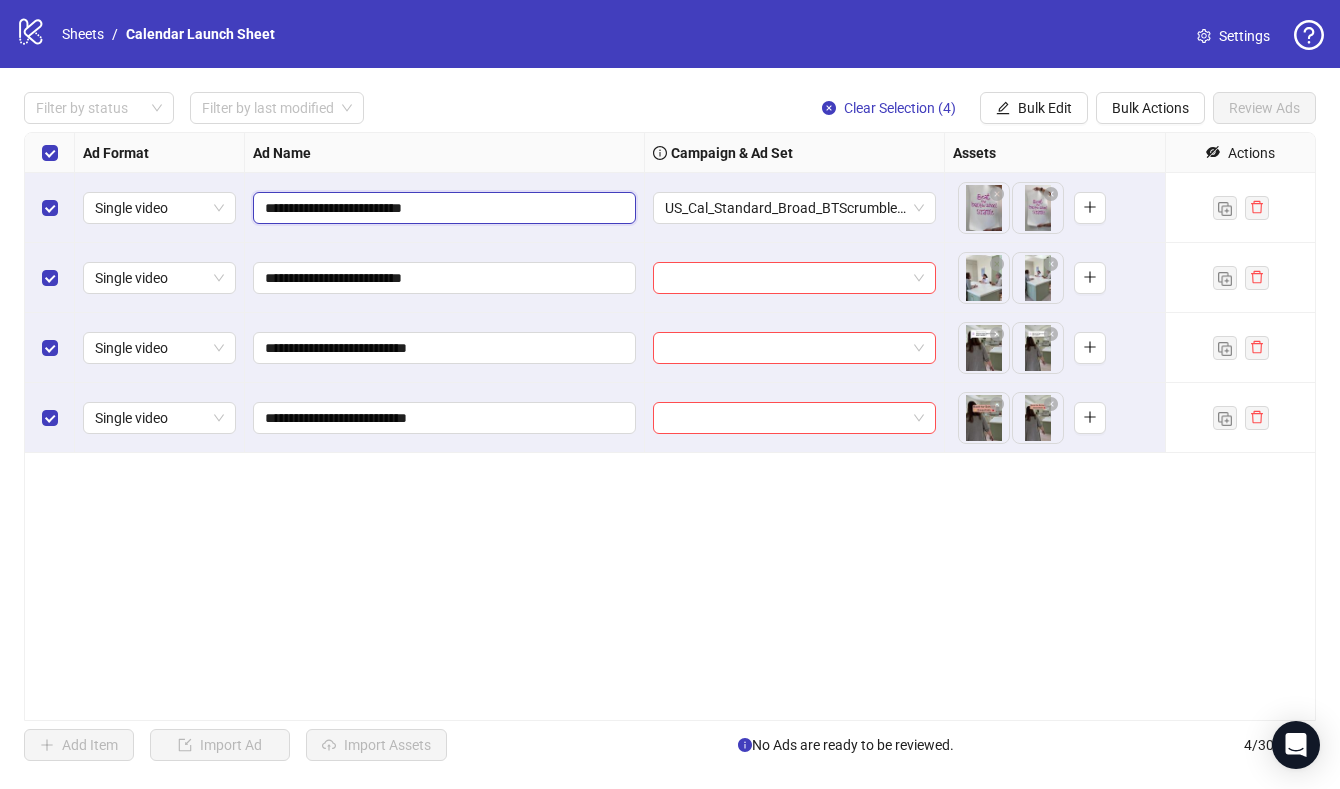 click on "**********" at bounding box center [442, 208] 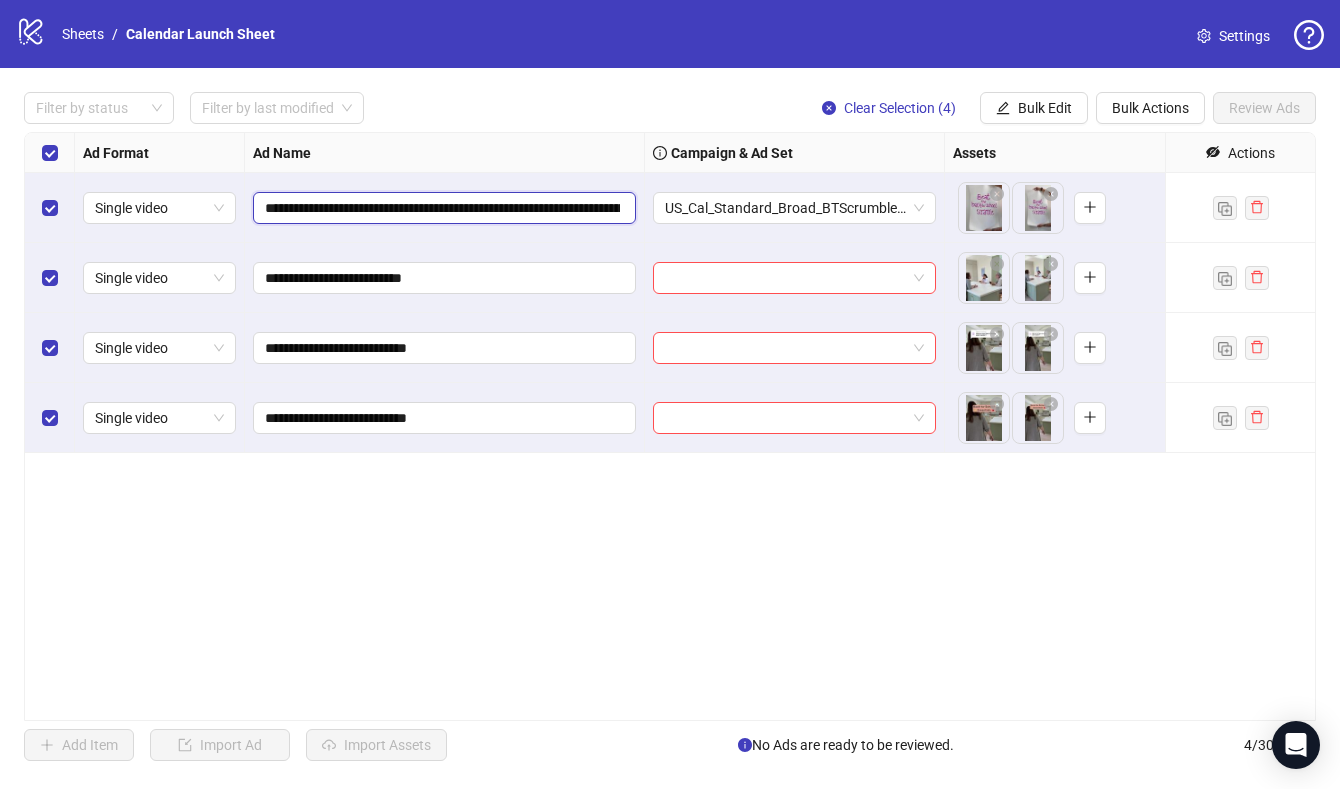 scroll, scrollTop: 0, scrollLeft: 884, axis: horizontal 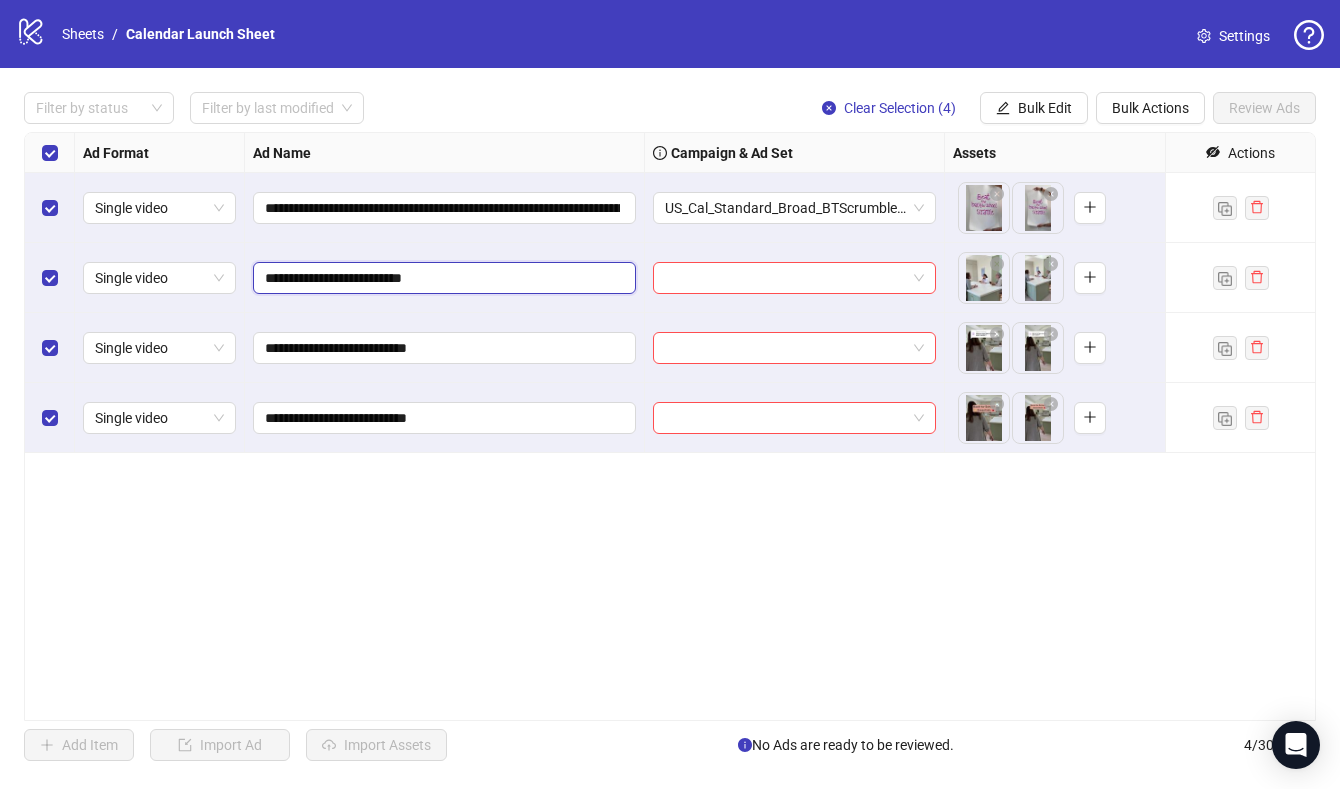 click on "**********" at bounding box center (442, 278) 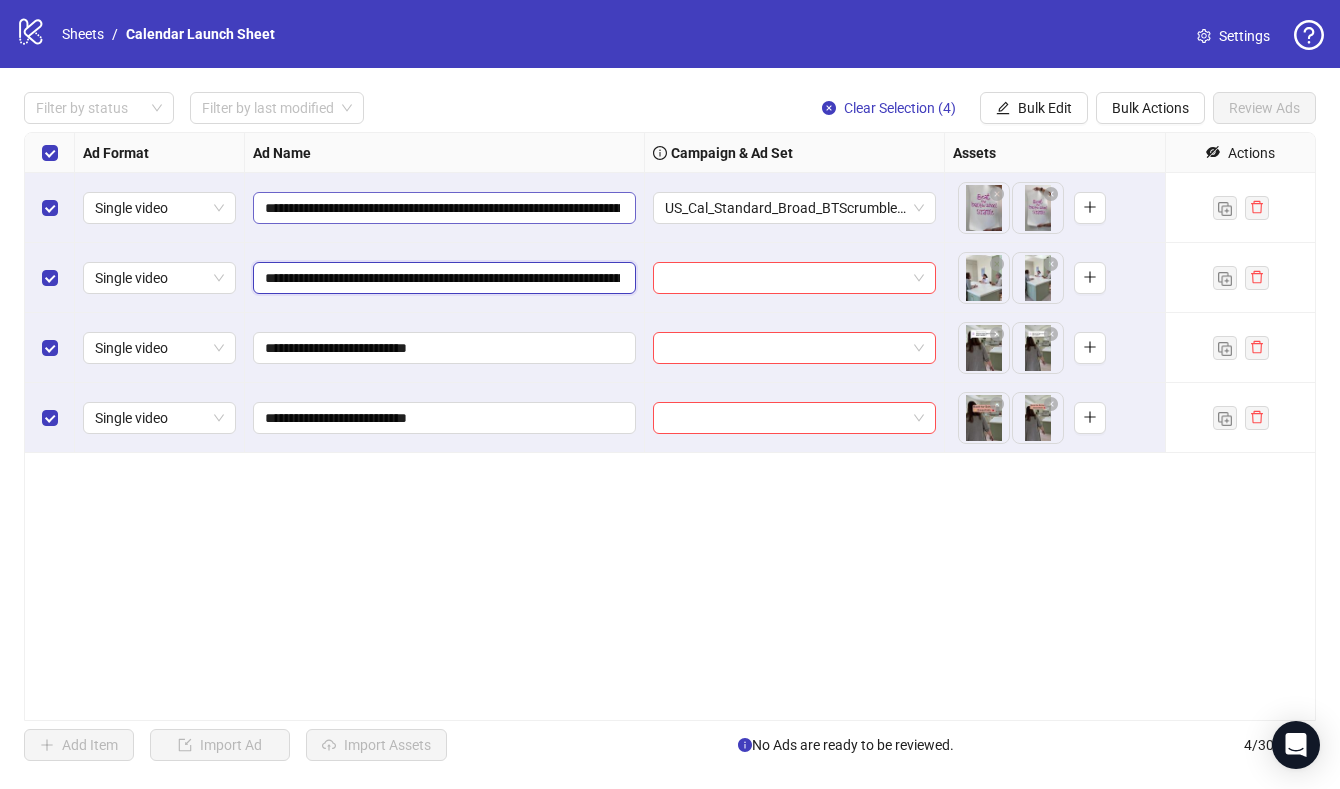 scroll, scrollTop: 0, scrollLeft: 845, axis: horizontal 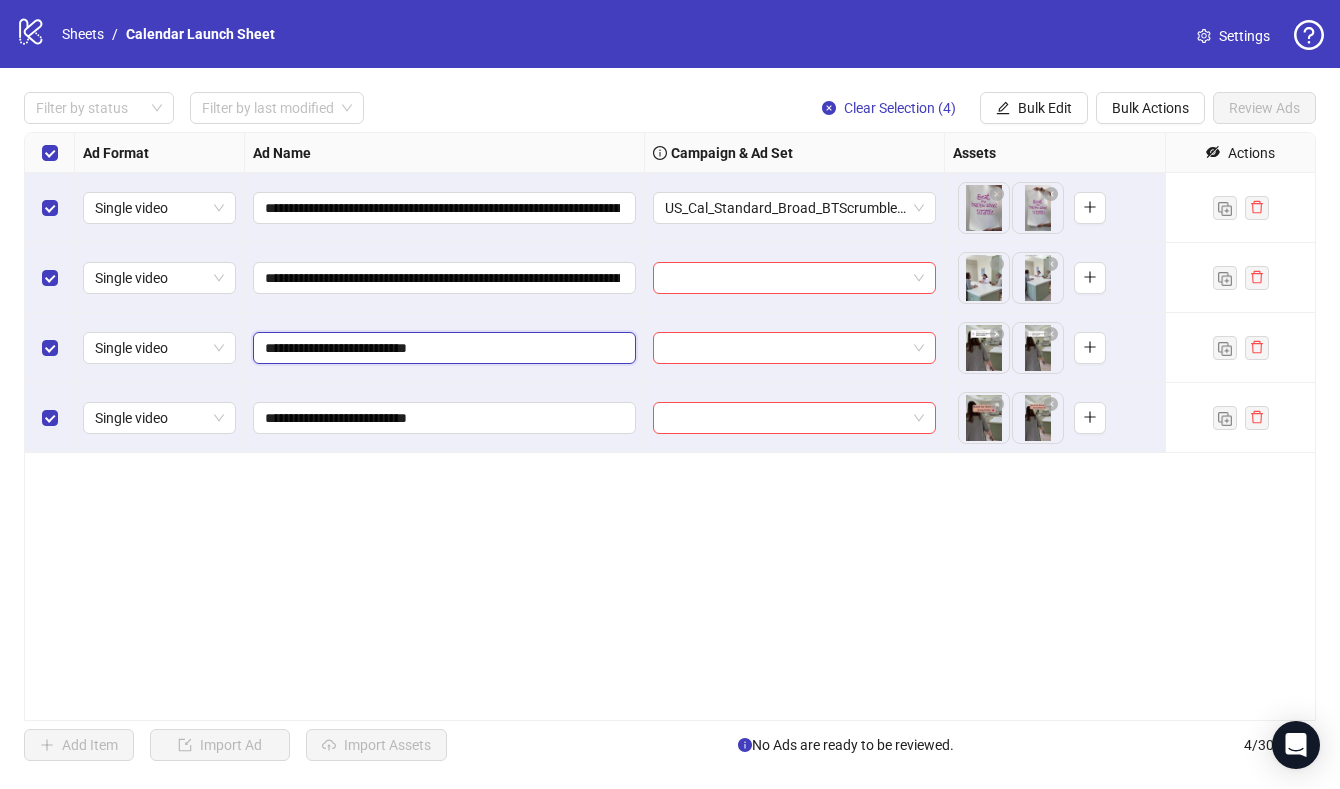 click on "**********" at bounding box center [442, 348] 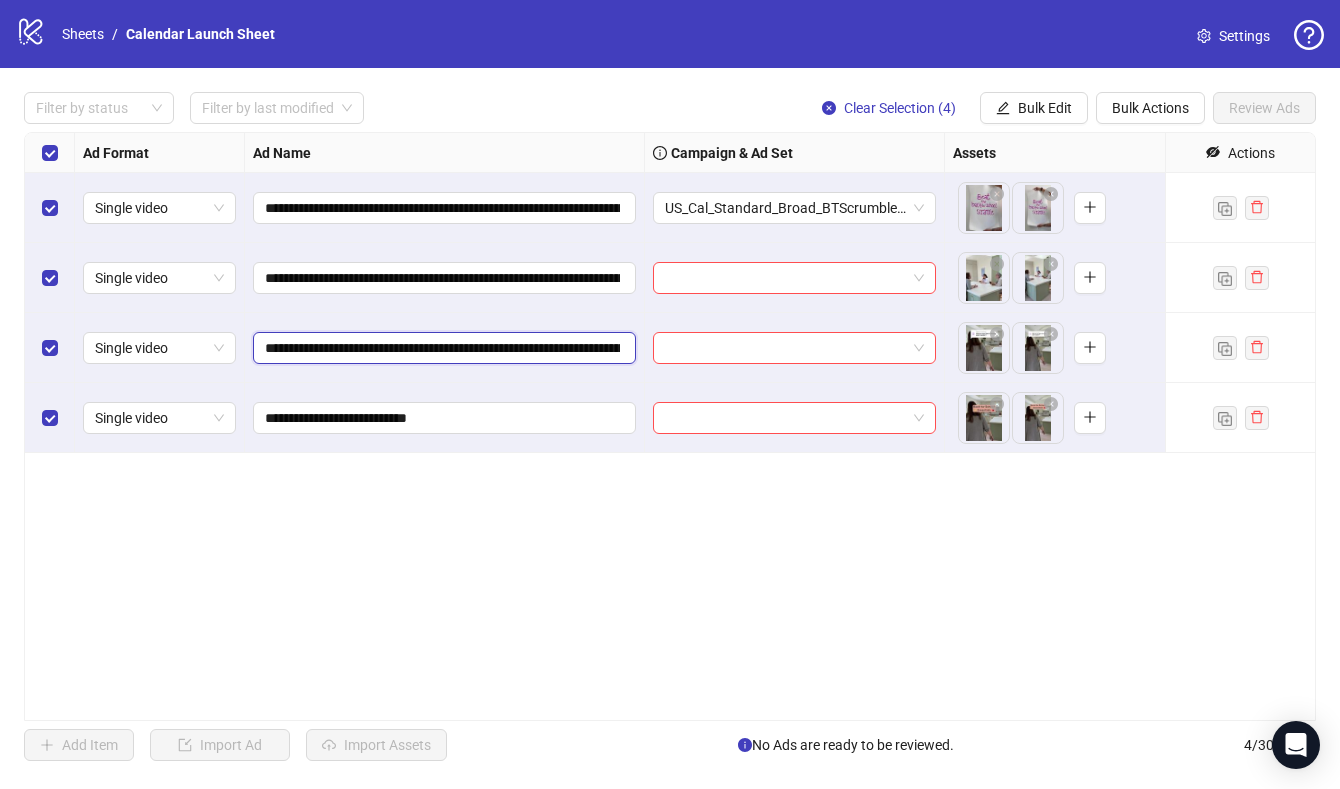 scroll, scrollTop: 0, scrollLeft: 941, axis: horizontal 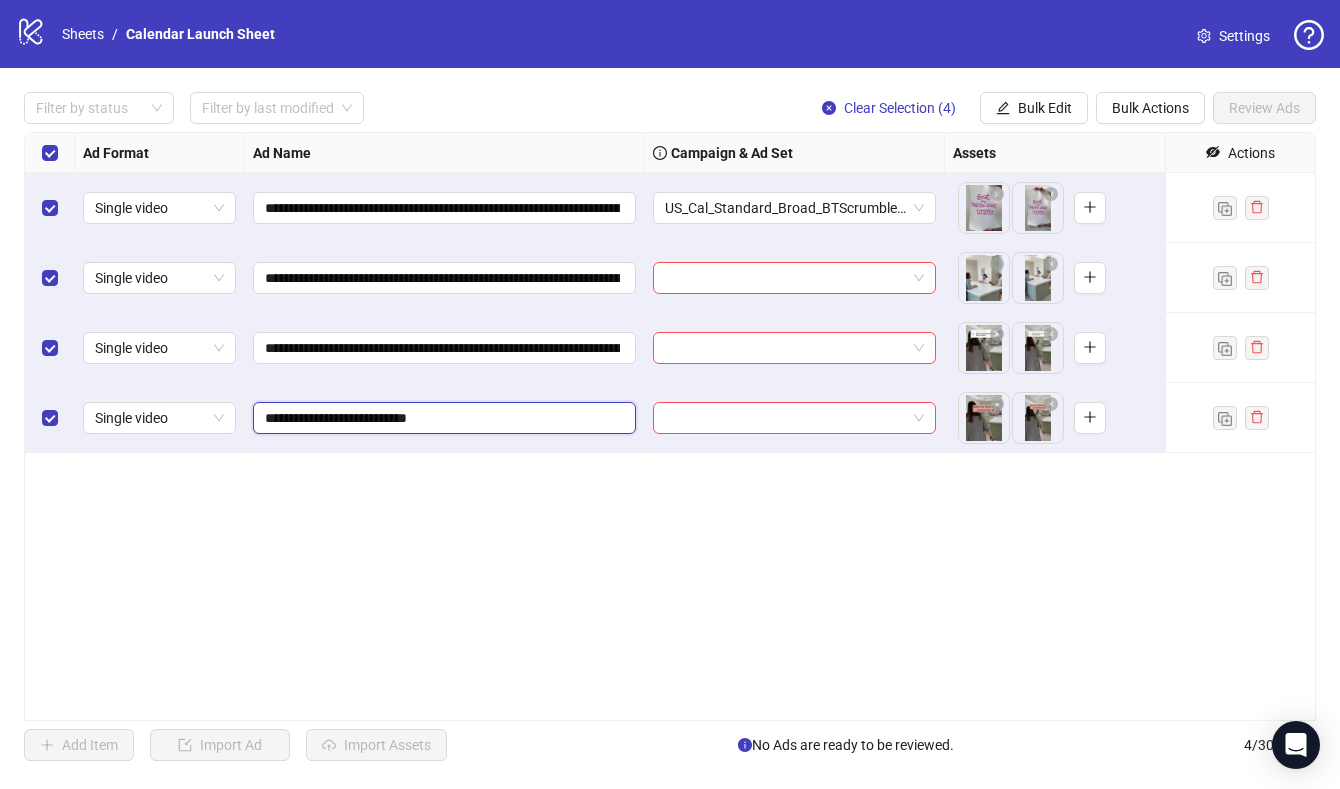 click on "**********" at bounding box center [442, 418] 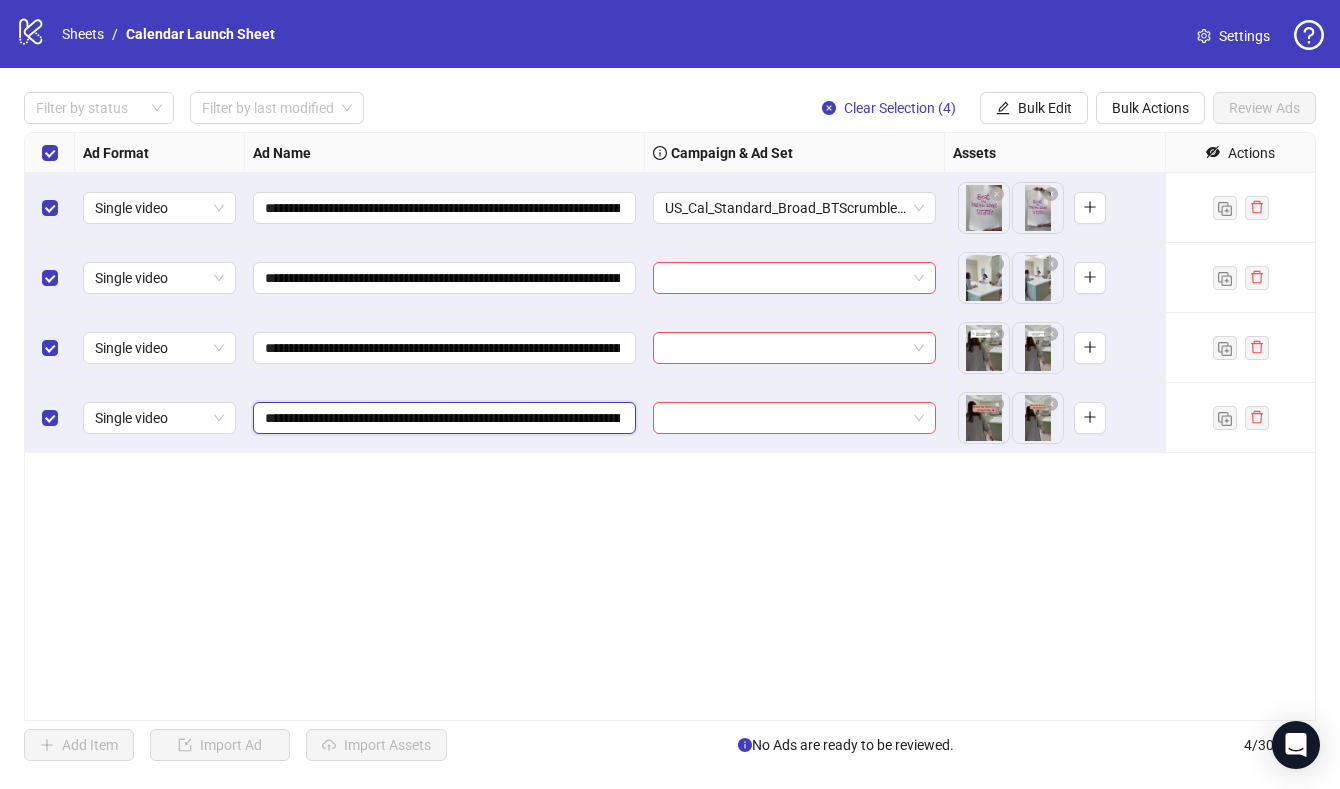 scroll, scrollTop: 0, scrollLeft: 885, axis: horizontal 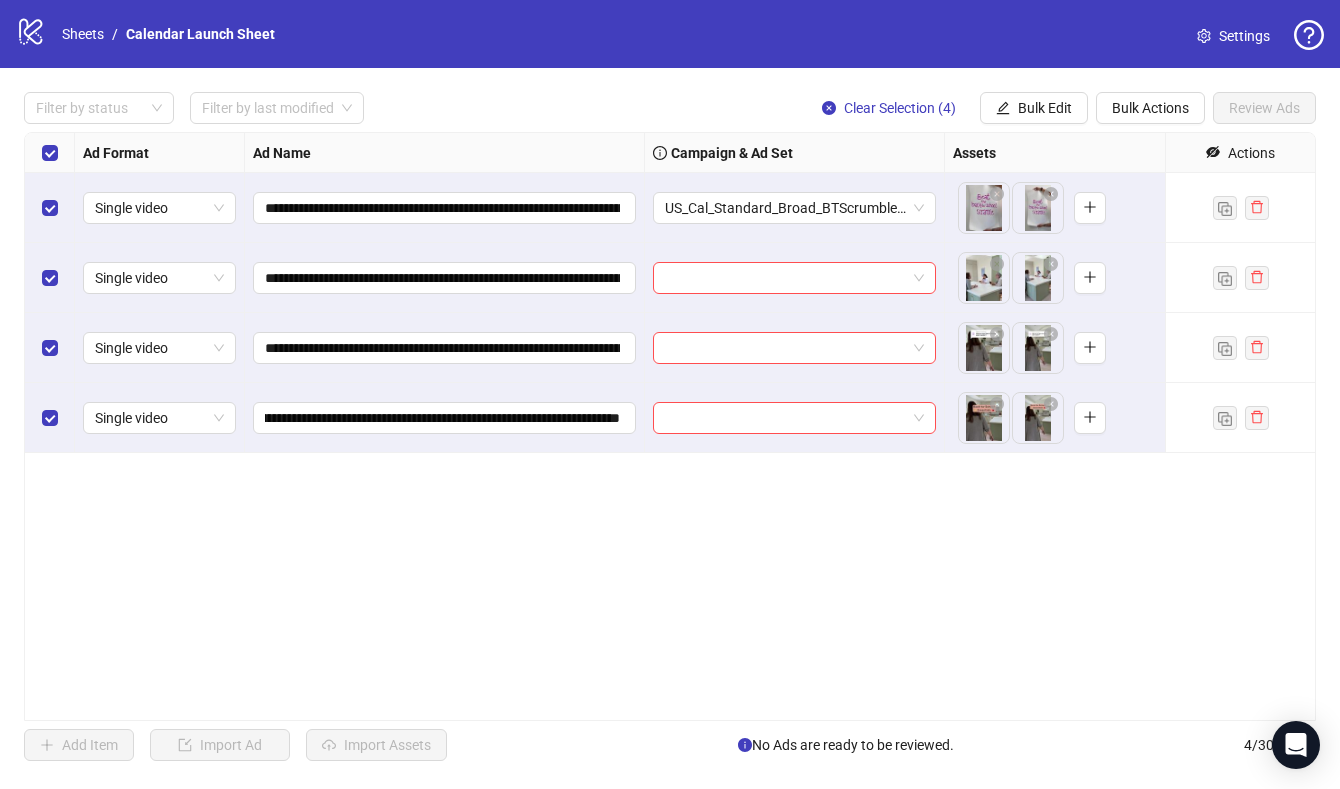 click on "**********" at bounding box center (670, 426) 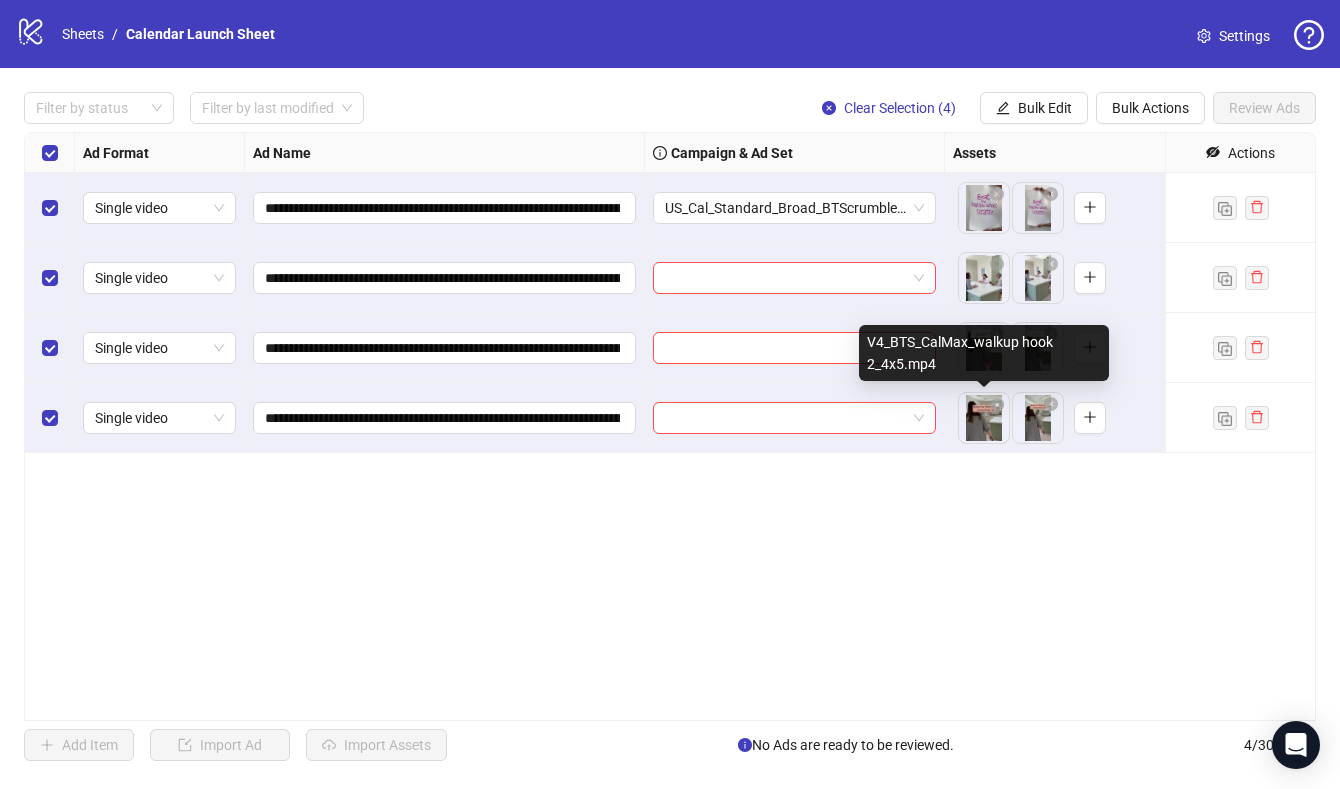 click on "**********" at bounding box center (670, 394) 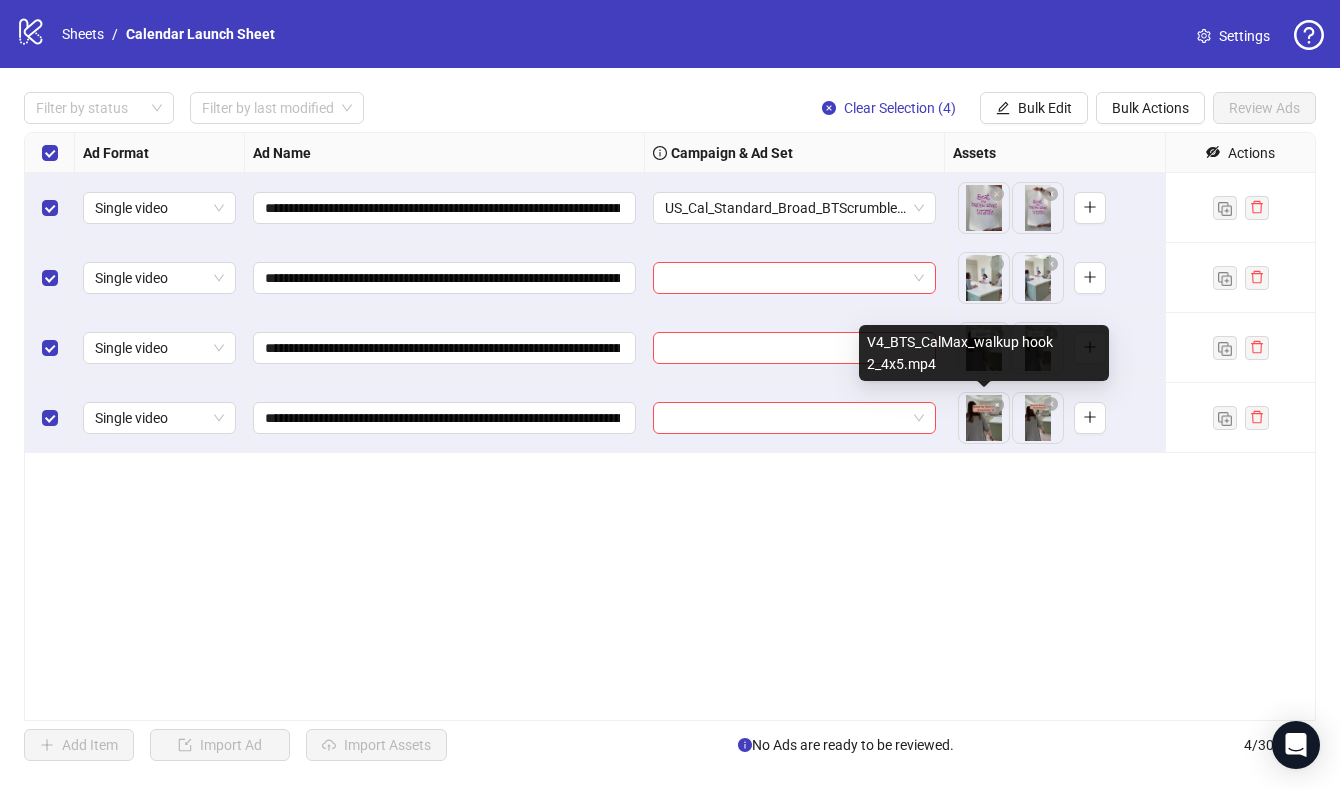 click on "**********" at bounding box center [670, 394] 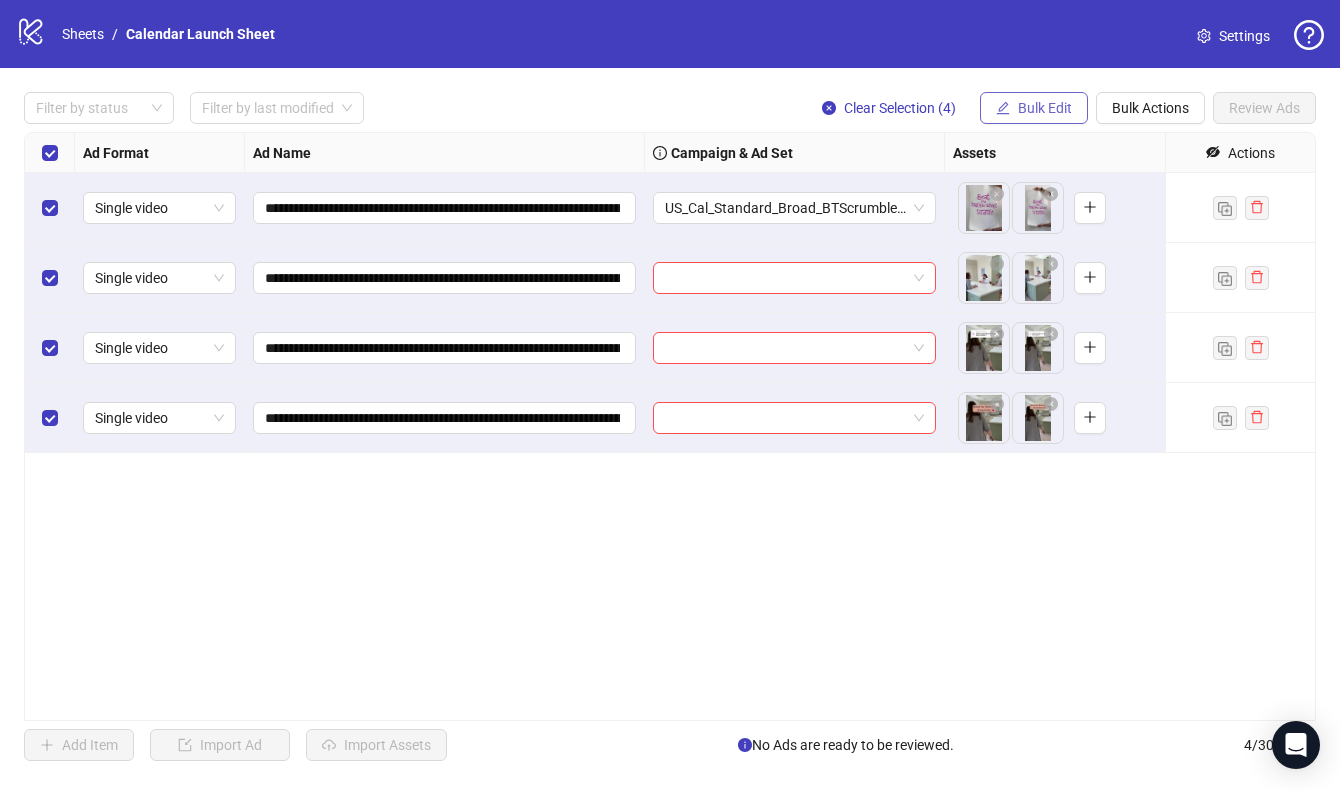 click on "Bulk Edit" at bounding box center [1045, 108] 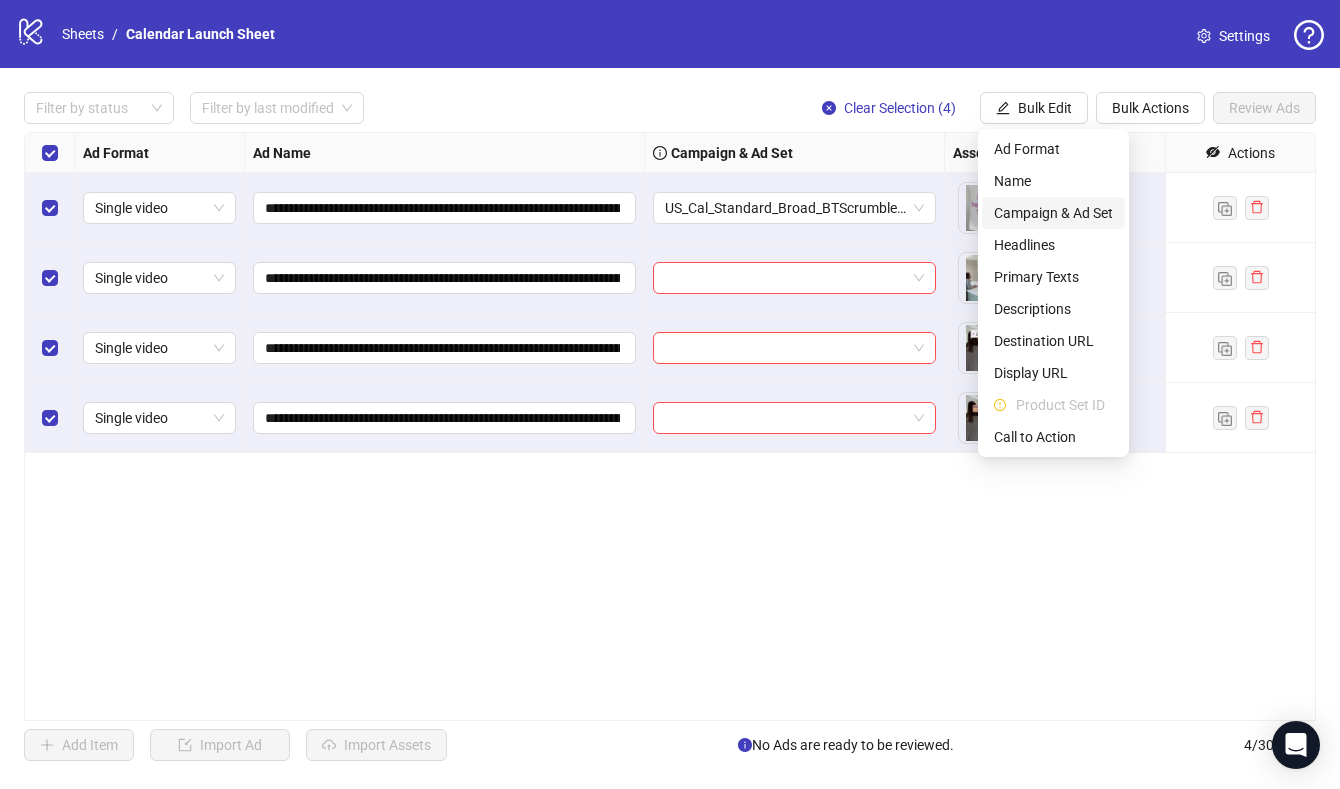 click on "Campaign & Ad Set" at bounding box center (1053, 213) 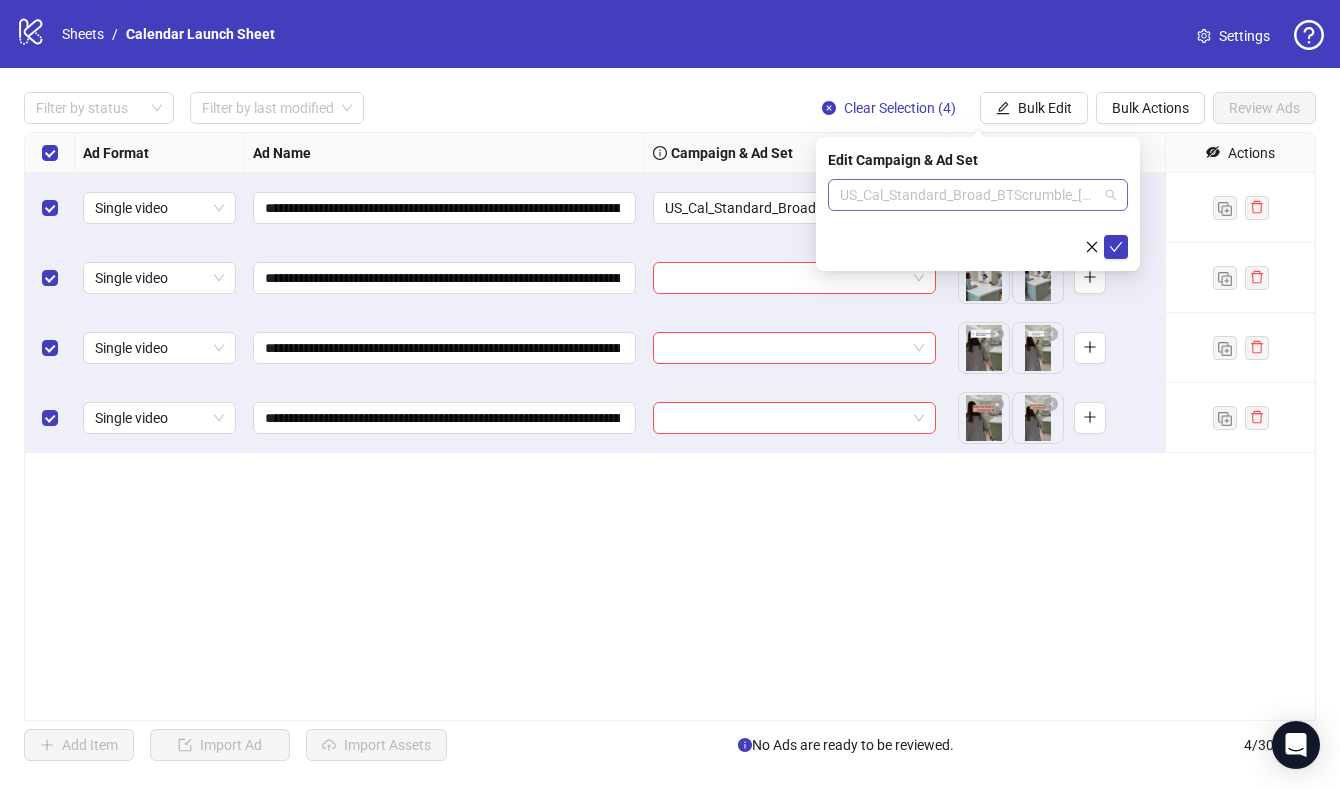 click on "US_Cal_Standard_Broad_BTScrumble_7.22.25" at bounding box center [978, 195] 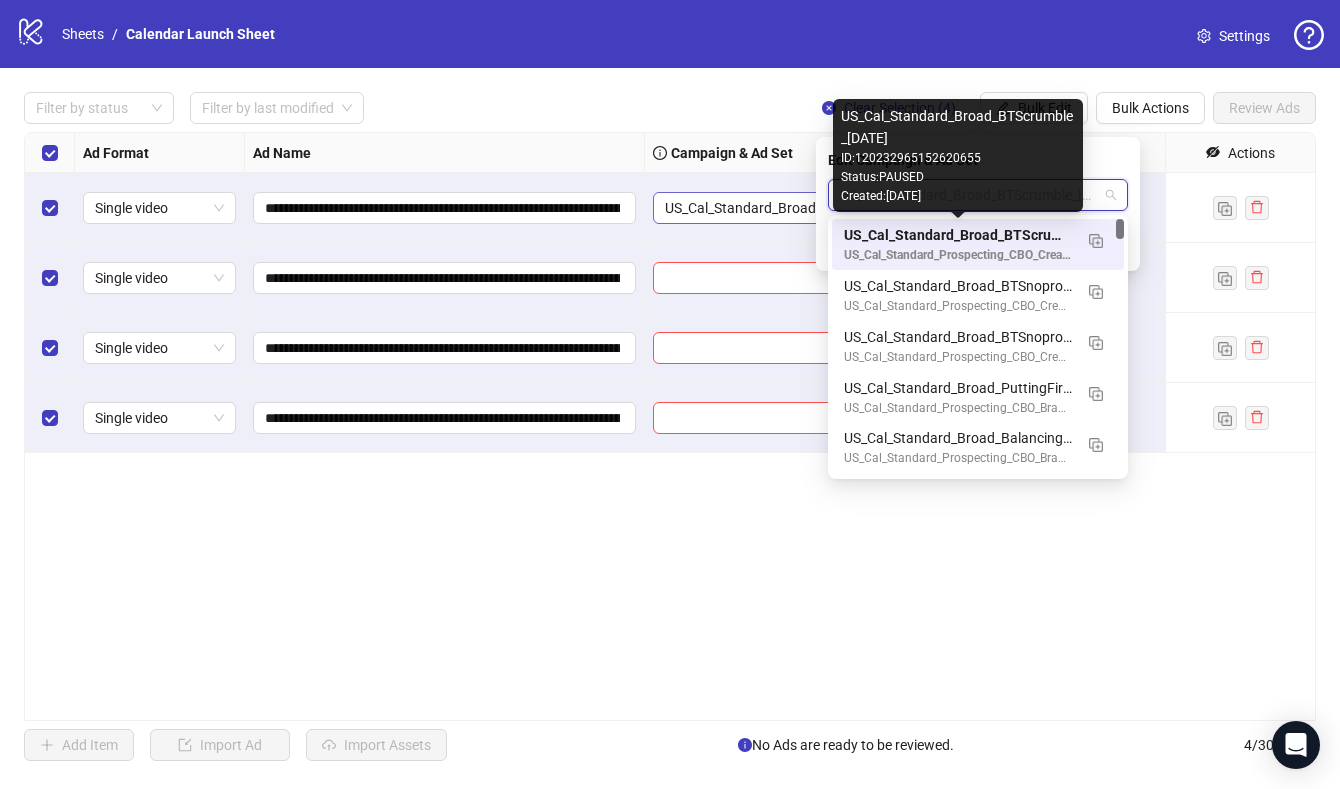 click on "US_Cal_Standard_Broad_BTScrumble_7.22.25" at bounding box center [794, 208] 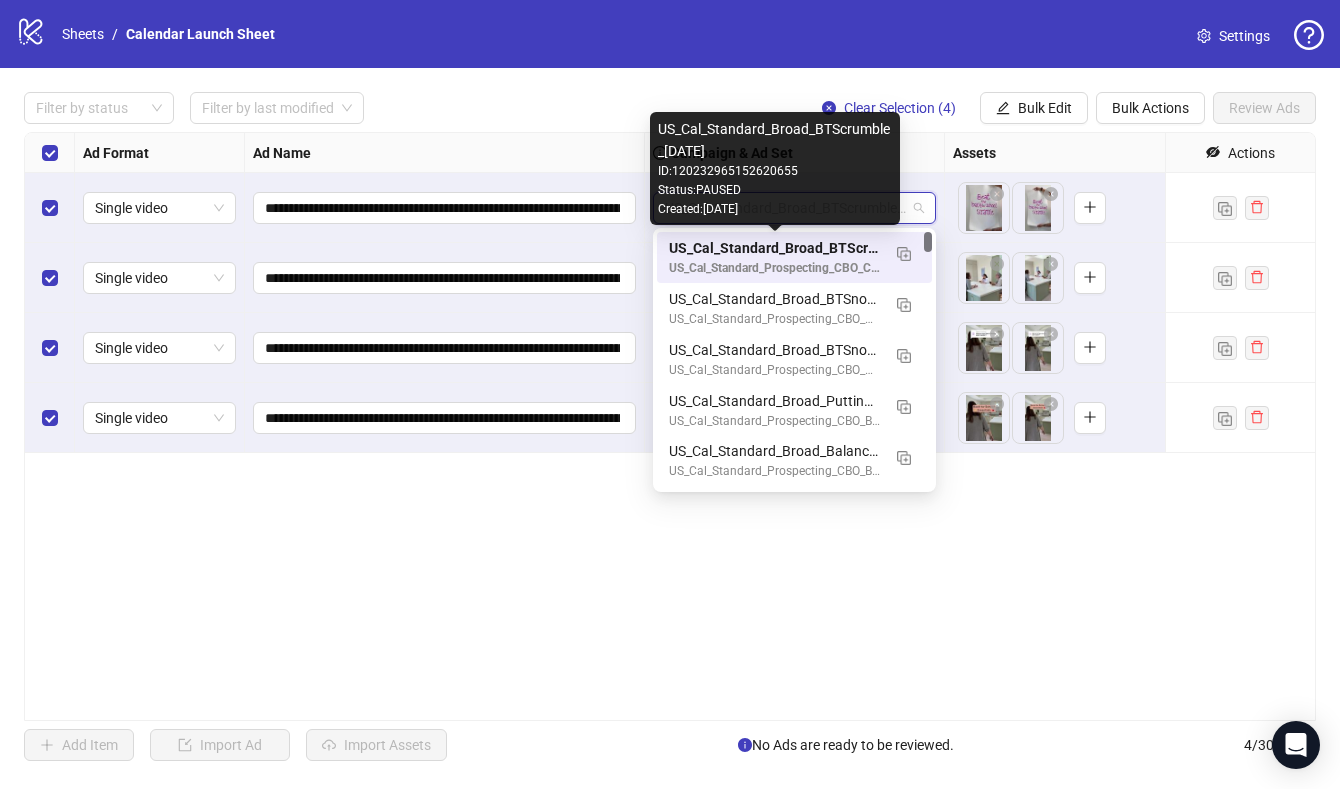click on "US_Cal_Standard_Broad_BTScrumble_7.22.25" at bounding box center [774, 248] 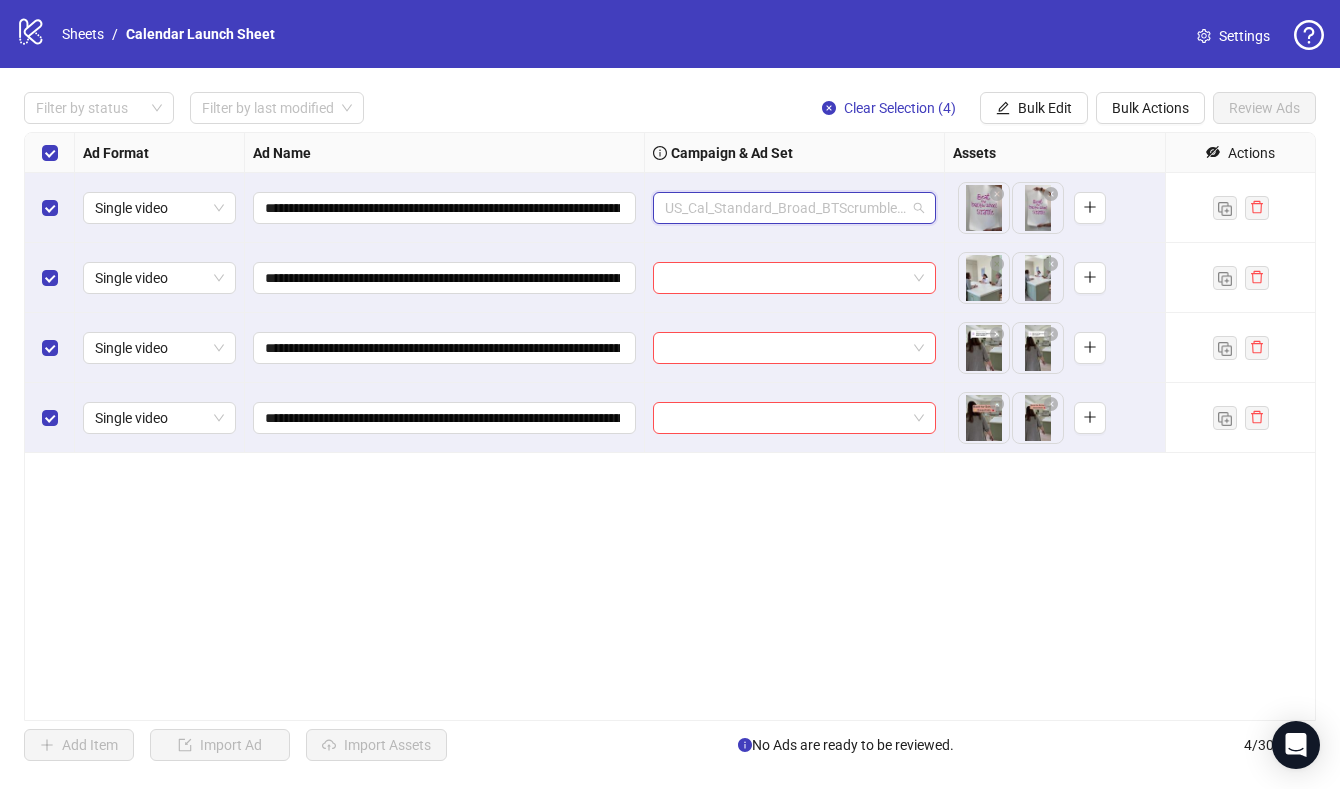 click on "US_Cal_Standard_Broad_BTScrumble_7.22.25" at bounding box center (794, 208) 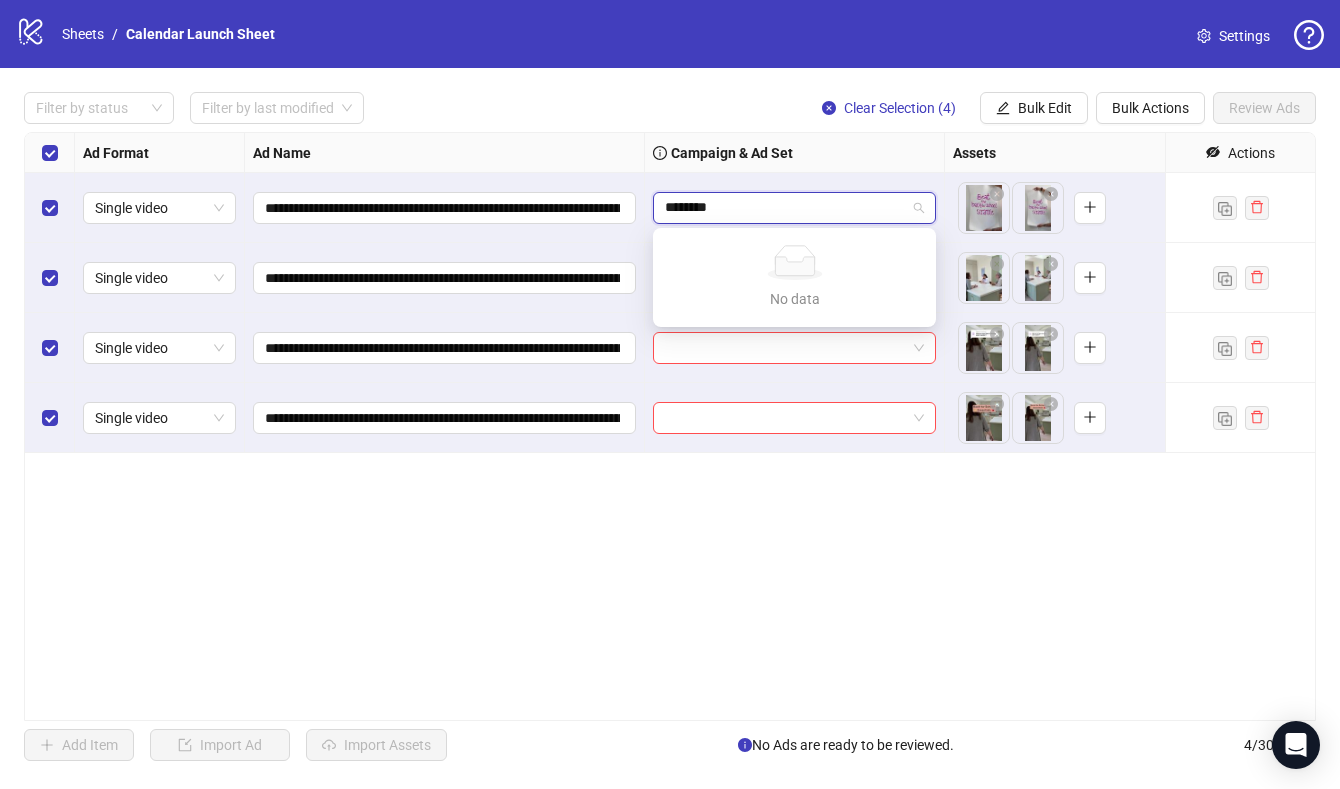 type on "*********" 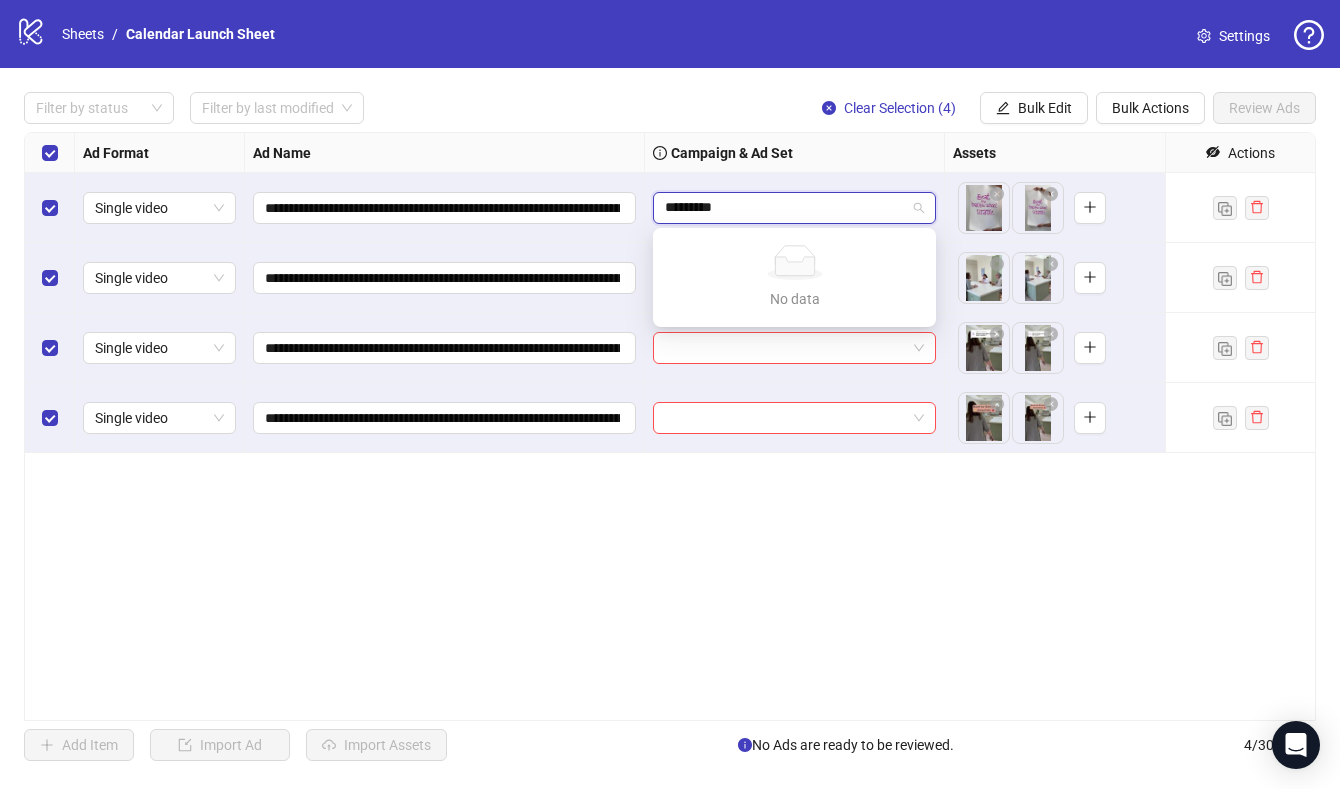 type 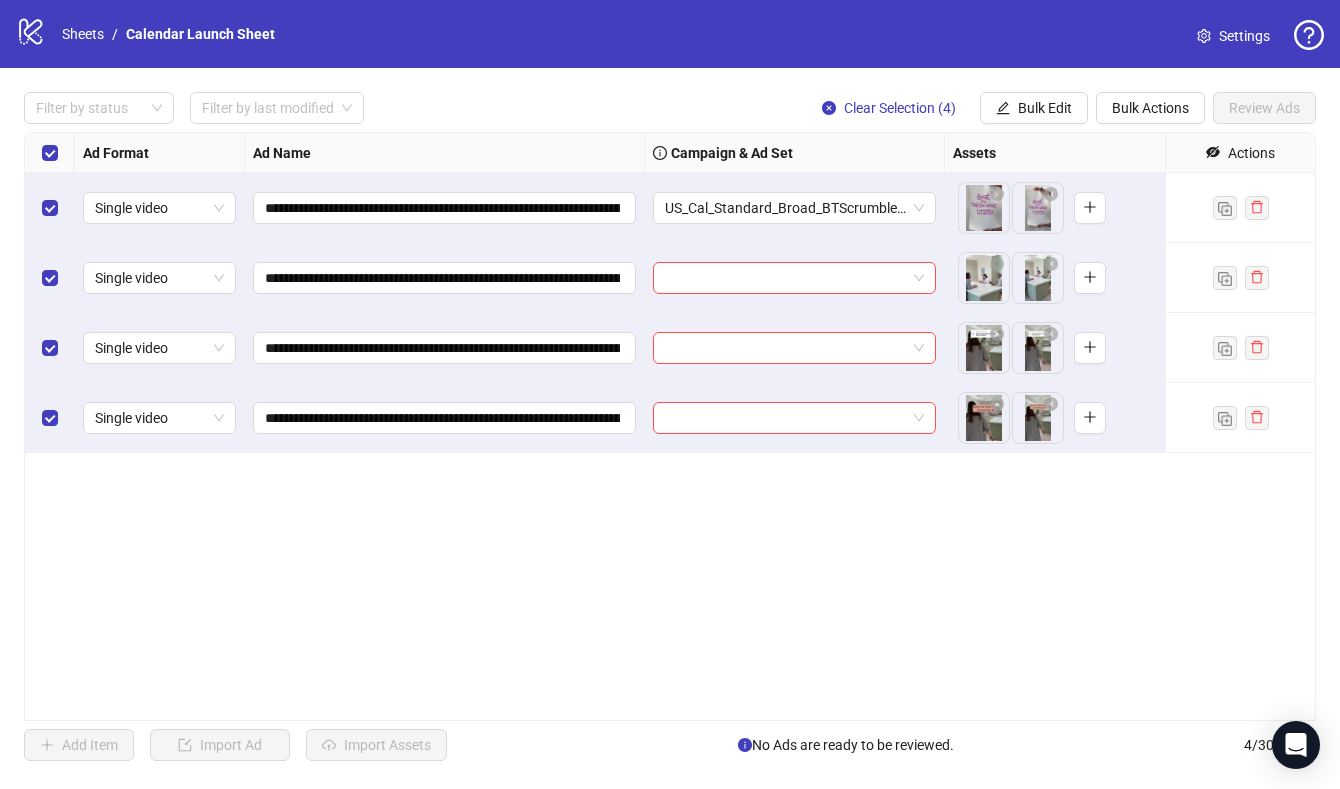 click on "**********" at bounding box center (670, 426) 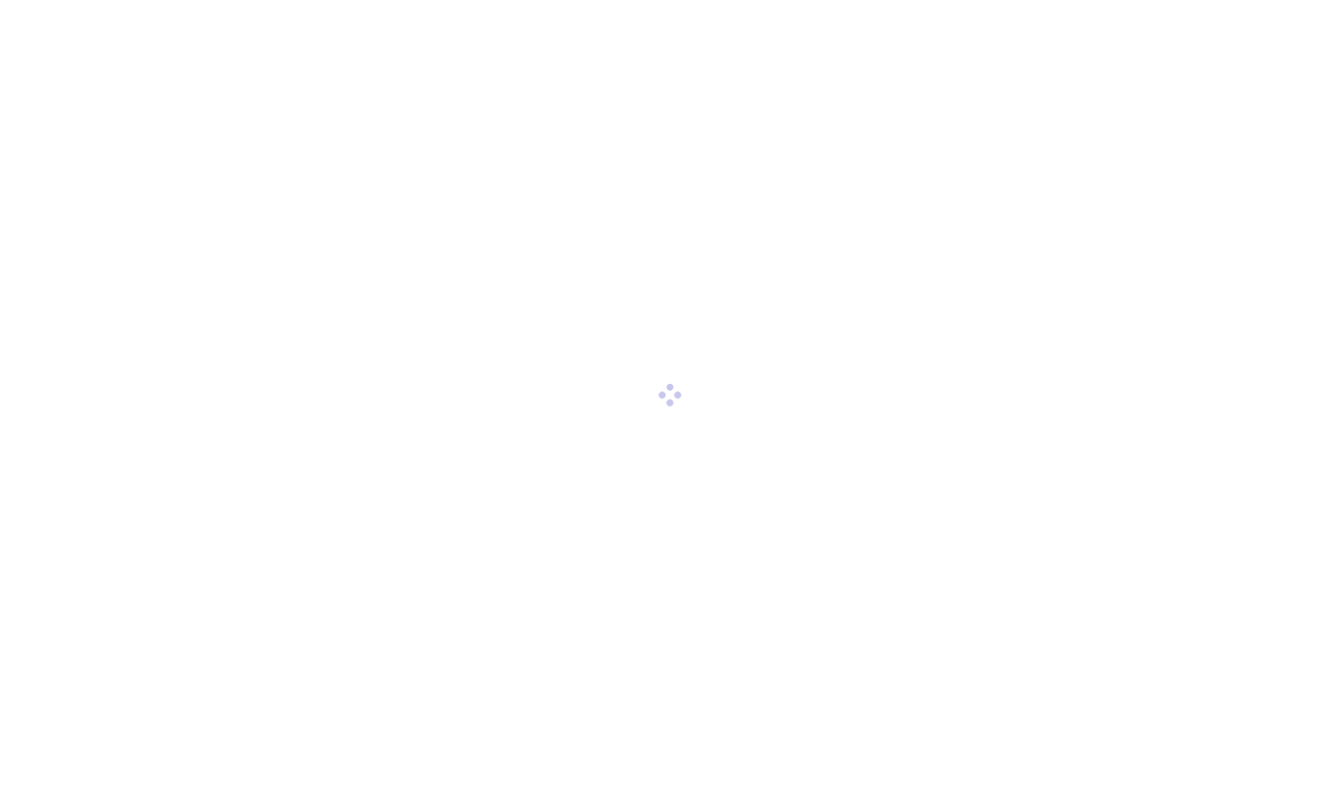 scroll, scrollTop: 0, scrollLeft: 0, axis: both 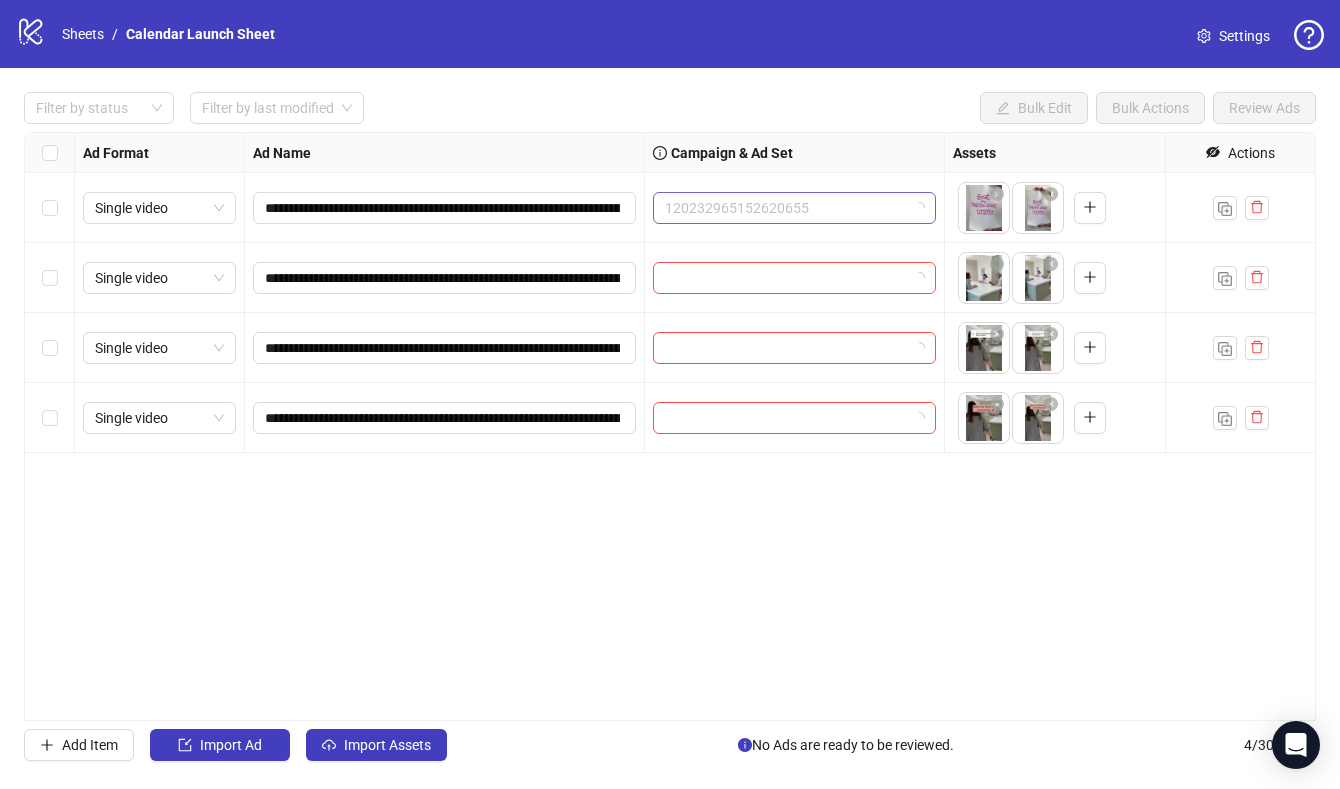 click on "120232965152620655" at bounding box center (794, 208) 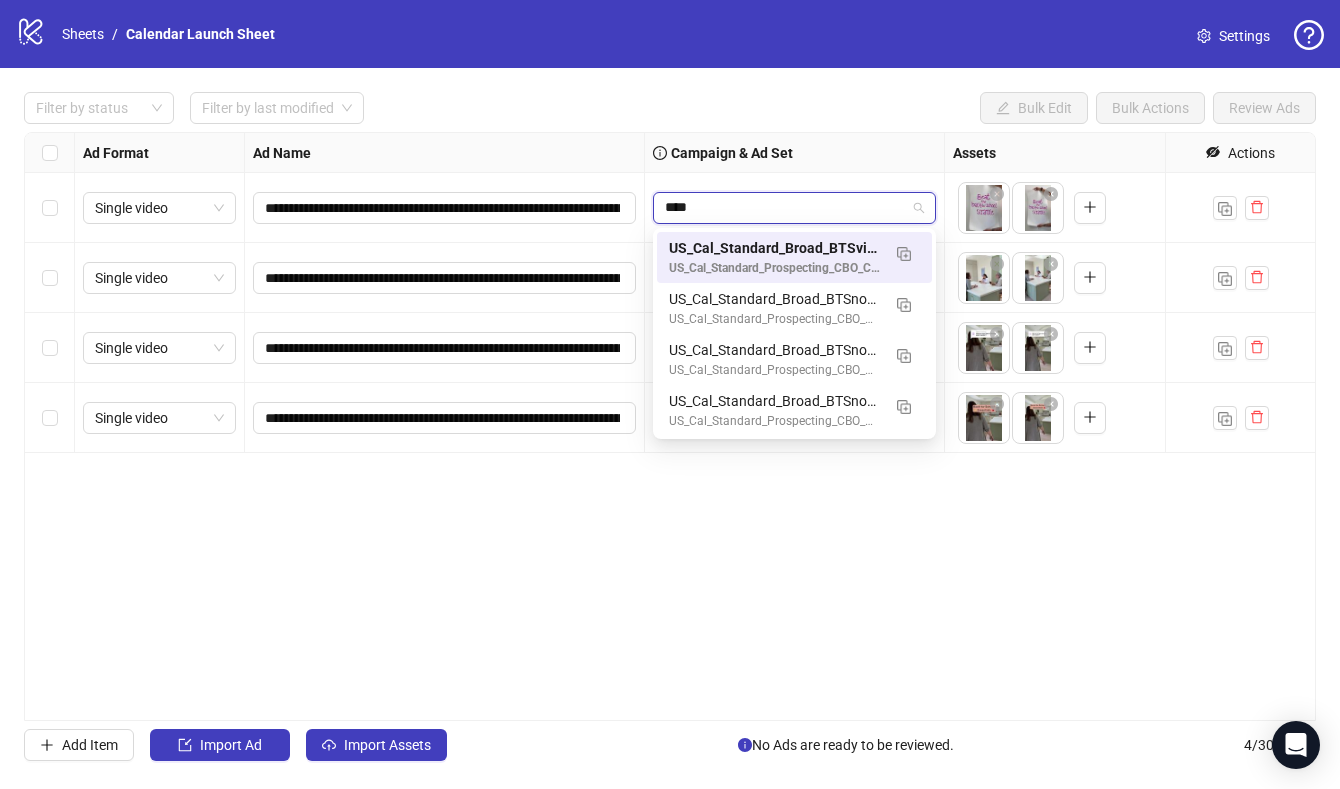type on "*****" 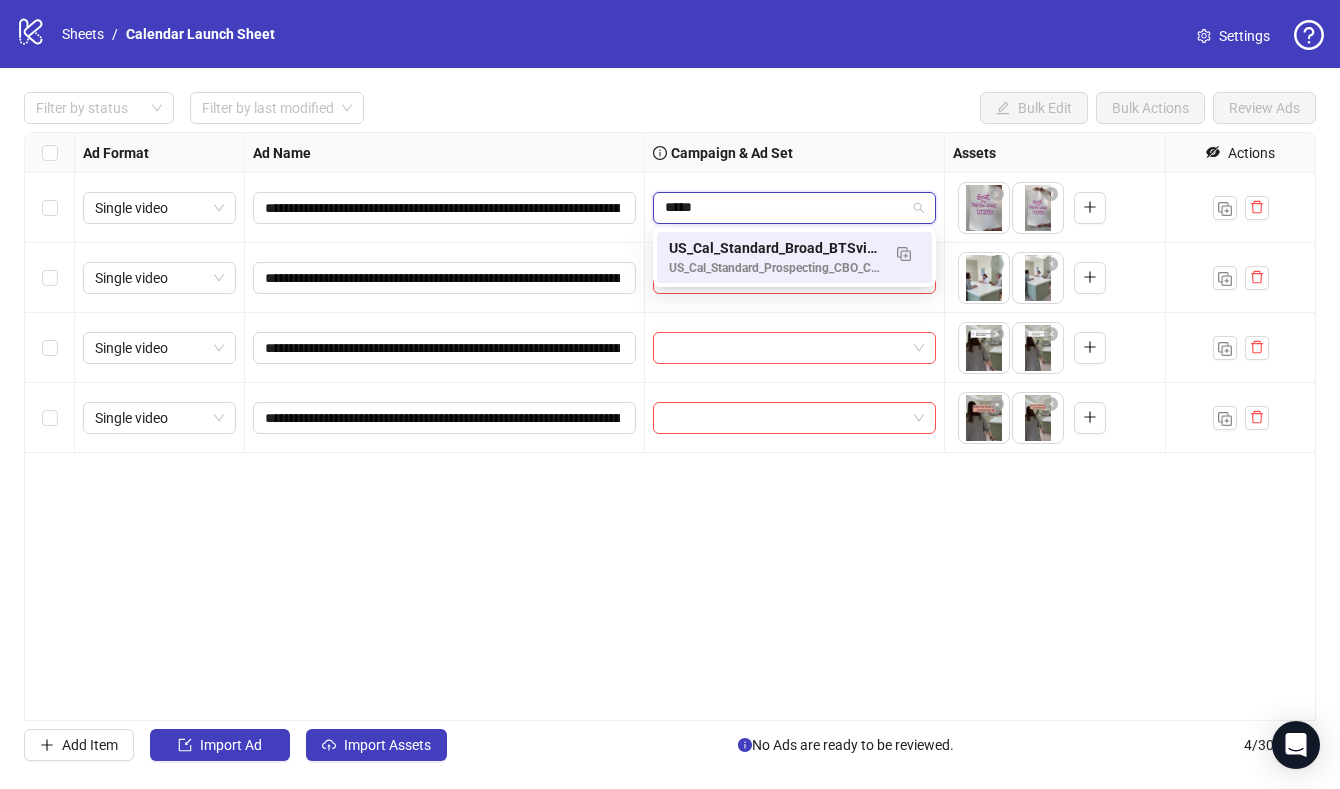 click on "US_Cal_Standard_Broad_BTSvideos_7.22.25" at bounding box center [774, 248] 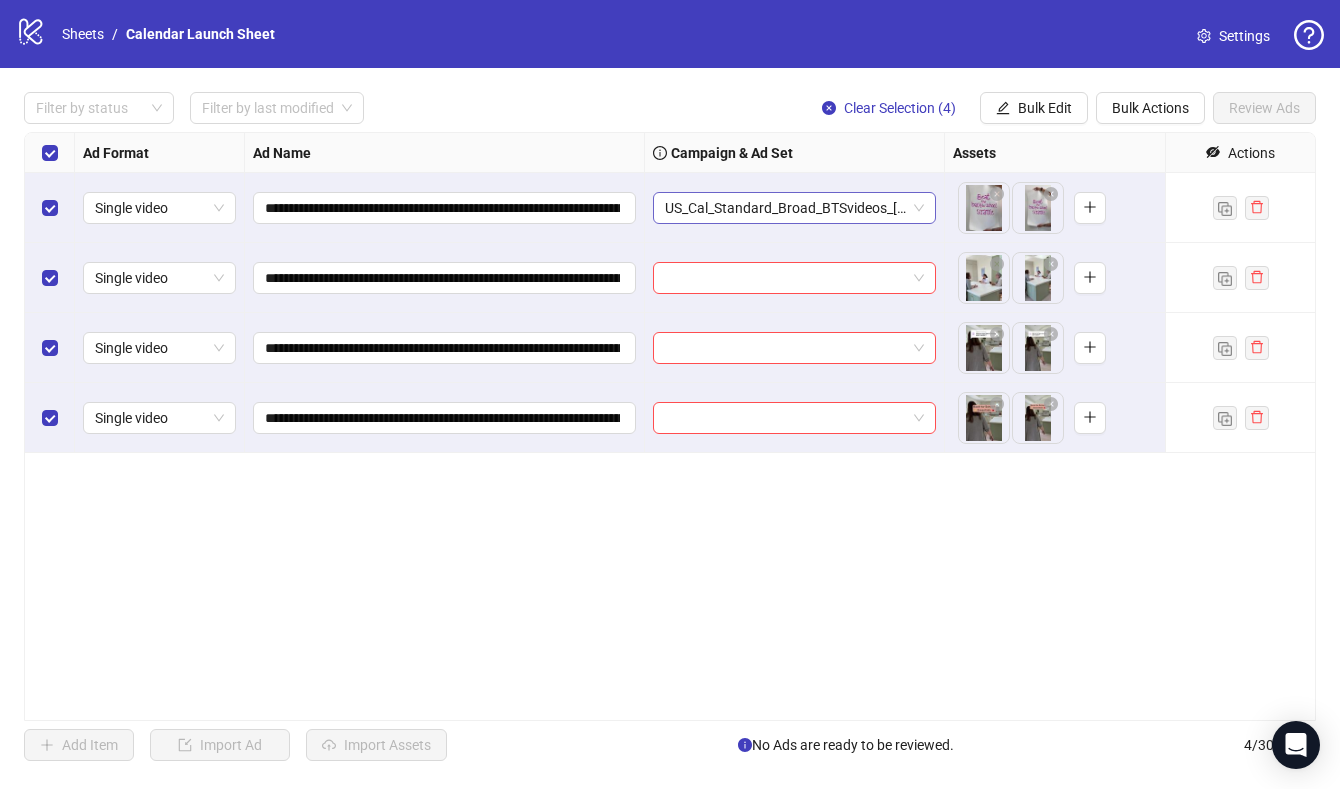 click on "US_Cal_Standard_Broad_BTSvideos_7.22.25" at bounding box center (794, 208) 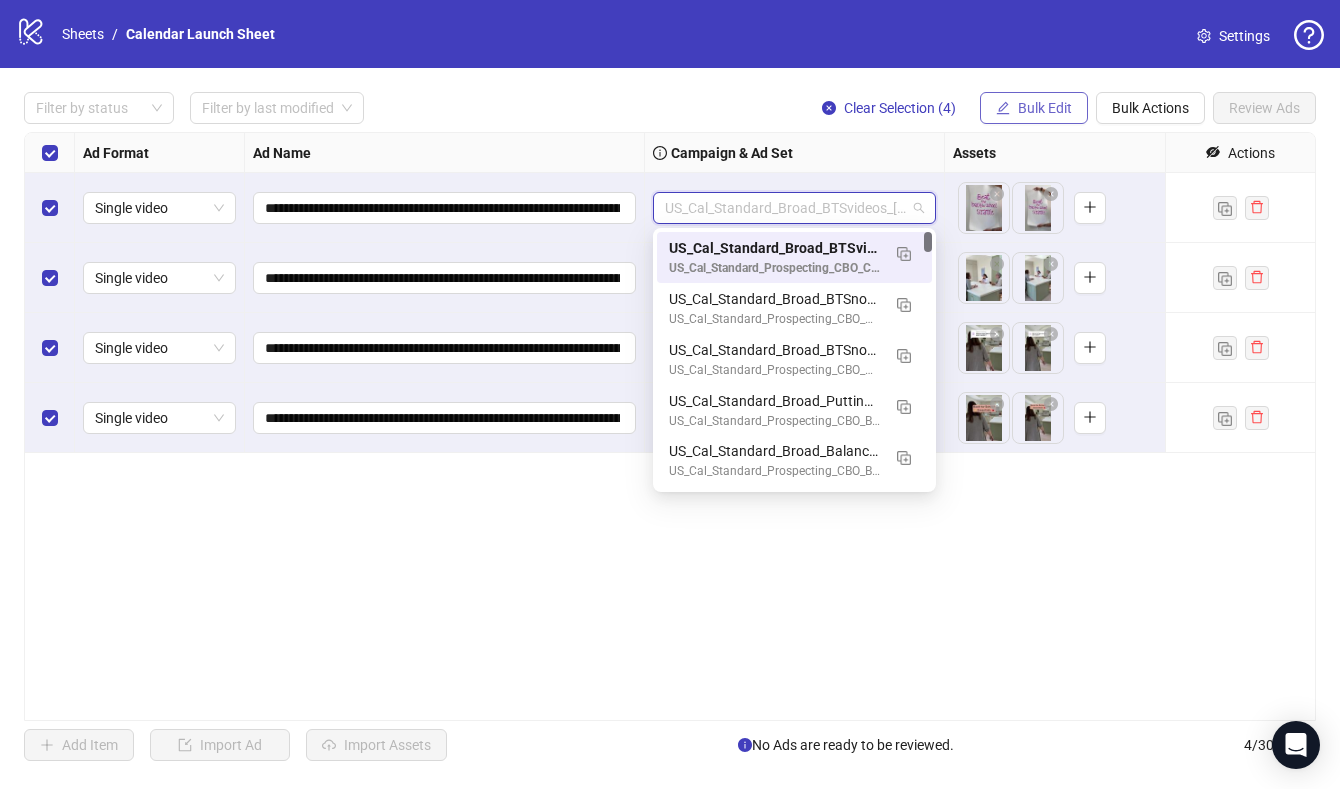 click on "Bulk Edit" at bounding box center (1045, 108) 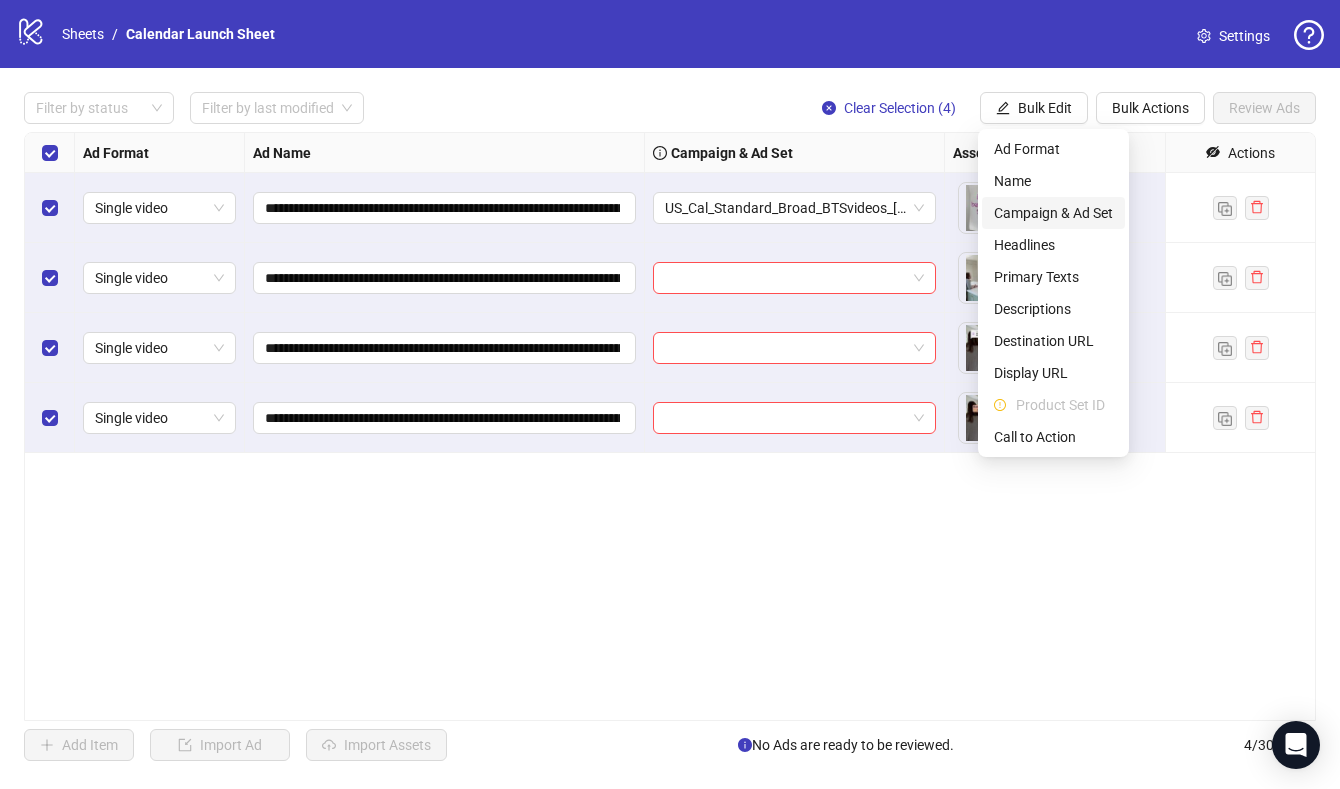 click on "Campaign & Ad Set" at bounding box center (1053, 213) 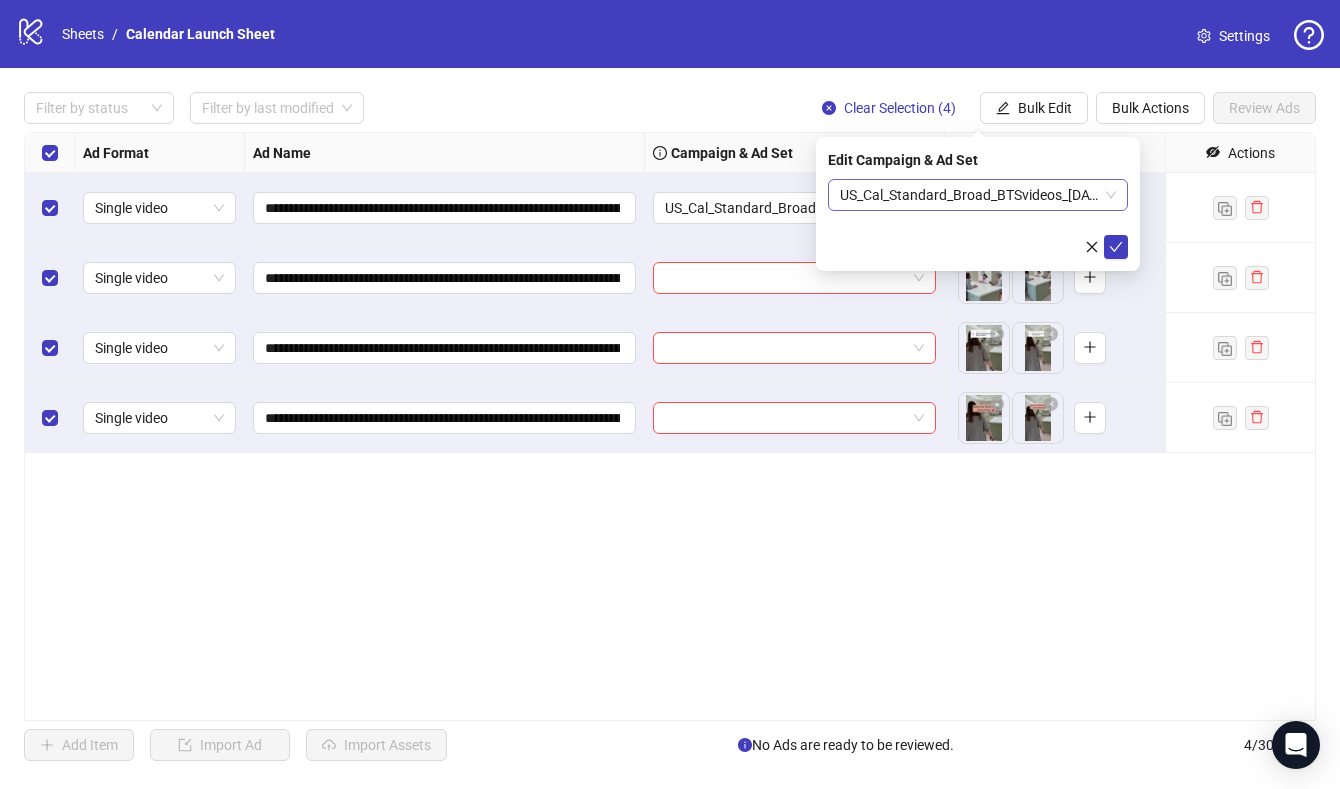 click on "US_Cal_Standard_Broad_BTSvideos_[DATE]" at bounding box center [978, 195] 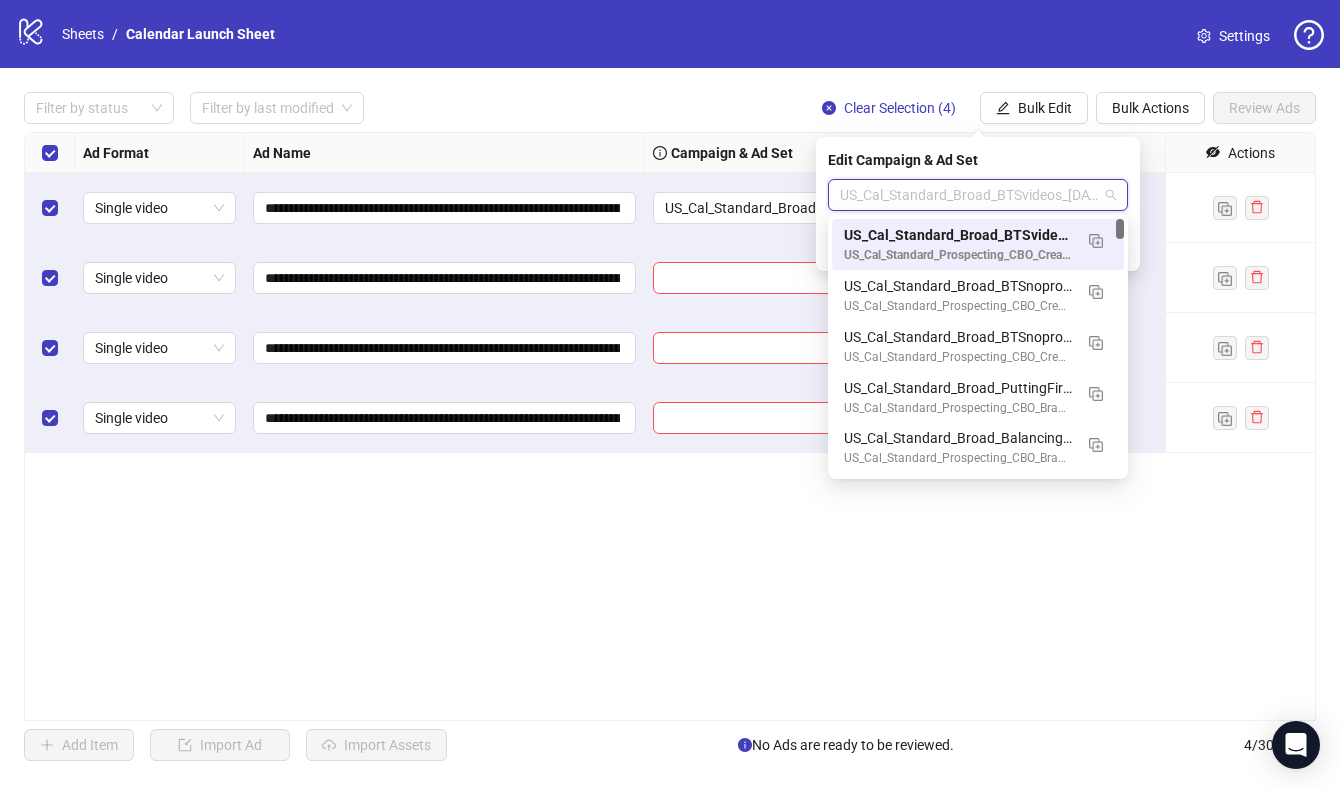 click on "US_Cal_Standard_Broad_BTSvideos_[DATE]" at bounding box center (958, 235) 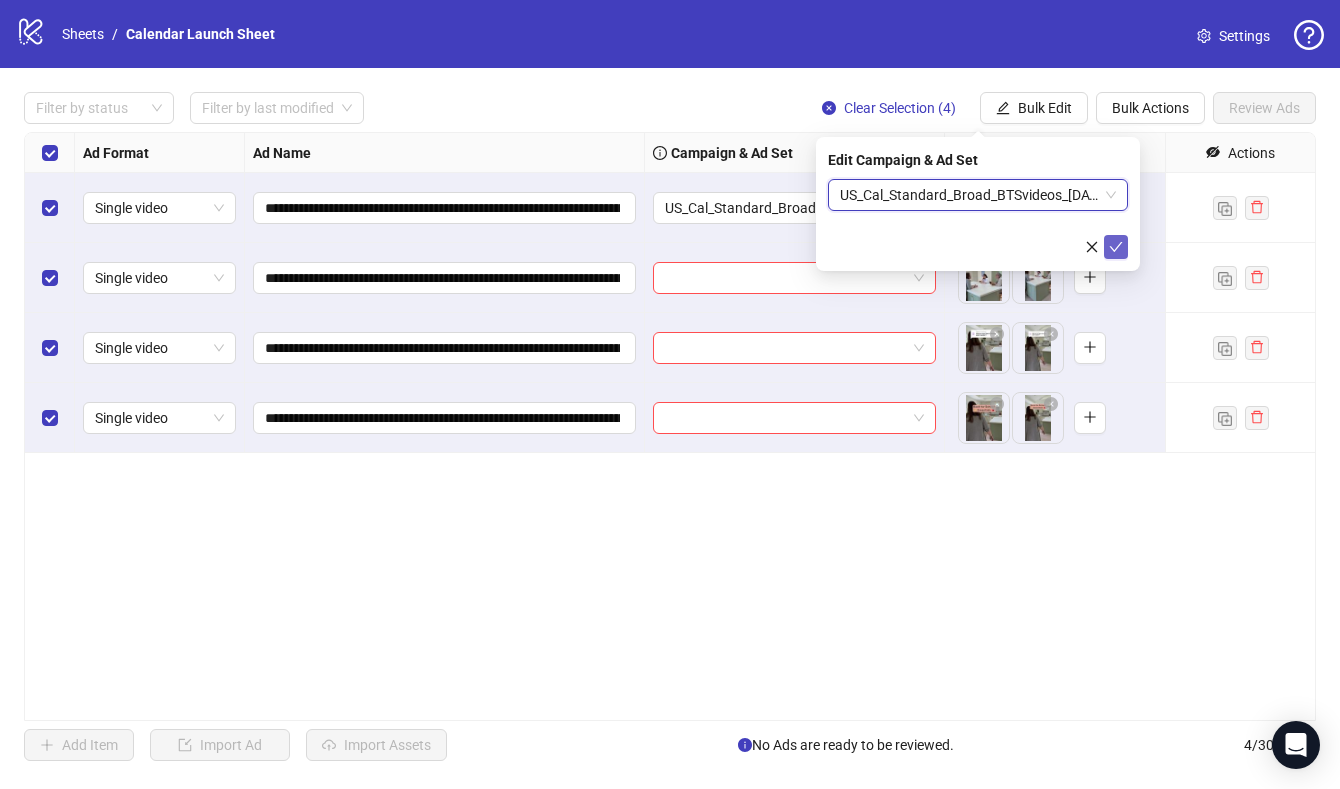 click 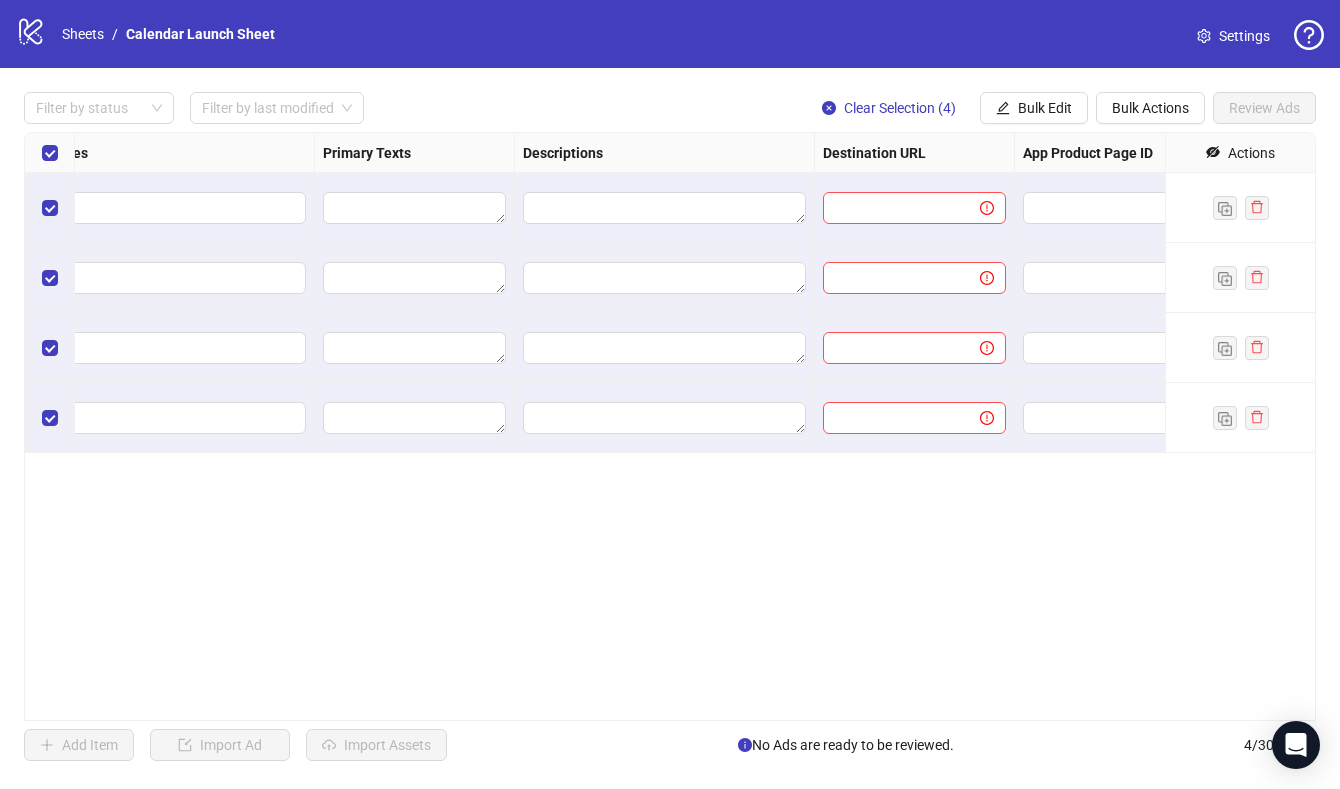 scroll, scrollTop: 0, scrollLeft: 1177, axis: horizontal 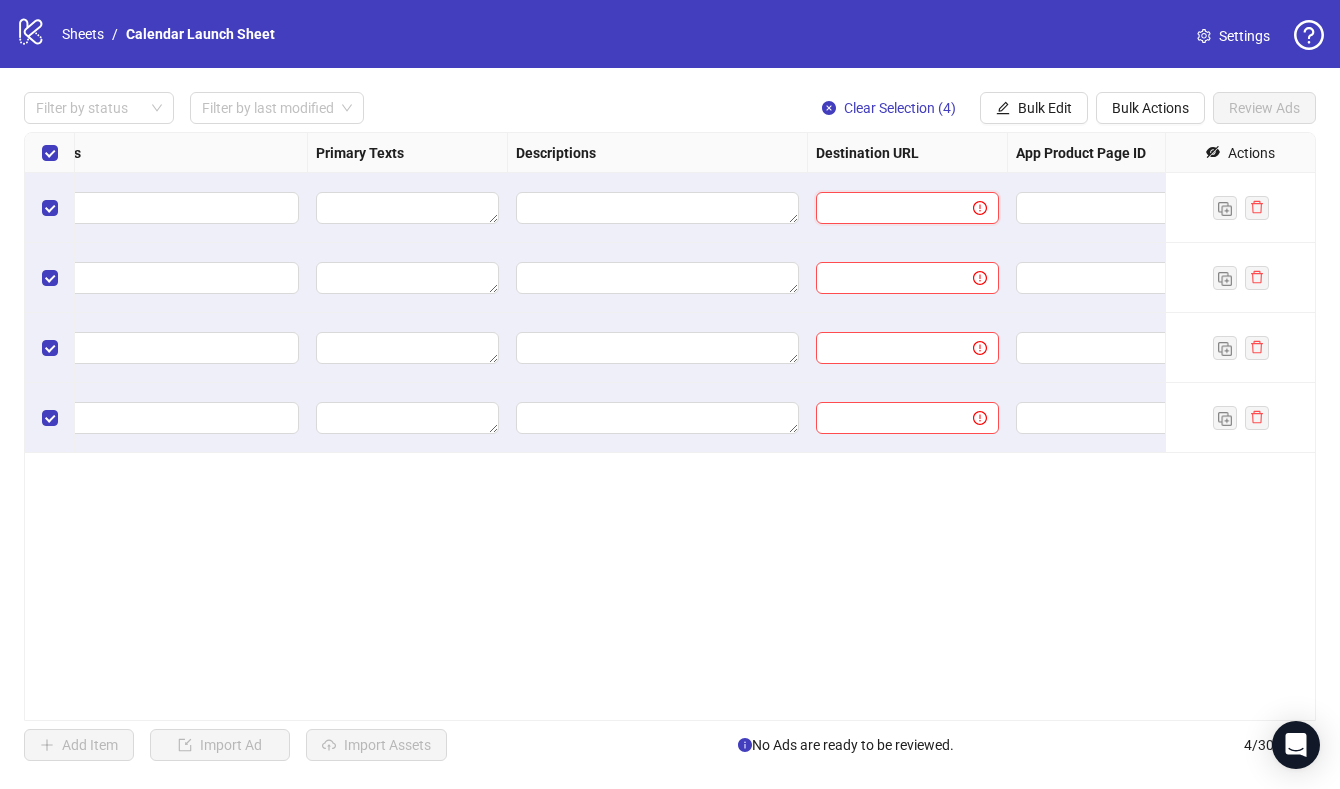 click at bounding box center (886, 208) 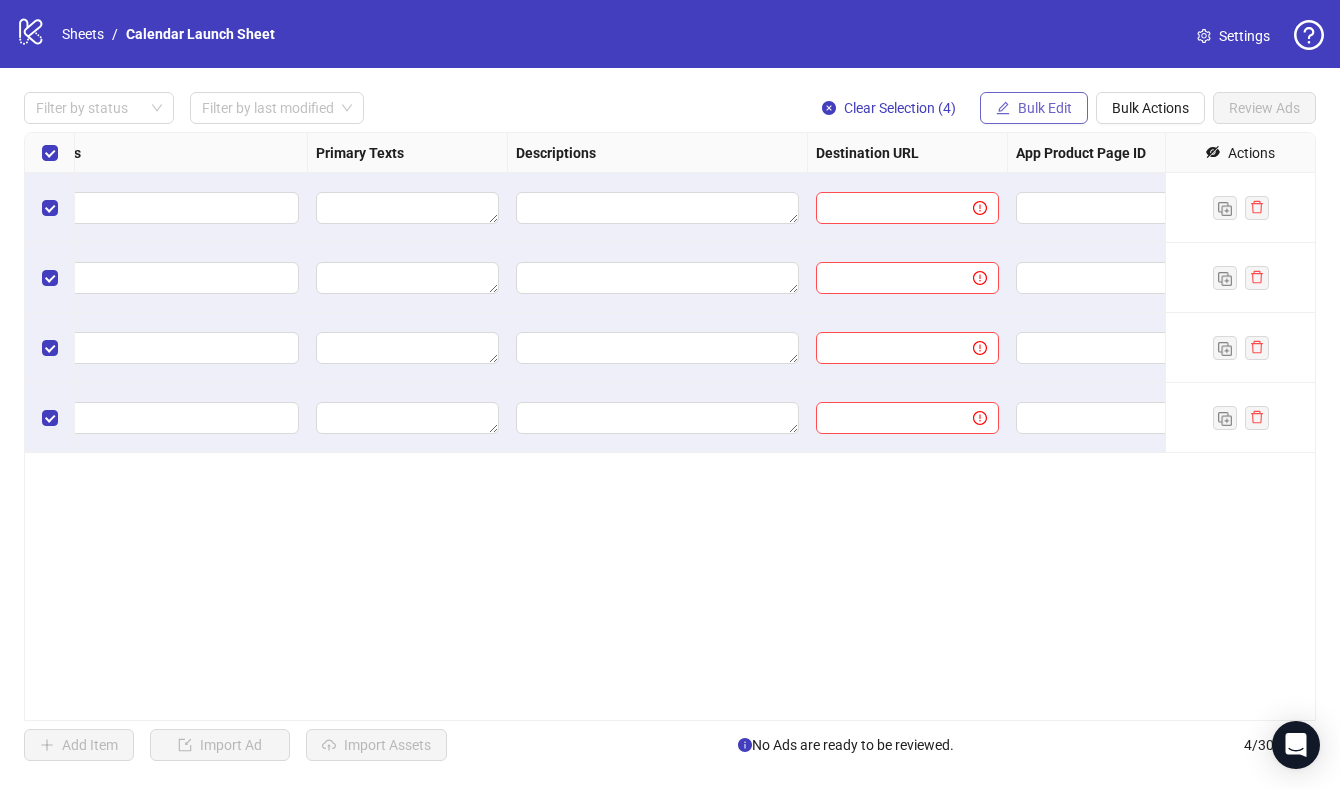 click on "Bulk Edit" at bounding box center [1045, 108] 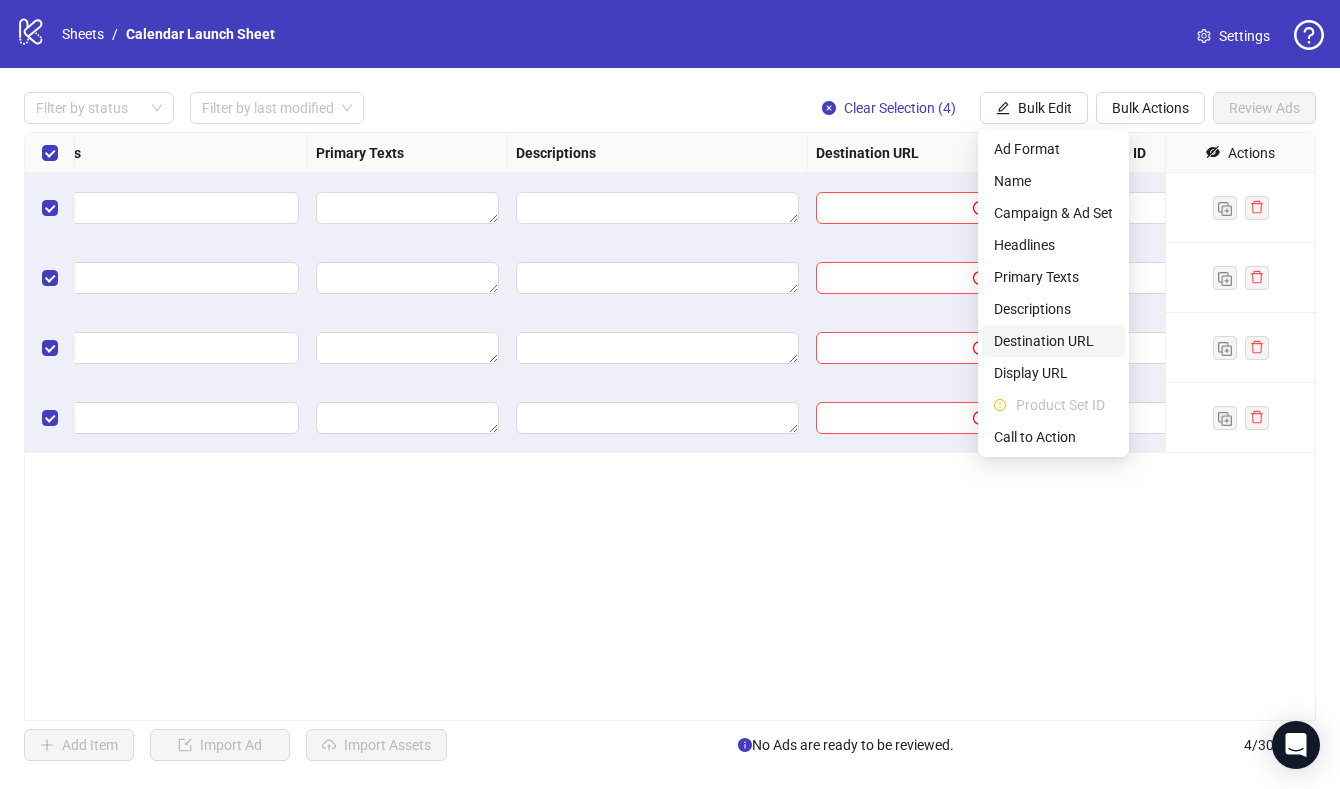 click on "Destination URL" at bounding box center (1053, 341) 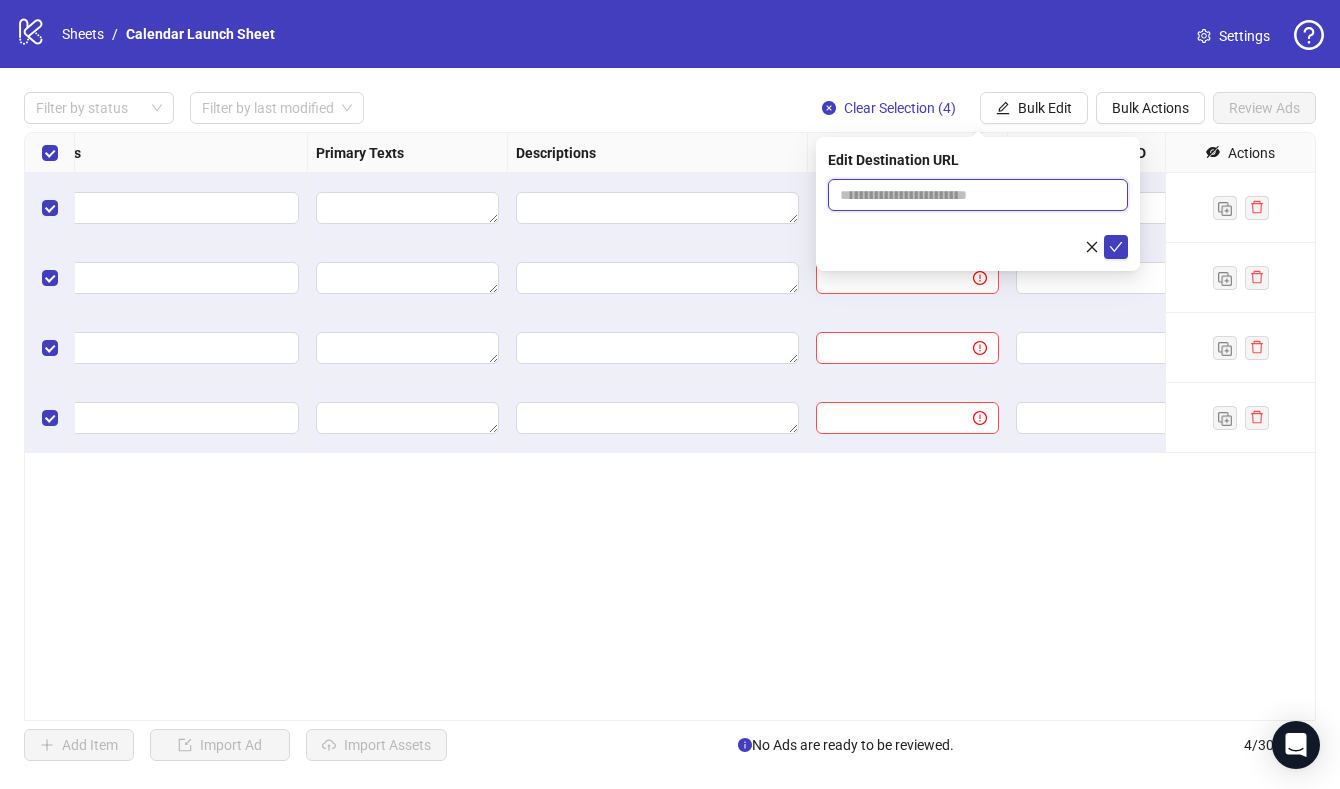 click at bounding box center (970, 195) 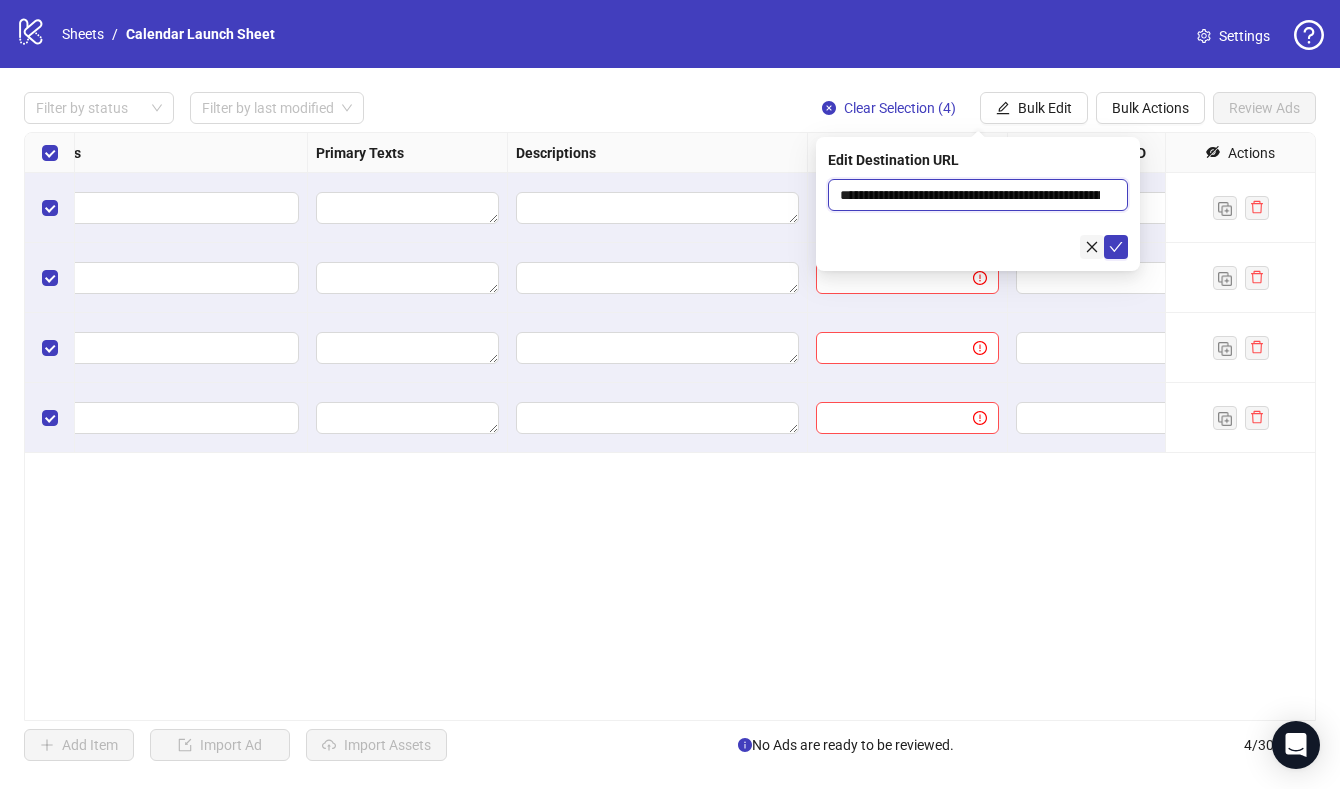 scroll, scrollTop: 0, scrollLeft: 889, axis: horizontal 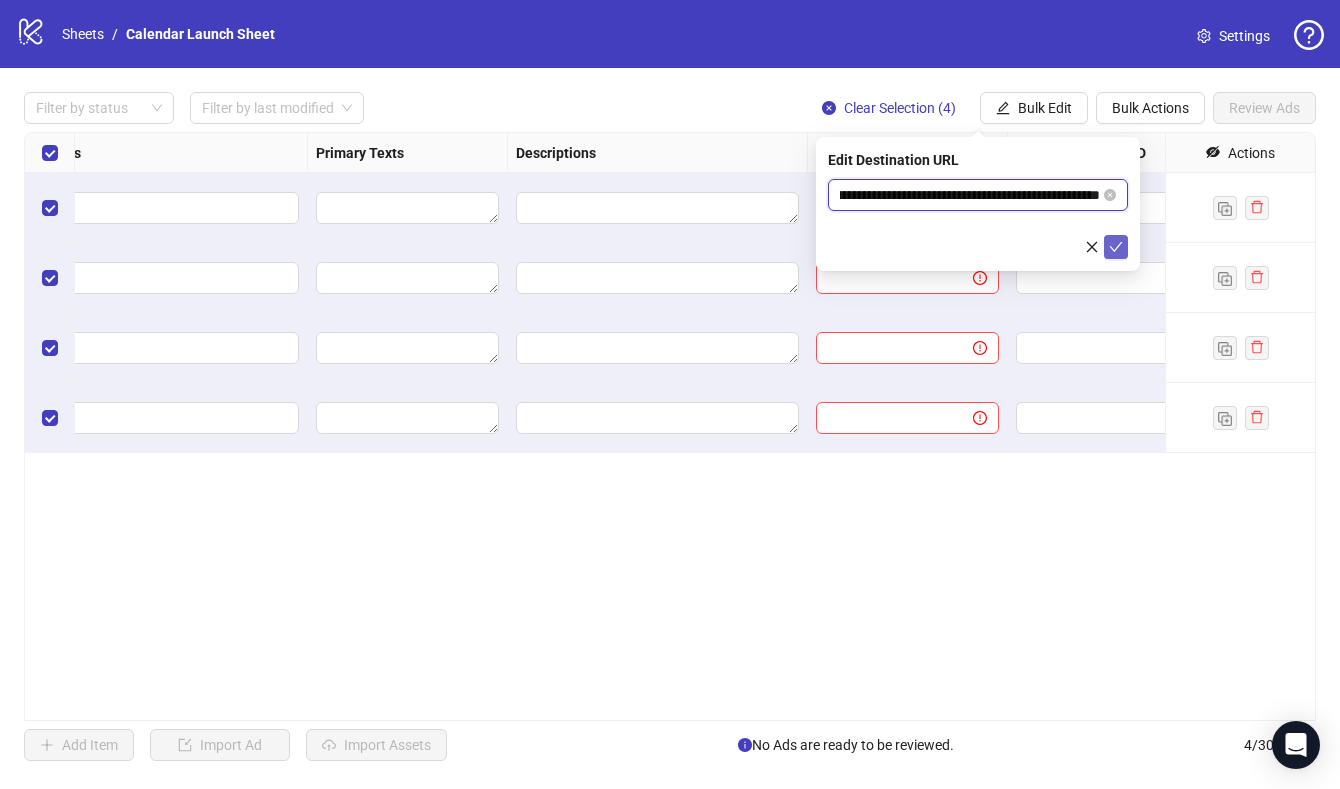 type on "**********" 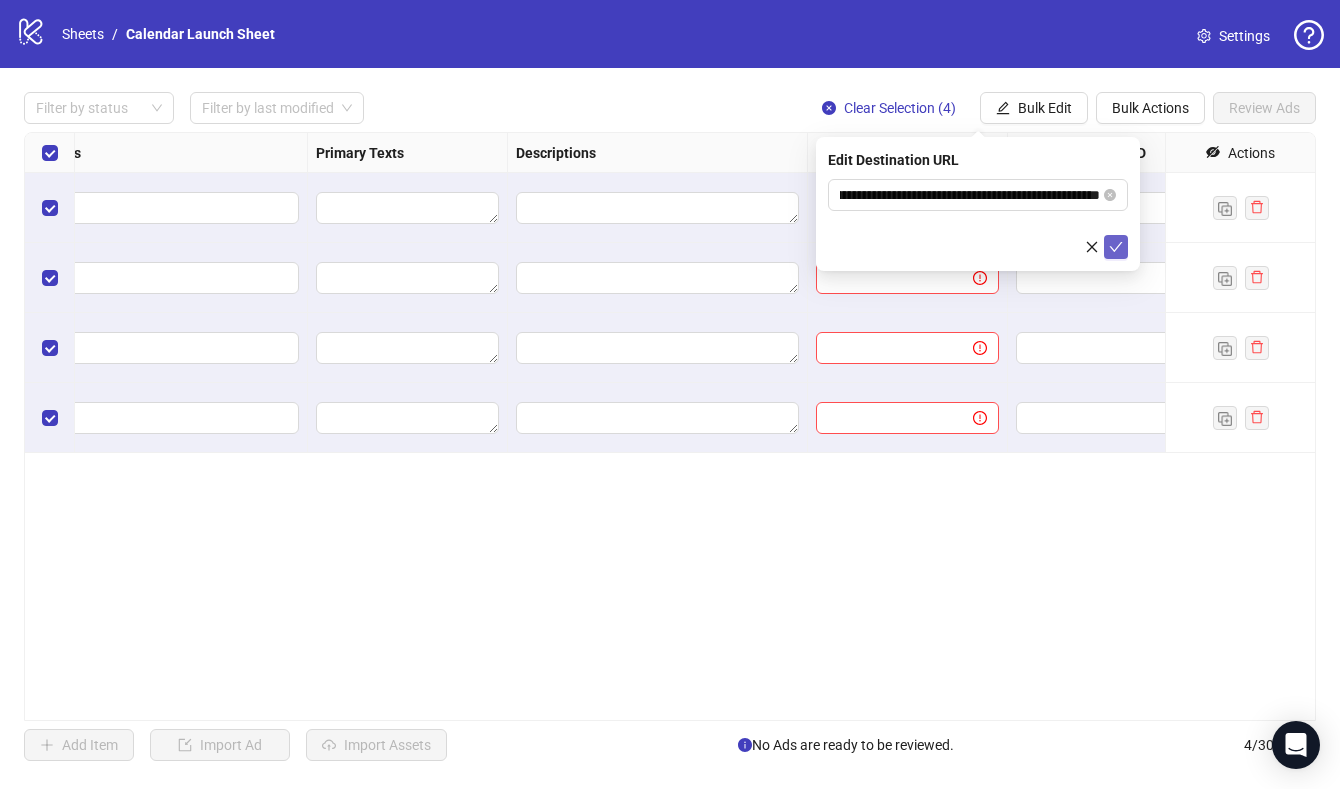 click 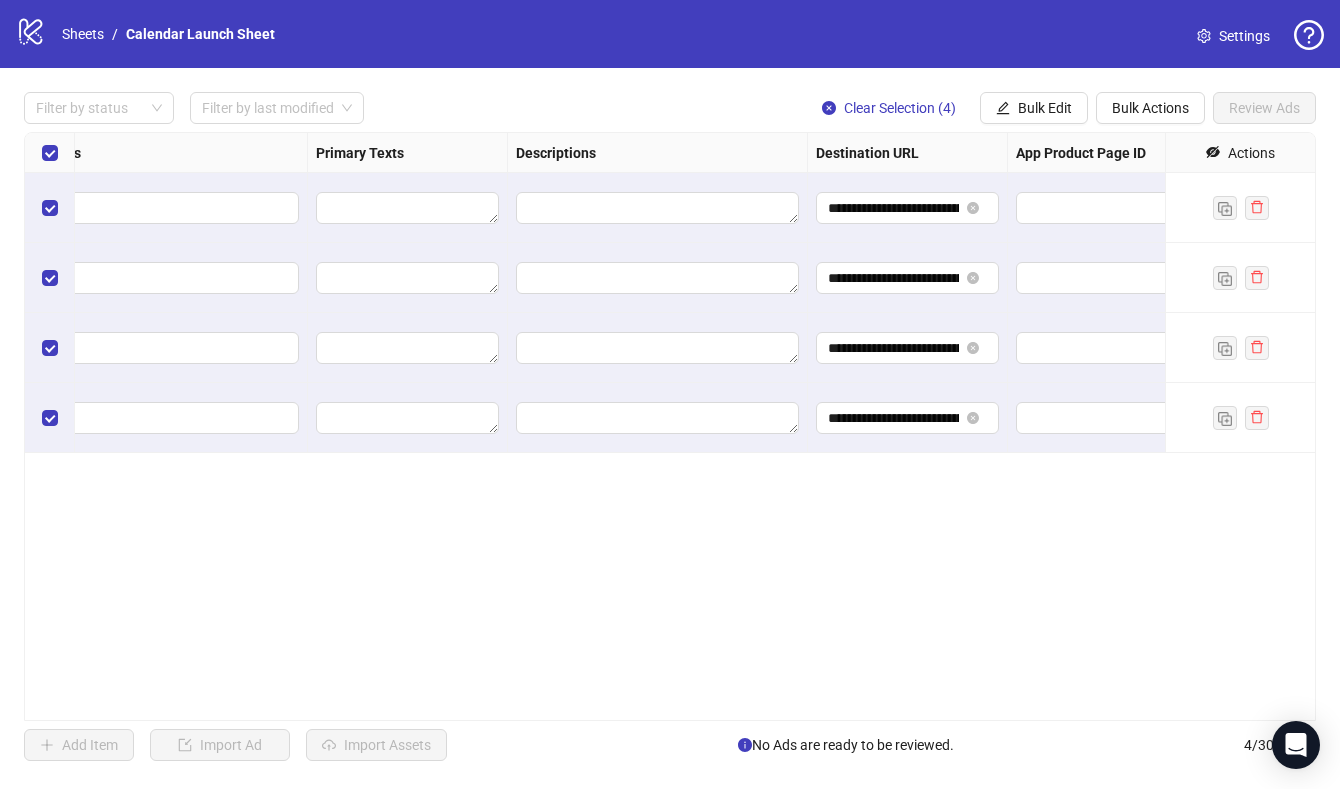 click at bounding box center [1108, 278] 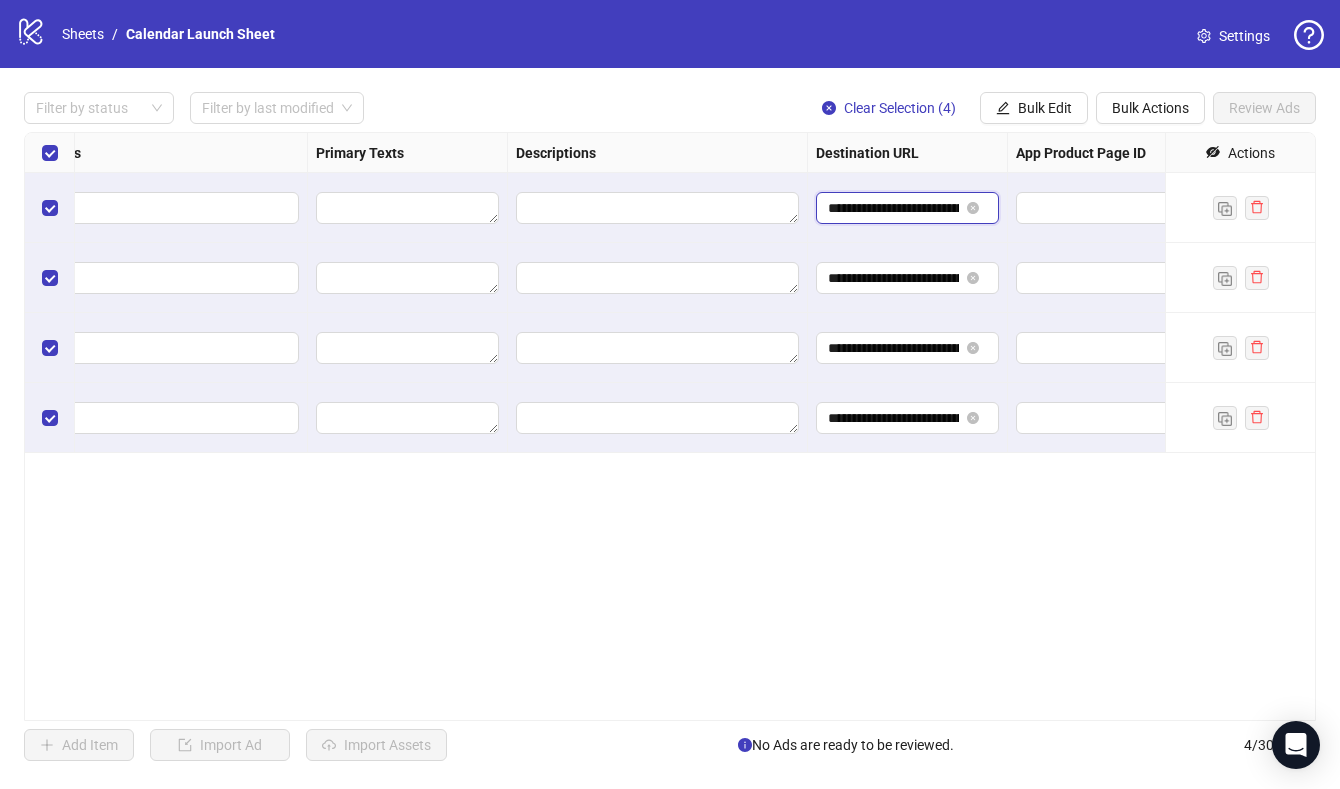 click on "**********" at bounding box center (893, 208) 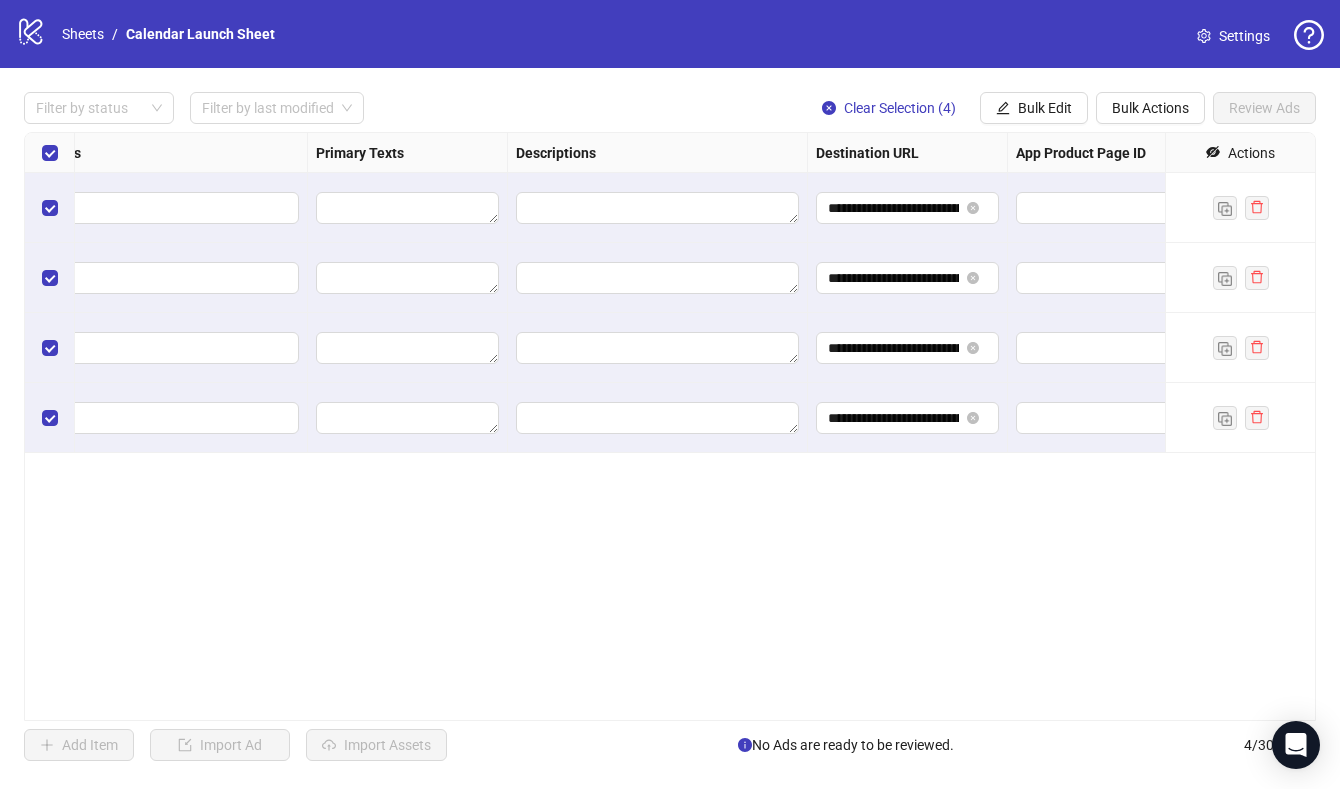 click on "**********" at bounding box center (670, 426) 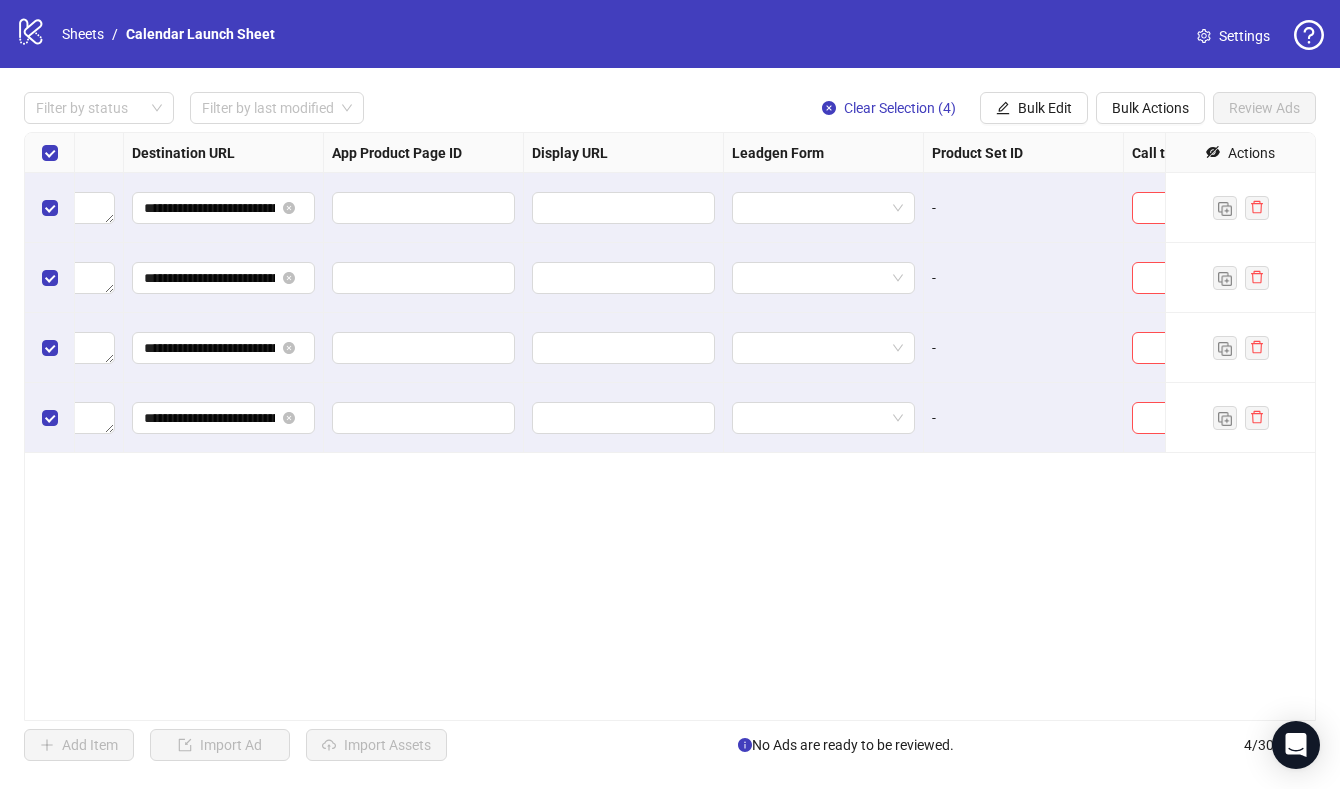 scroll, scrollTop: 0, scrollLeft: 1863, axis: horizontal 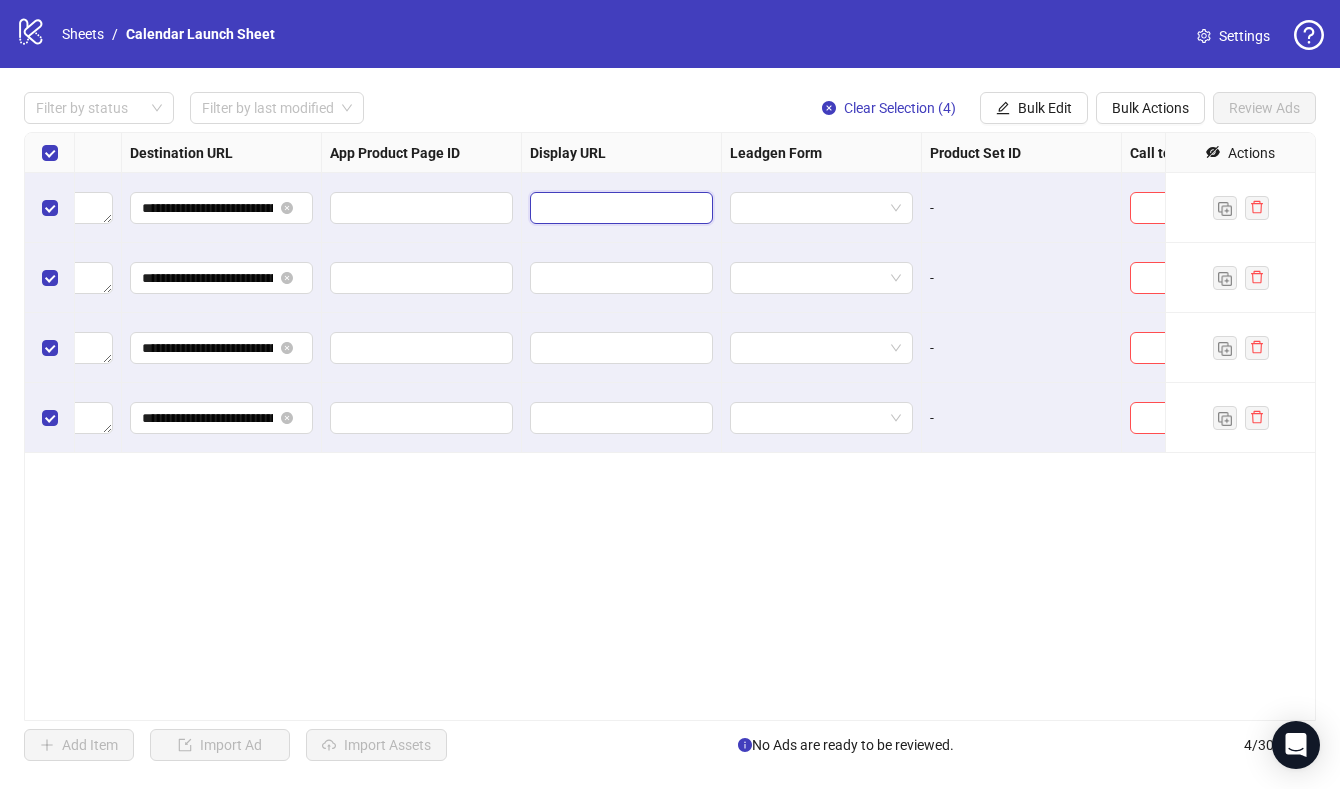 click at bounding box center (619, 208) 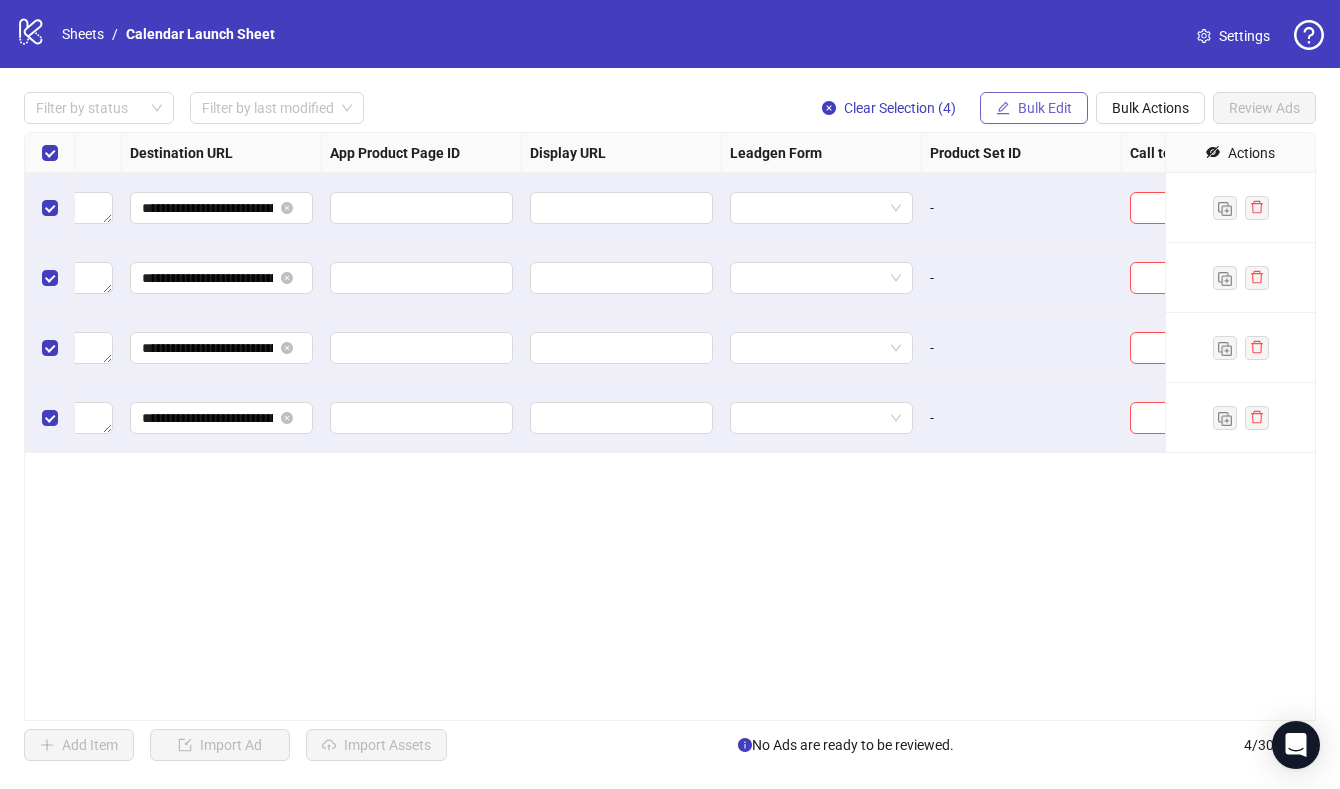 click on "Bulk Edit" at bounding box center (1045, 108) 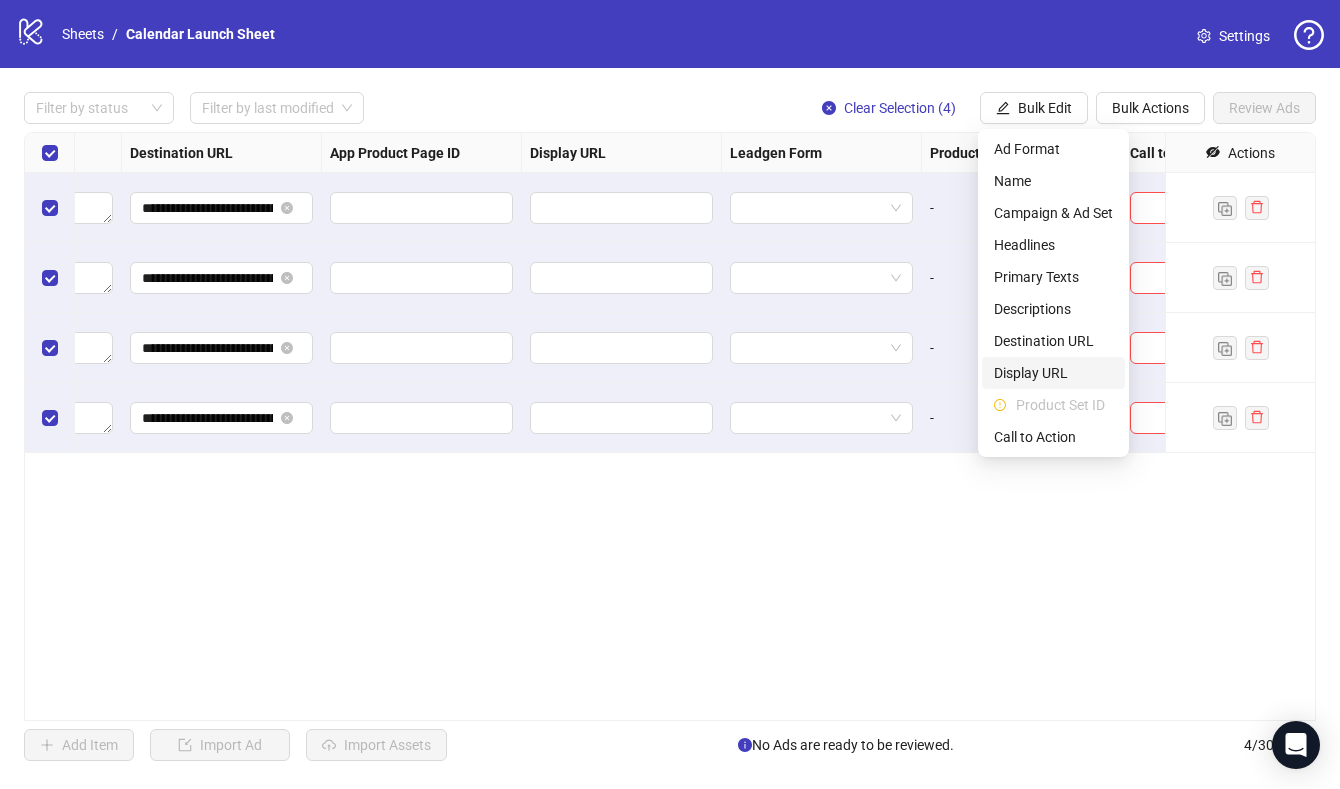 click on "Display URL" at bounding box center (1053, 373) 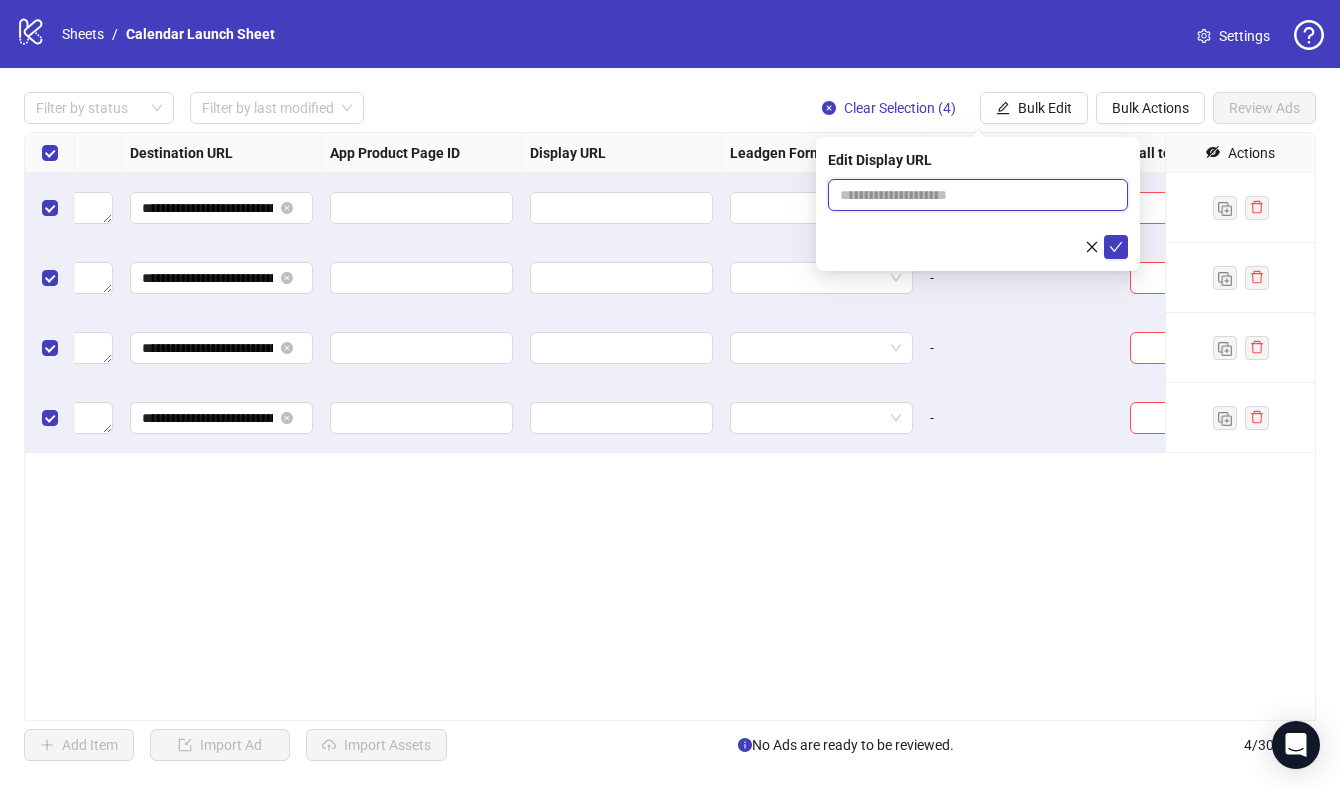 click at bounding box center (978, 195) 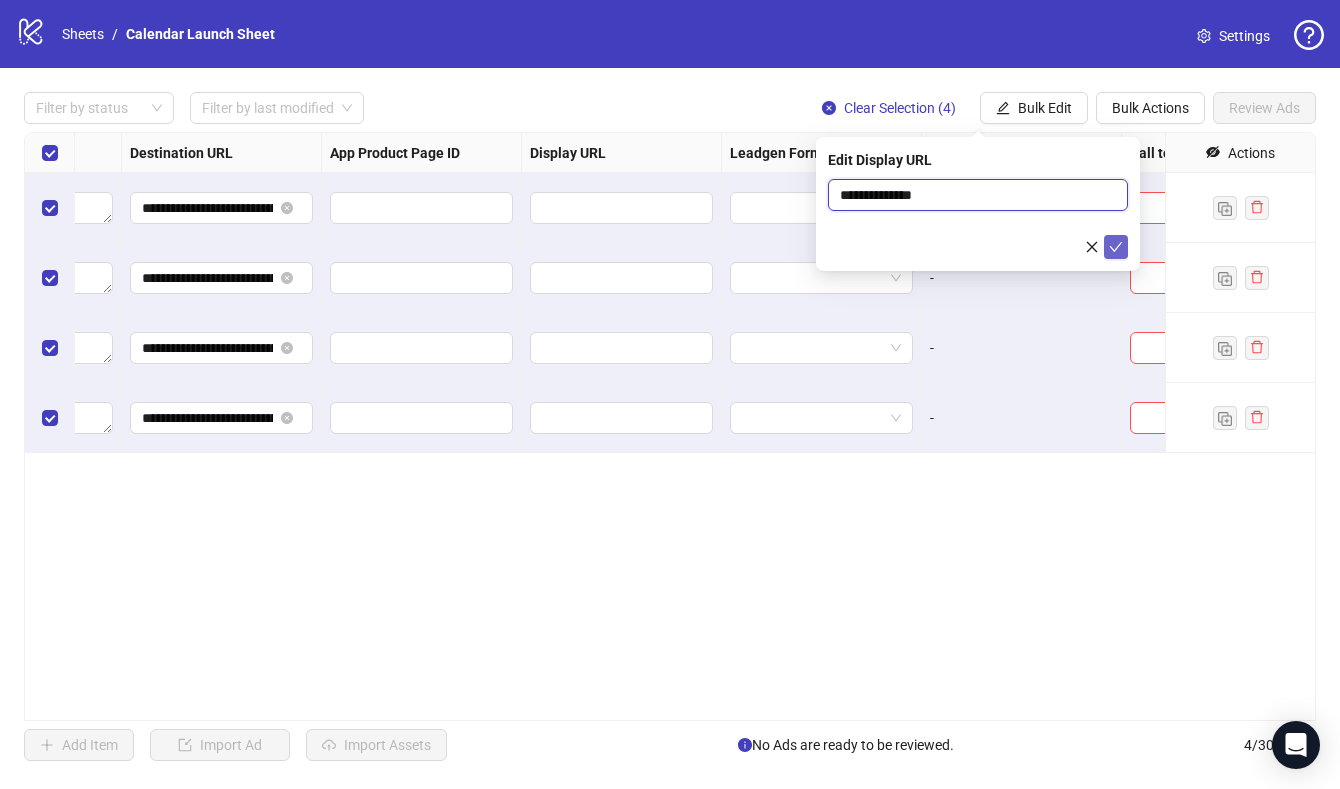 type on "**********" 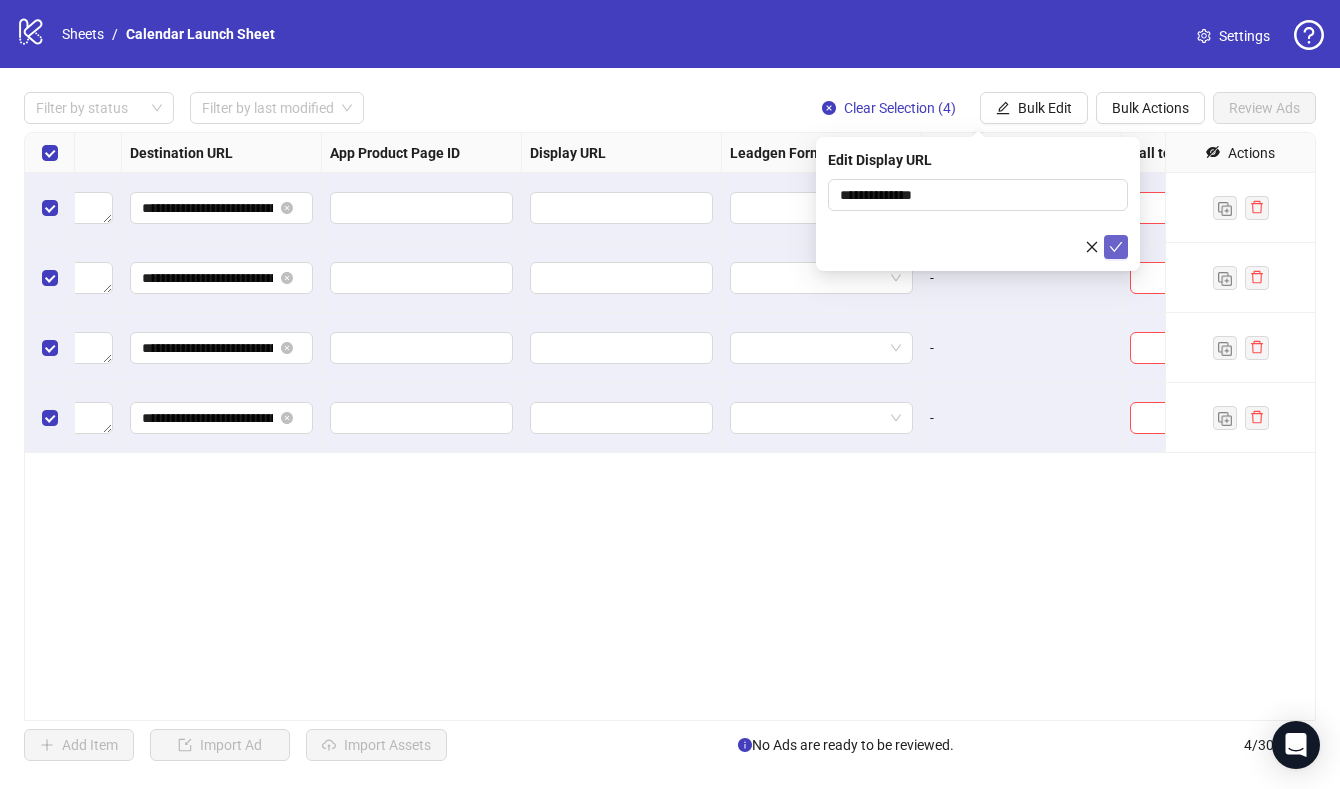 click 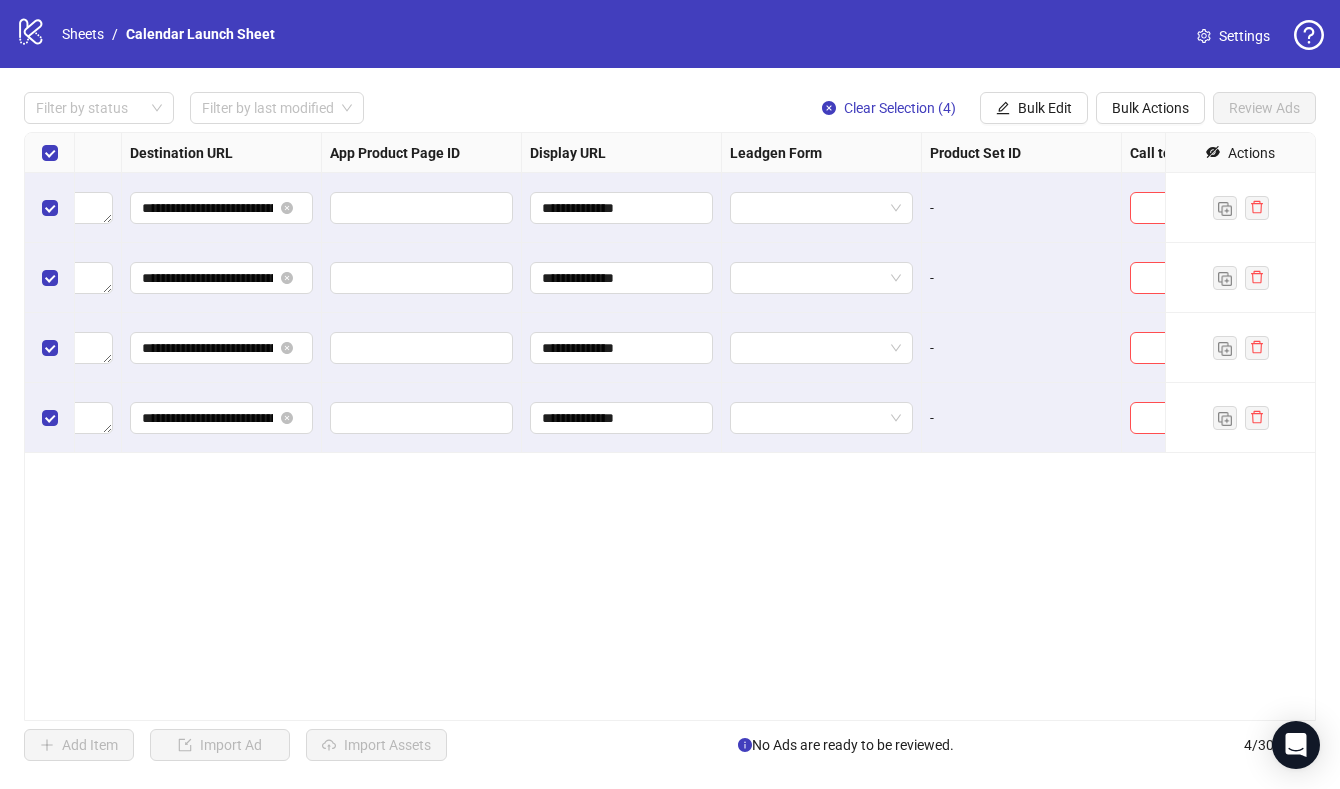 click on "**********" at bounding box center [670, 426] 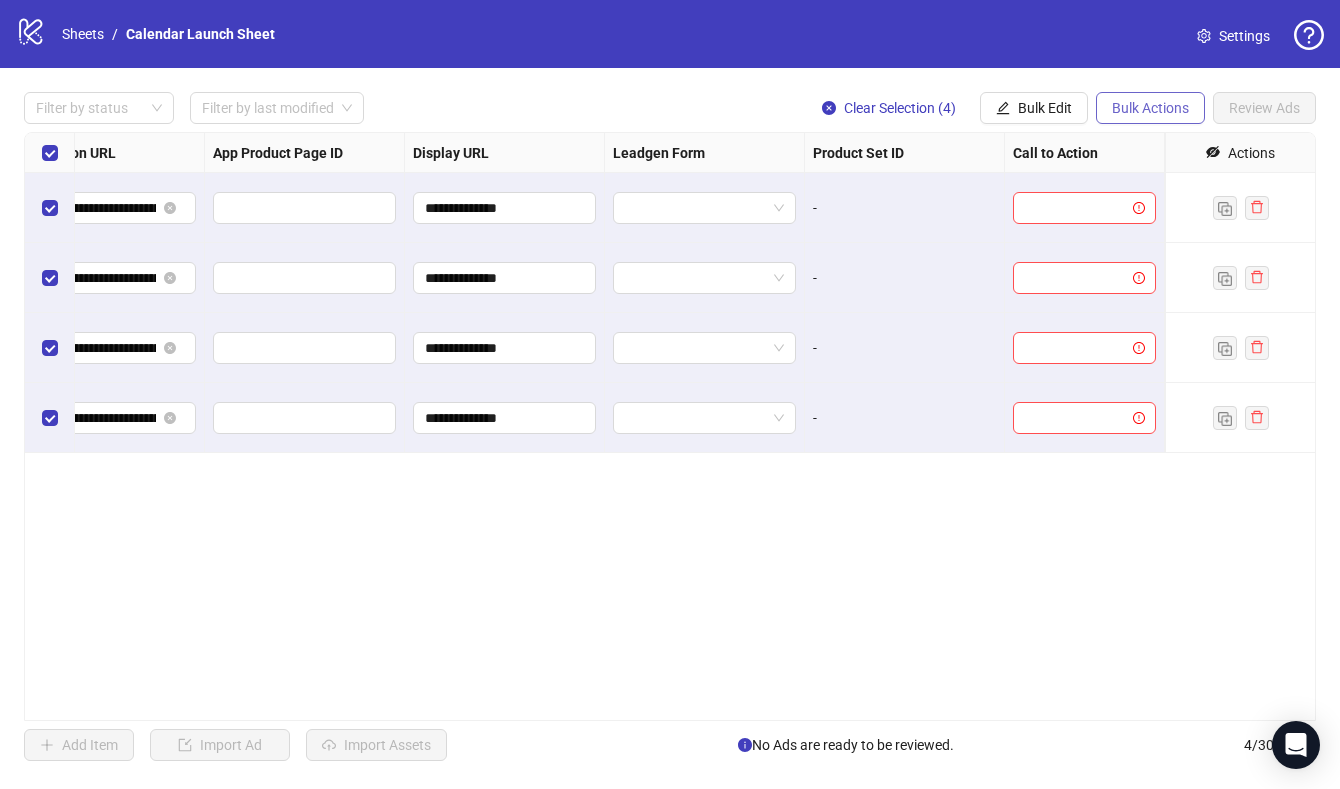 click on "Bulk Actions" at bounding box center (1150, 108) 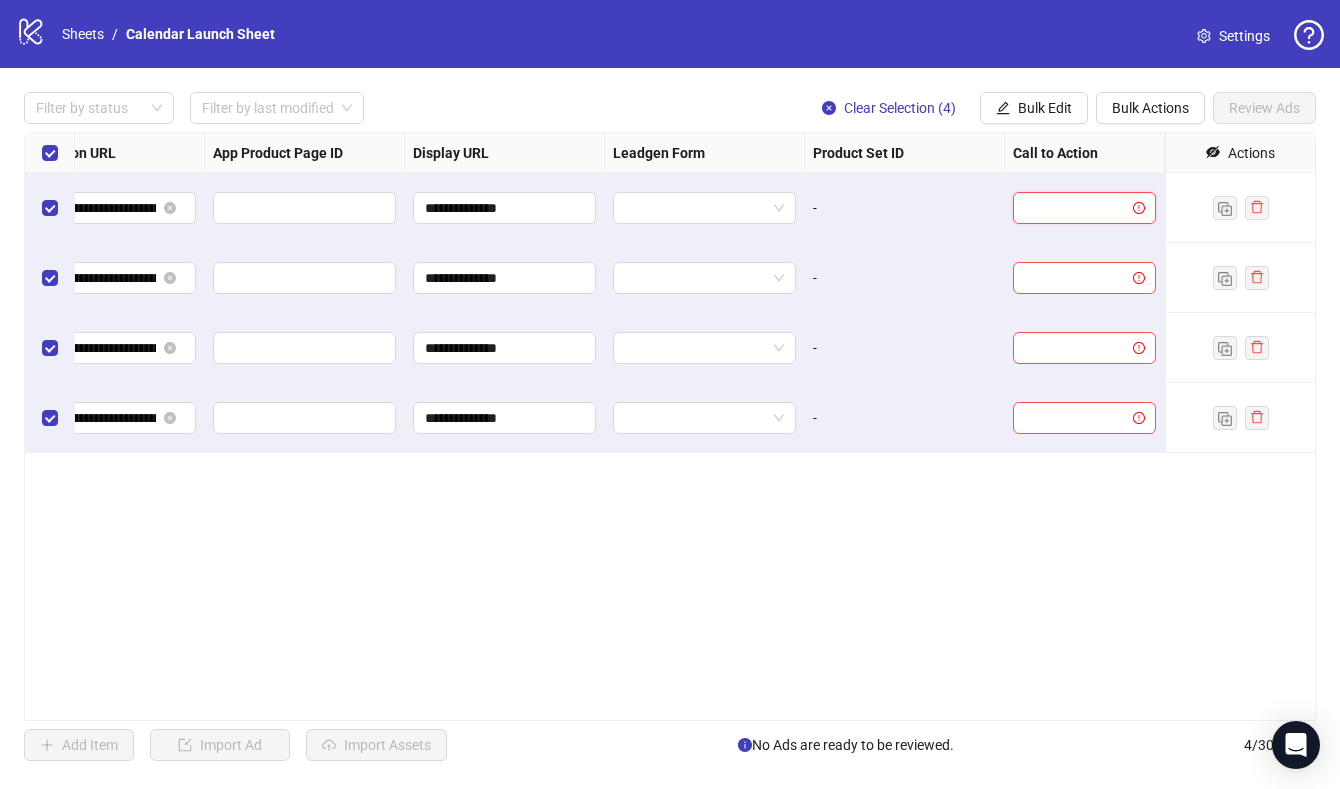 click at bounding box center (1075, 208) 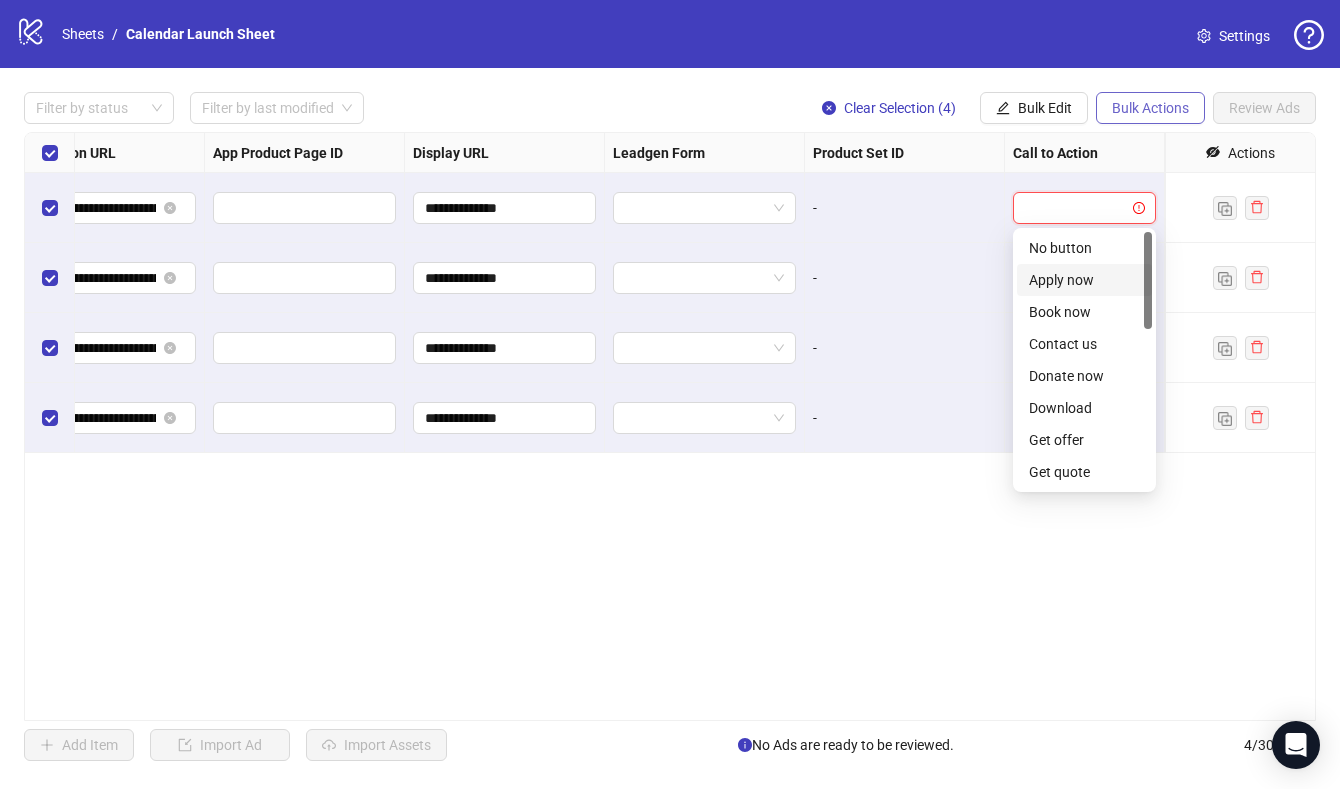 click on "Bulk Actions" at bounding box center (1150, 108) 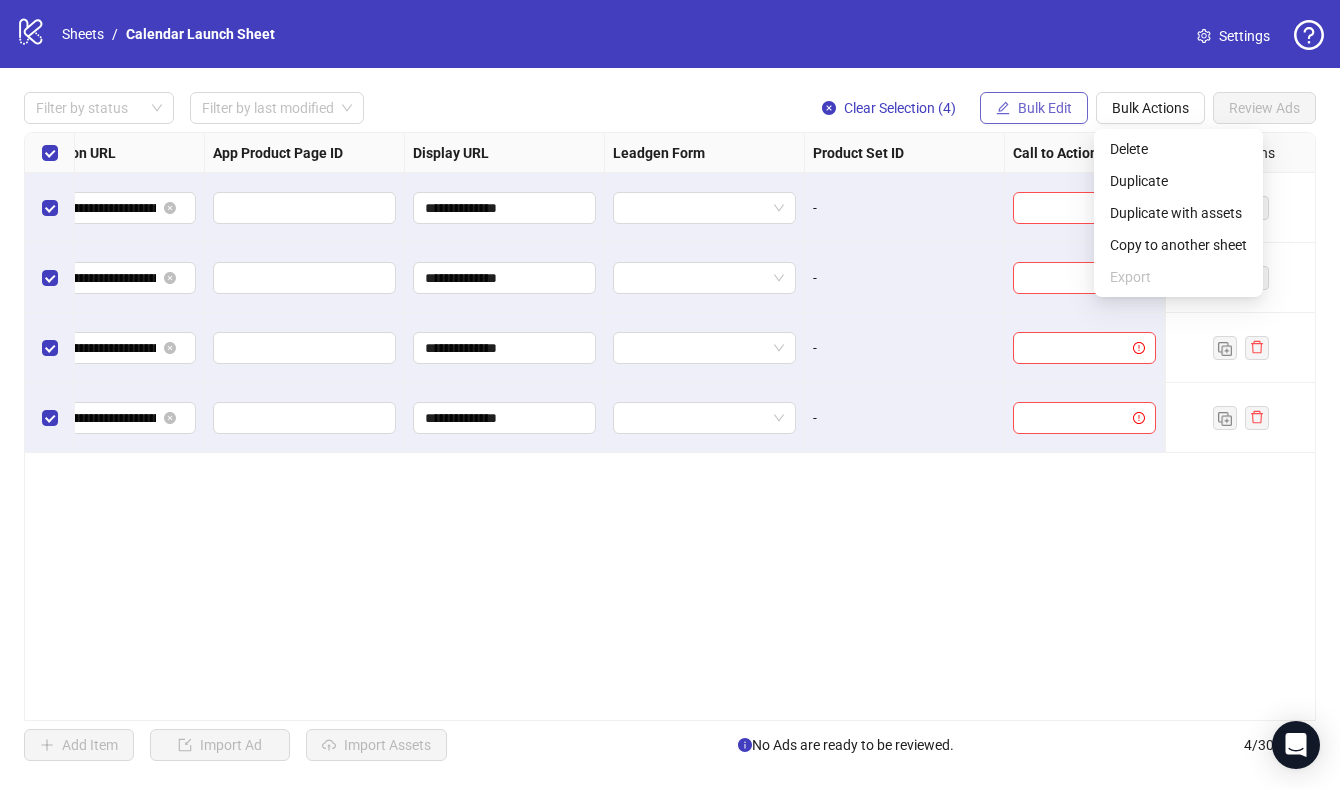 click on "Bulk Edit" at bounding box center (1045, 108) 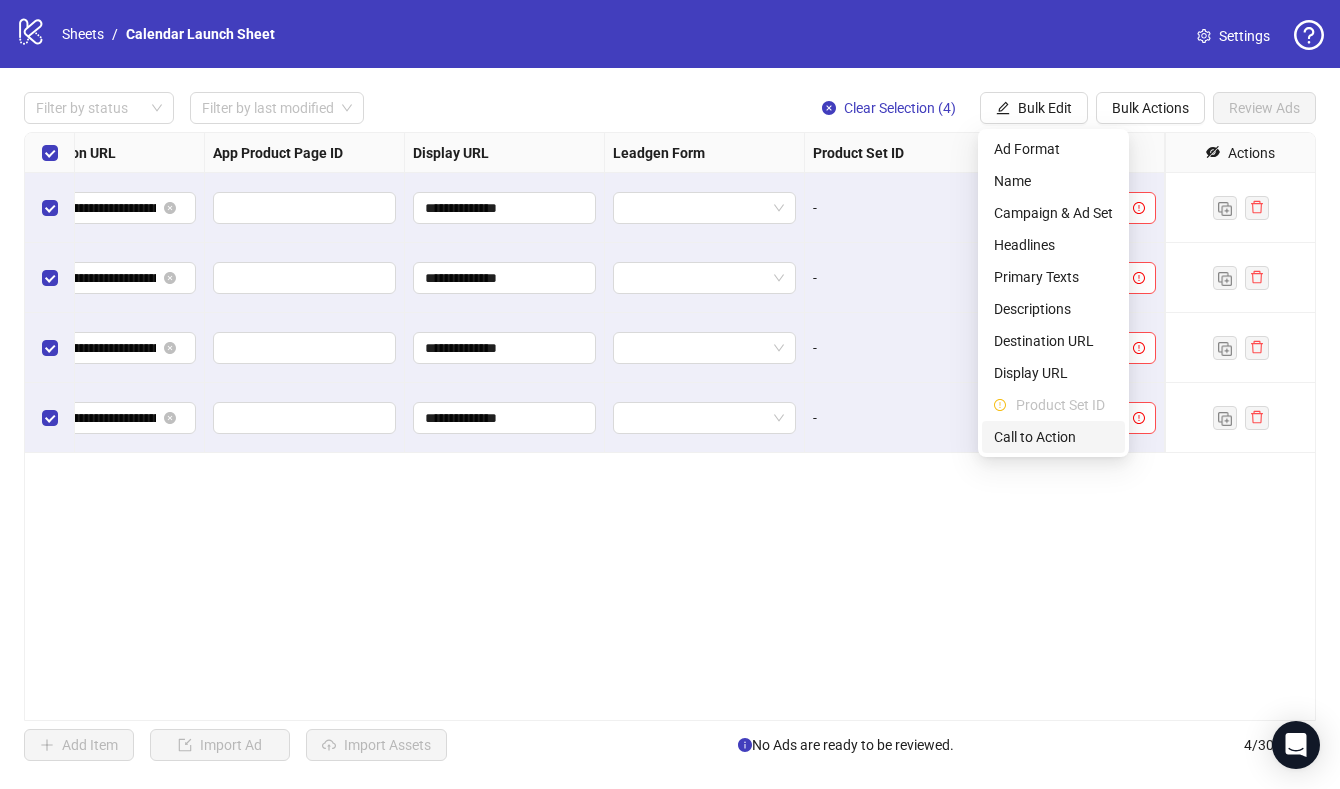 click on "Call to Action" at bounding box center [1053, 437] 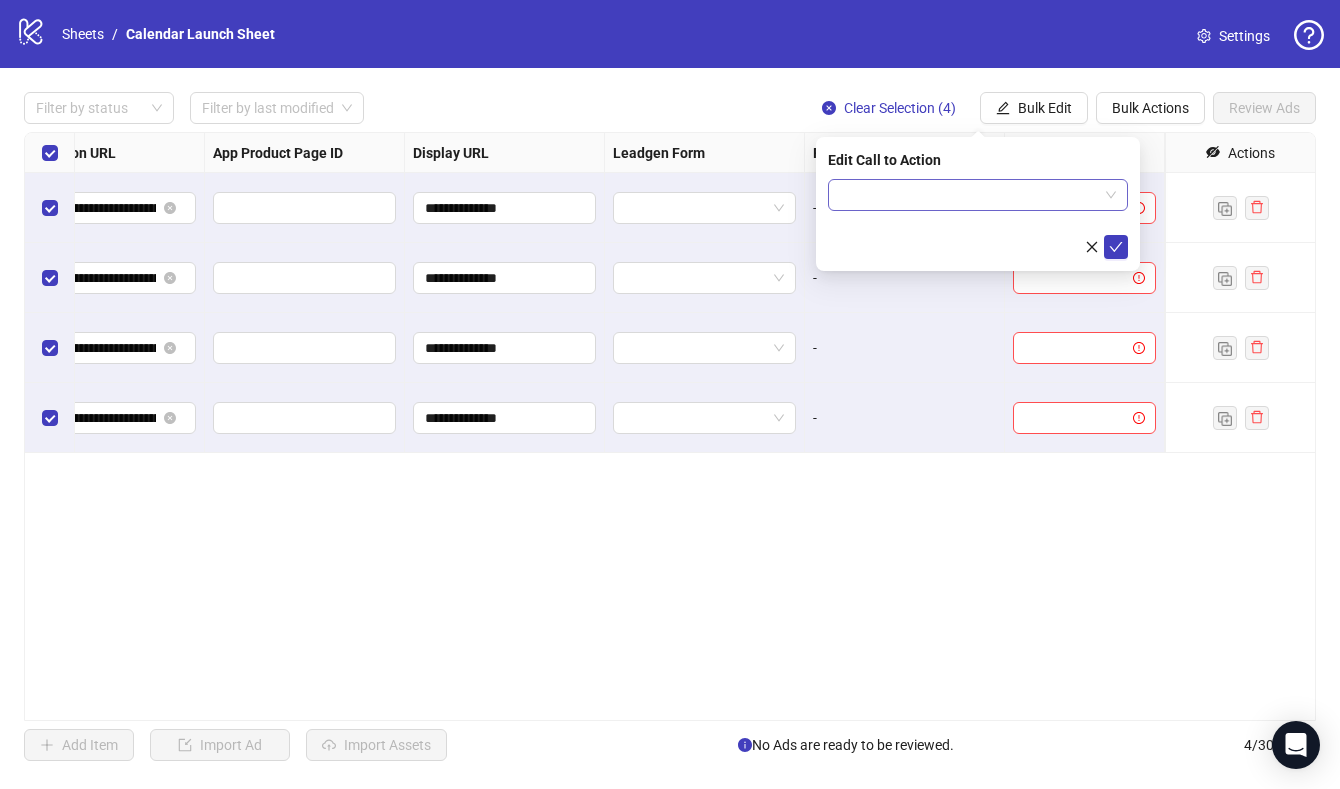 click on "Edit Call to Action" at bounding box center (978, 204) 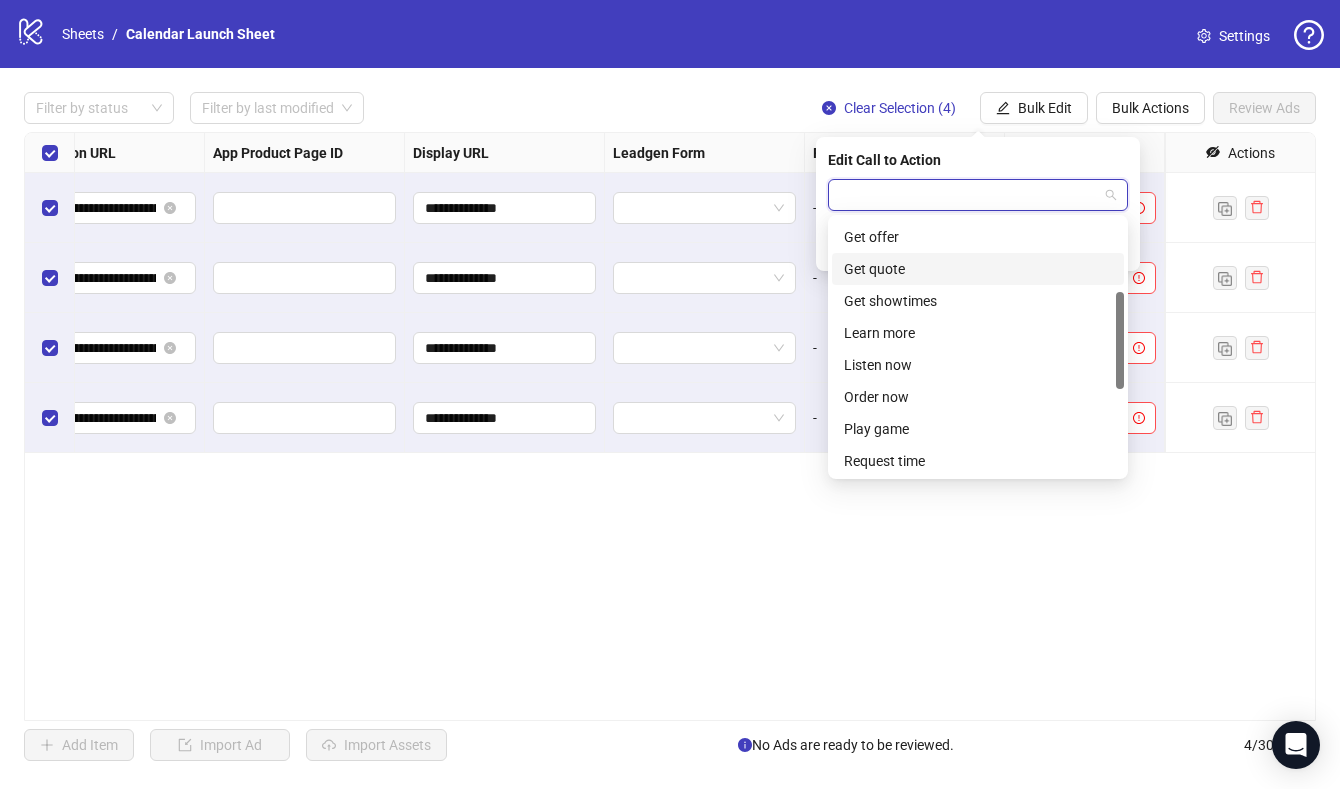 scroll, scrollTop: 416, scrollLeft: 0, axis: vertical 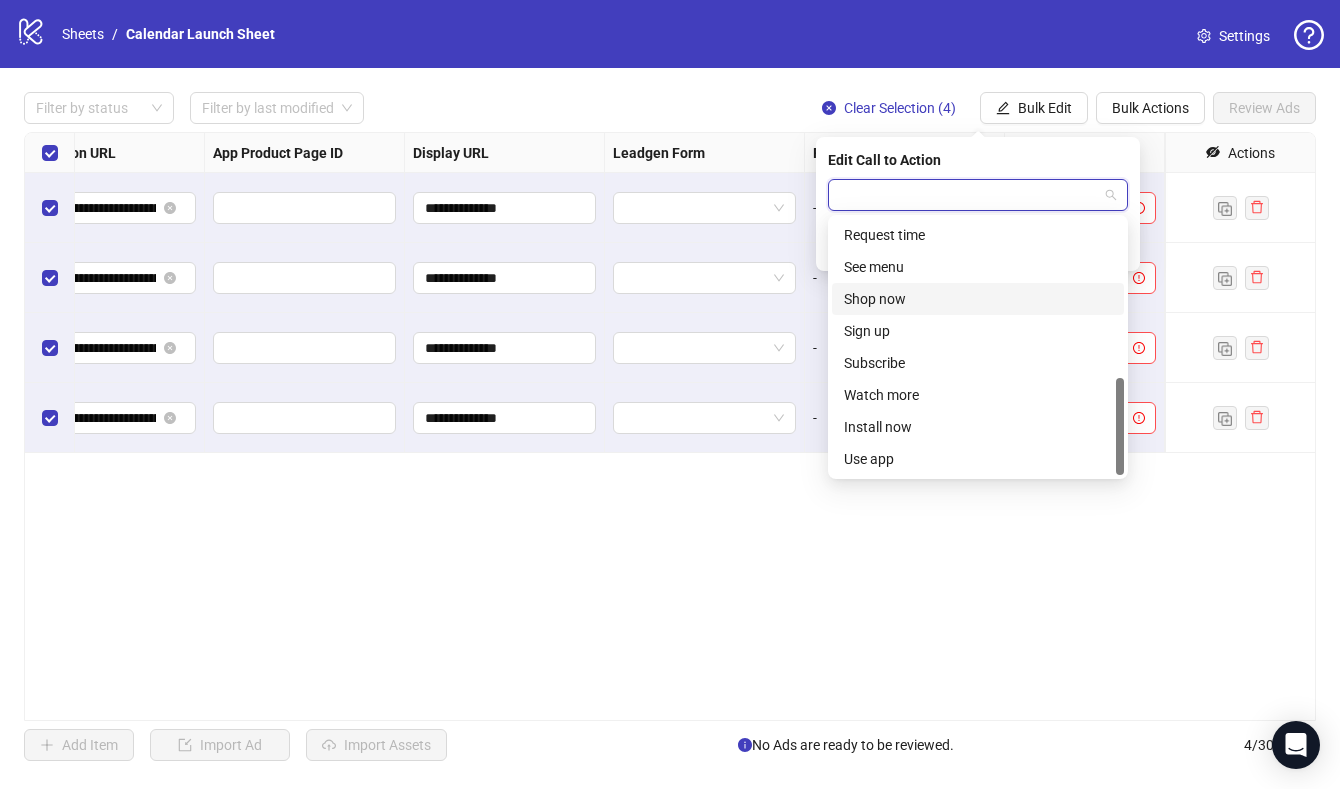 click on "Shop now" at bounding box center (978, 299) 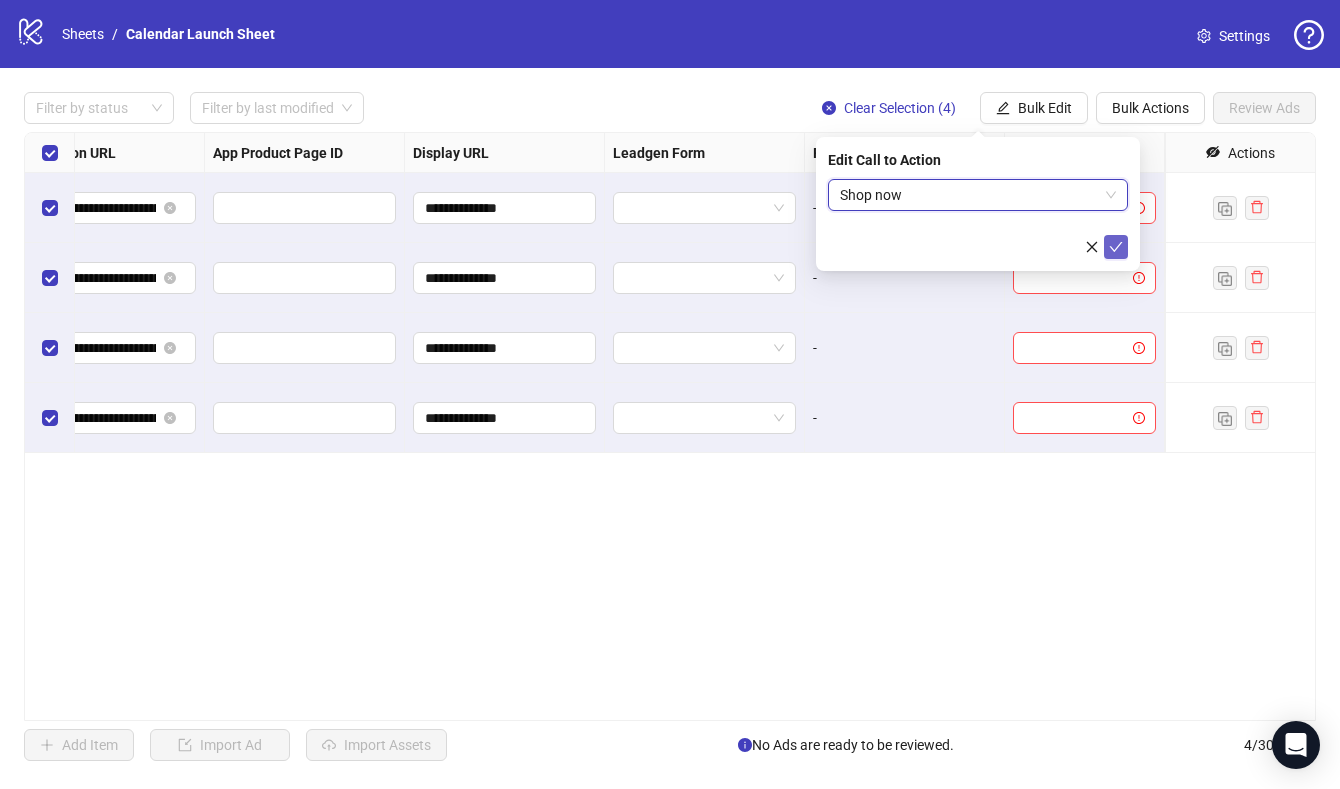 click 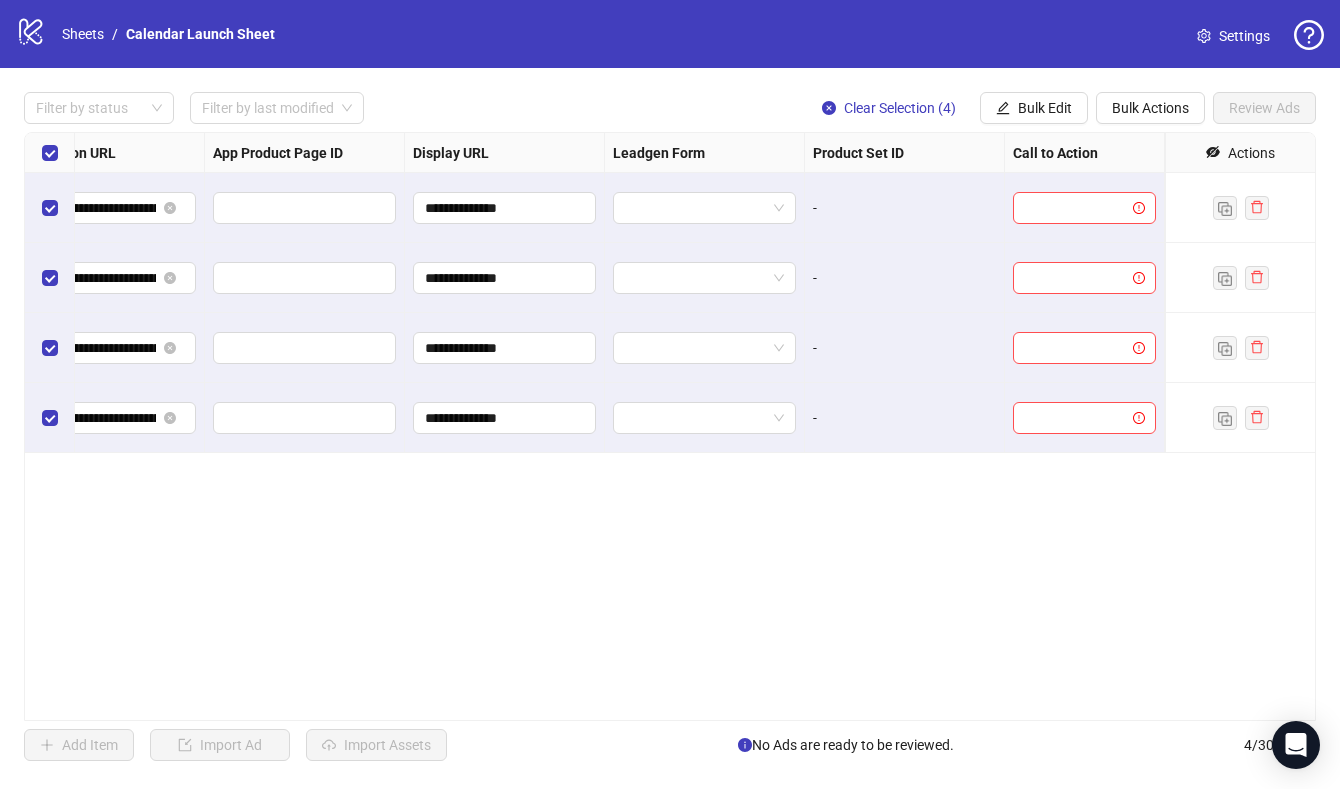 click on "**********" at bounding box center (670, 426) 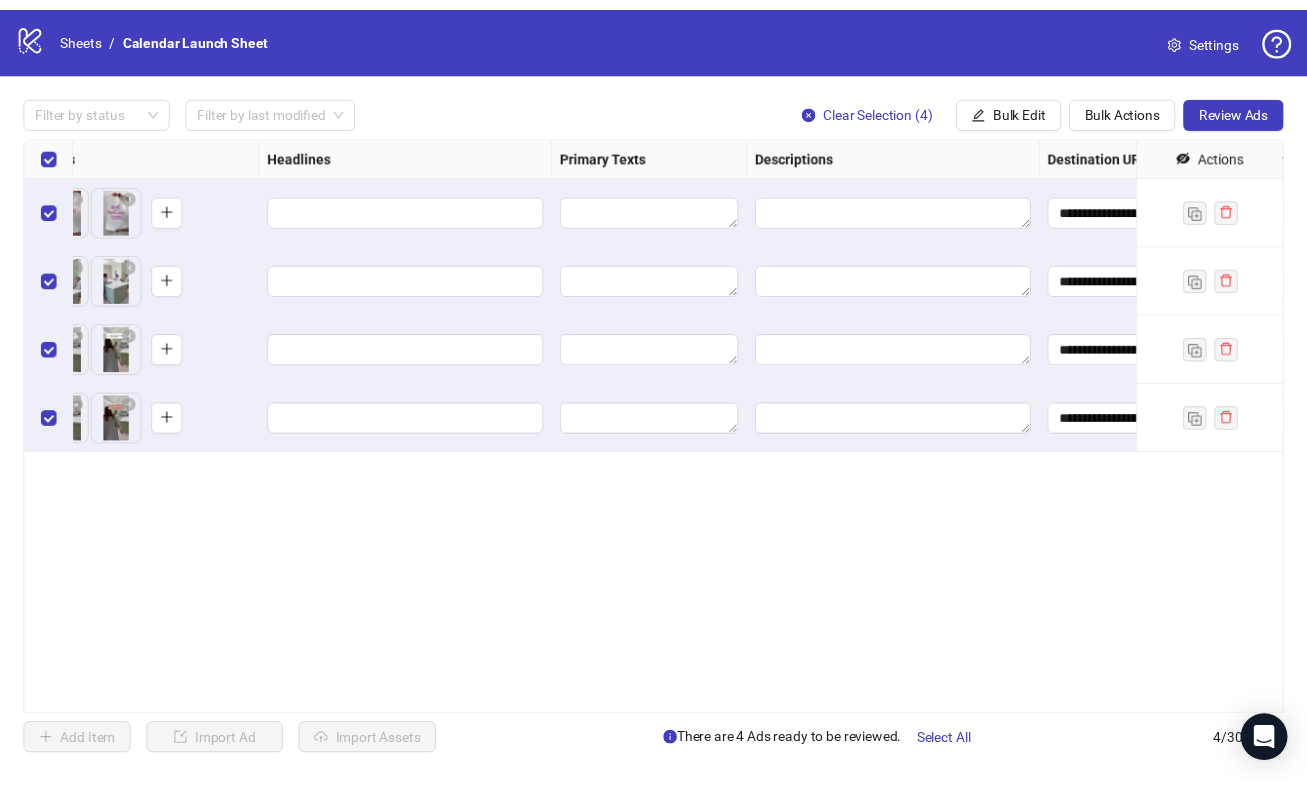 scroll, scrollTop: 0, scrollLeft: 920, axis: horizontal 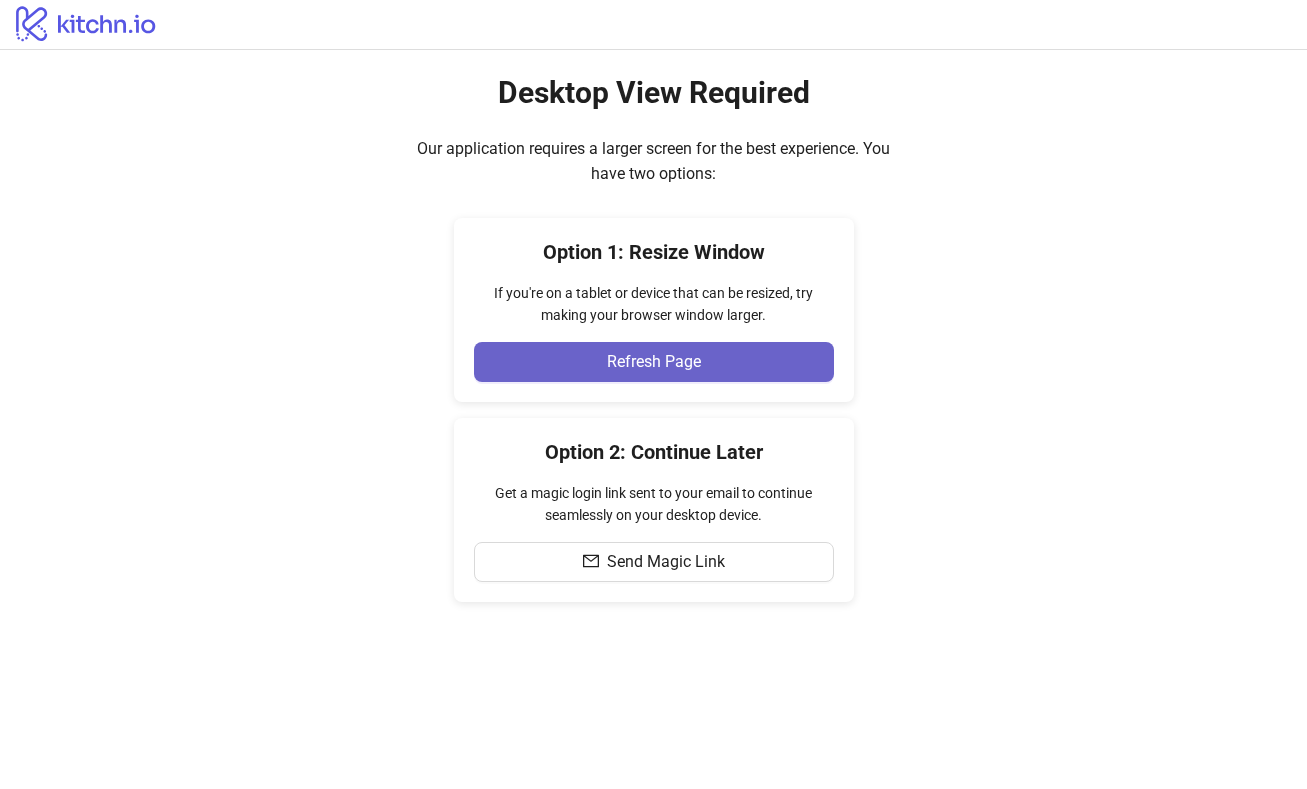 click on "Refresh Page" at bounding box center (654, 362) 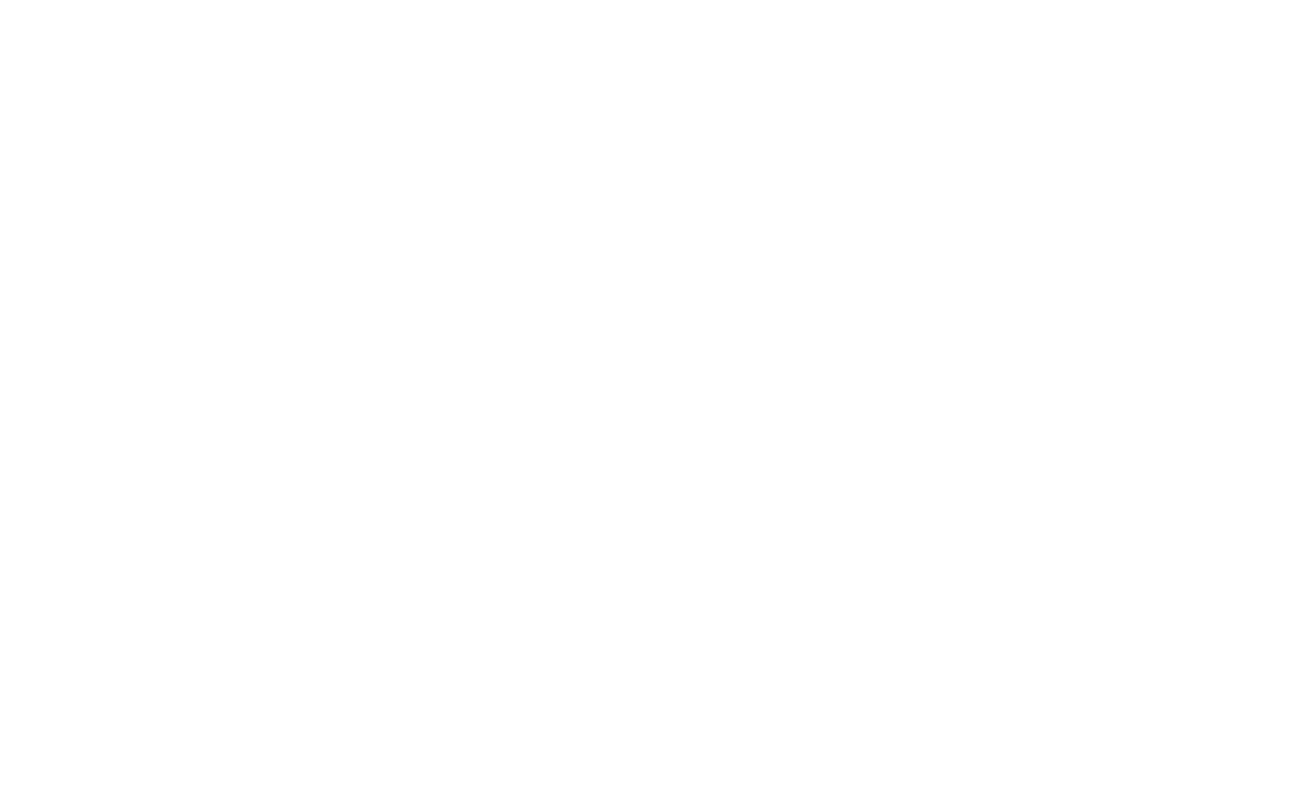 scroll, scrollTop: 0, scrollLeft: 0, axis: both 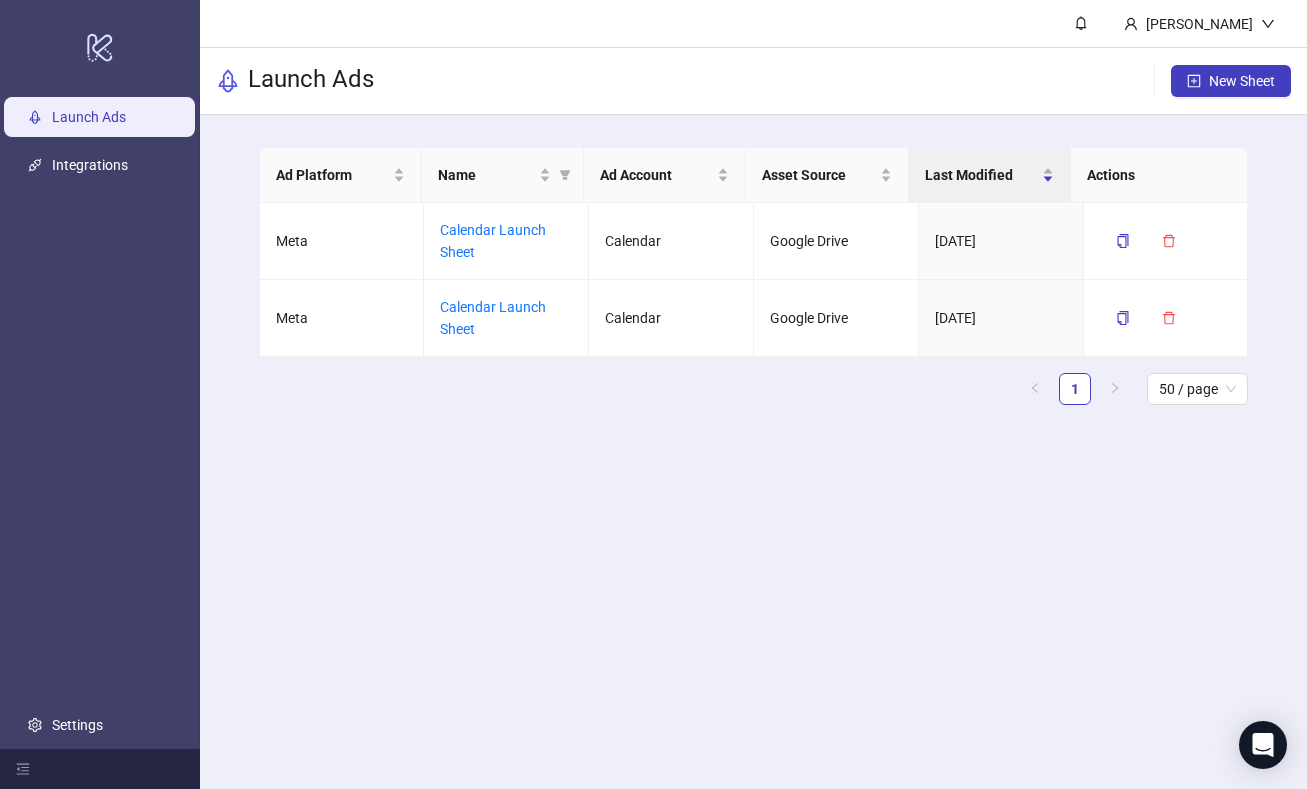 click on "Ad Platform Name Ad Account Asset Source Last Modified Actions             Meta Calendar Launch Sheet Calendar Google Drive 07/21/2025 Meta Calendar Launch Sheet Calendar Google Drive 07/21/2025 1 50 / page" at bounding box center (754, 284) 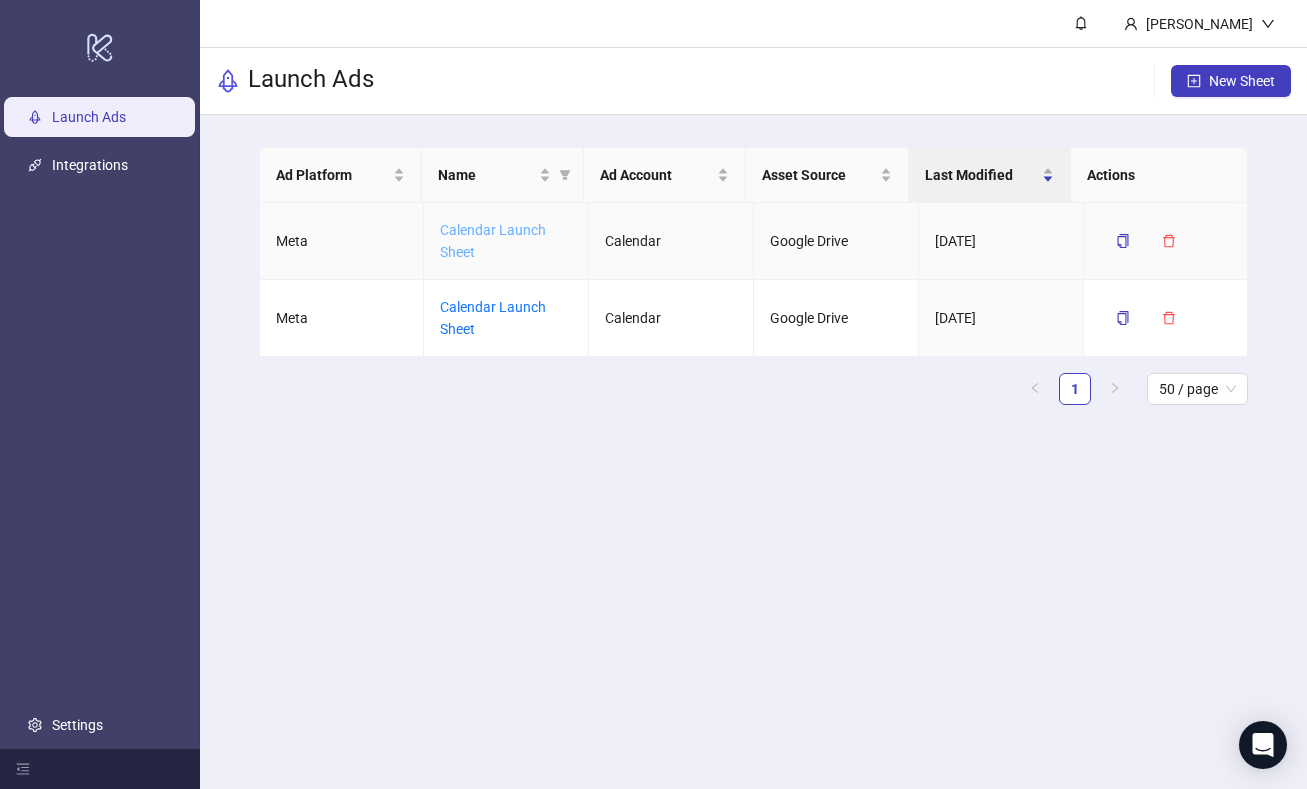 click on "Calendar Launch Sheet" at bounding box center (493, 241) 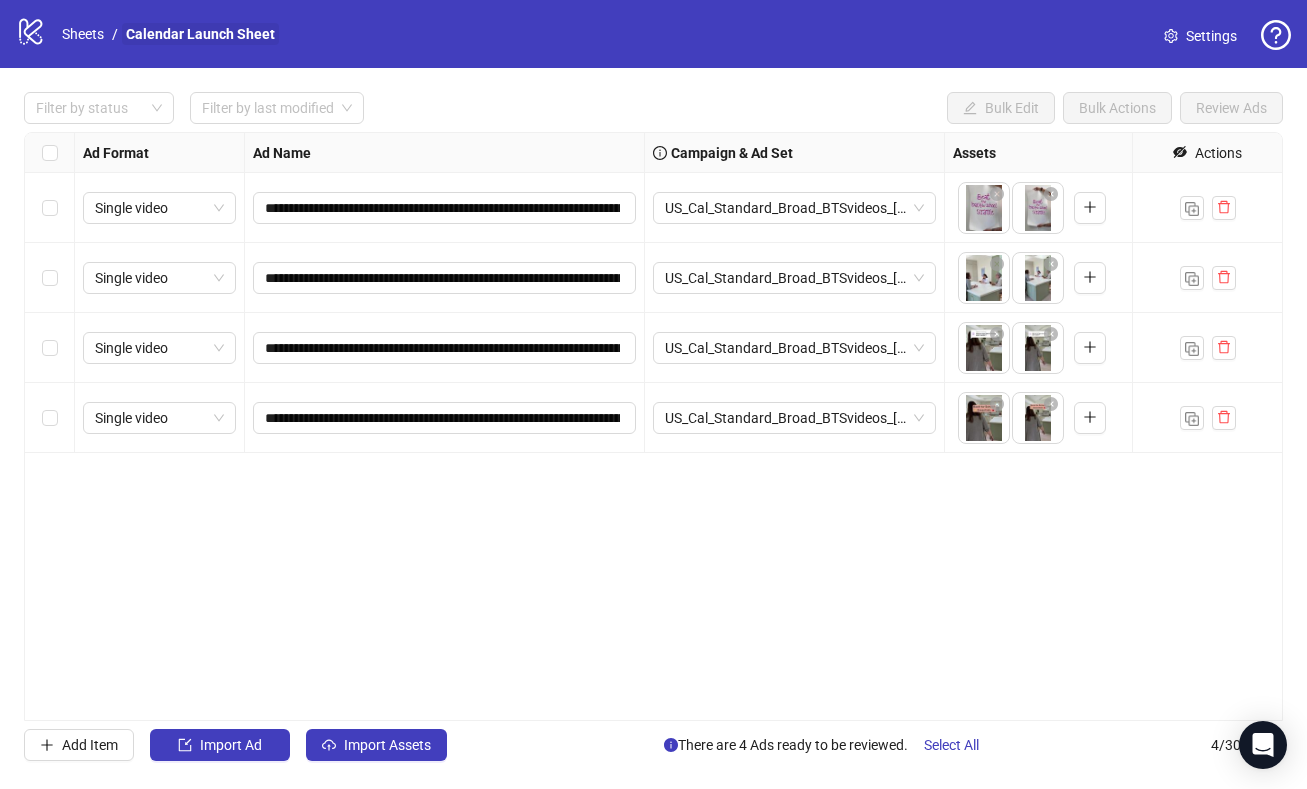 click on "Calendar Launch Sheet" at bounding box center (200, 34) 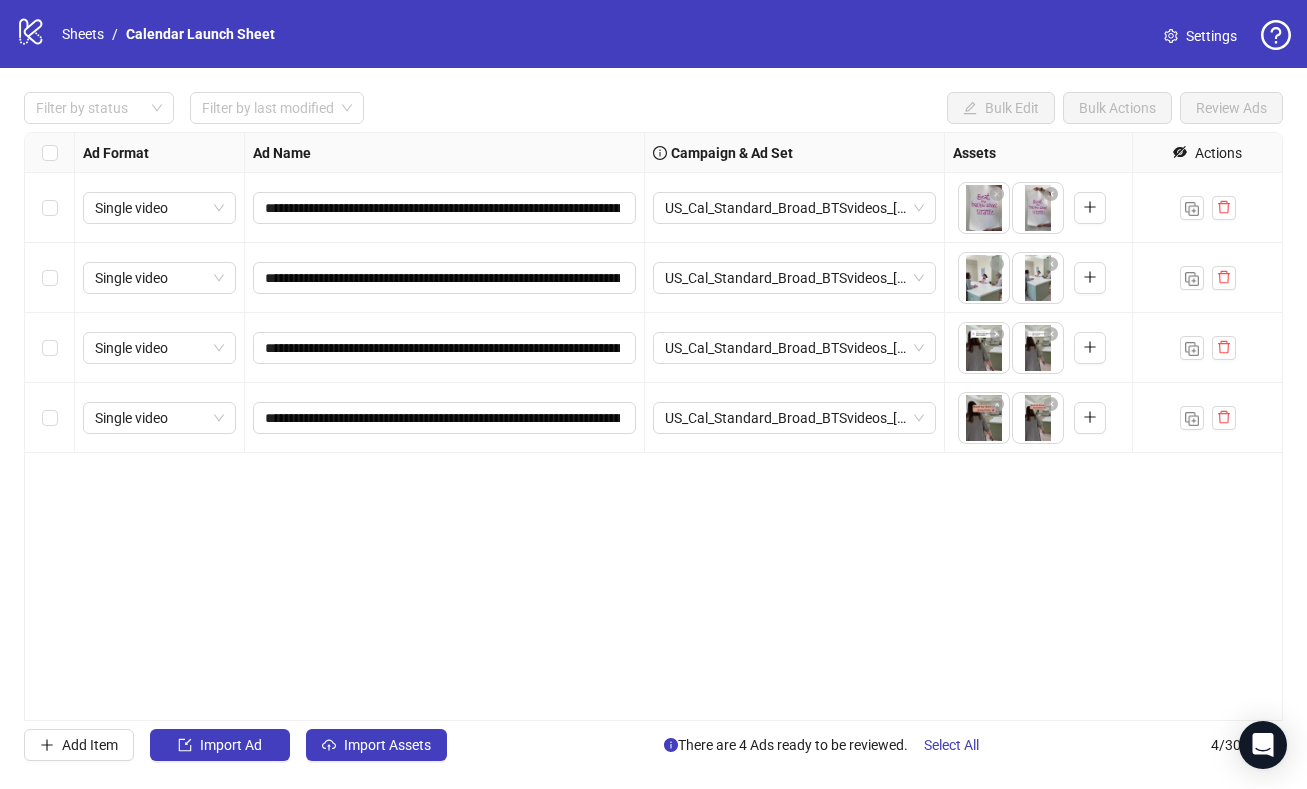 click on "Settings" at bounding box center [1211, 36] 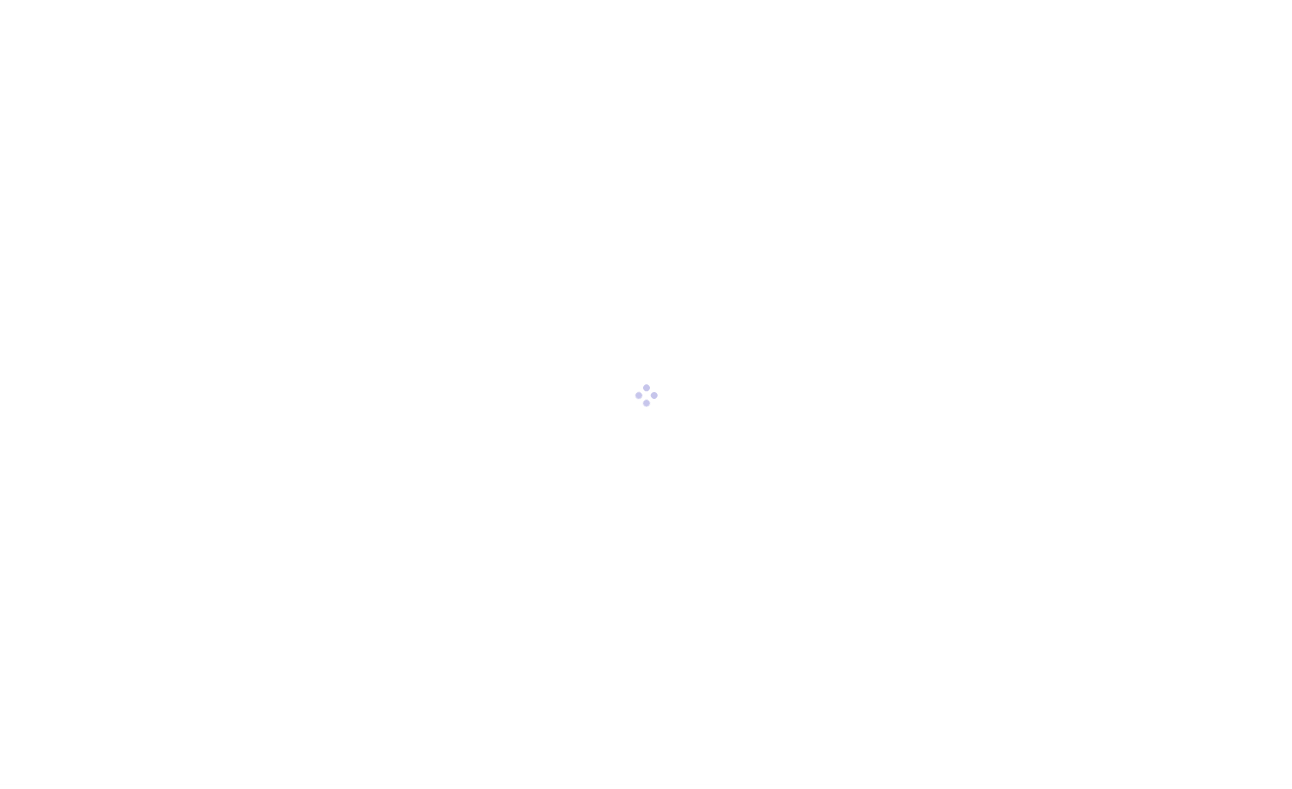 scroll, scrollTop: 0, scrollLeft: 0, axis: both 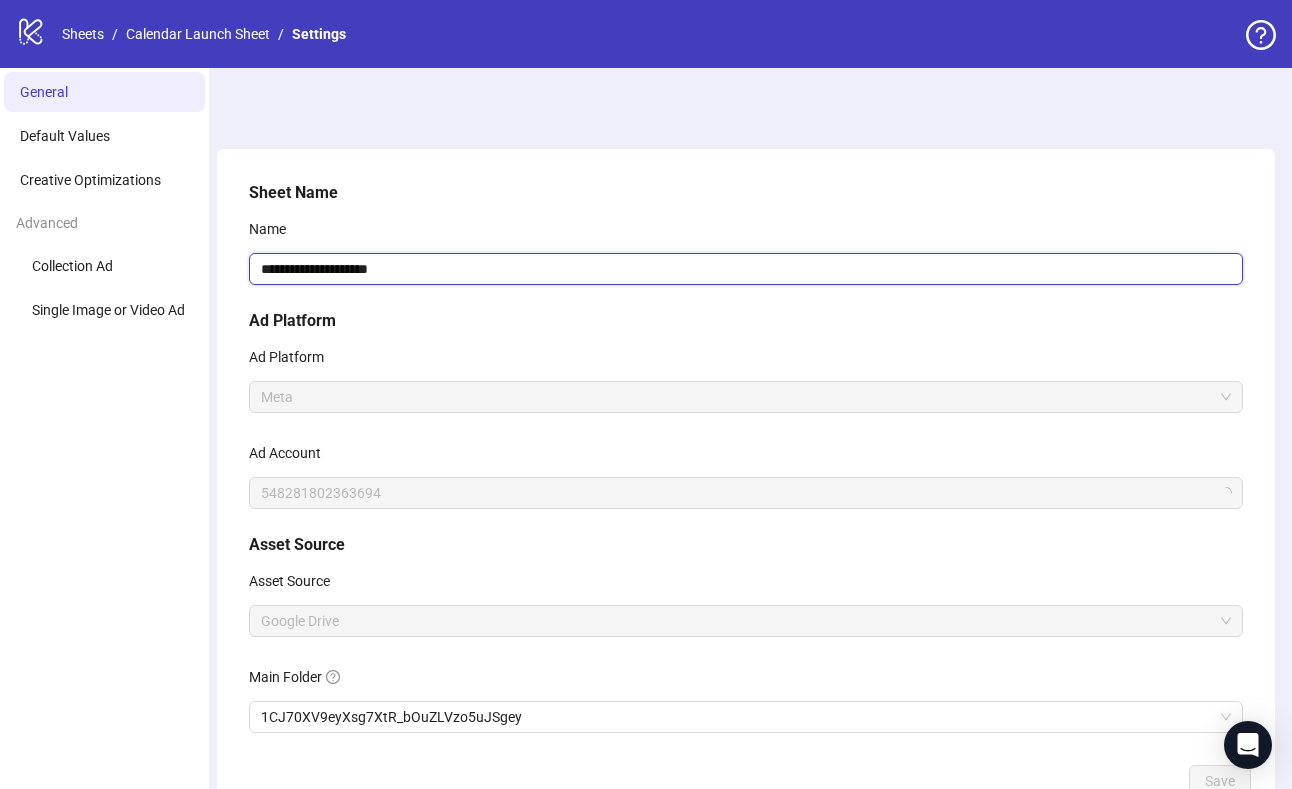 click on "**********" at bounding box center (746, 269) 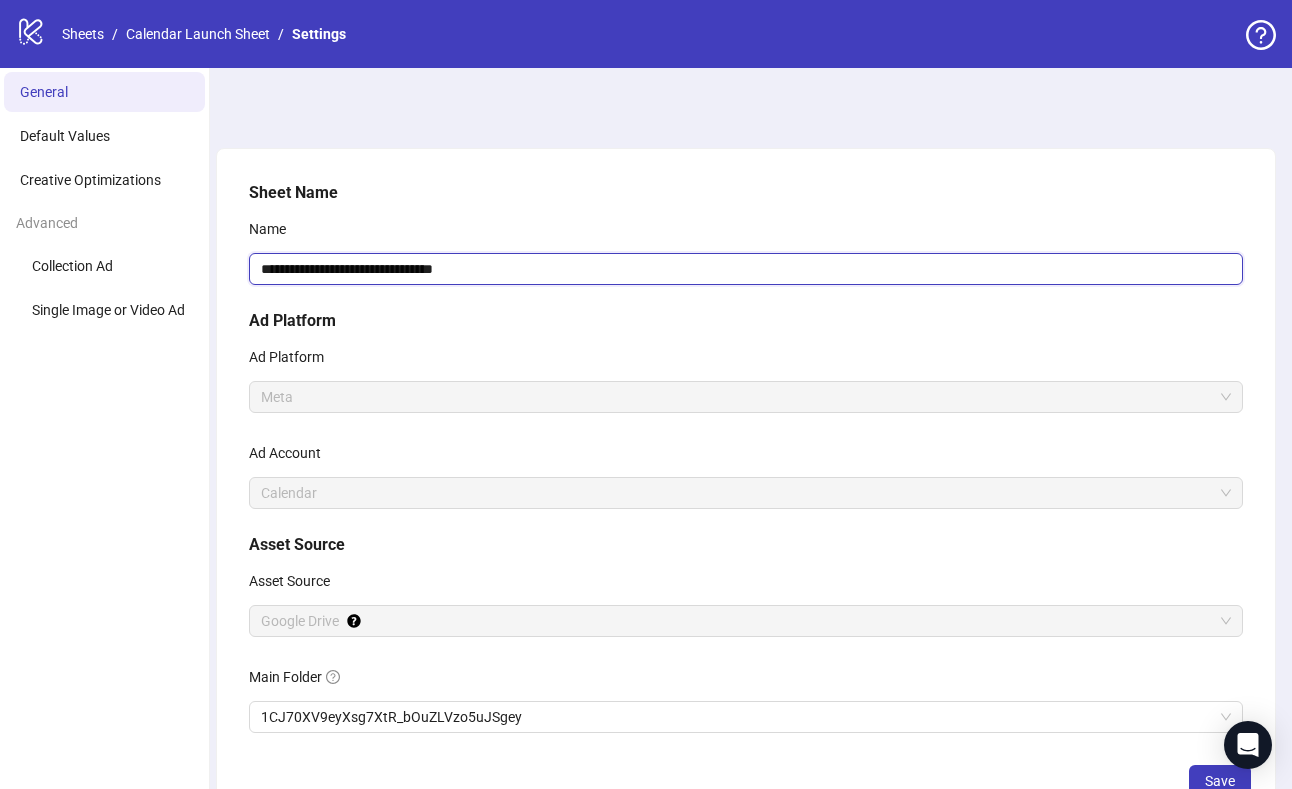 type on "**********" 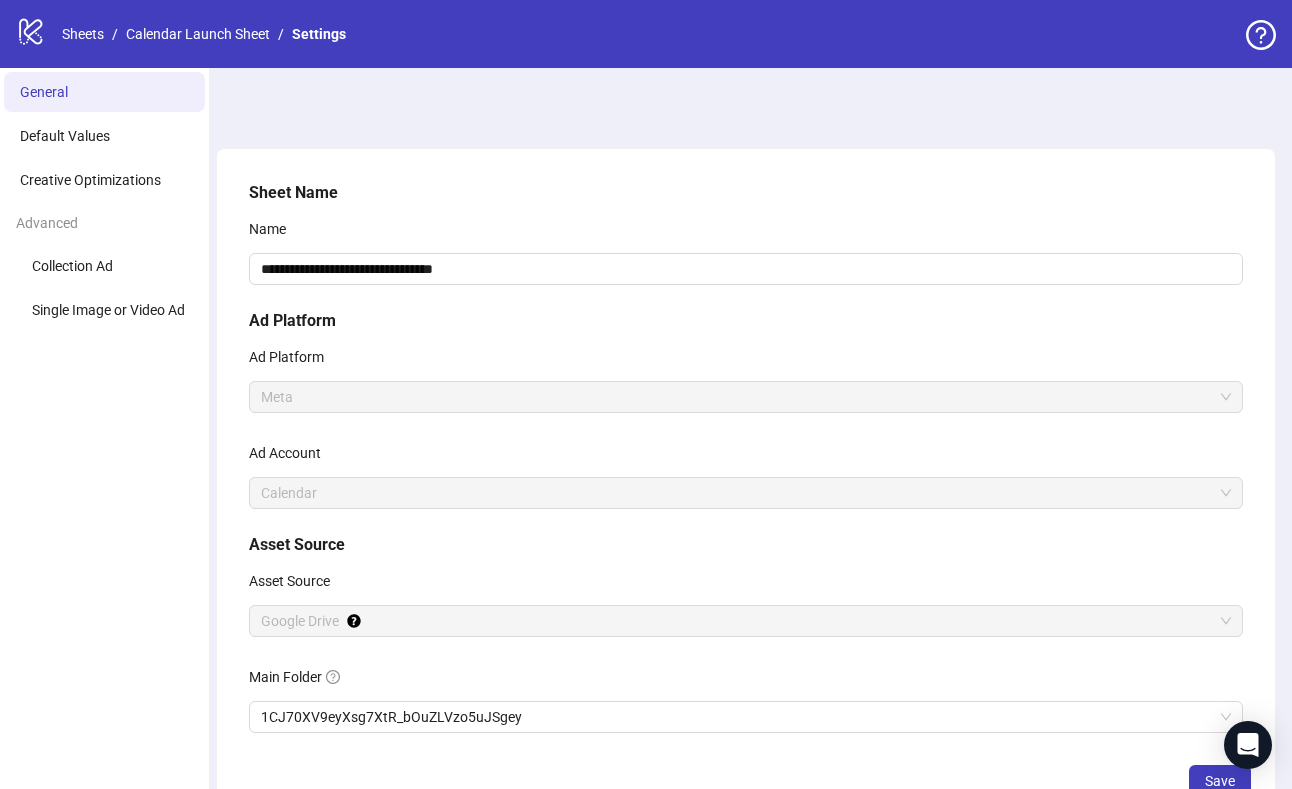 click on "Name" at bounding box center [746, 233] 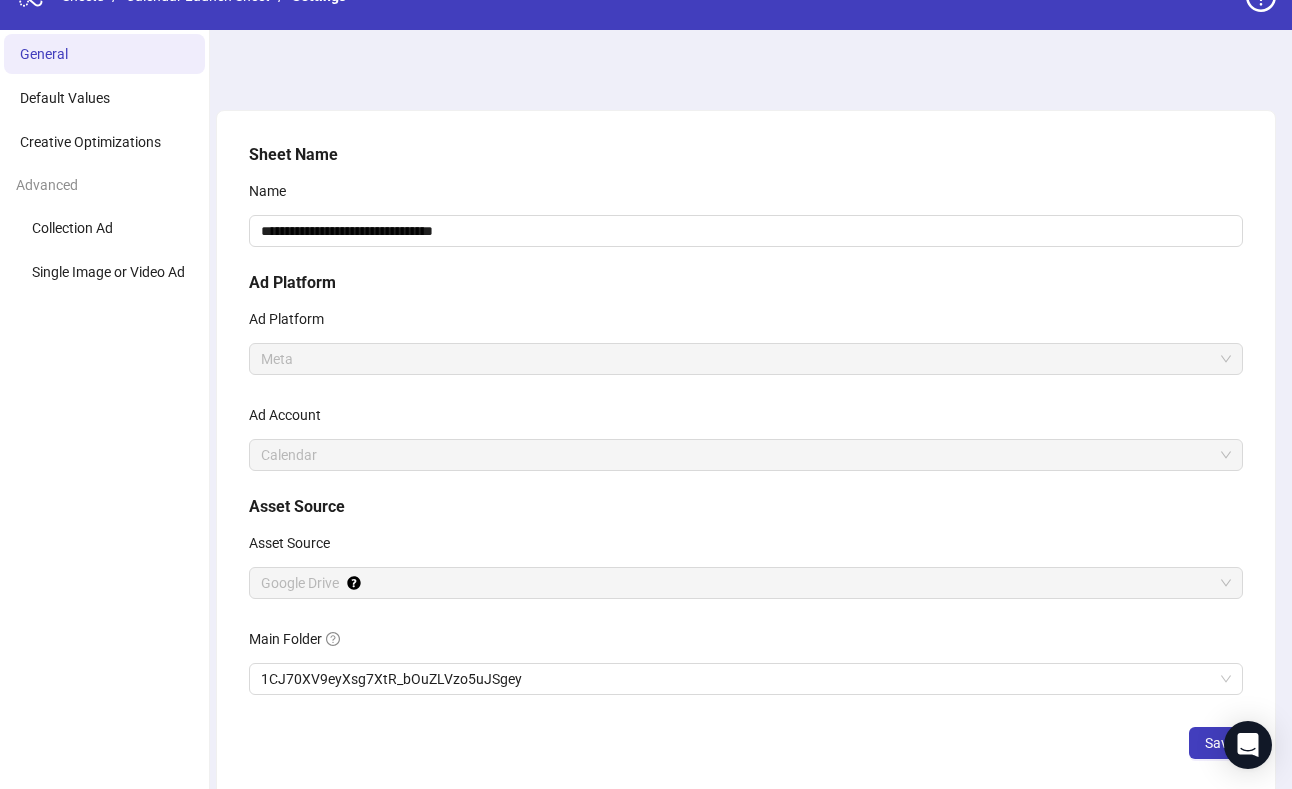 scroll, scrollTop: 137, scrollLeft: 0, axis: vertical 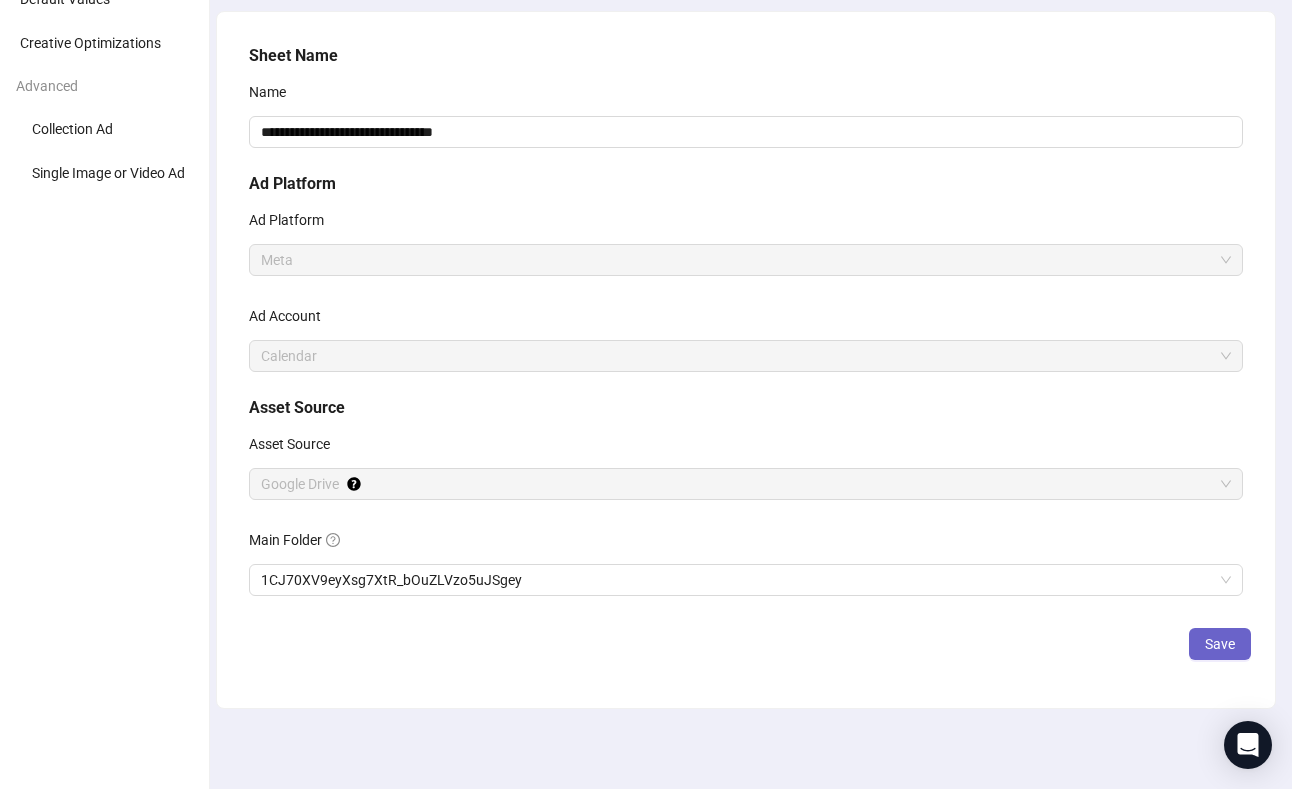 click on "Save" at bounding box center [1220, 644] 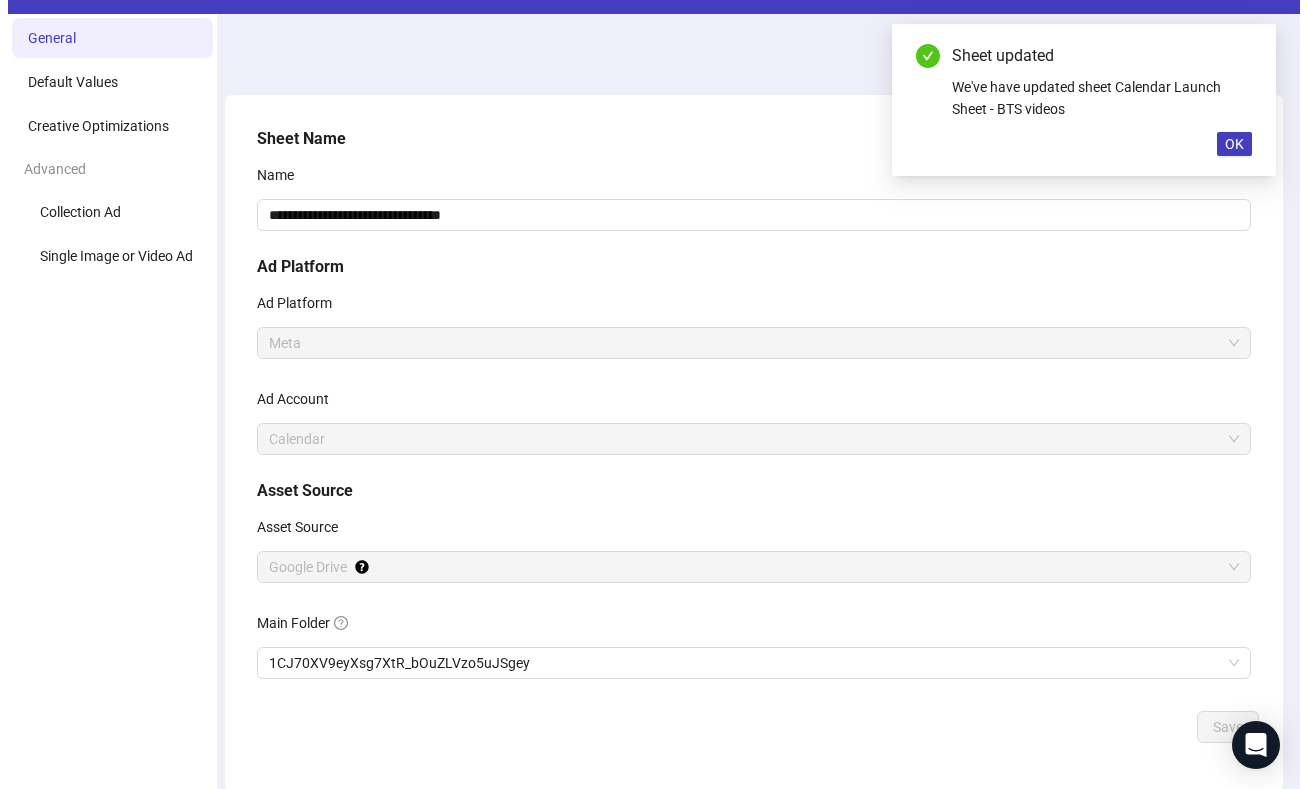 scroll, scrollTop: 0, scrollLeft: 0, axis: both 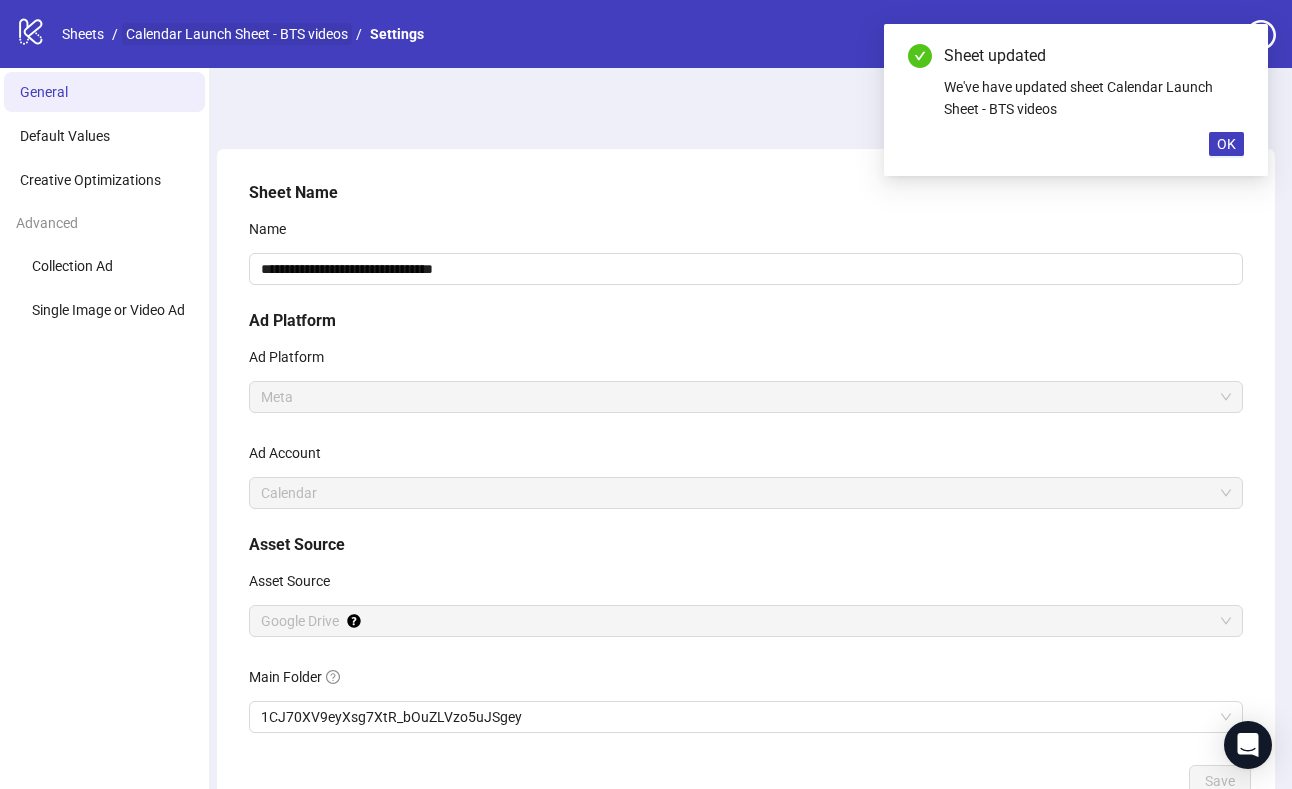 click on "Calendar Launch Sheet - BTS videos" at bounding box center (237, 34) 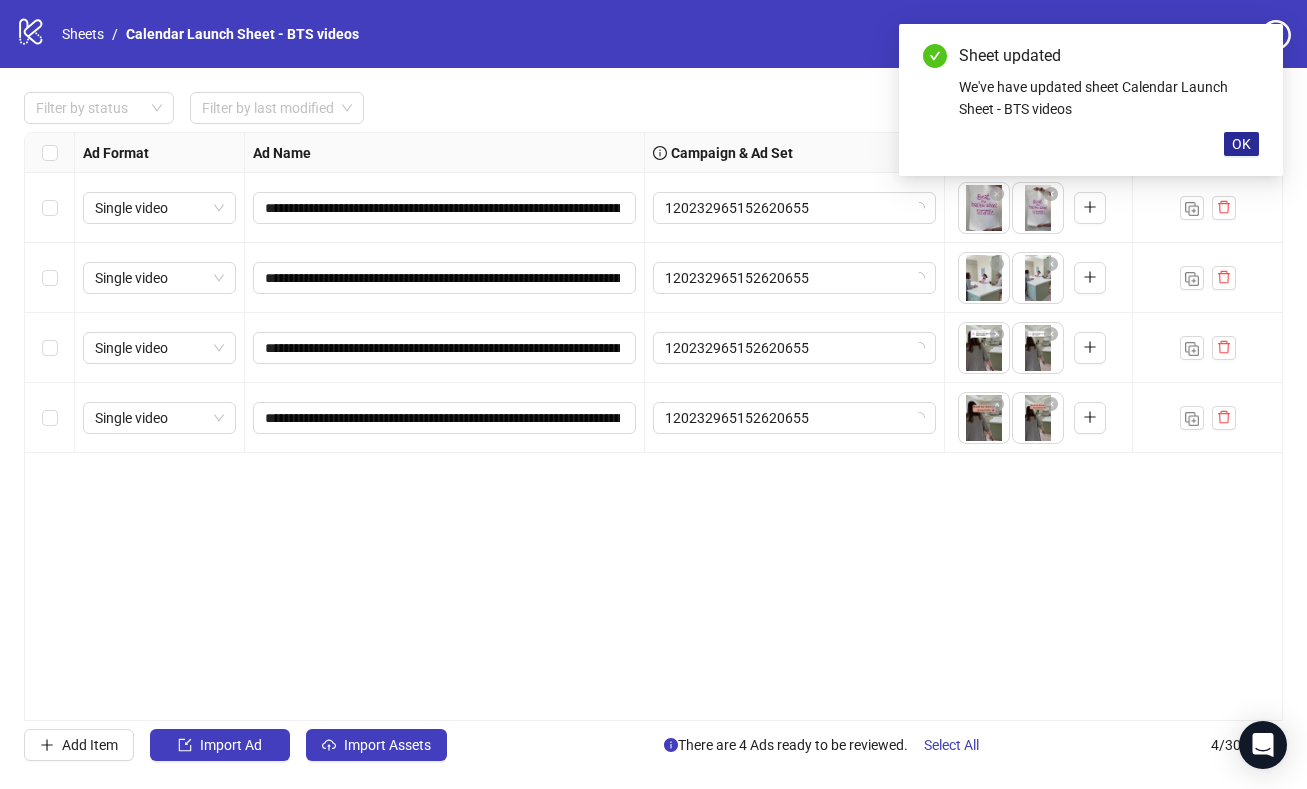 click on "OK" at bounding box center [1241, 144] 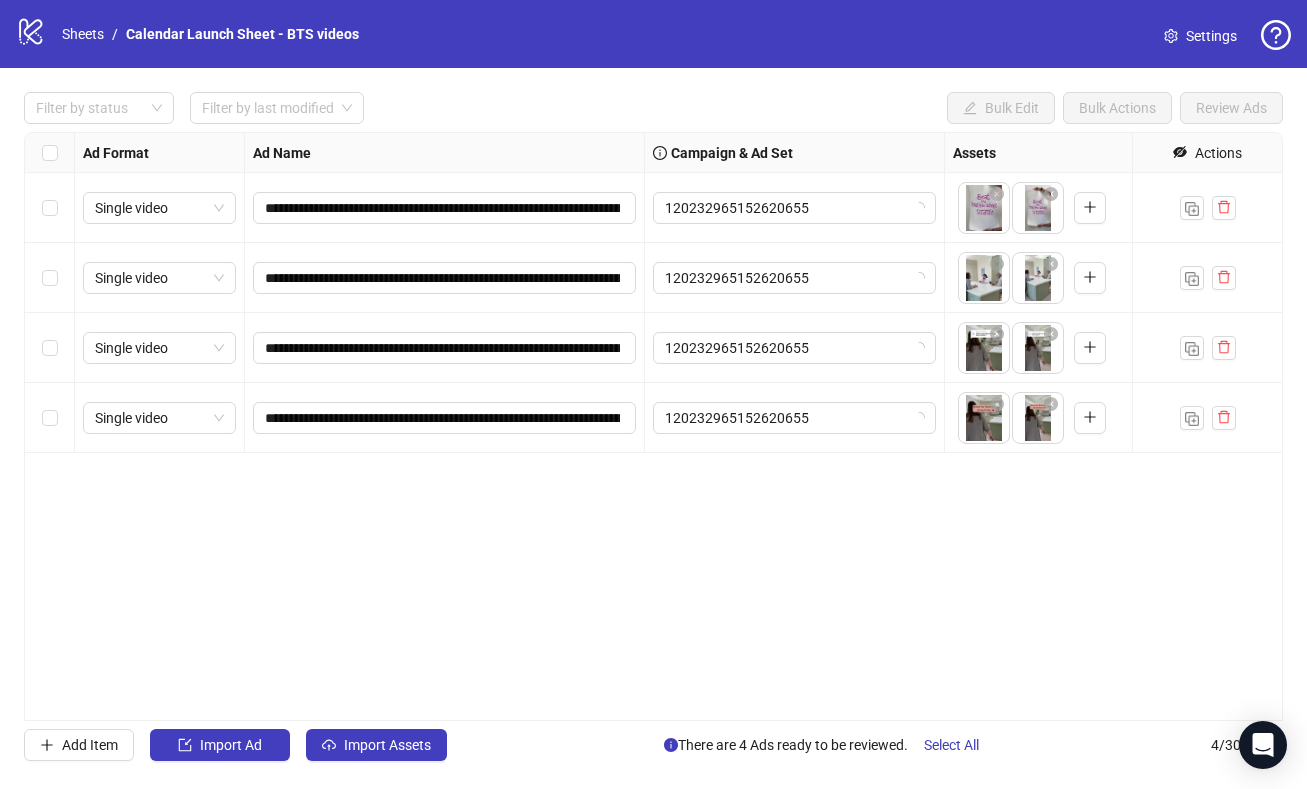 click on "**********" at bounding box center [653, 426] 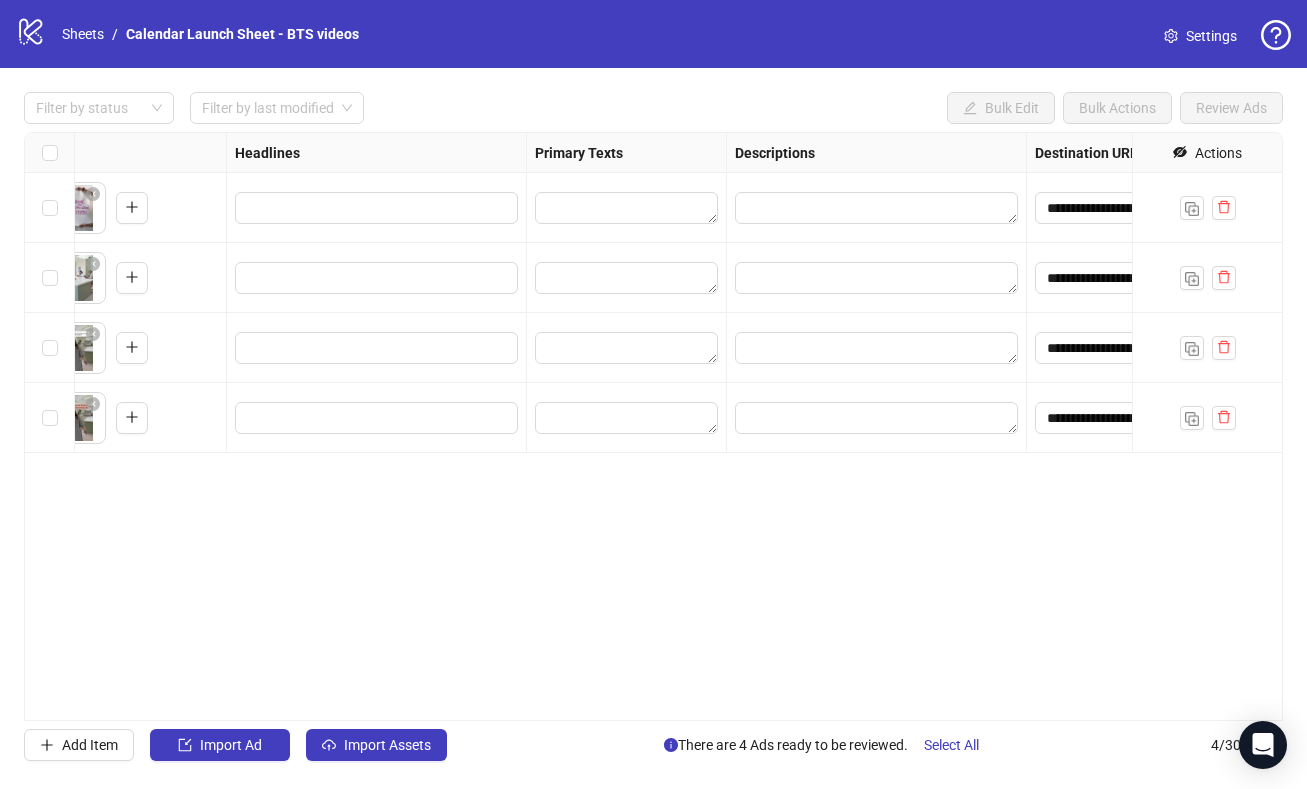 scroll, scrollTop: 0, scrollLeft: 948, axis: horizontal 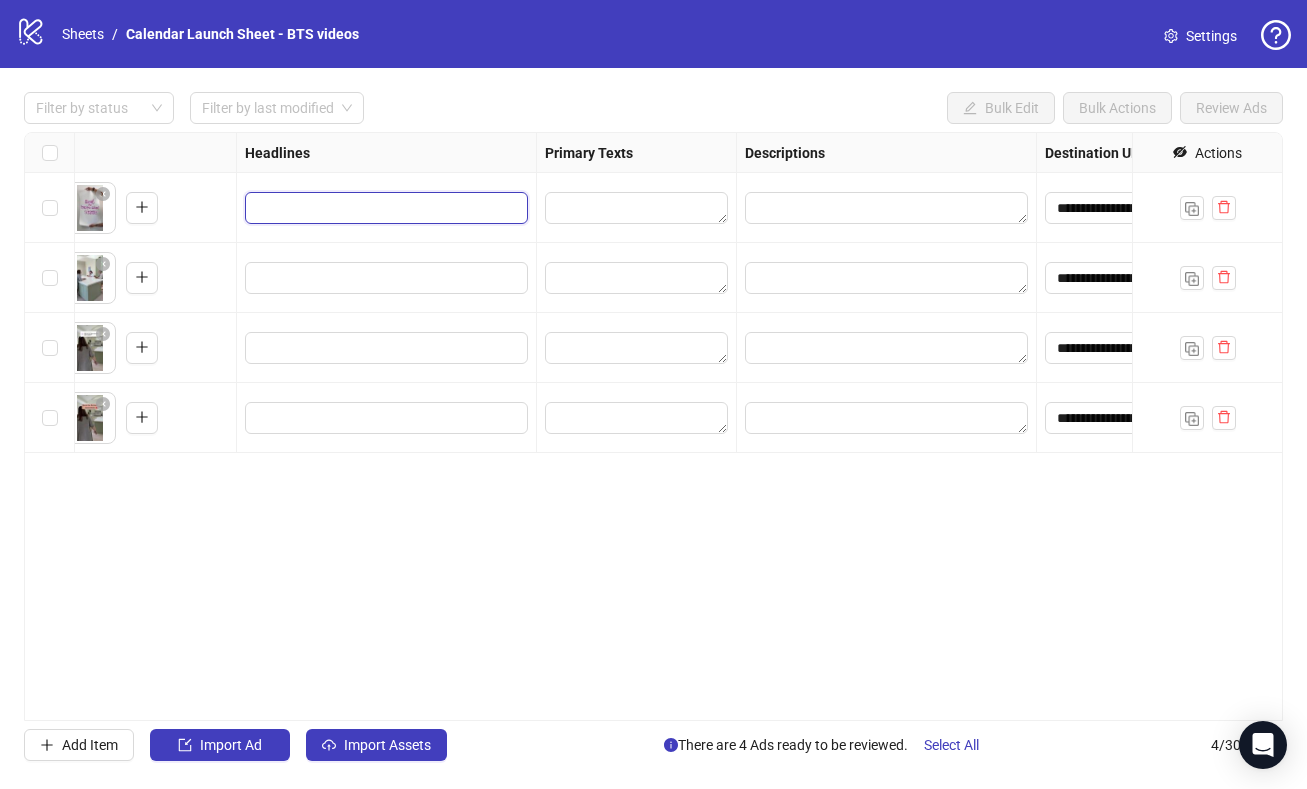 click at bounding box center [384, 208] 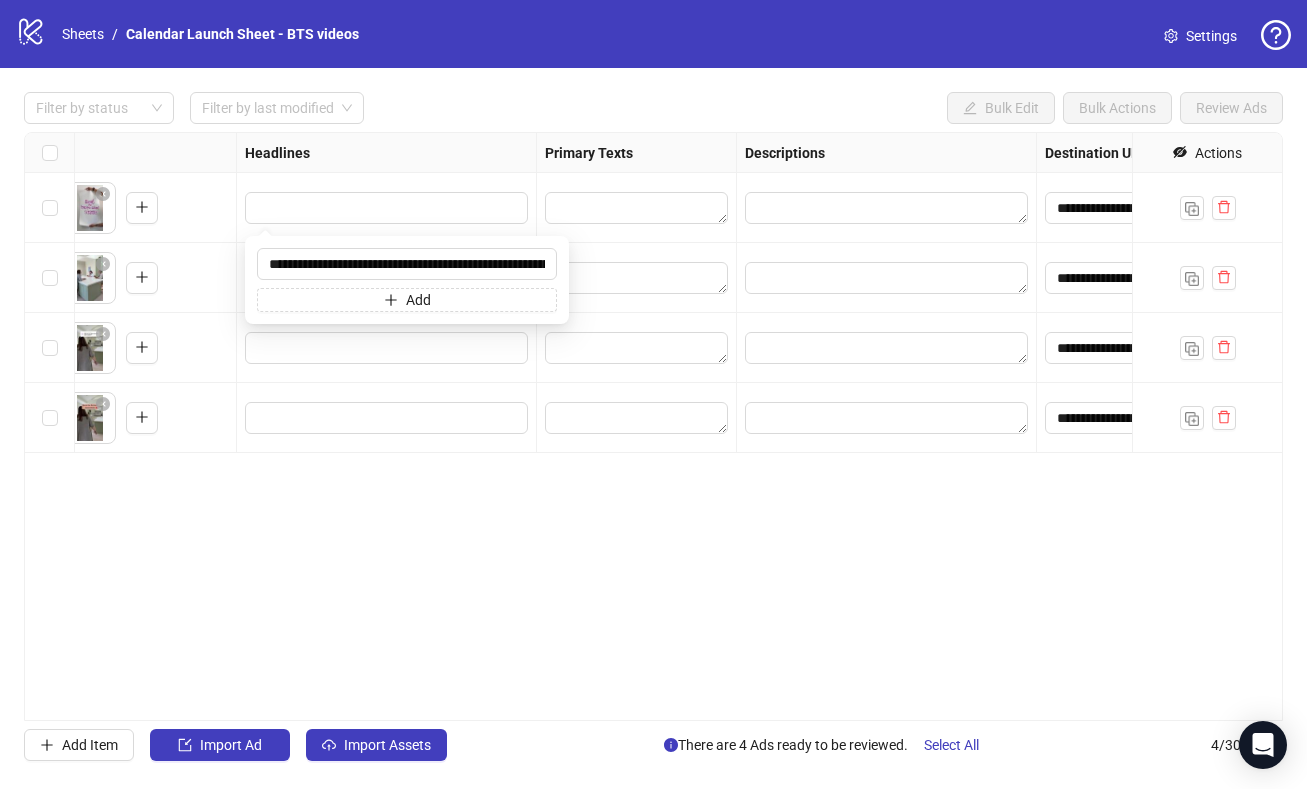 scroll, scrollTop: 0, scrollLeft: 596, axis: horizontal 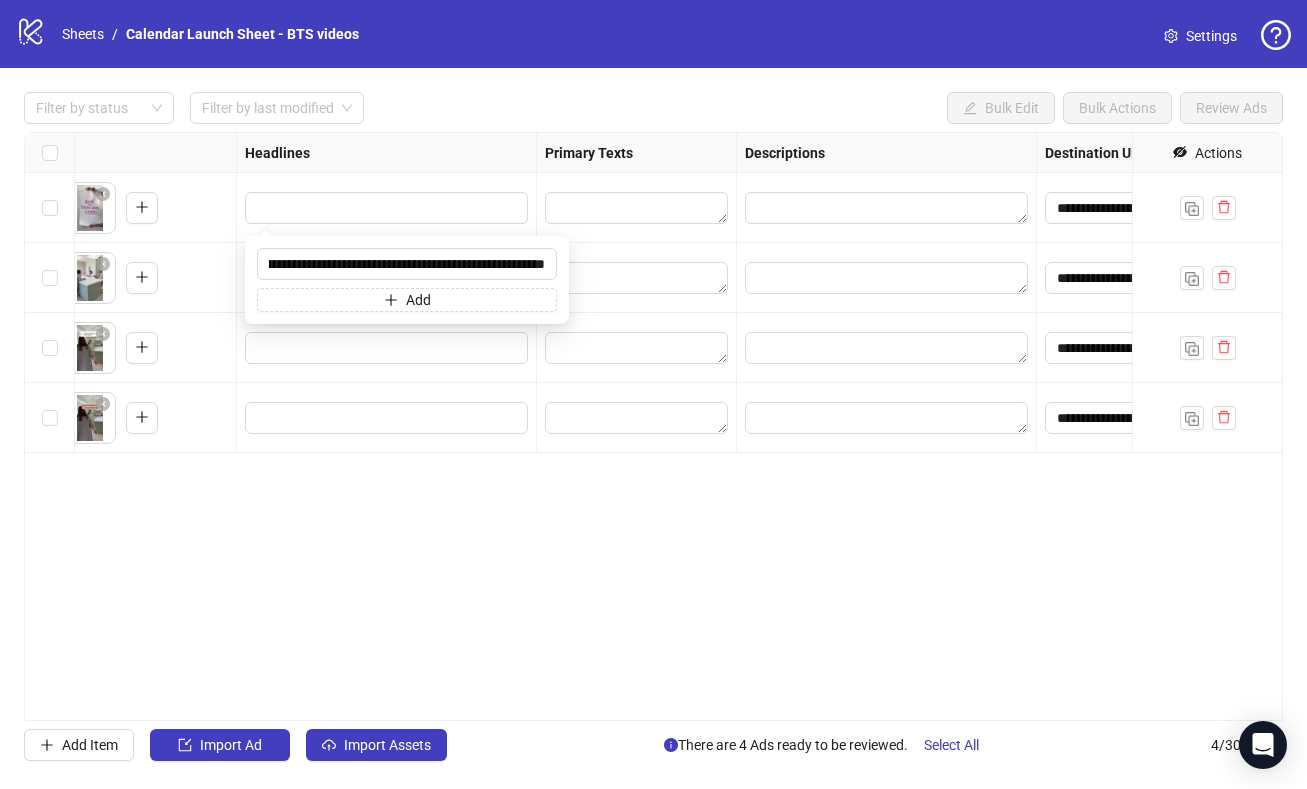 type on "**********" 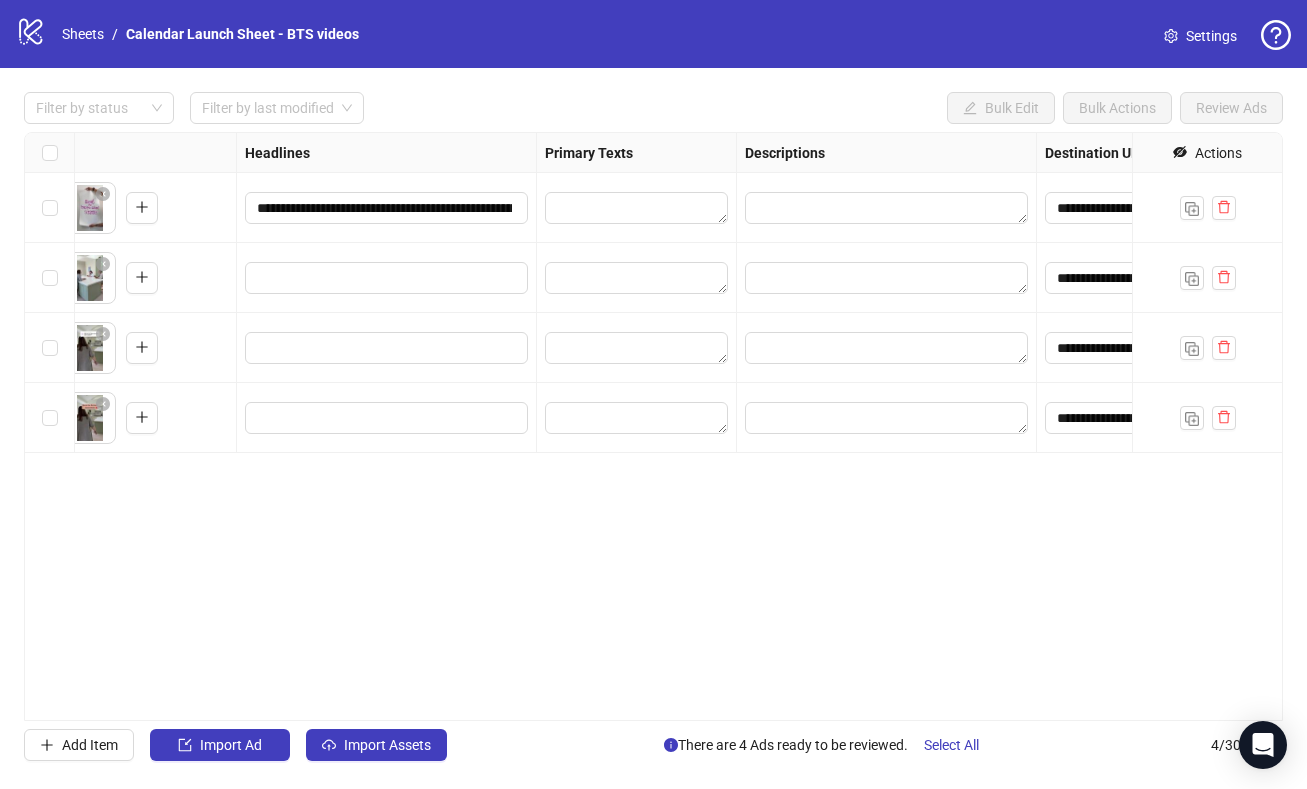 click at bounding box center (387, 348) 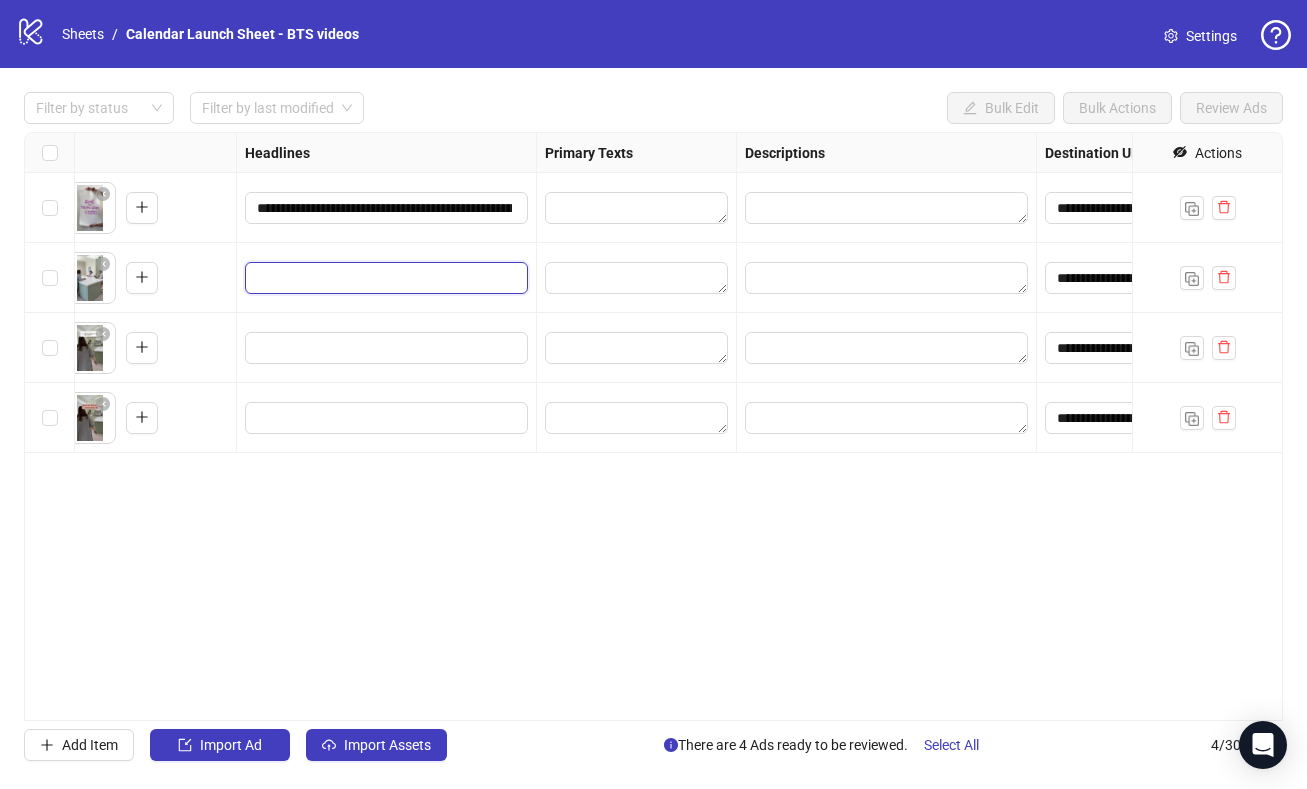 click at bounding box center [384, 278] 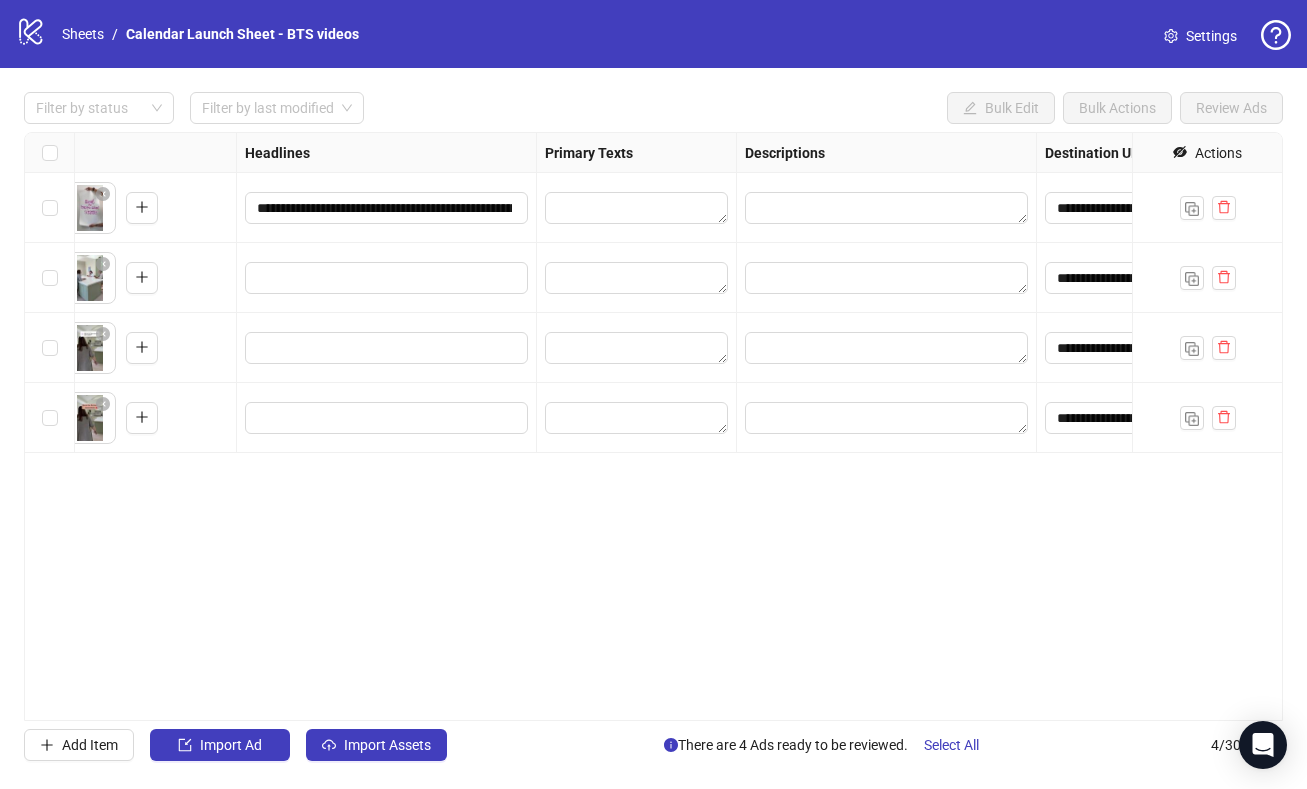 type on "**********" 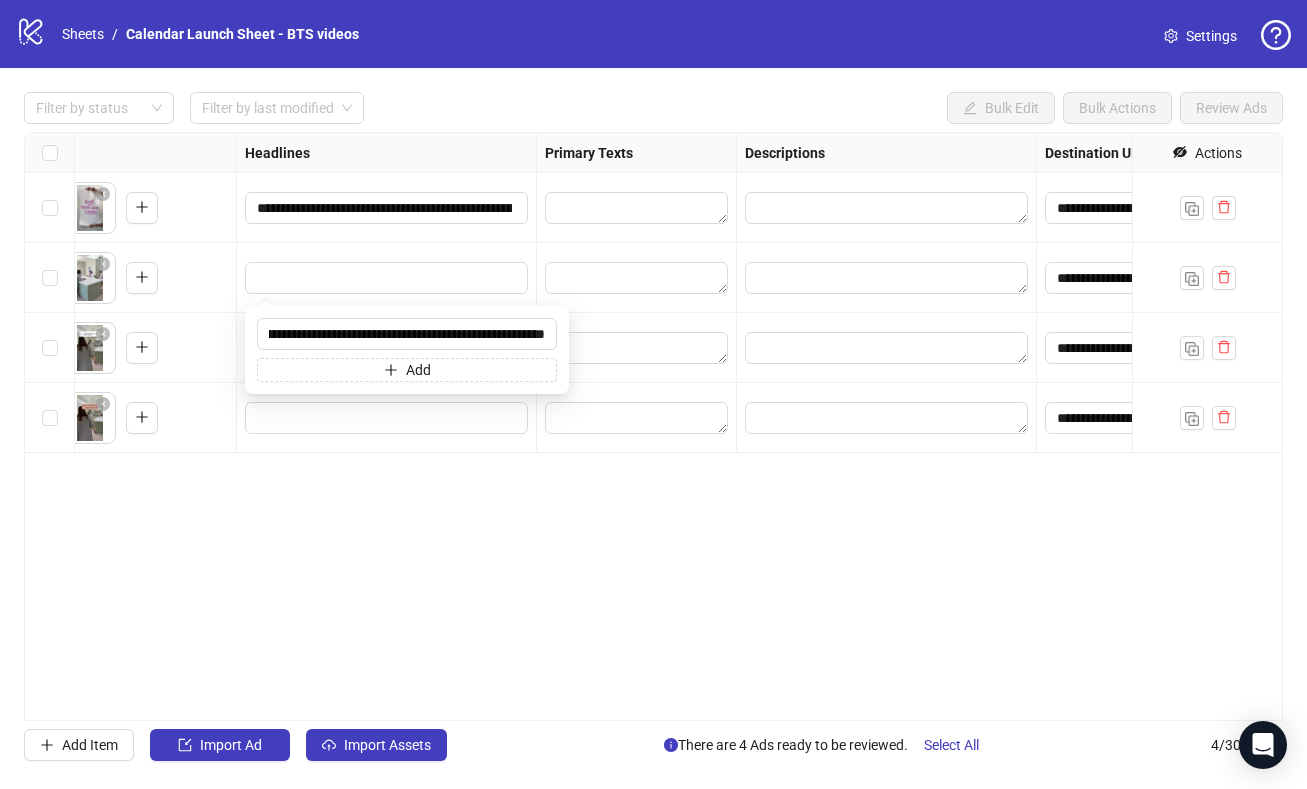 click on "**********" at bounding box center (653, 426) 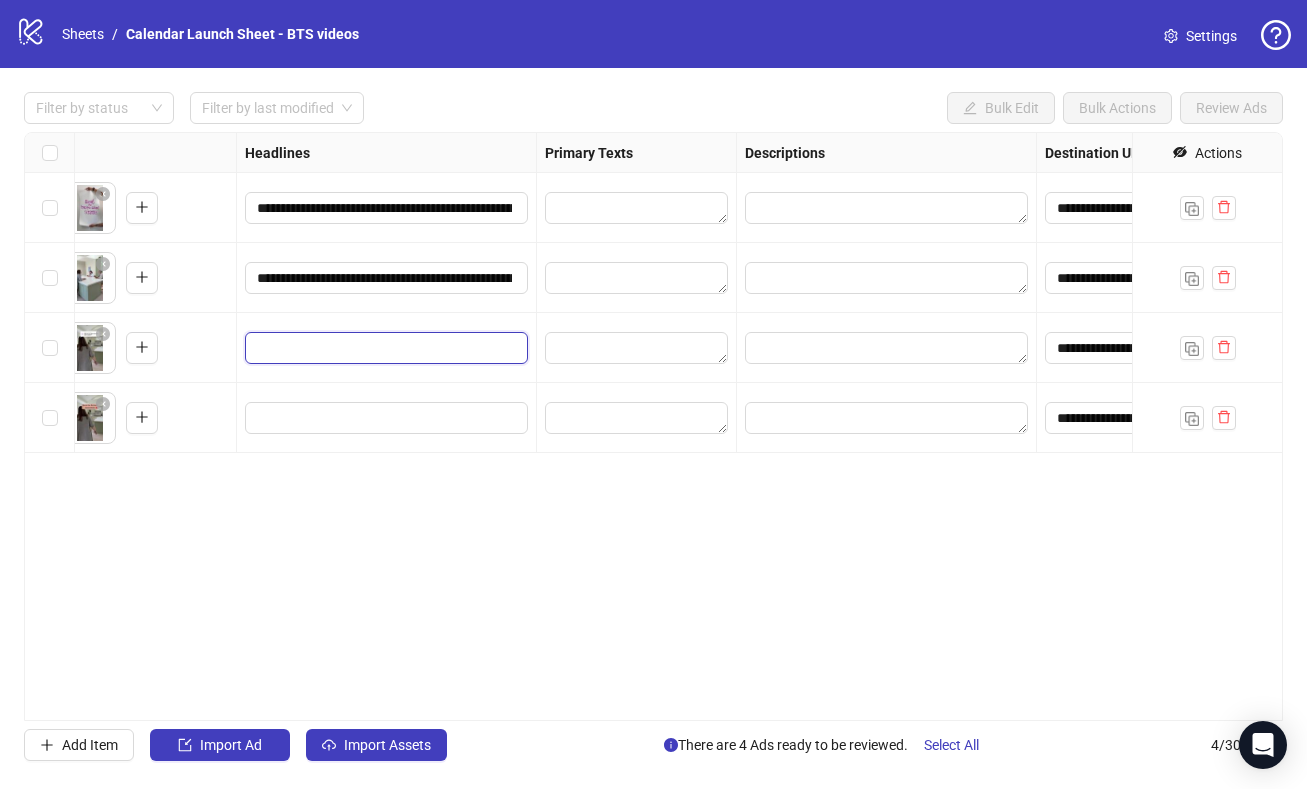 click at bounding box center [384, 348] 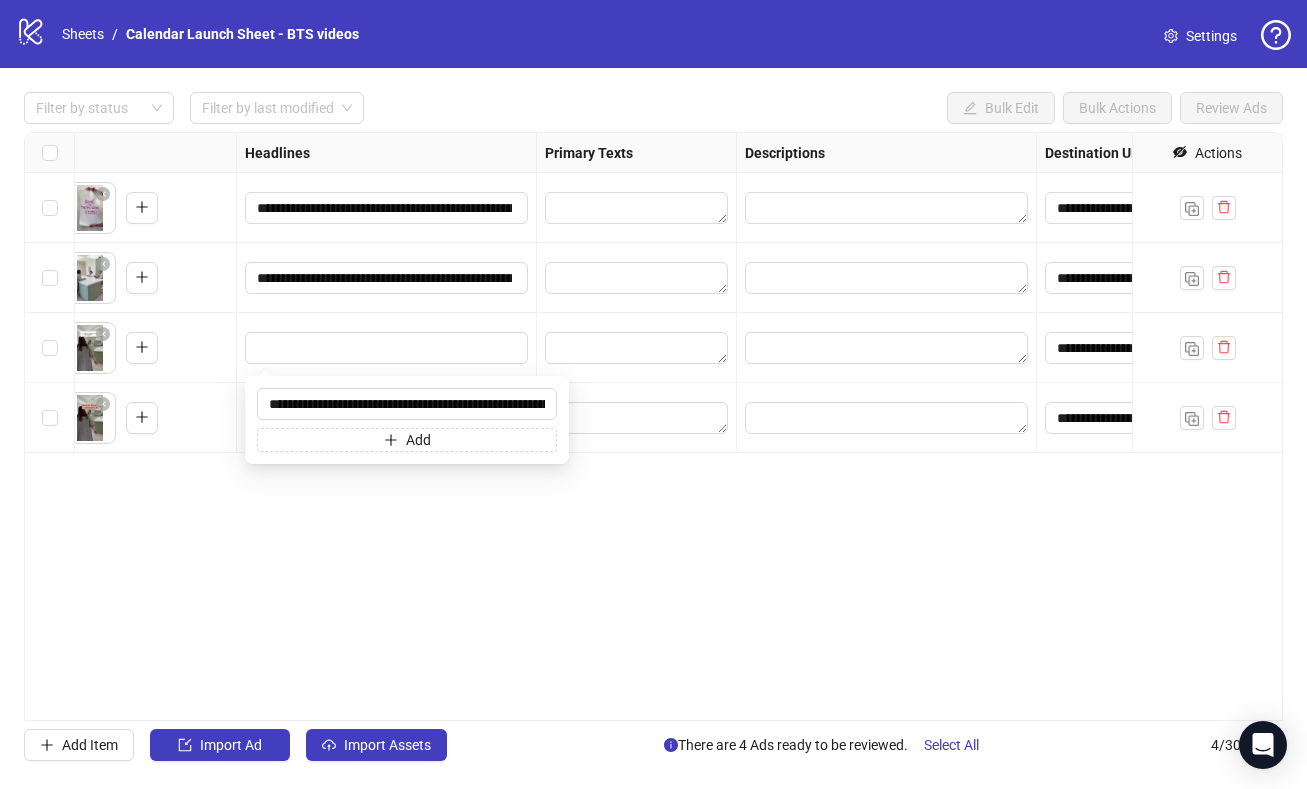 scroll, scrollTop: 0, scrollLeft: 499, axis: horizontal 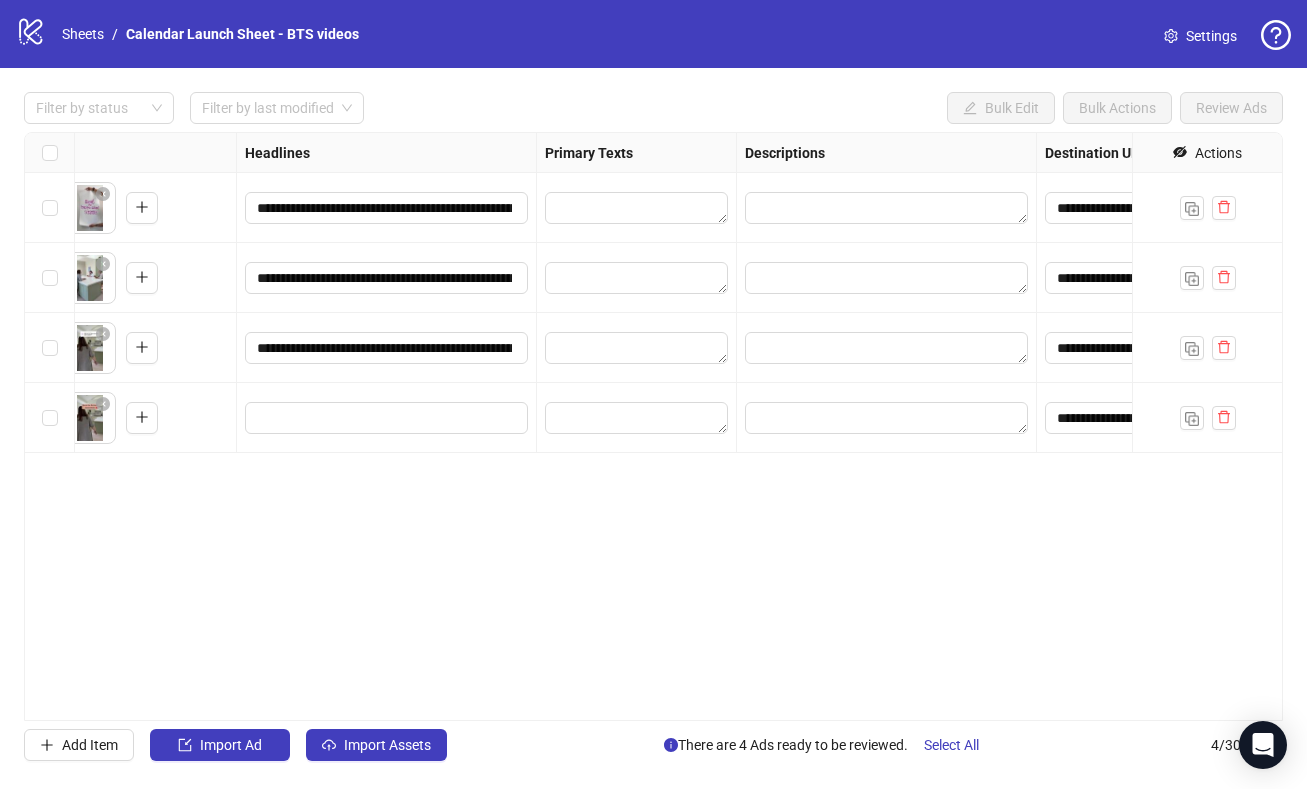 click on "**********" at bounding box center [653, 426] 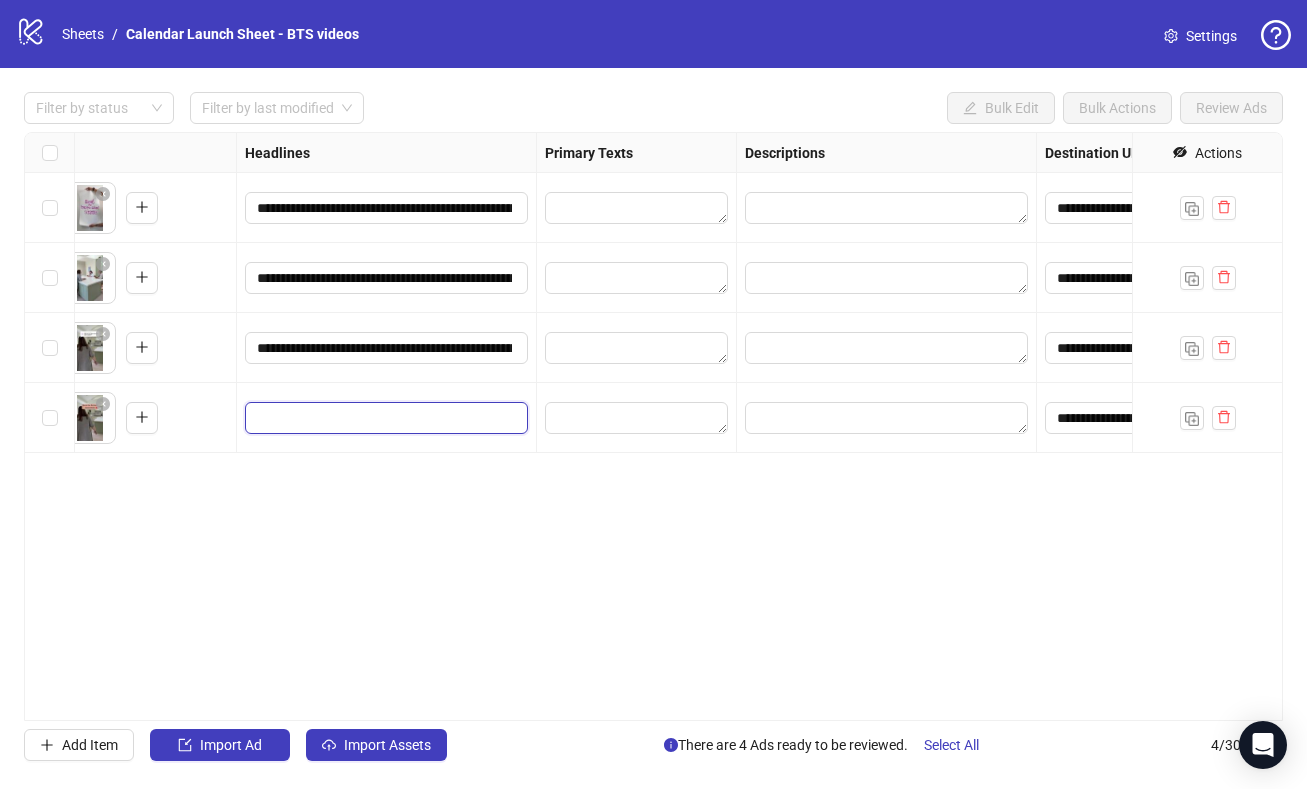 click at bounding box center (384, 418) 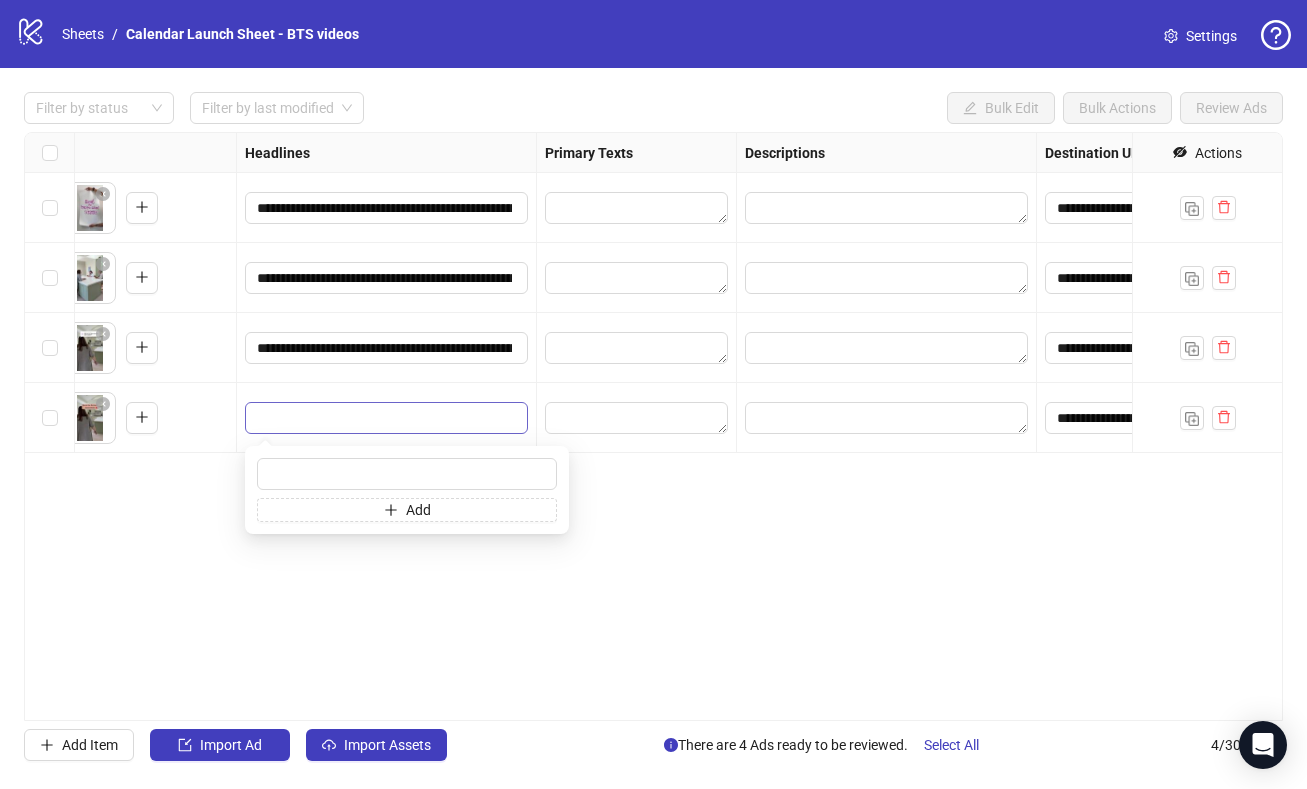 type on "**********" 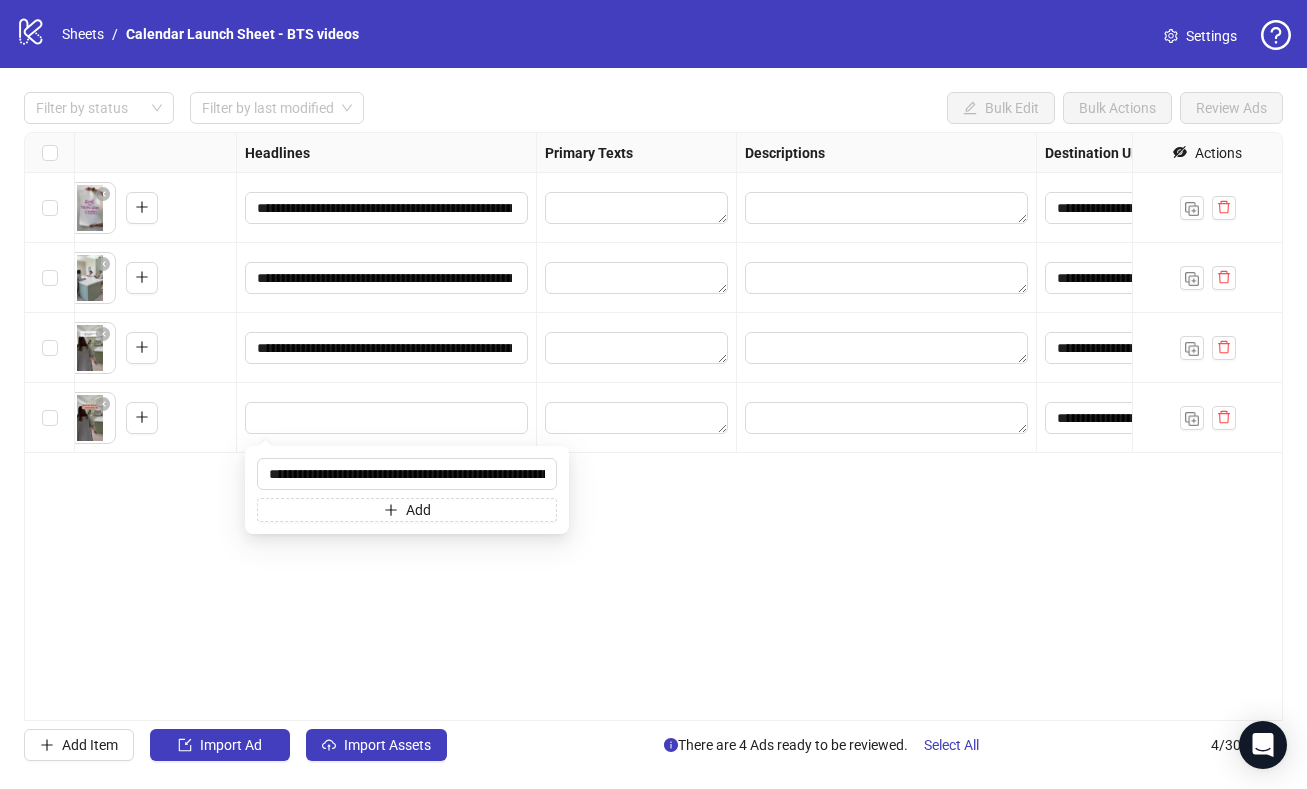 scroll, scrollTop: 0, scrollLeft: 353, axis: horizontal 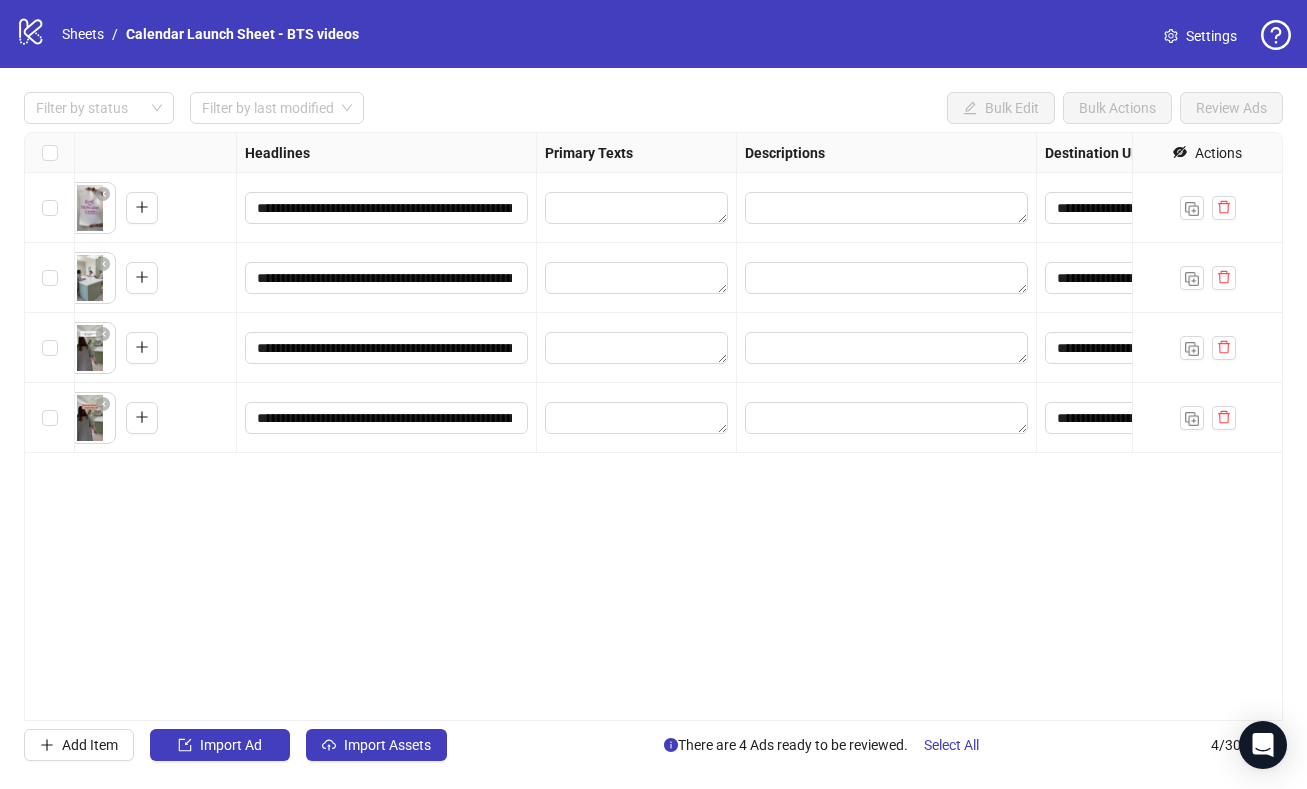 click on "**********" at bounding box center [653, 426] 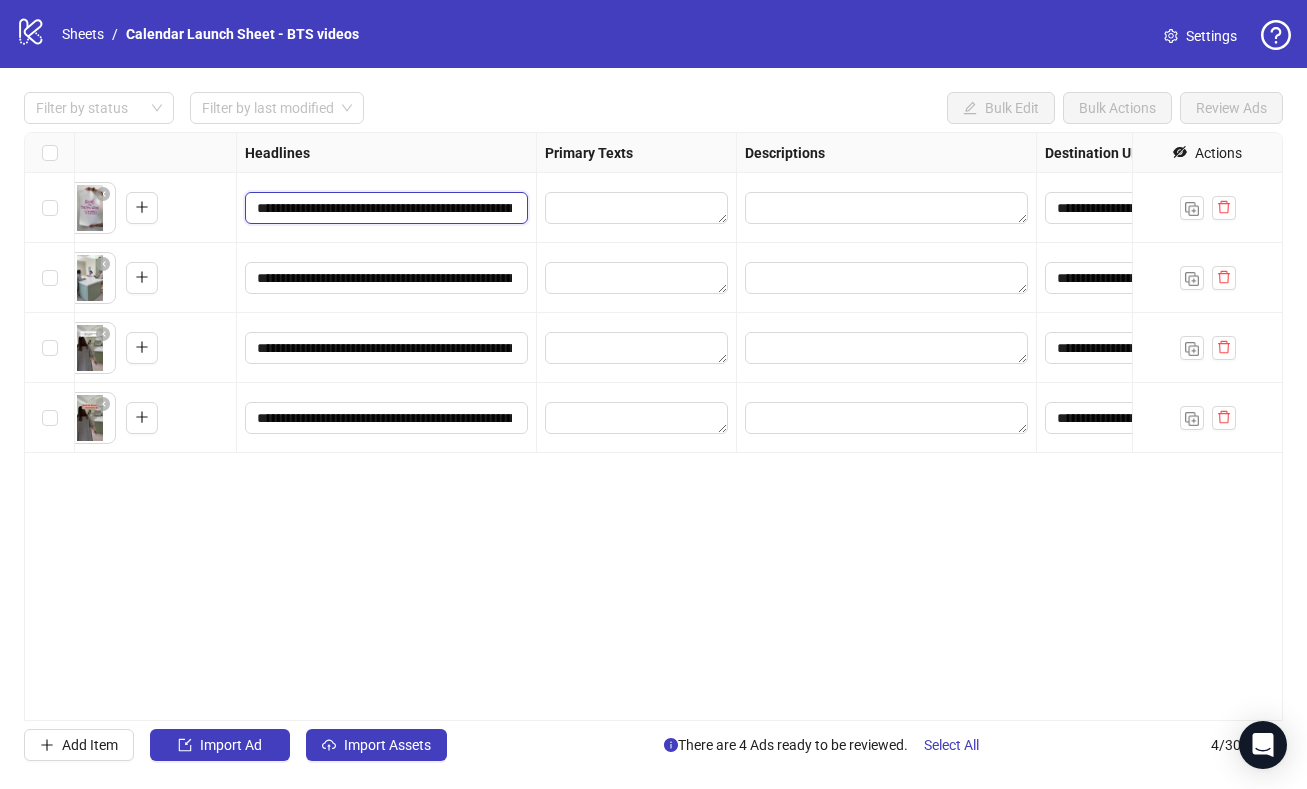 click on "**********" at bounding box center [384, 208] 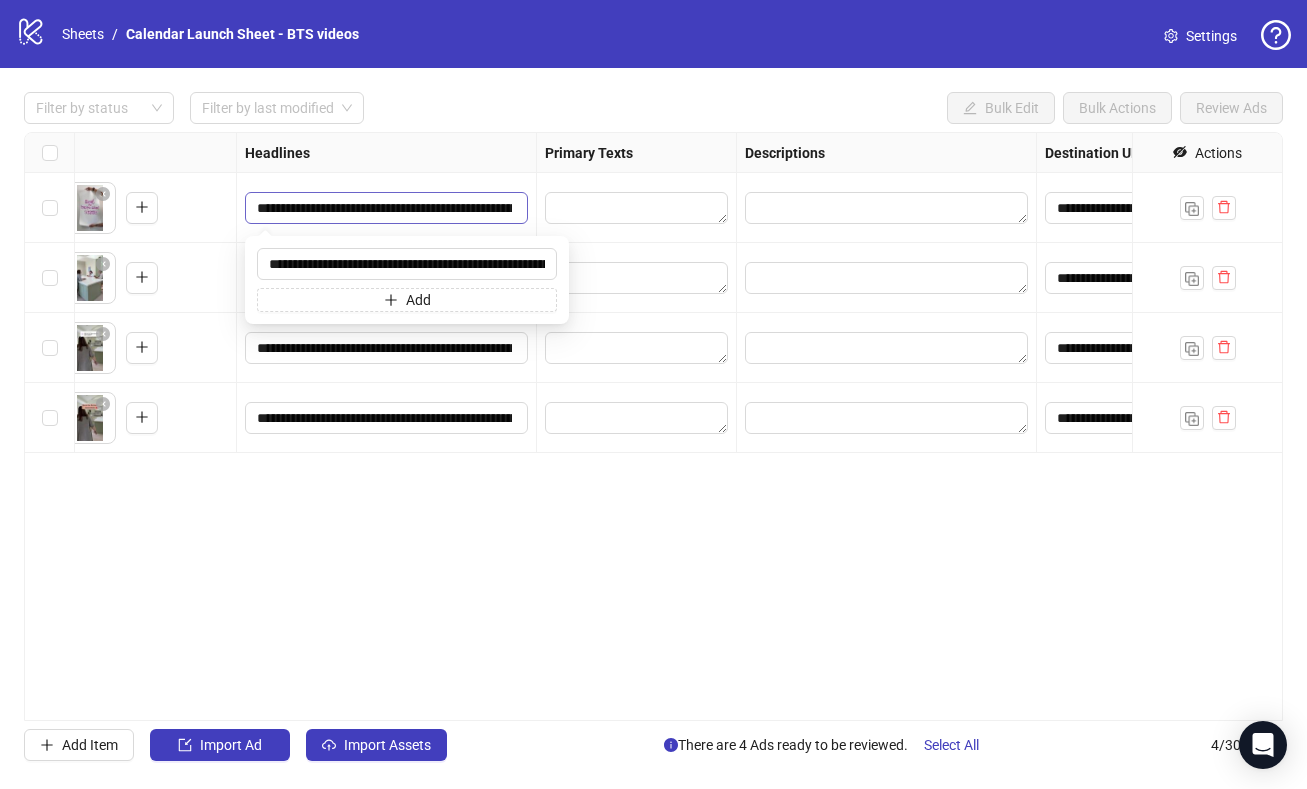 scroll, scrollTop: 0, scrollLeft: 596, axis: horizontal 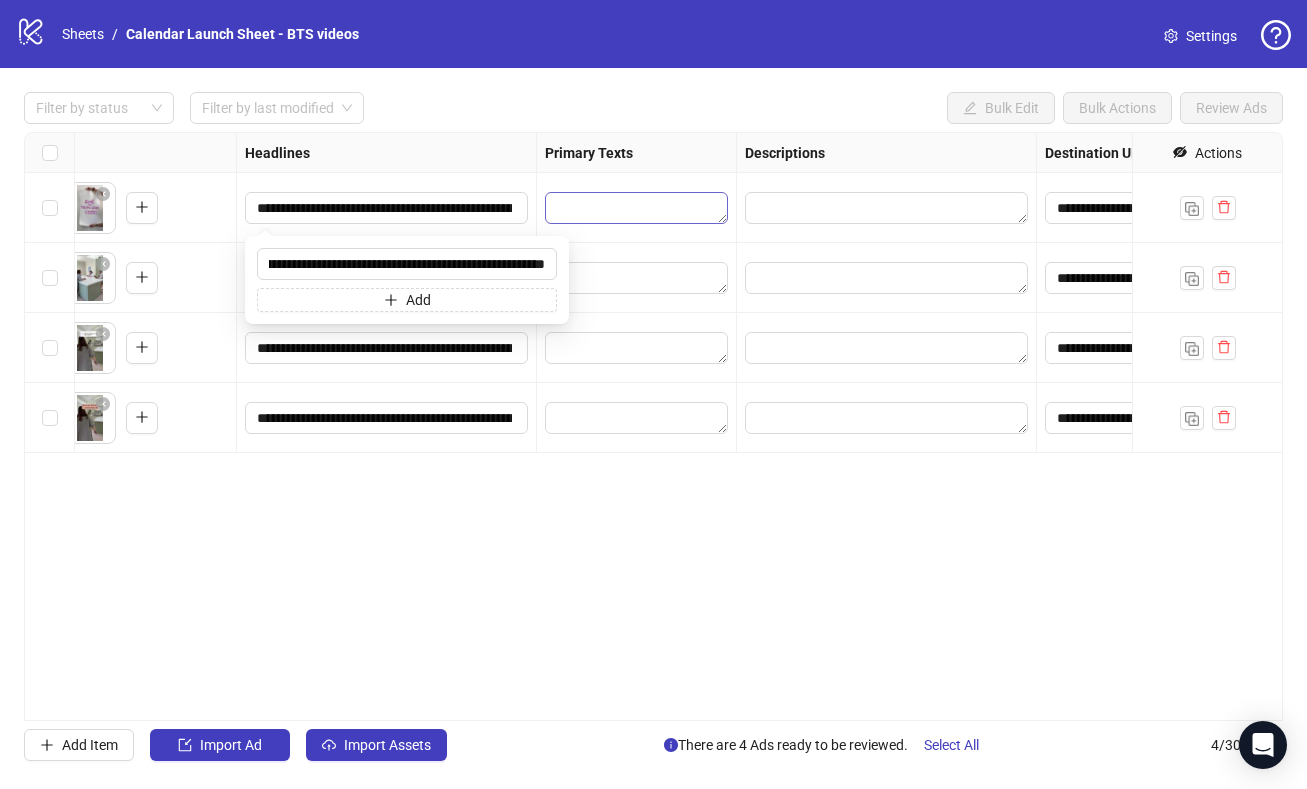 type 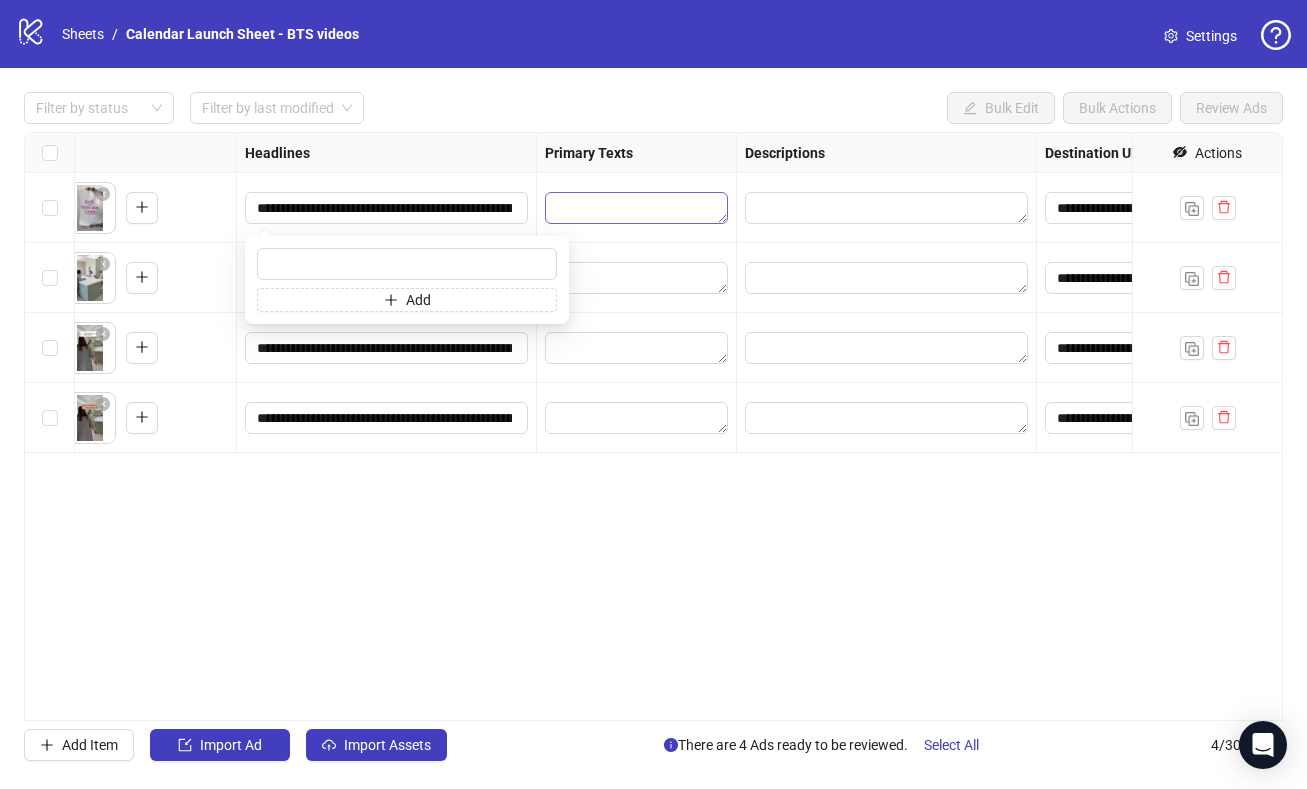 scroll, scrollTop: 0, scrollLeft: 0, axis: both 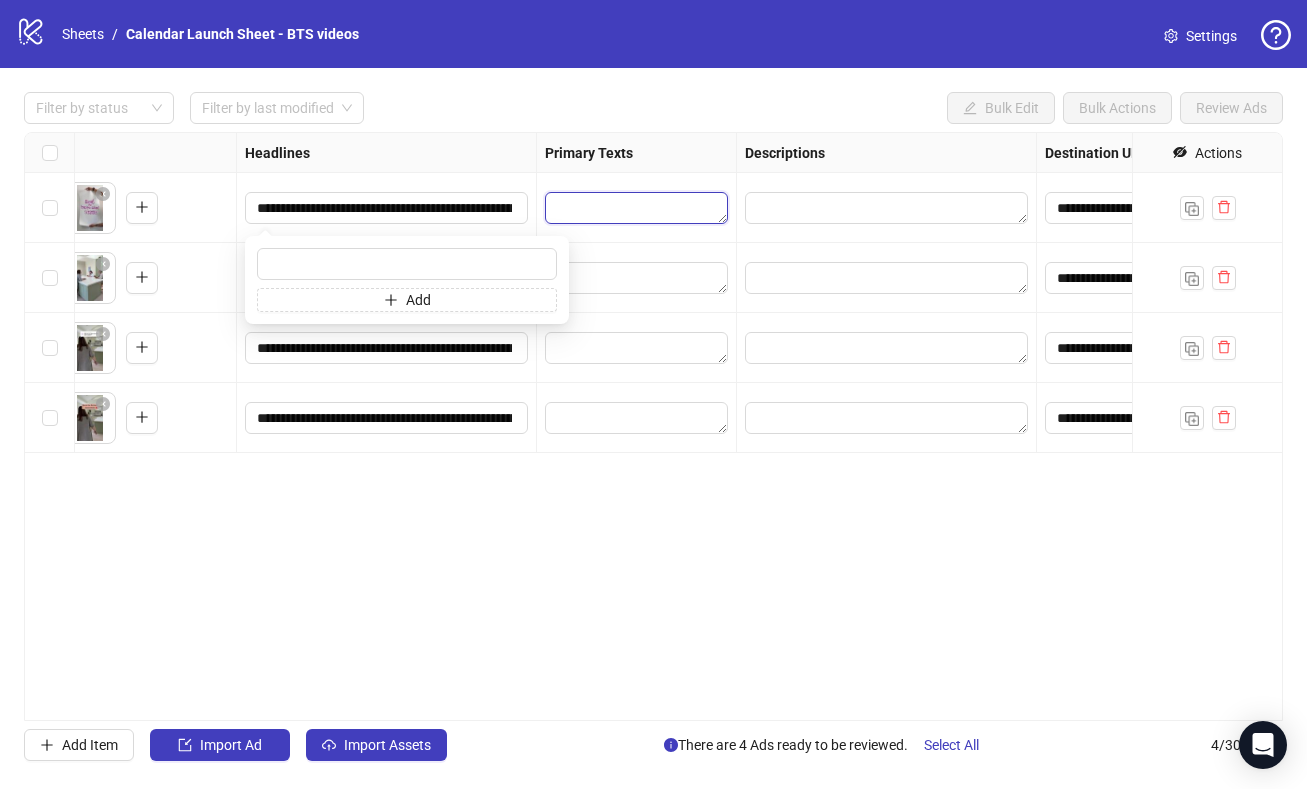 click at bounding box center [636, 208] 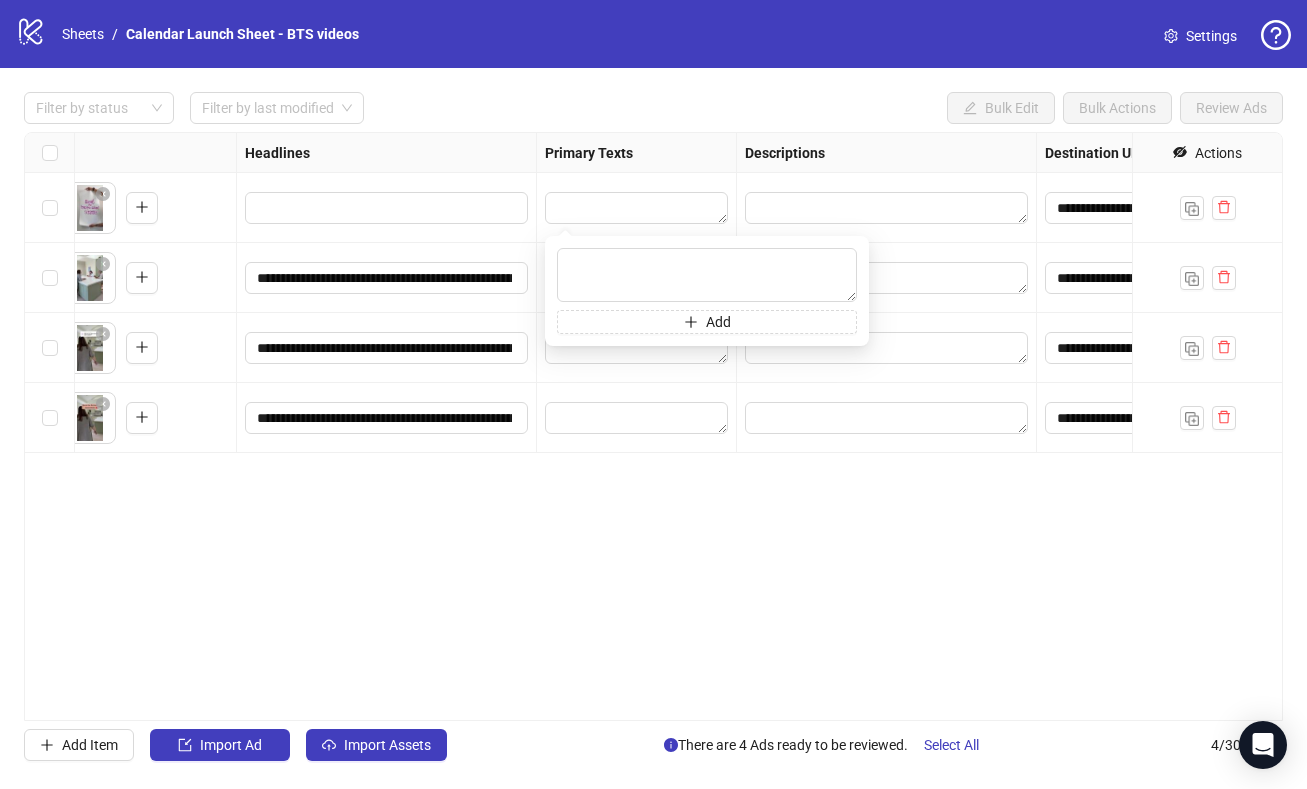 type on "**********" 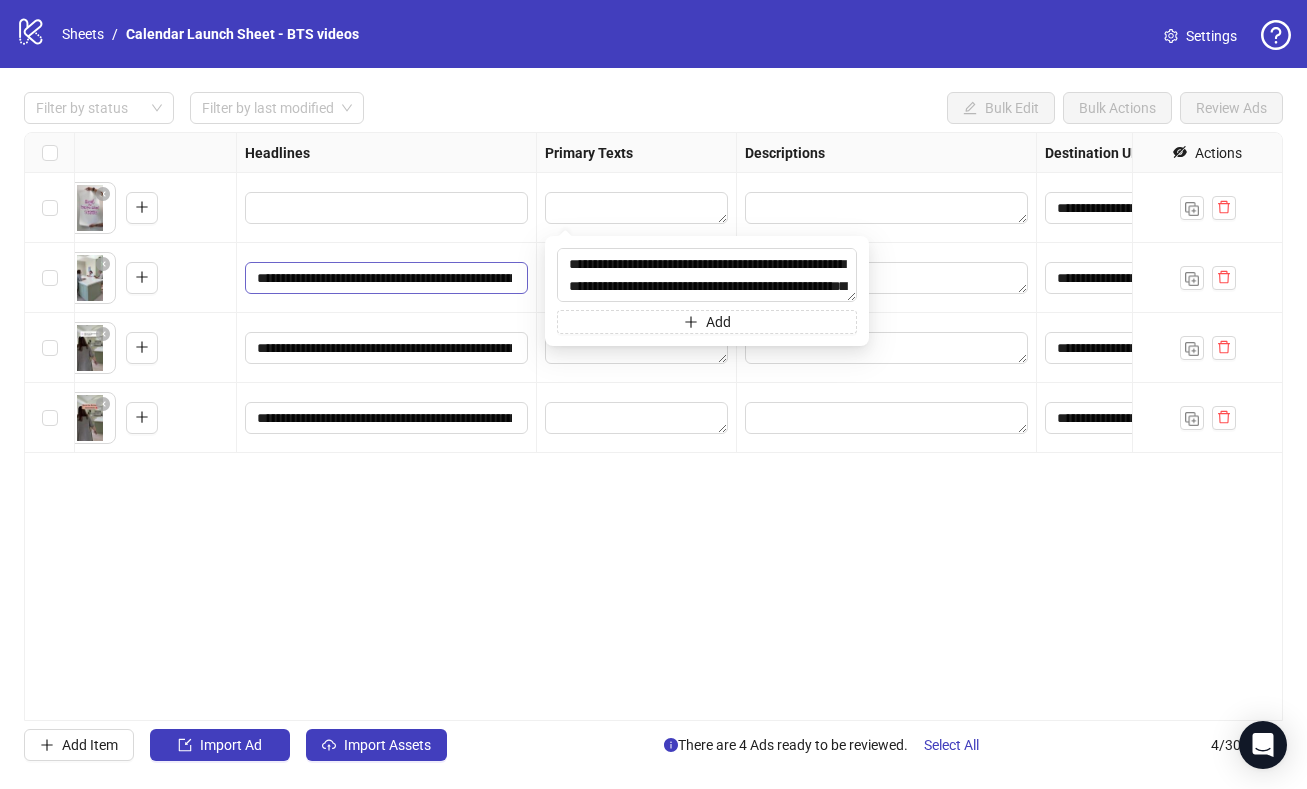 scroll, scrollTop: 37, scrollLeft: 0, axis: vertical 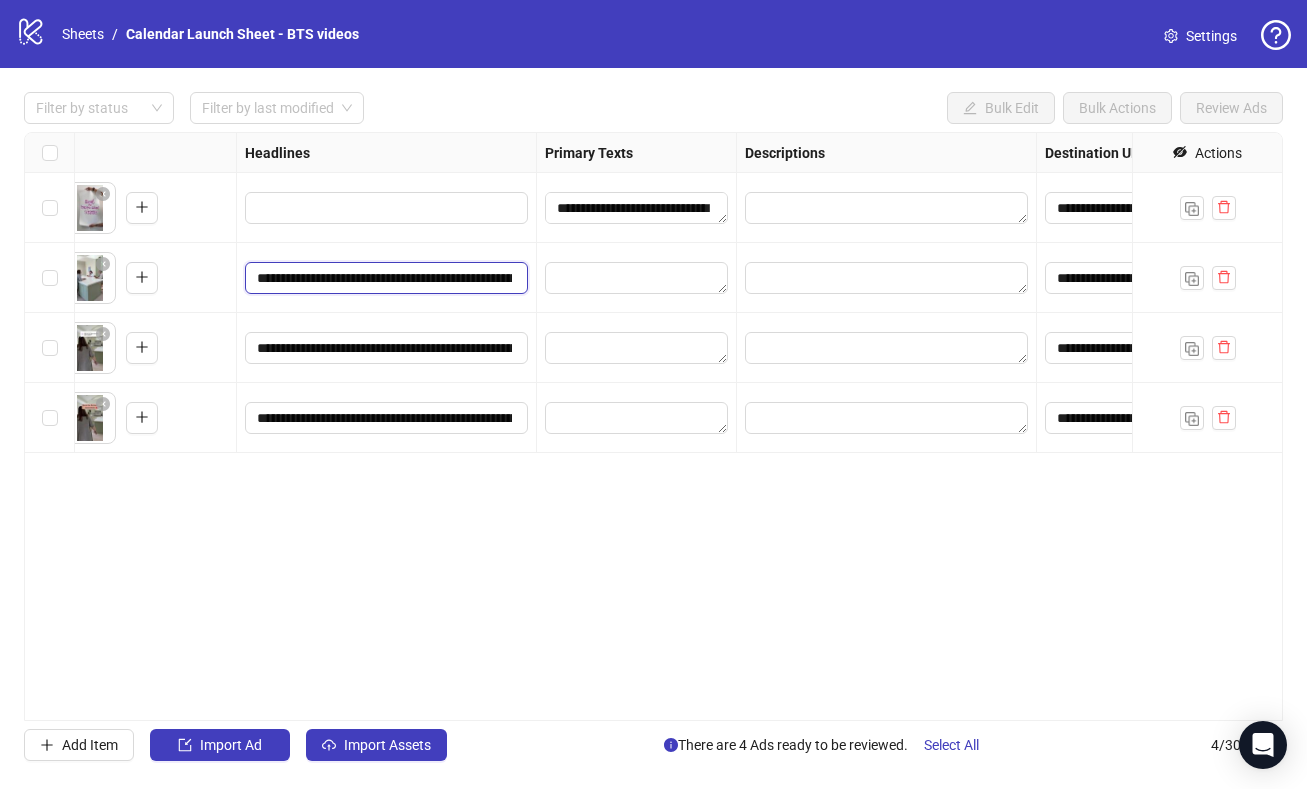 click on "**********" at bounding box center [384, 278] 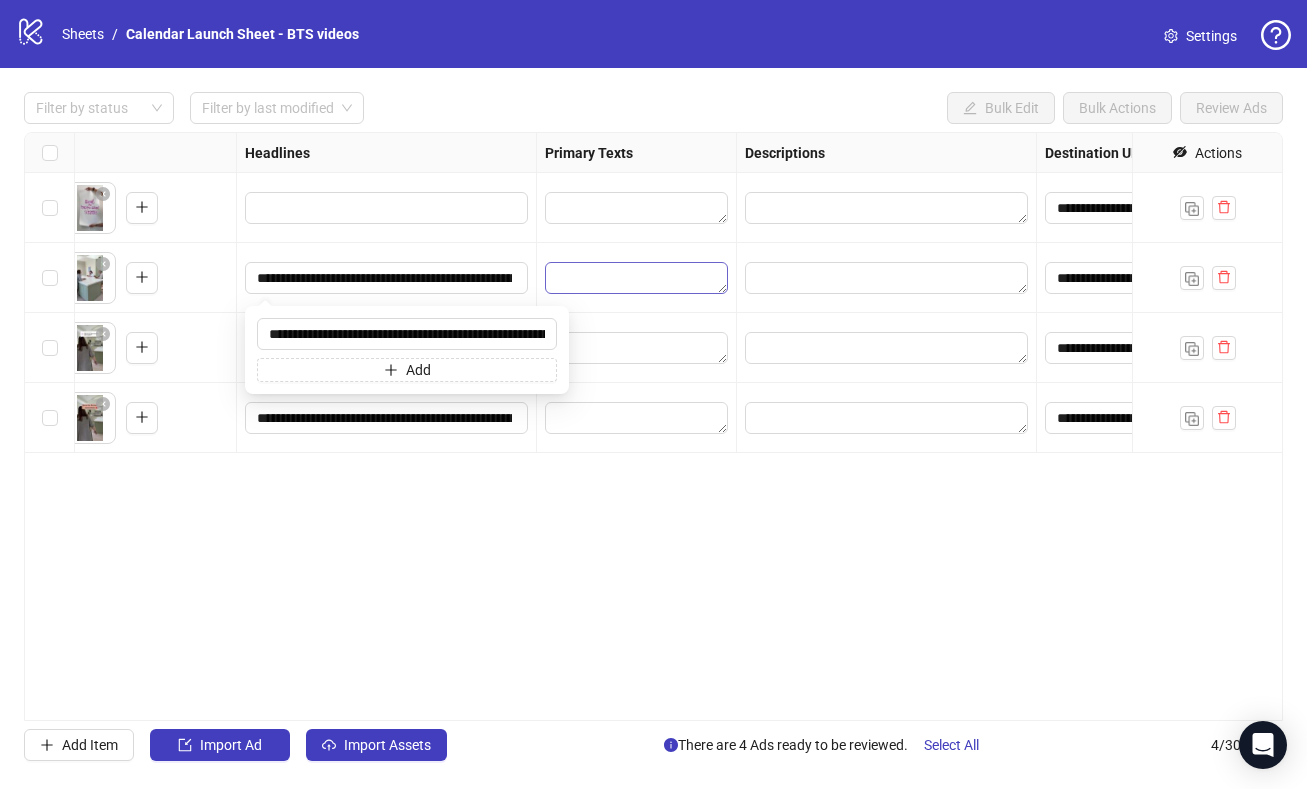 scroll, scrollTop: 0, scrollLeft: 589, axis: horizontal 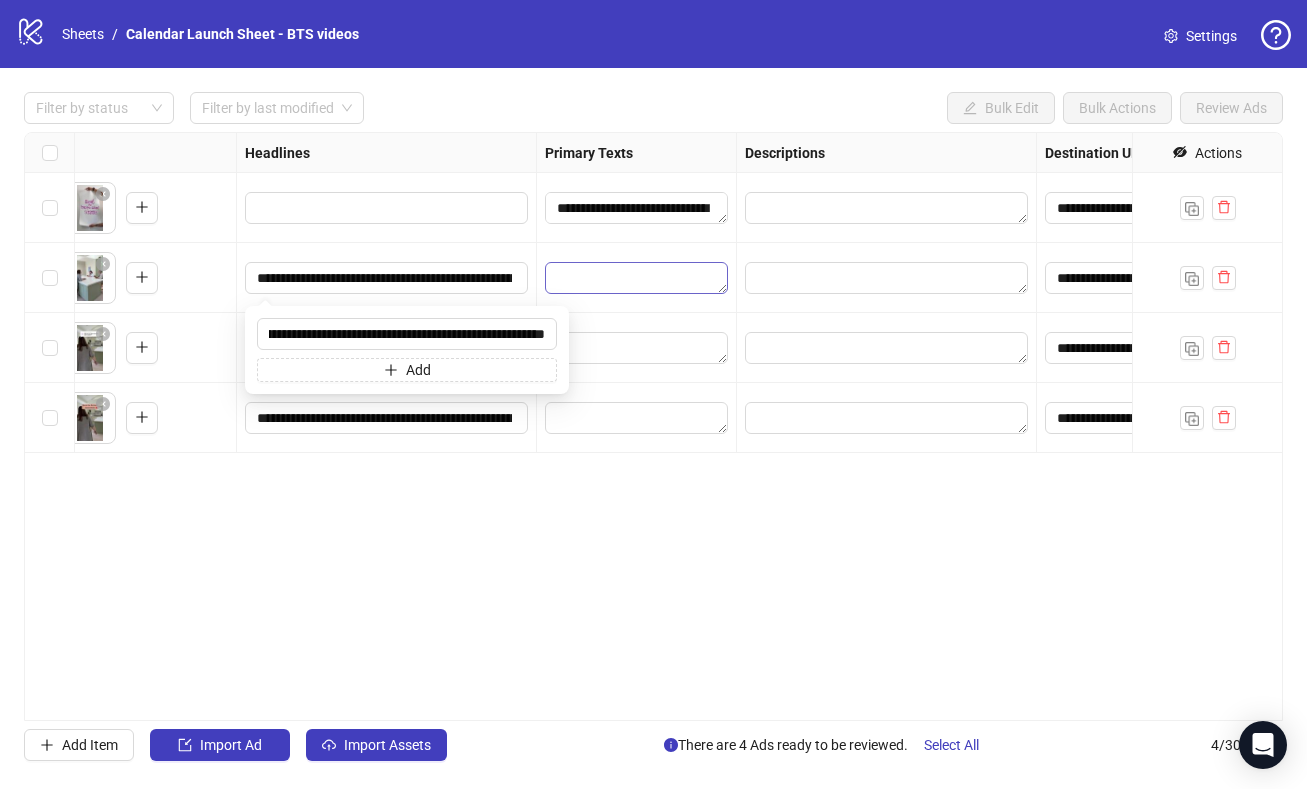 type 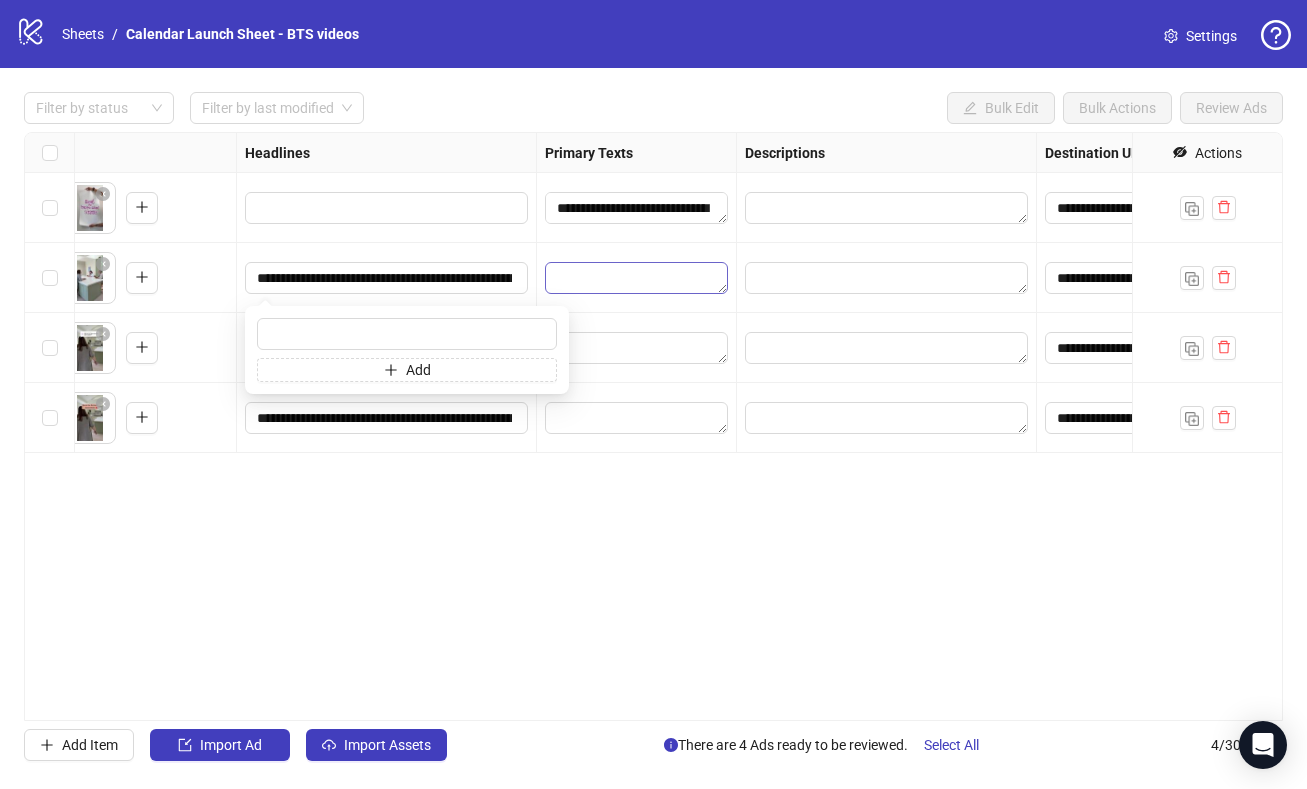 scroll, scrollTop: 0, scrollLeft: 0, axis: both 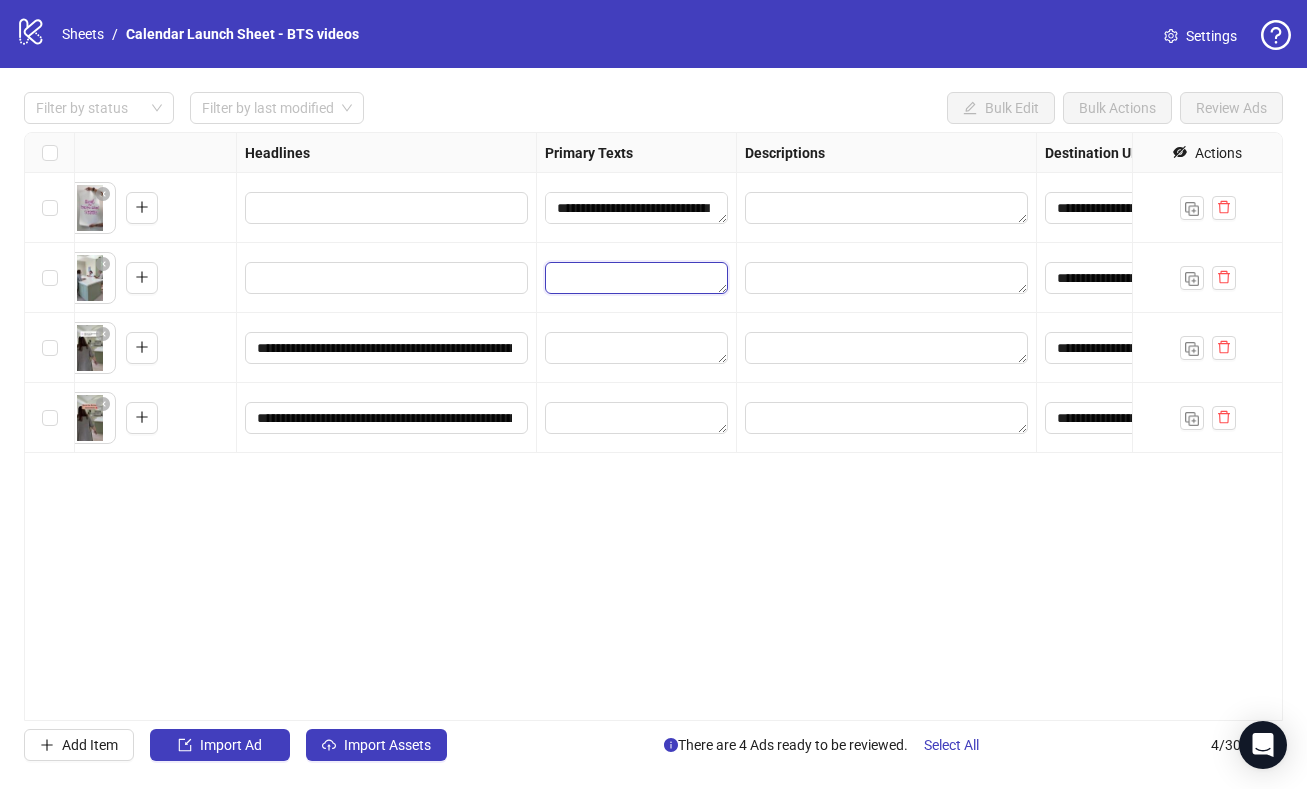 click at bounding box center [636, 278] 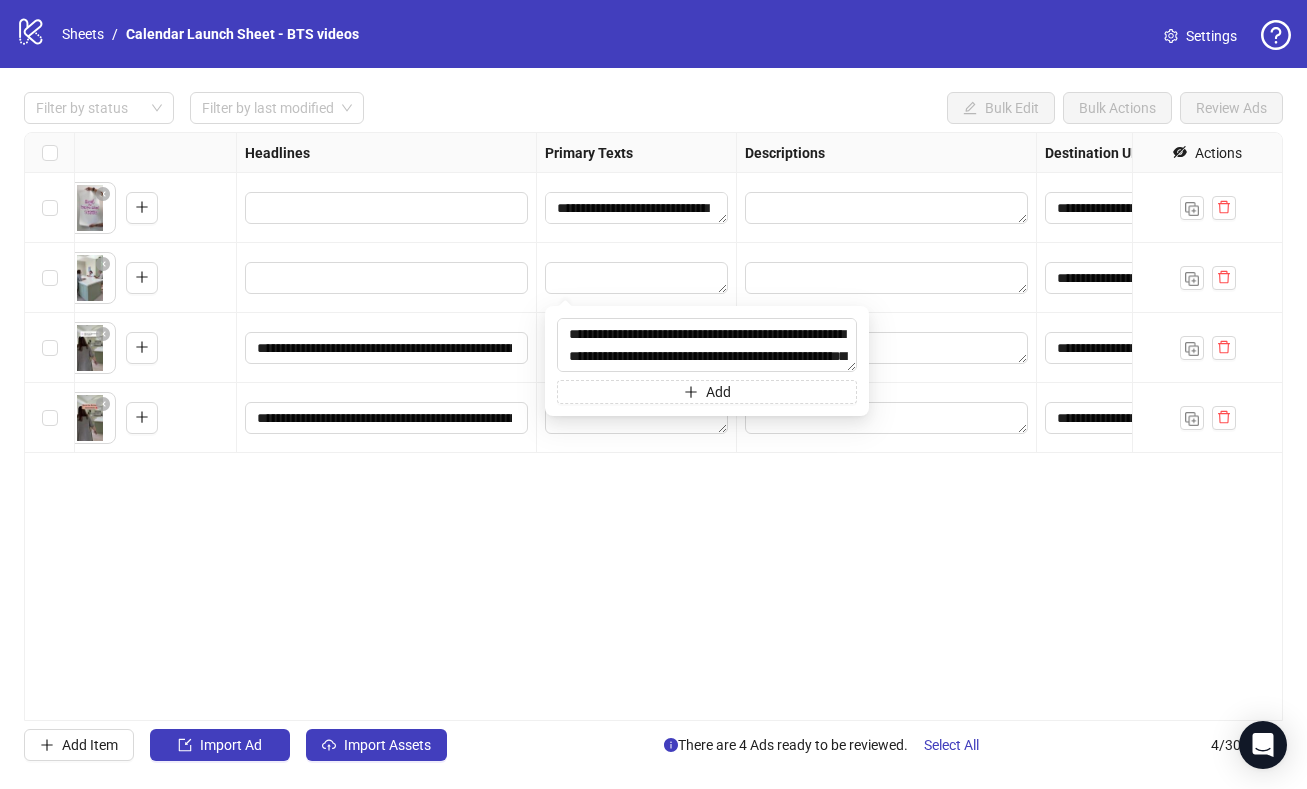 scroll, scrollTop: 37, scrollLeft: 0, axis: vertical 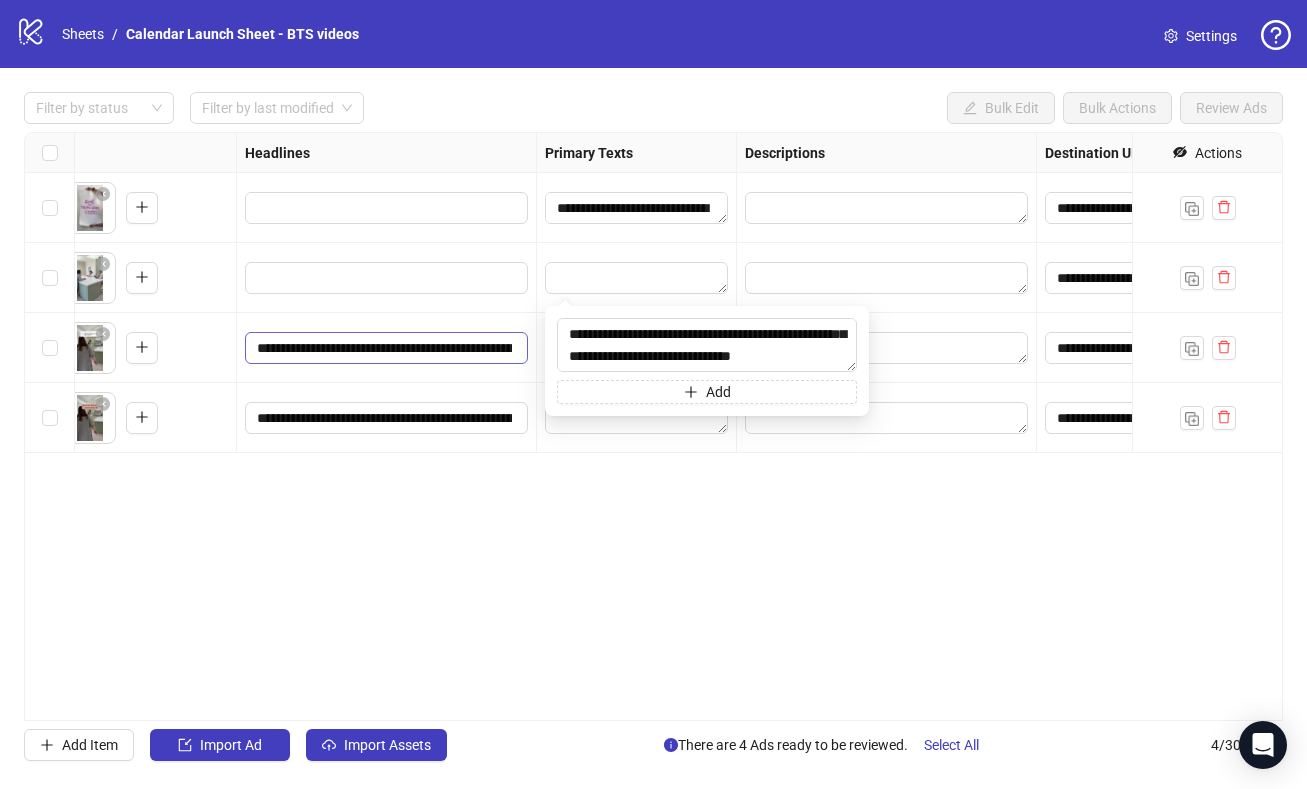 click on "**********" at bounding box center (386, 348) 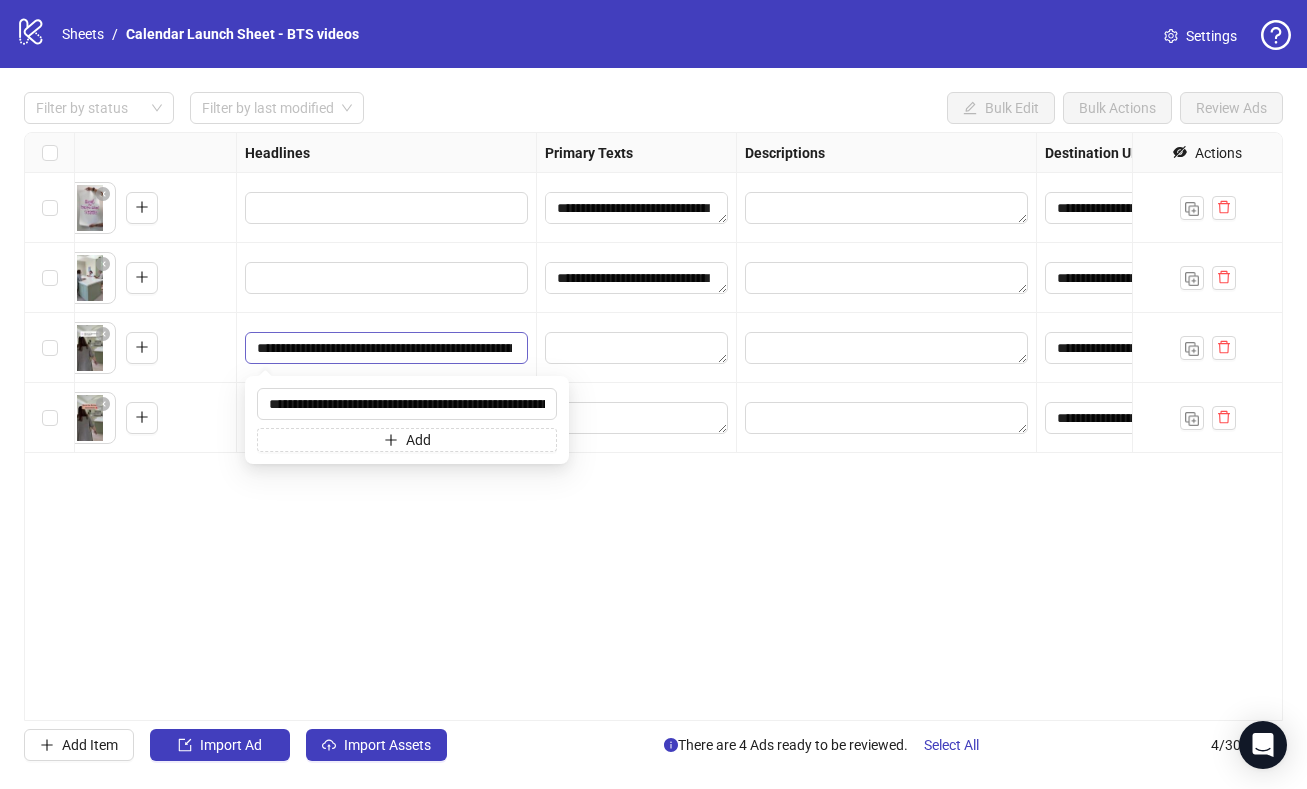 scroll, scrollTop: 0, scrollLeft: 499, axis: horizontal 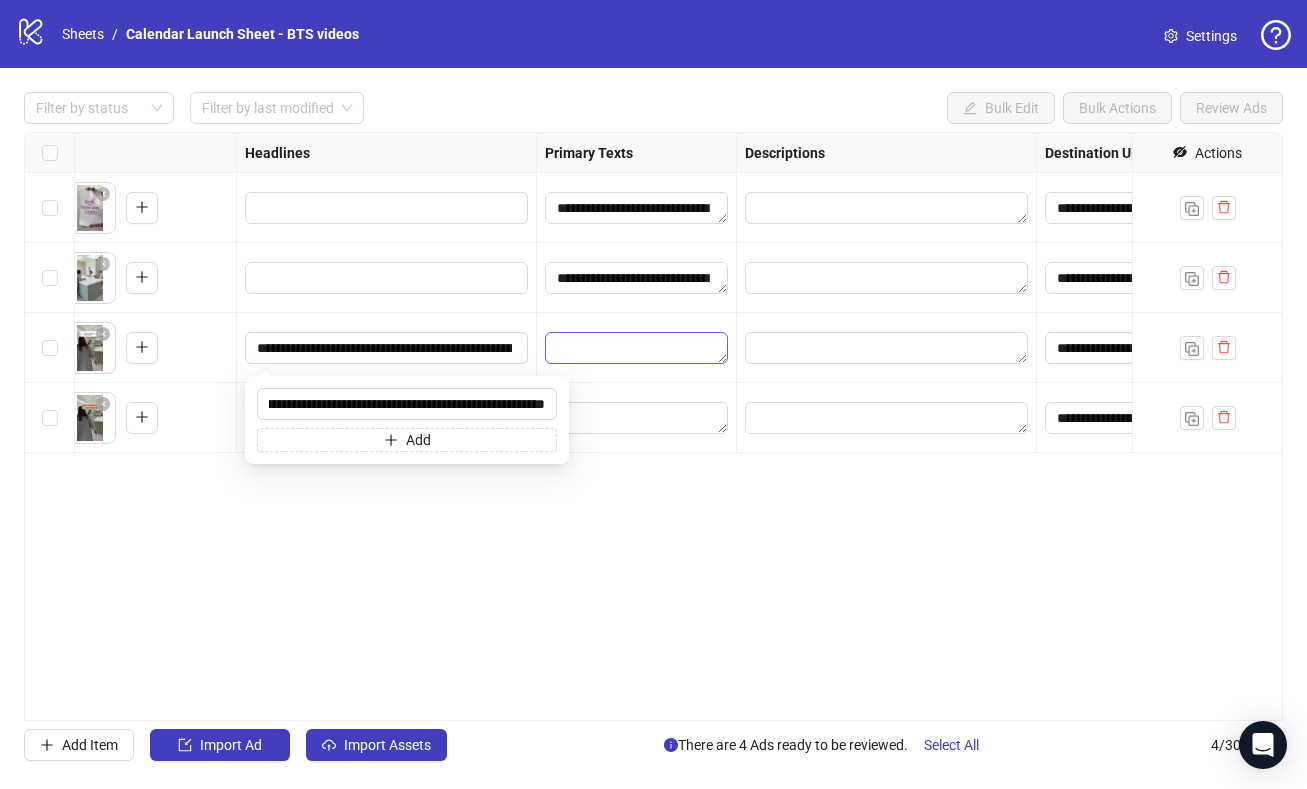 type 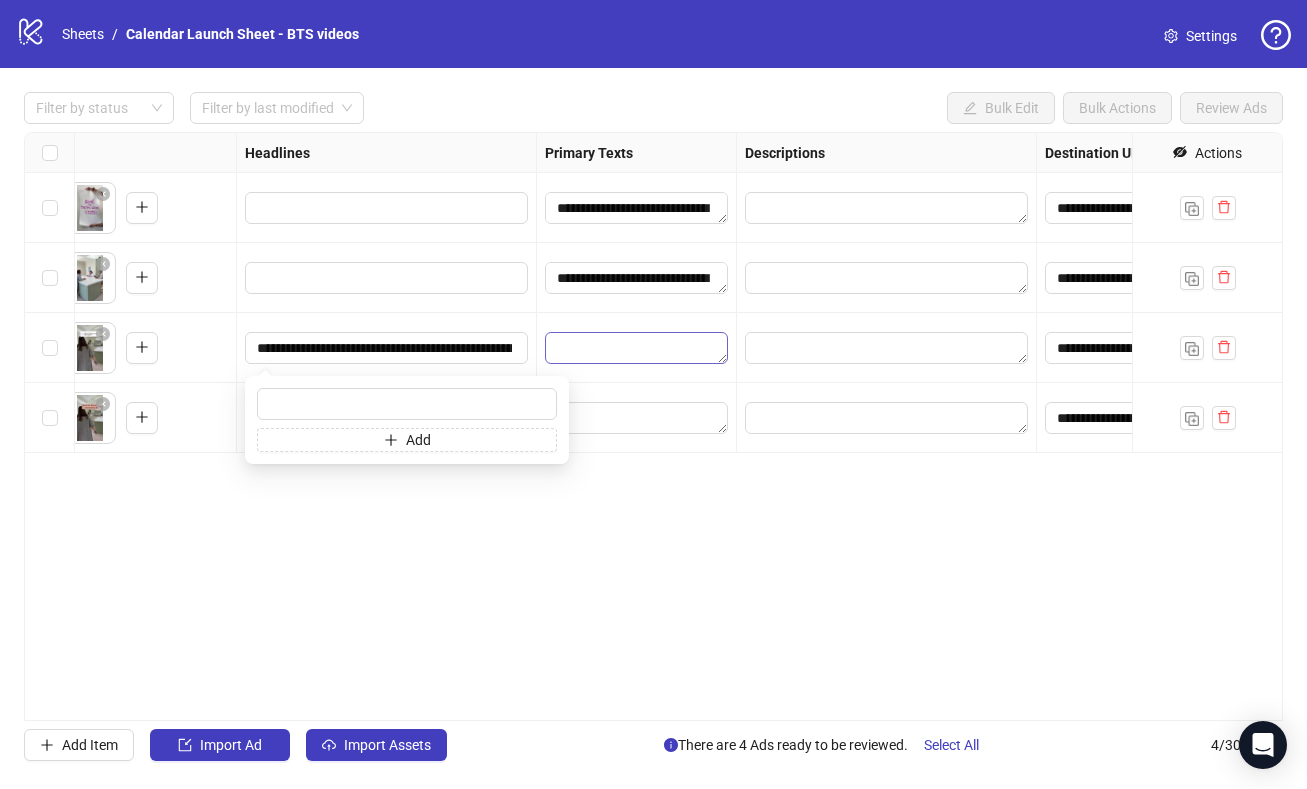 scroll, scrollTop: 0, scrollLeft: 0, axis: both 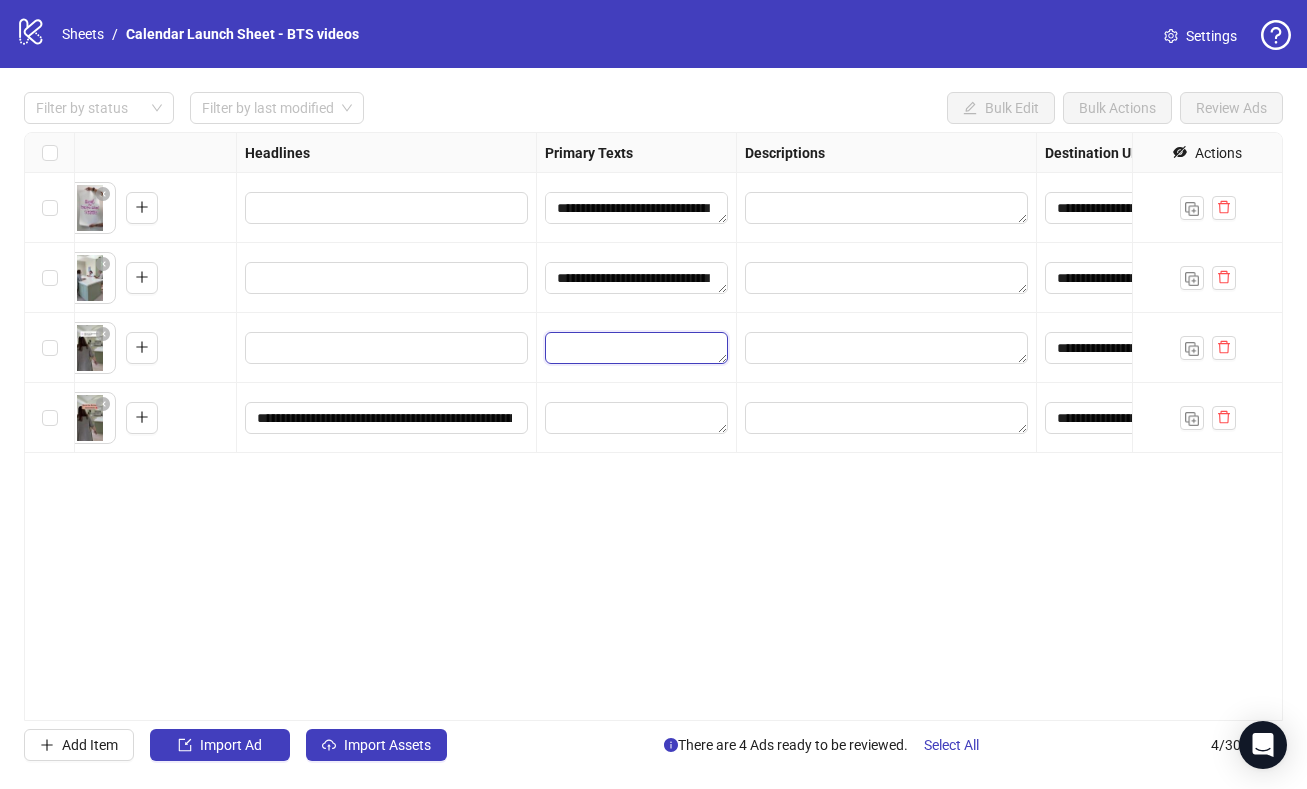 click at bounding box center [636, 348] 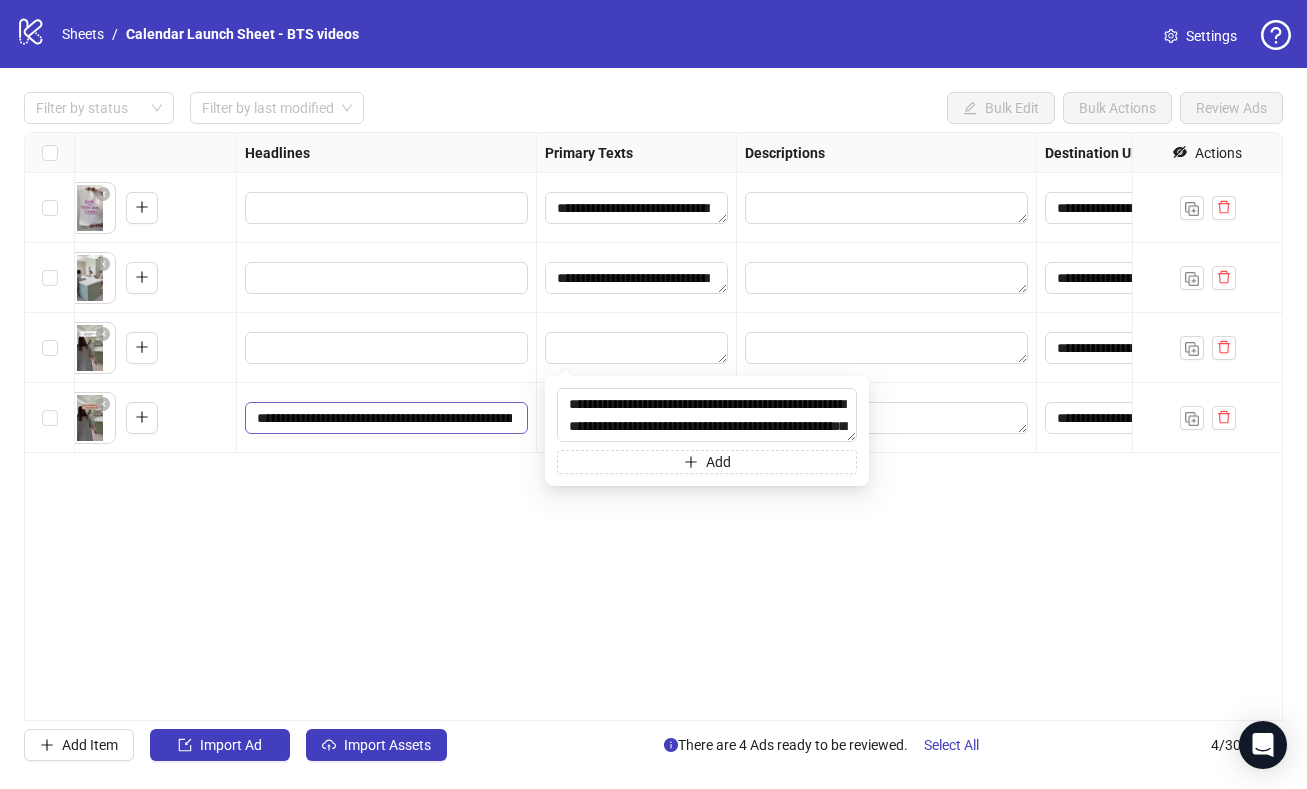 scroll, scrollTop: 37, scrollLeft: 0, axis: vertical 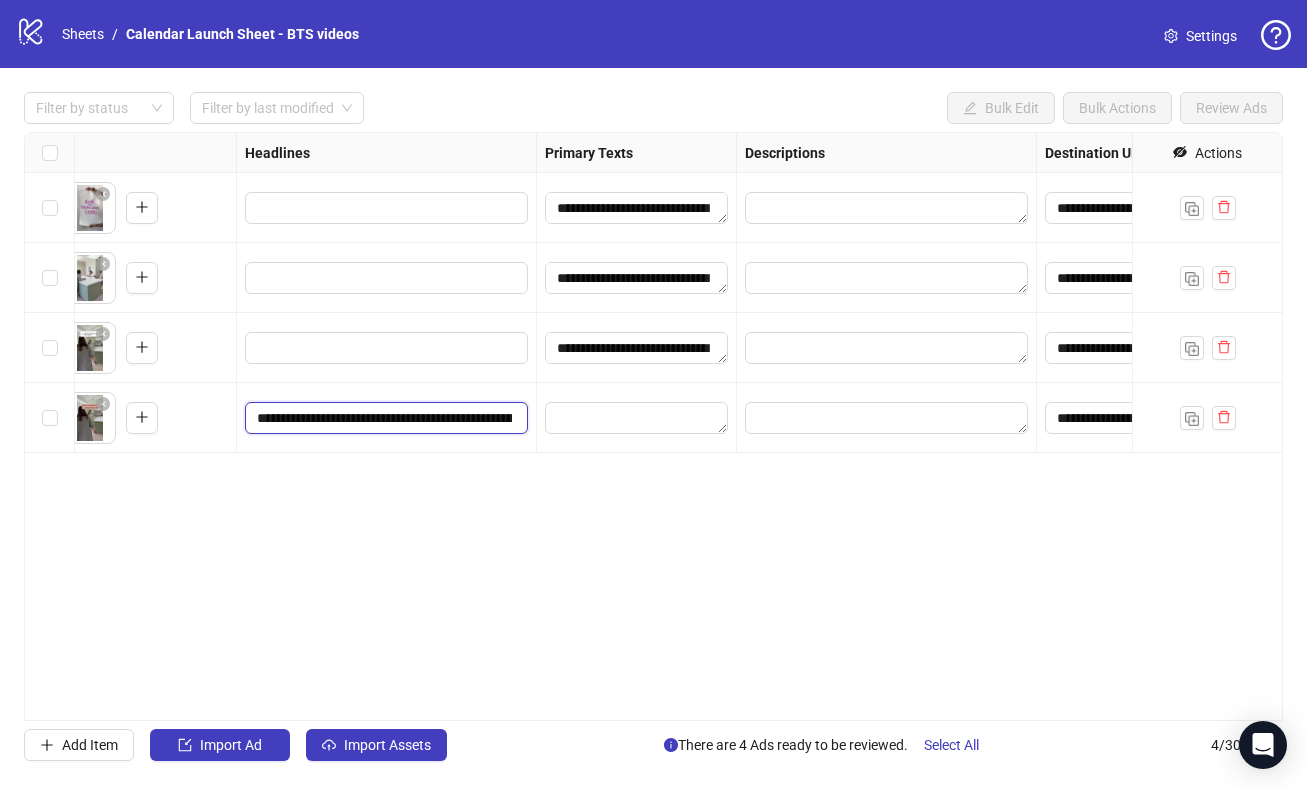 click on "**********" at bounding box center (384, 418) 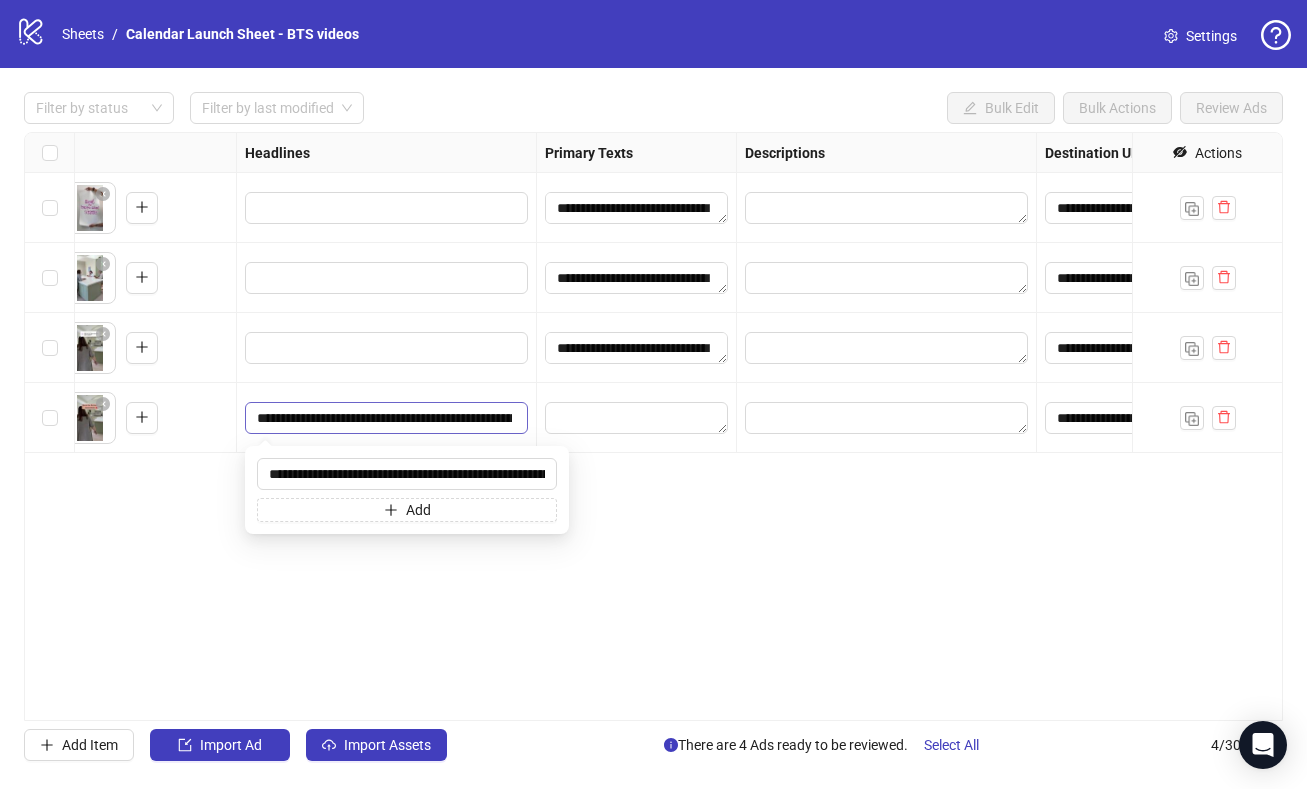 scroll, scrollTop: 0, scrollLeft: 353, axis: horizontal 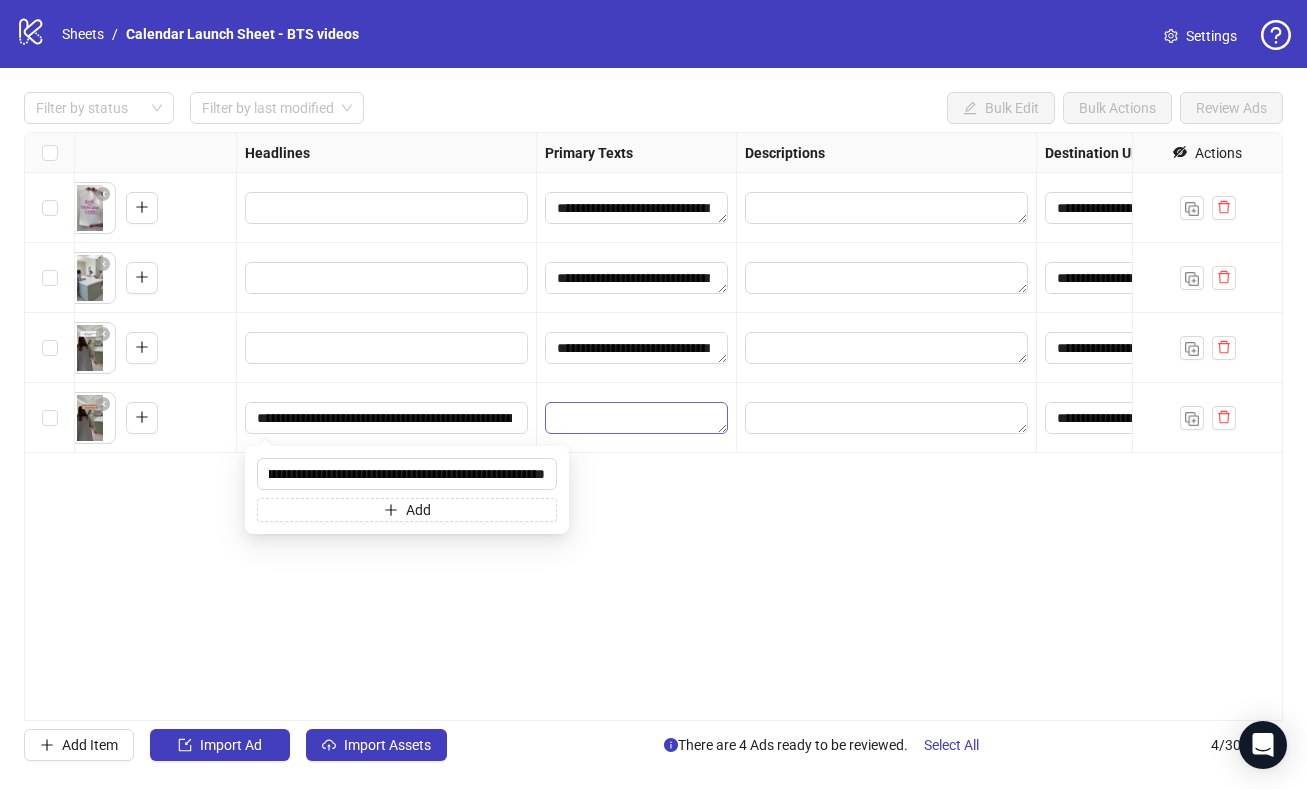type 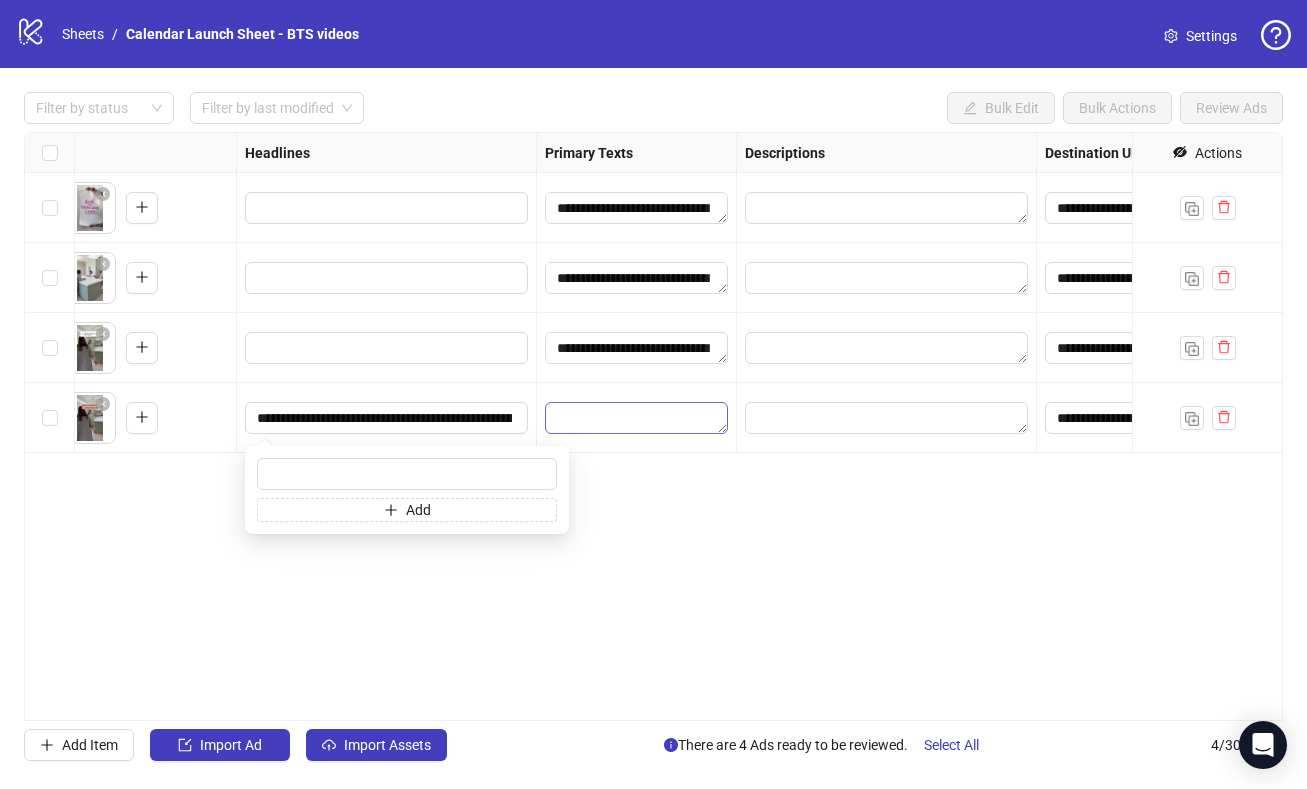 scroll, scrollTop: 0, scrollLeft: 0, axis: both 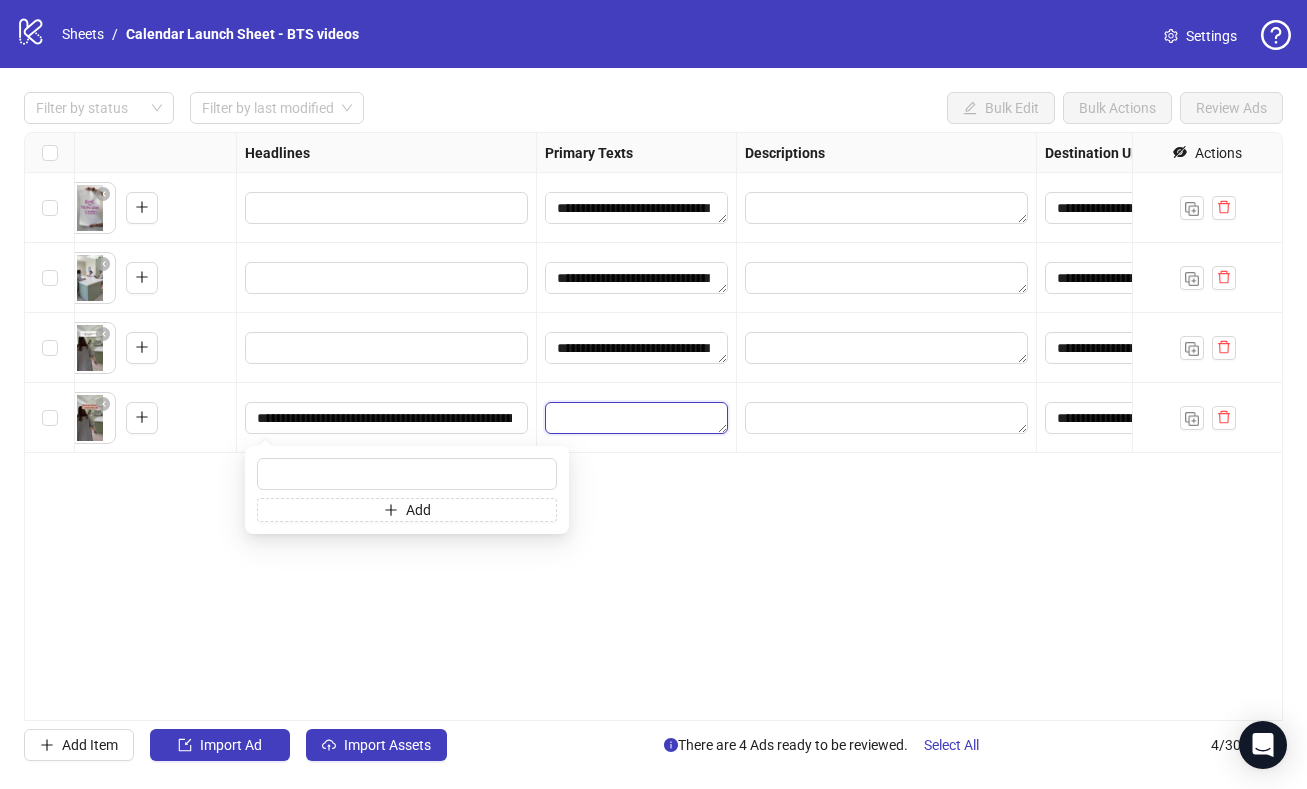 click at bounding box center (636, 418) 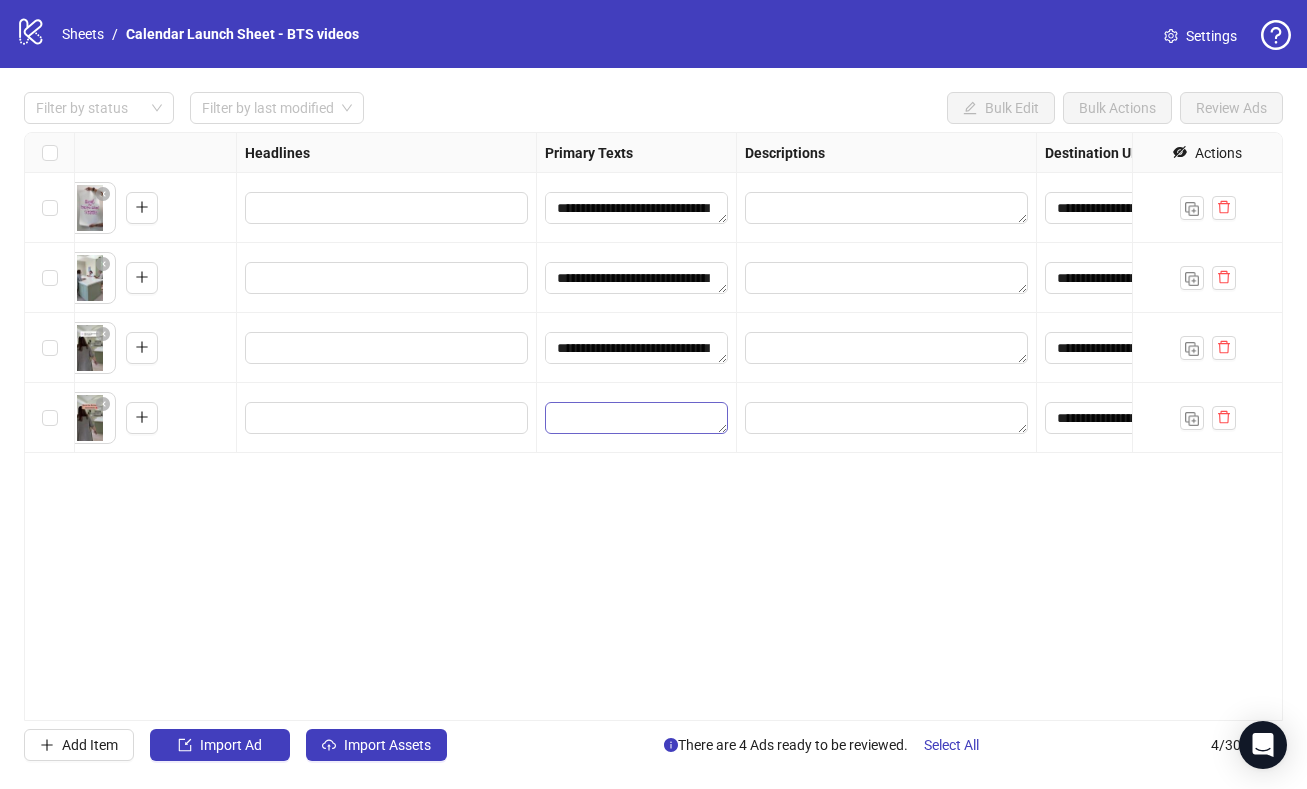 type on "**********" 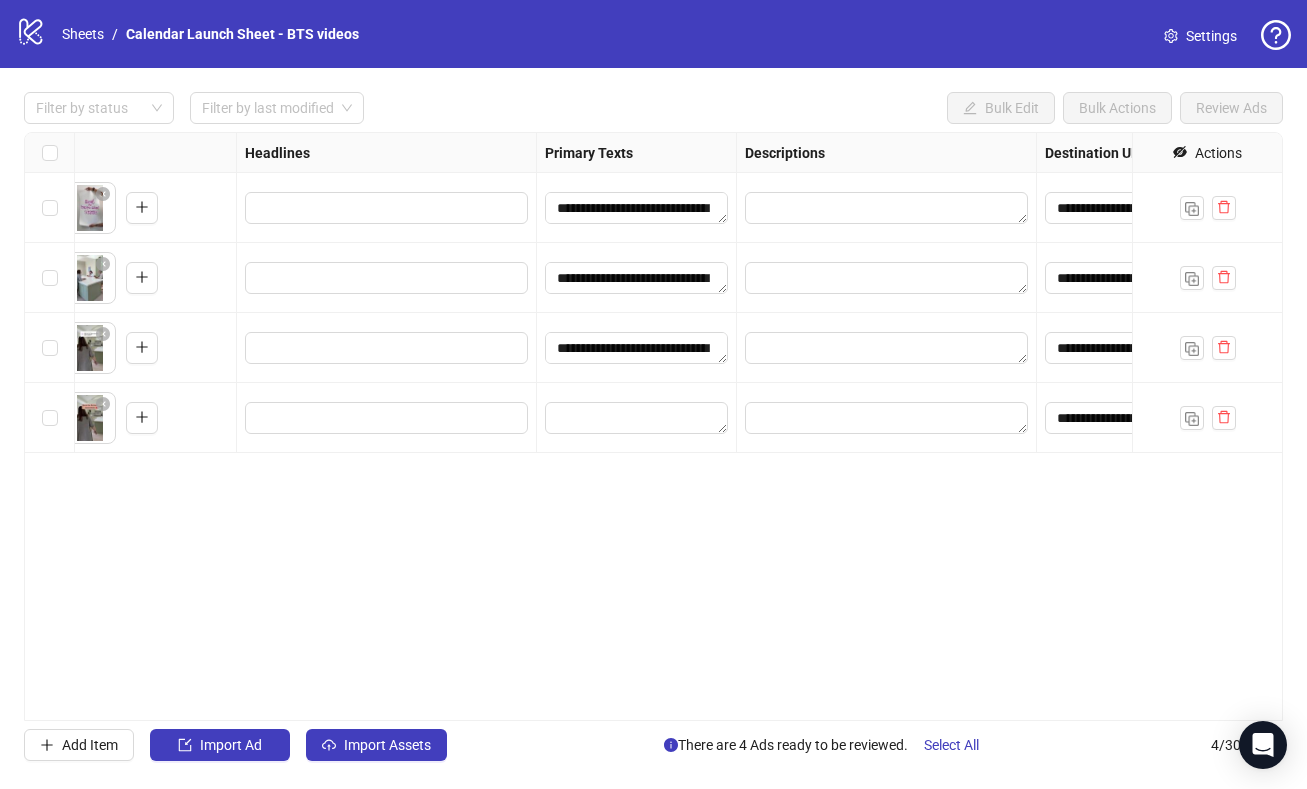 scroll, scrollTop: 15, scrollLeft: 0, axis: vertical 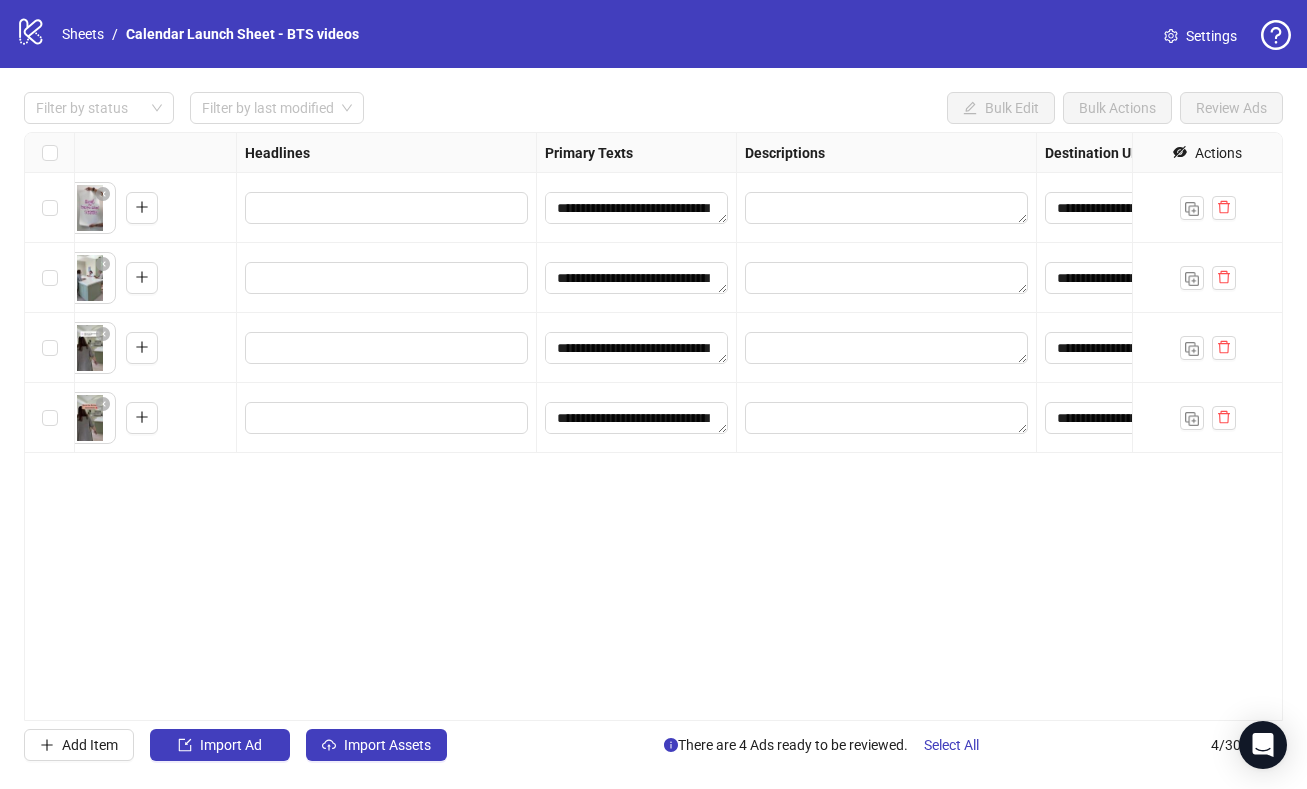 click on "**********" at bounding box center [653, 426] 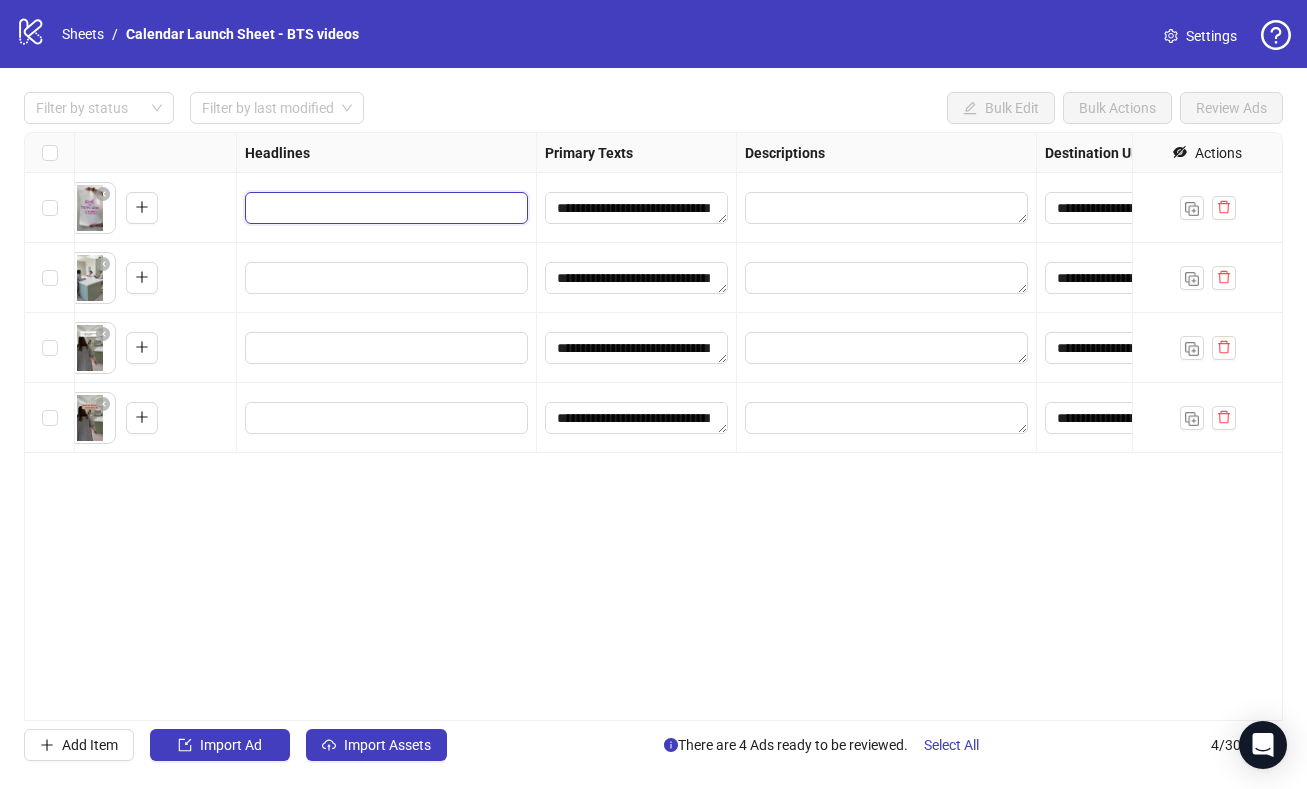 click at bounding box center [384, 208] 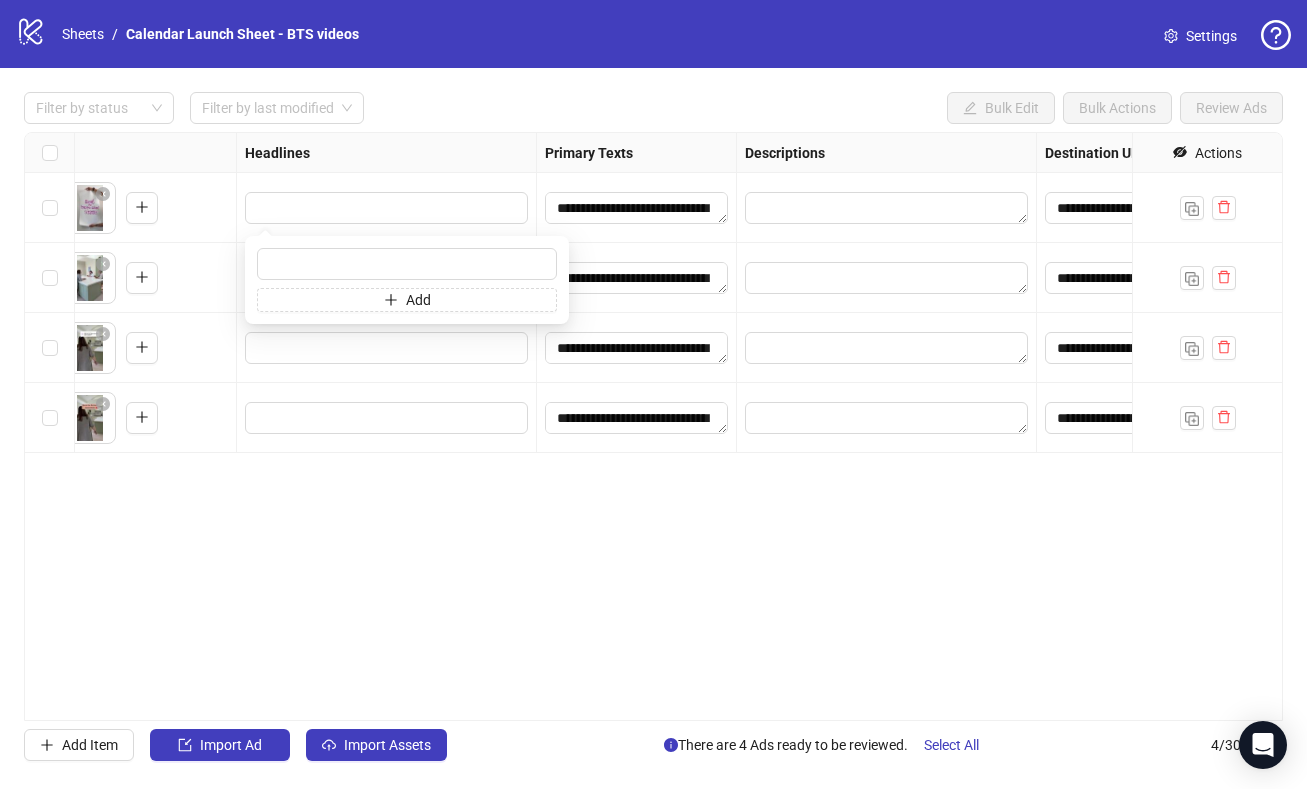 type on "**********" 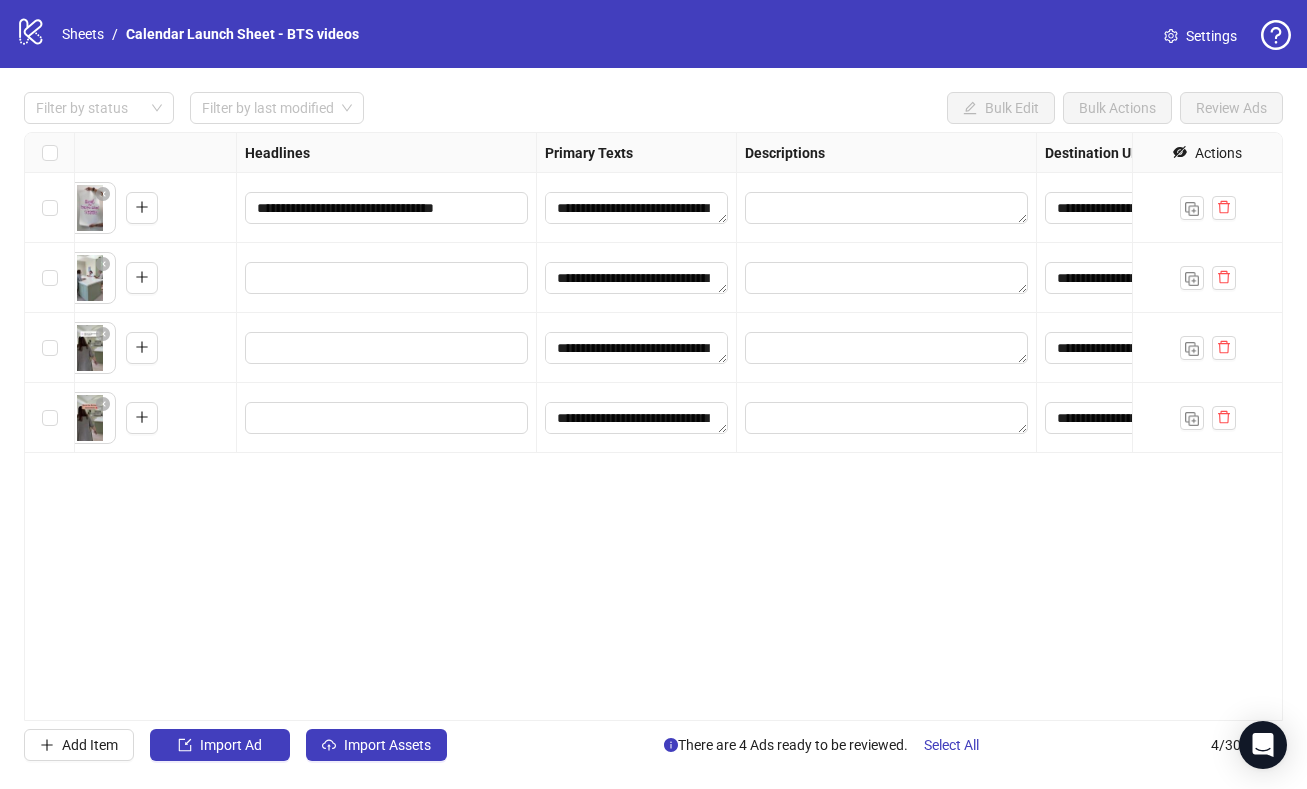 click on "**********" at bounding box center [653, 426] 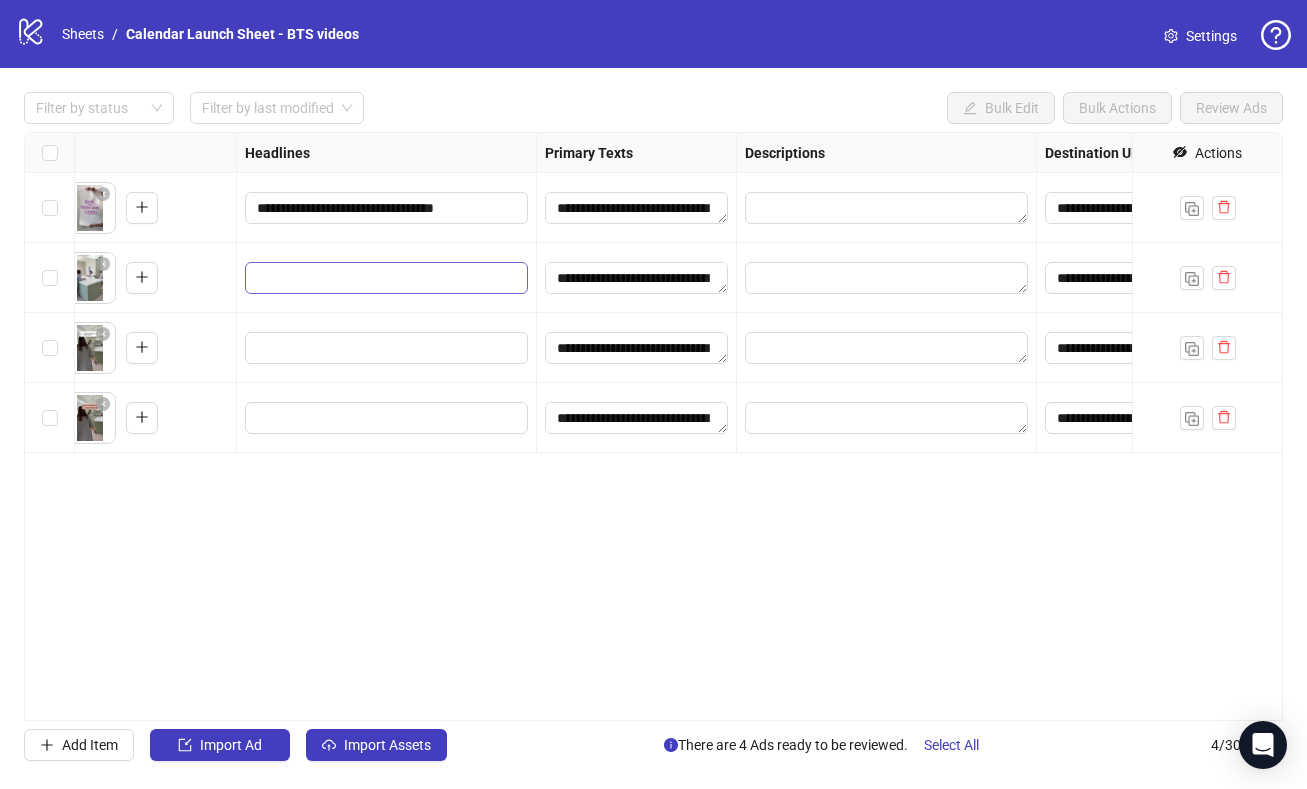 click at bounding box center [386, 278] 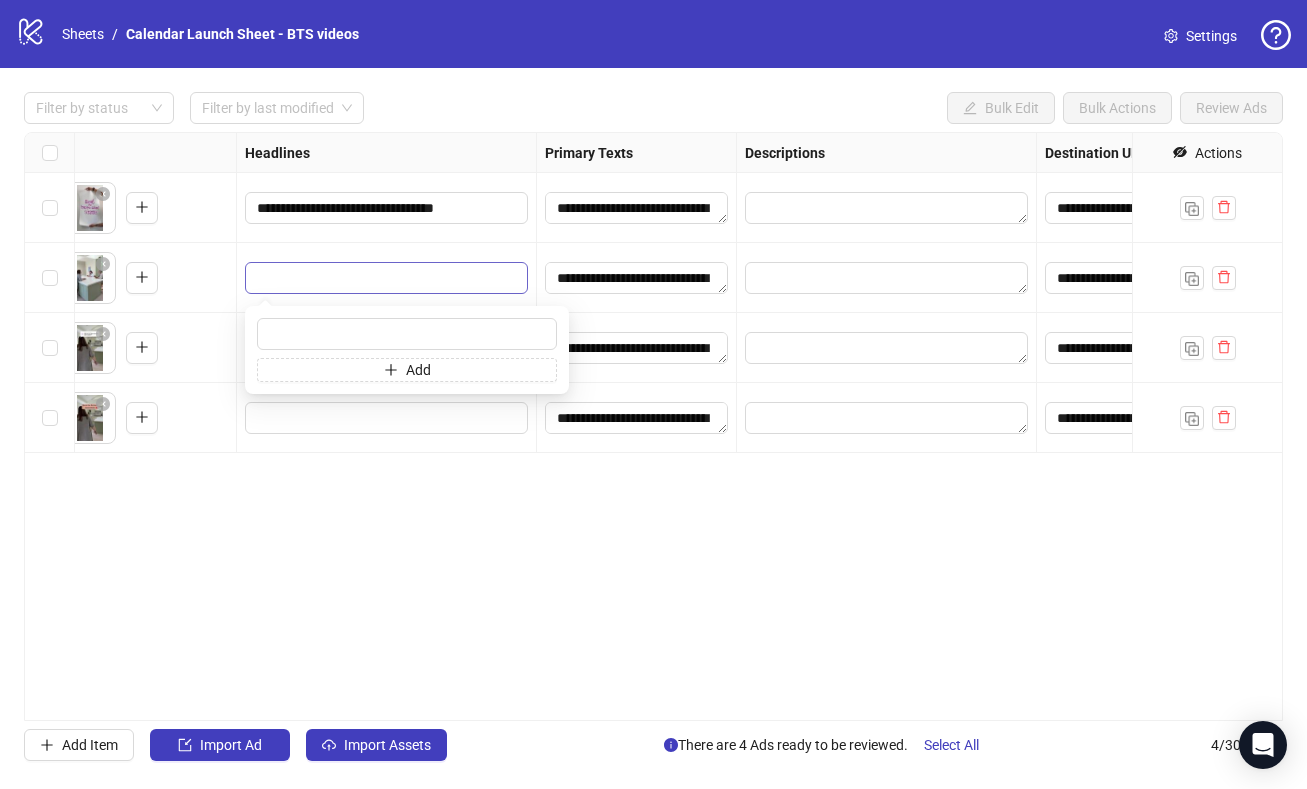 type on "**********" 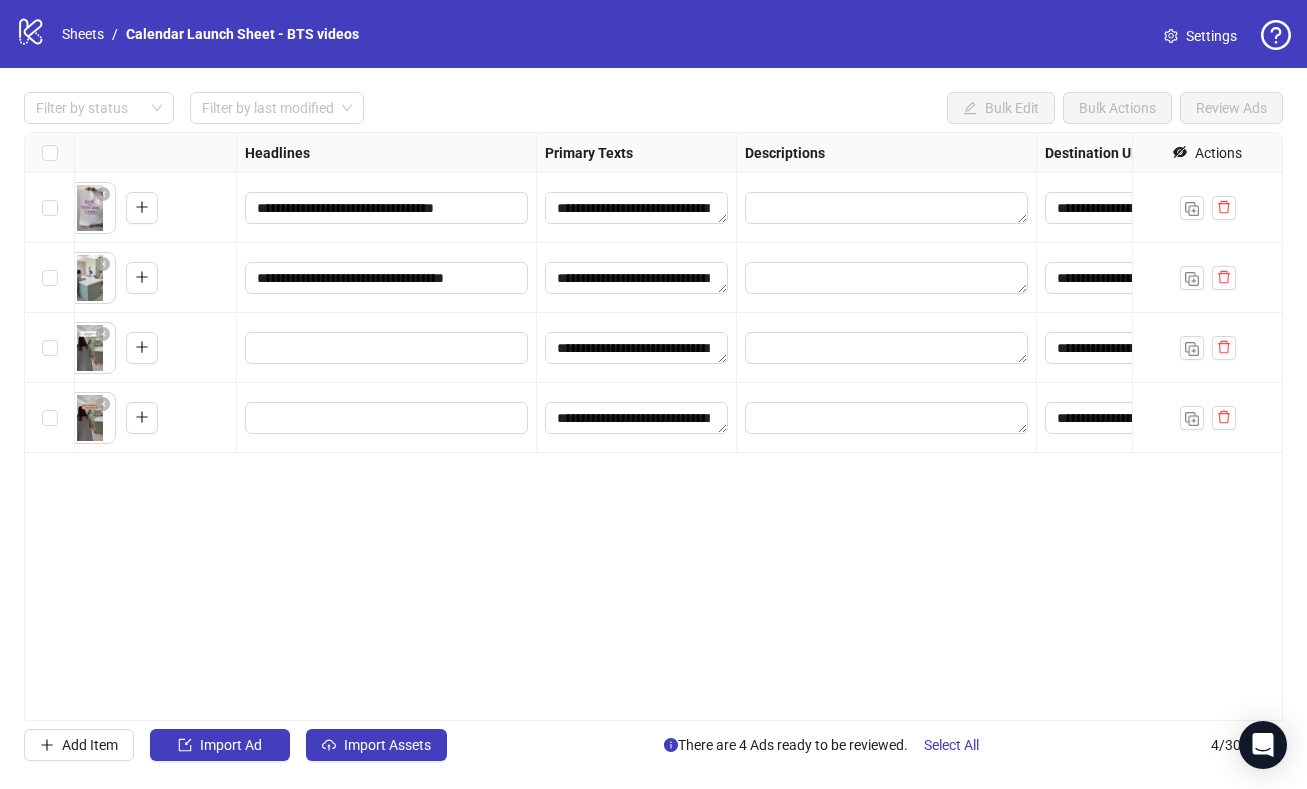 drag, startPoint x: 303, startPoint y: 516, endPoint x: 34, endPoint y: 520, distance: 269.02972 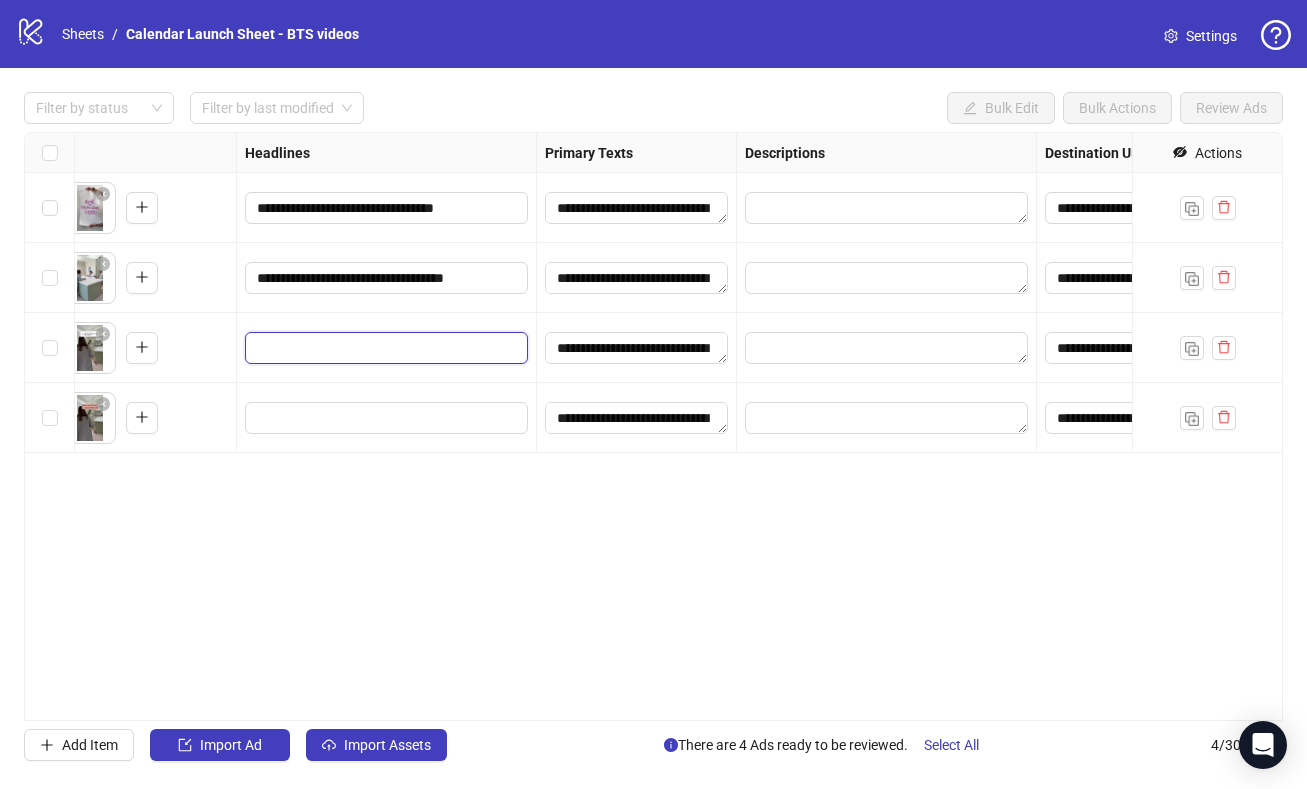 click at bounding box center (384, 348) 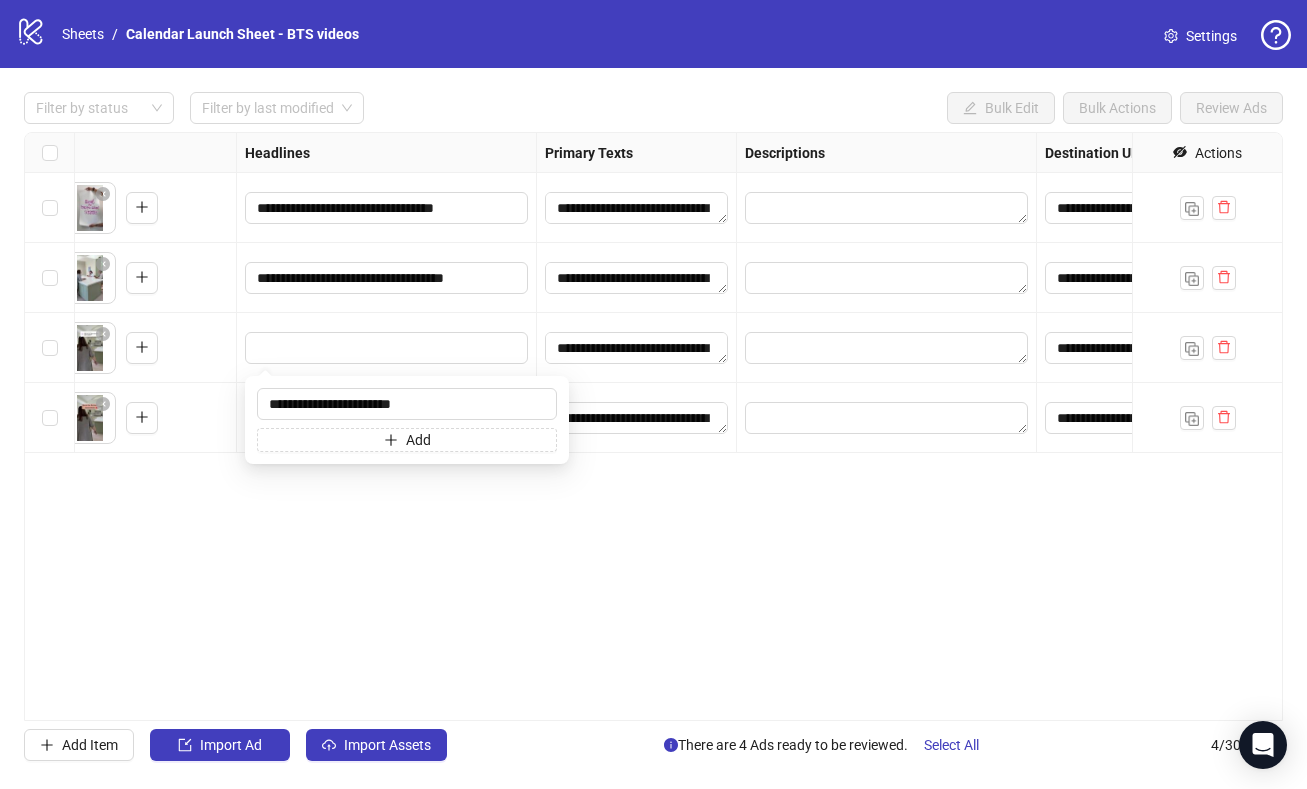 type on "**********" 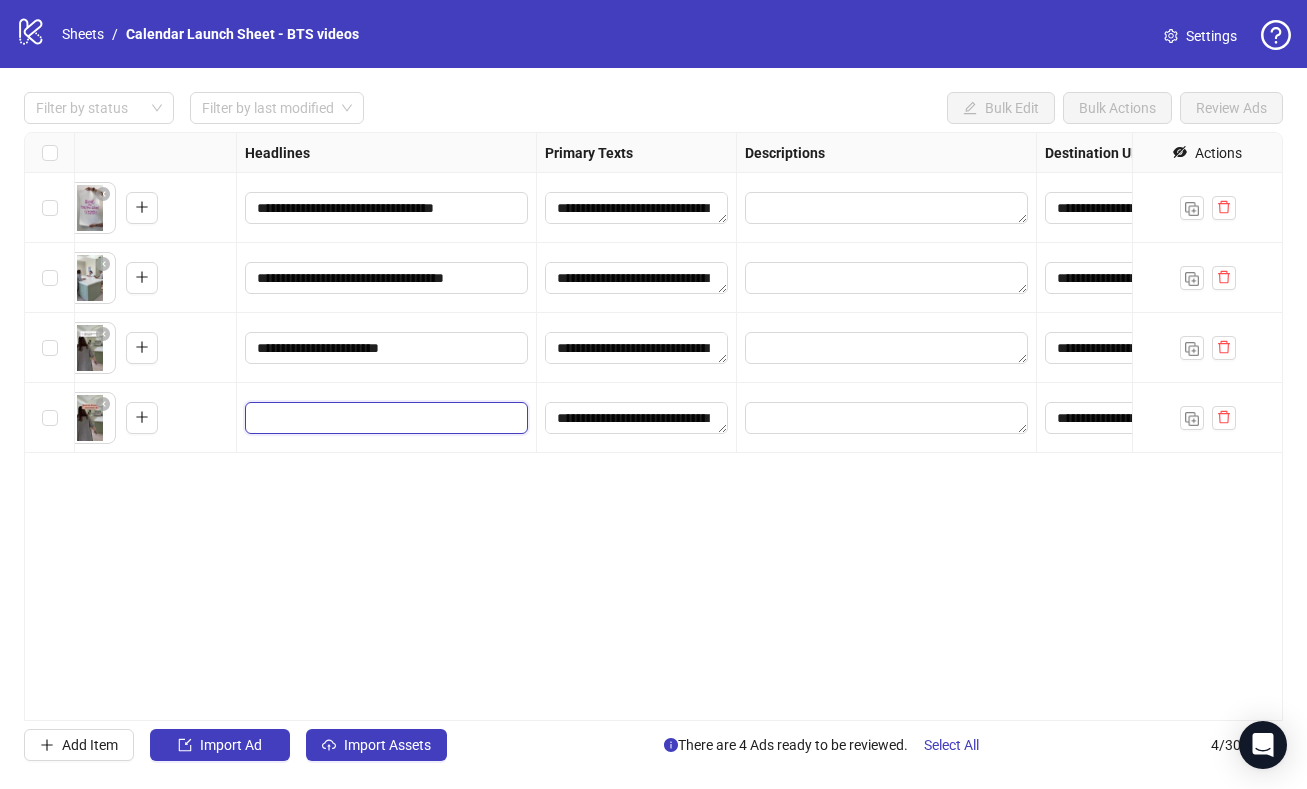 click at bounding box center [384, 418] 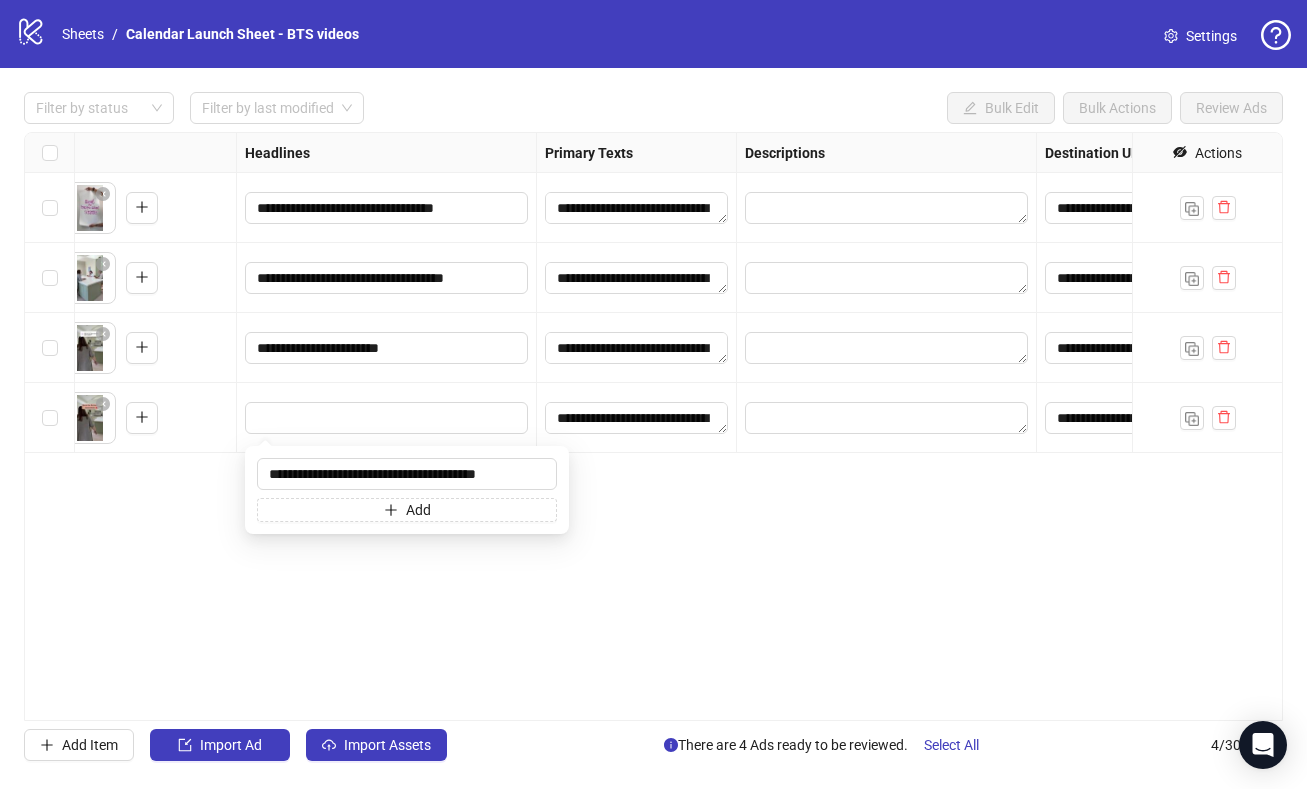 click on "**********" at bounding box center (653, 426) 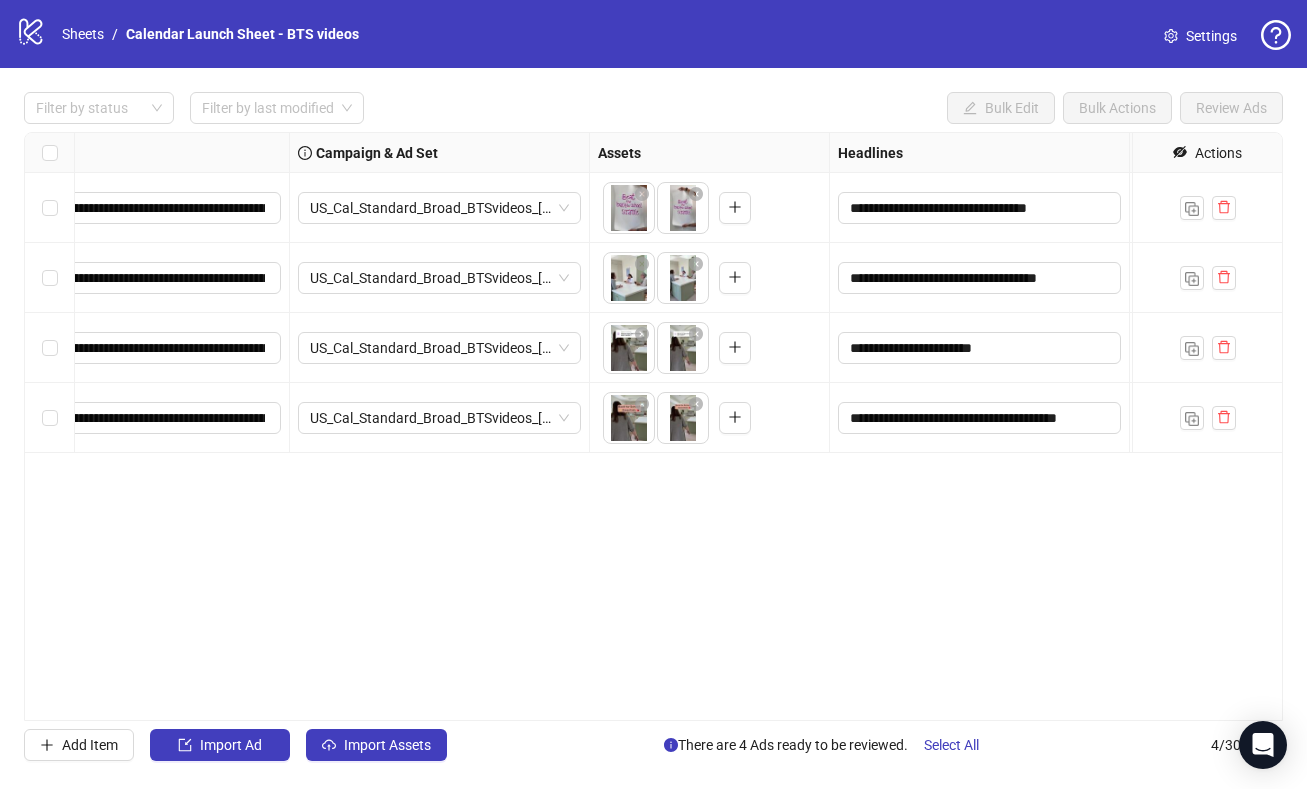 scroll, scrollTop: 0, scrollLeft: 345, axis: horizontal 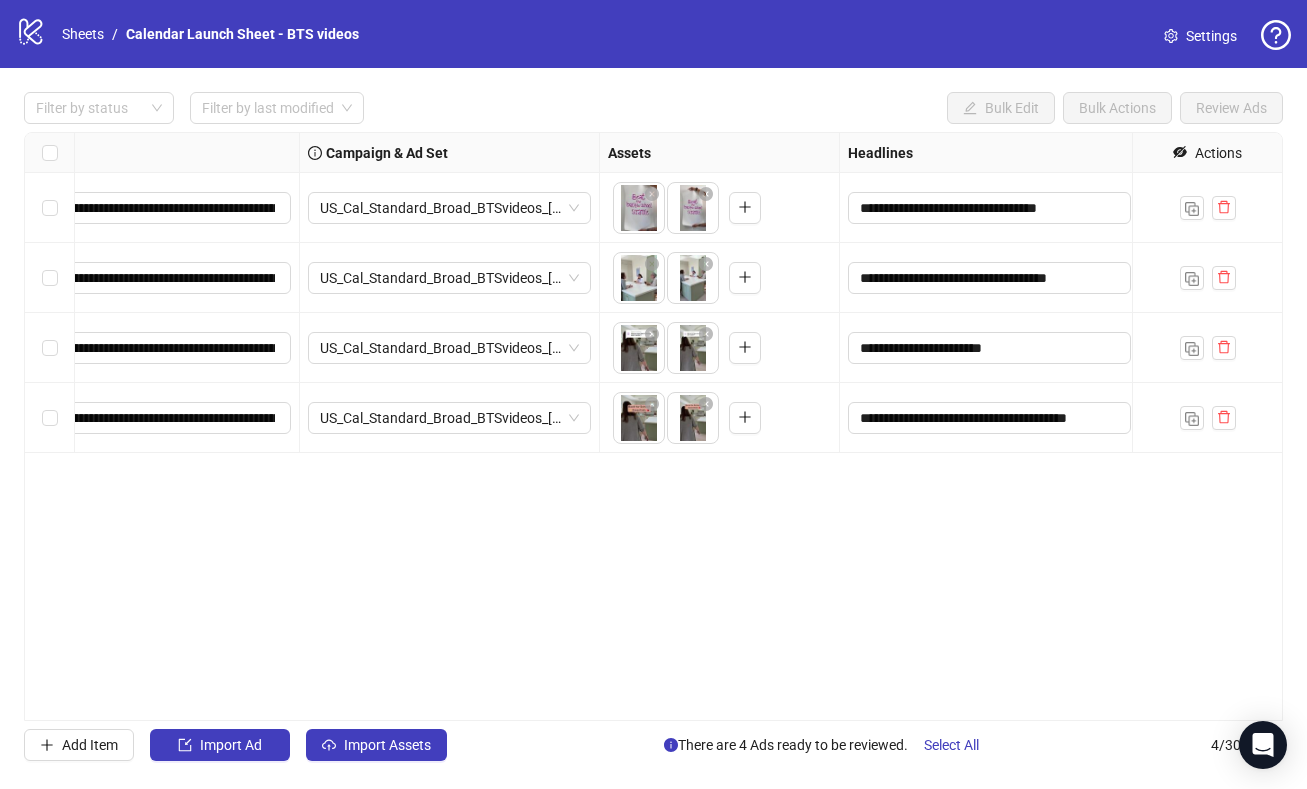 click on "**********" at bounding box center (653, 426) 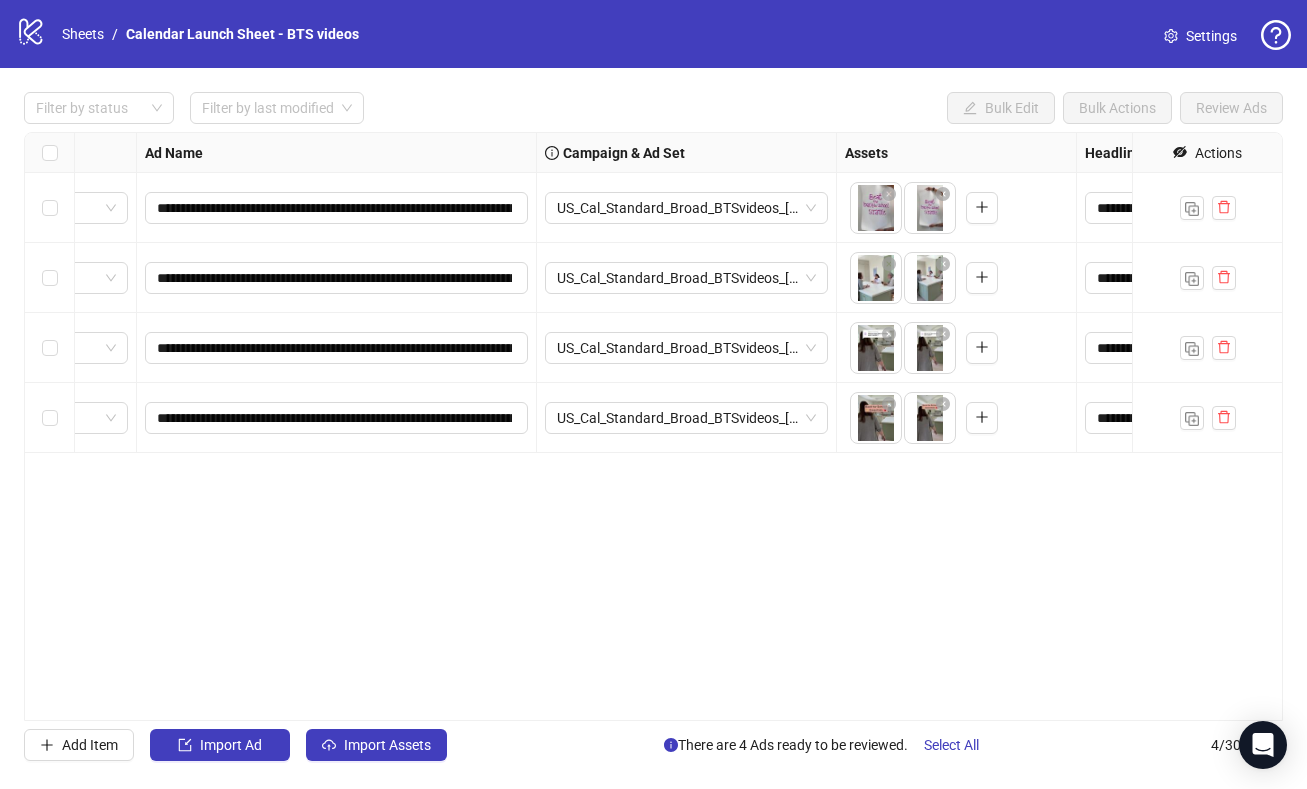 scroll, scrollTop: 0, scrollLeft: 0, axis: both 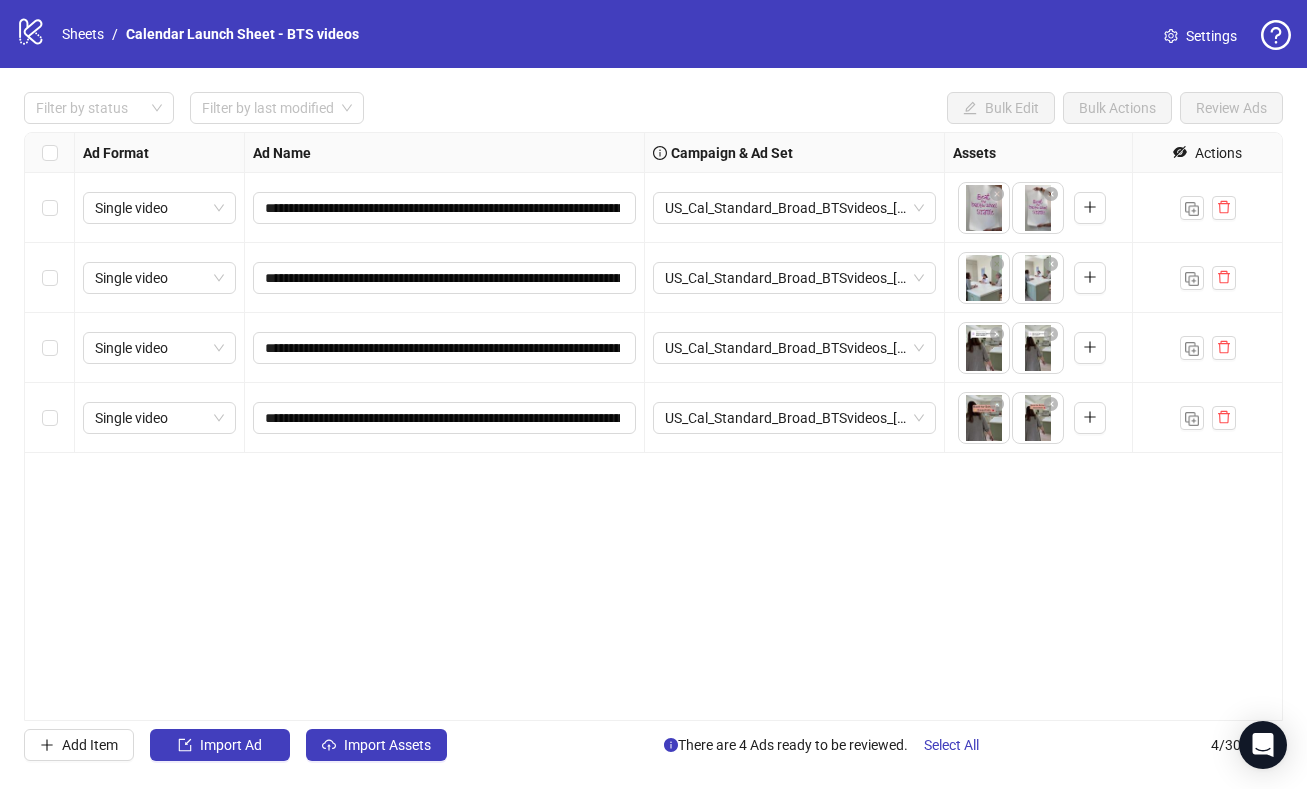 click at bounding box center [50, 153] 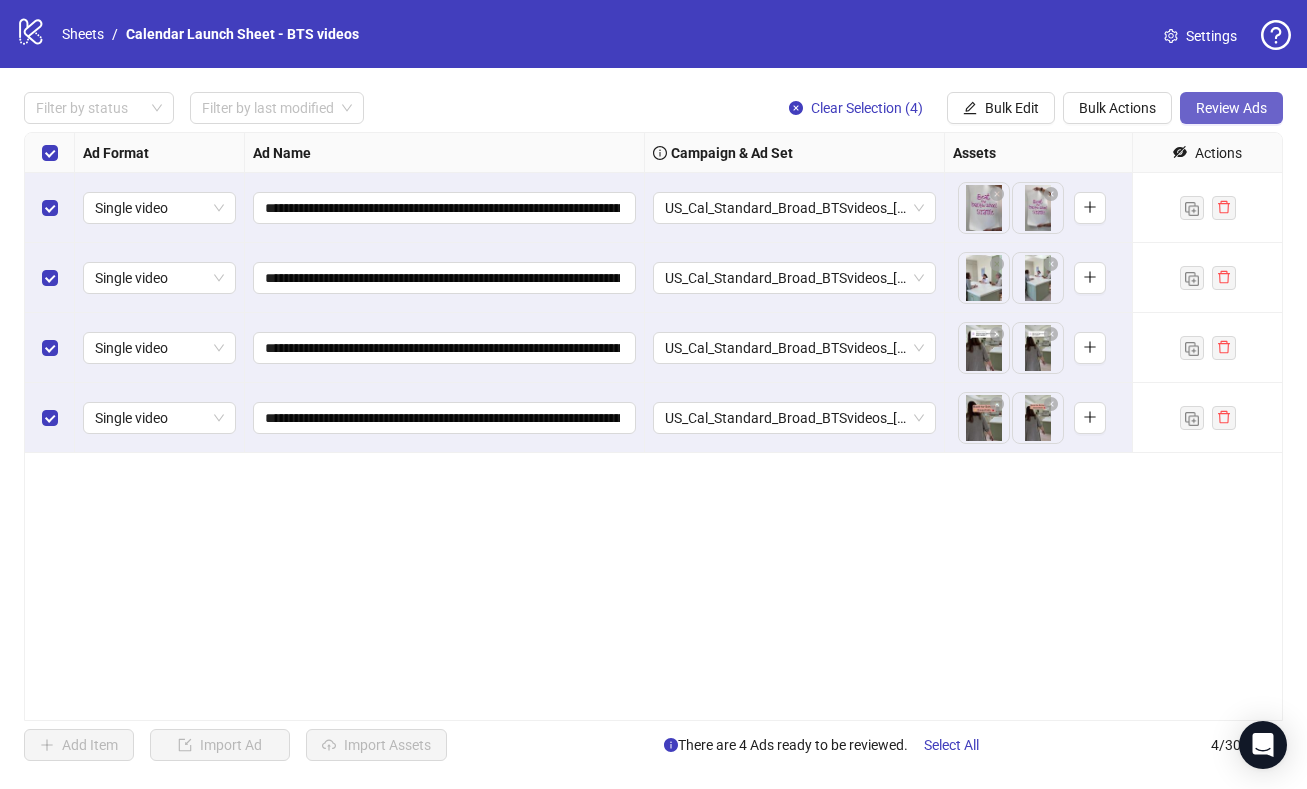 click on "Review Ads" at bounding box center (1231, 108) 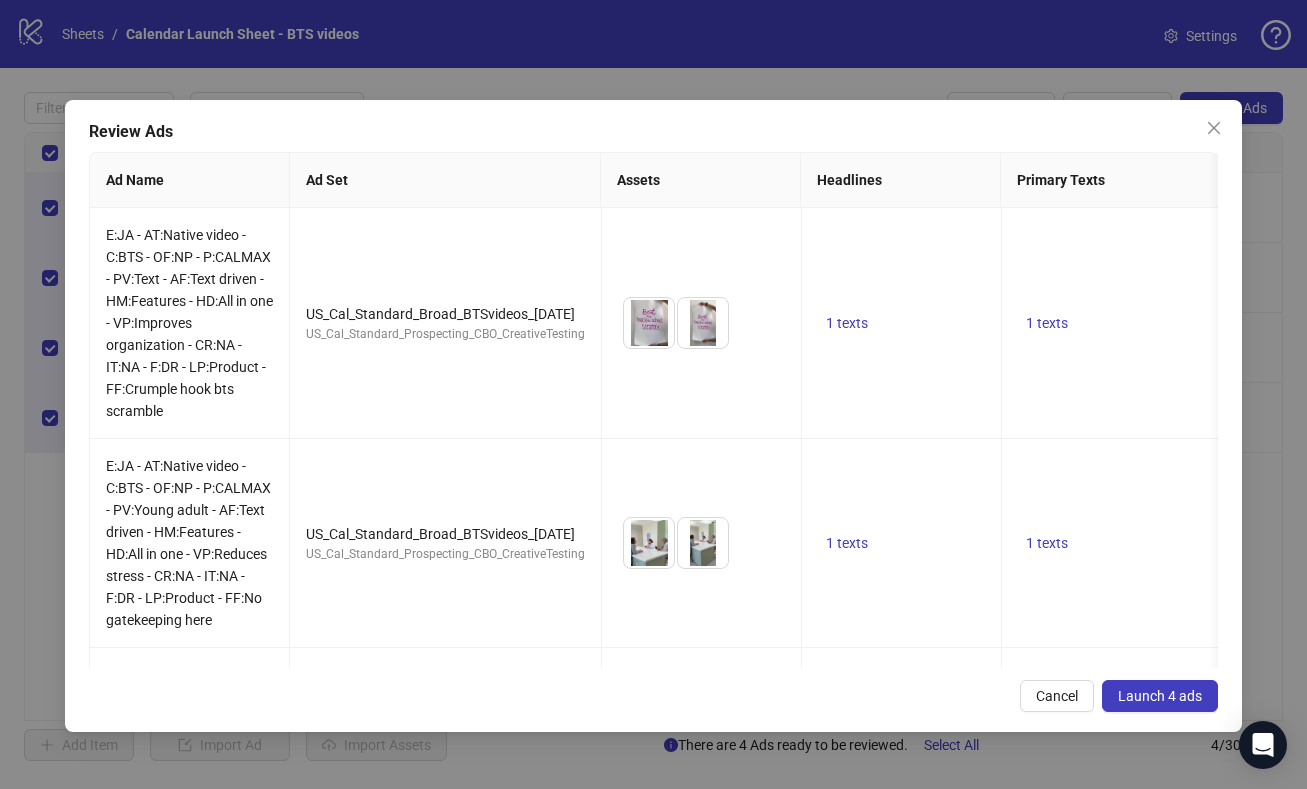 scroll, scrollTop: 0, scrollLeft: 1, axis: horizontal 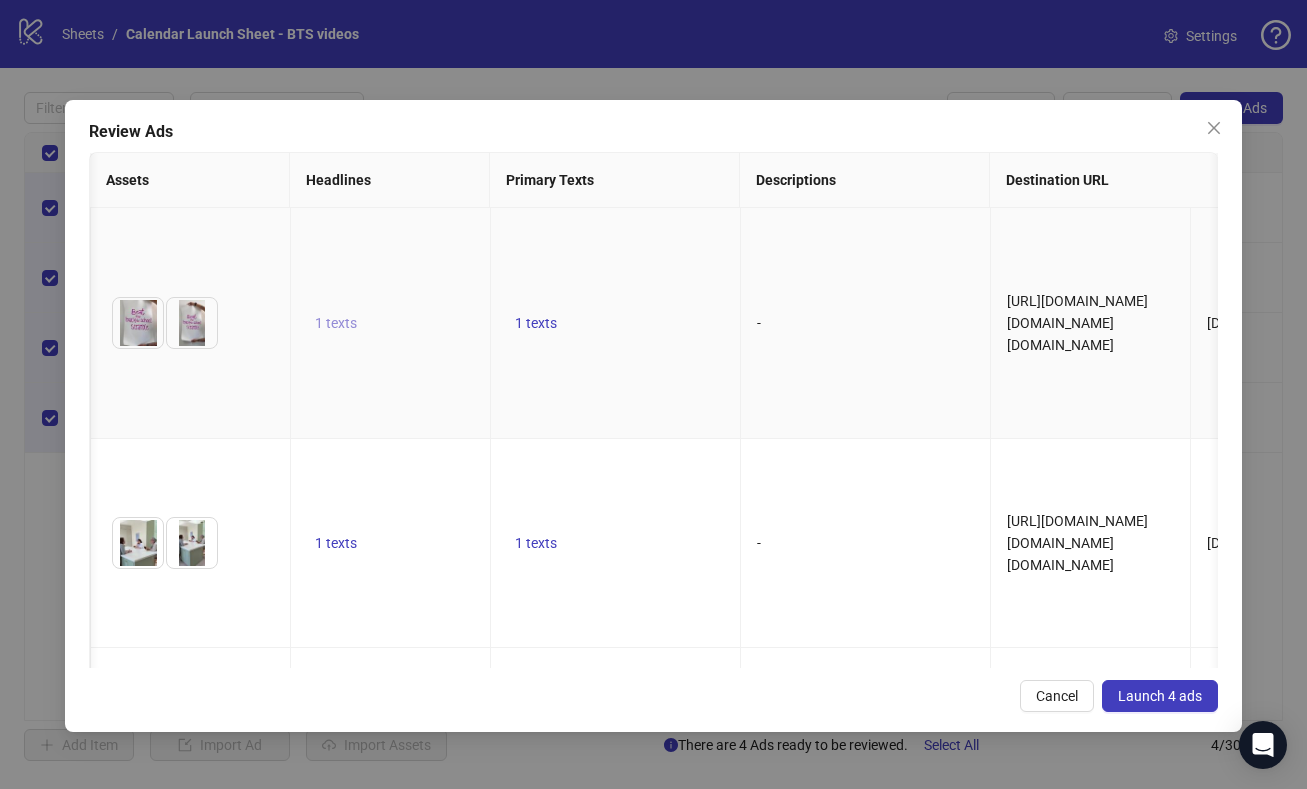 click on "1 texts" at bounding box center (336, 323) 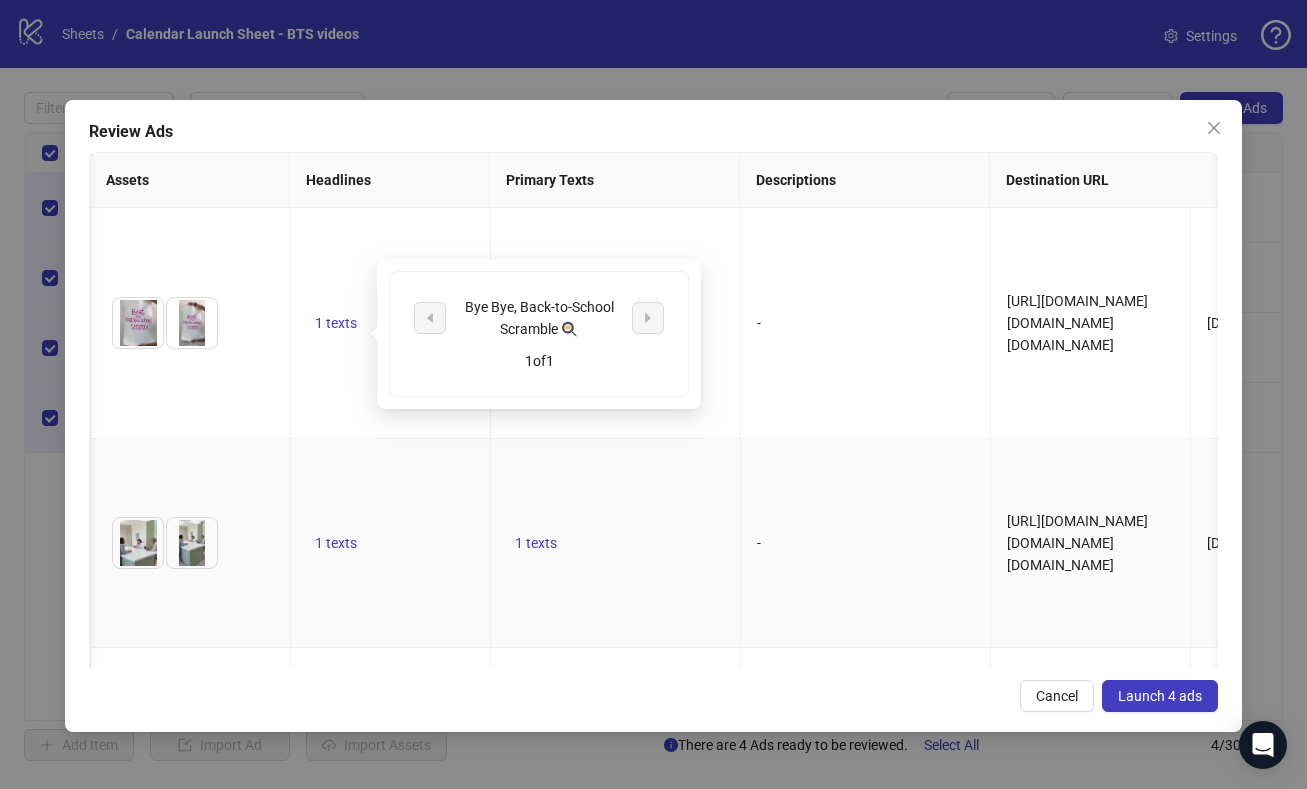 click on "1 texts" at bounding box center [391, 543] 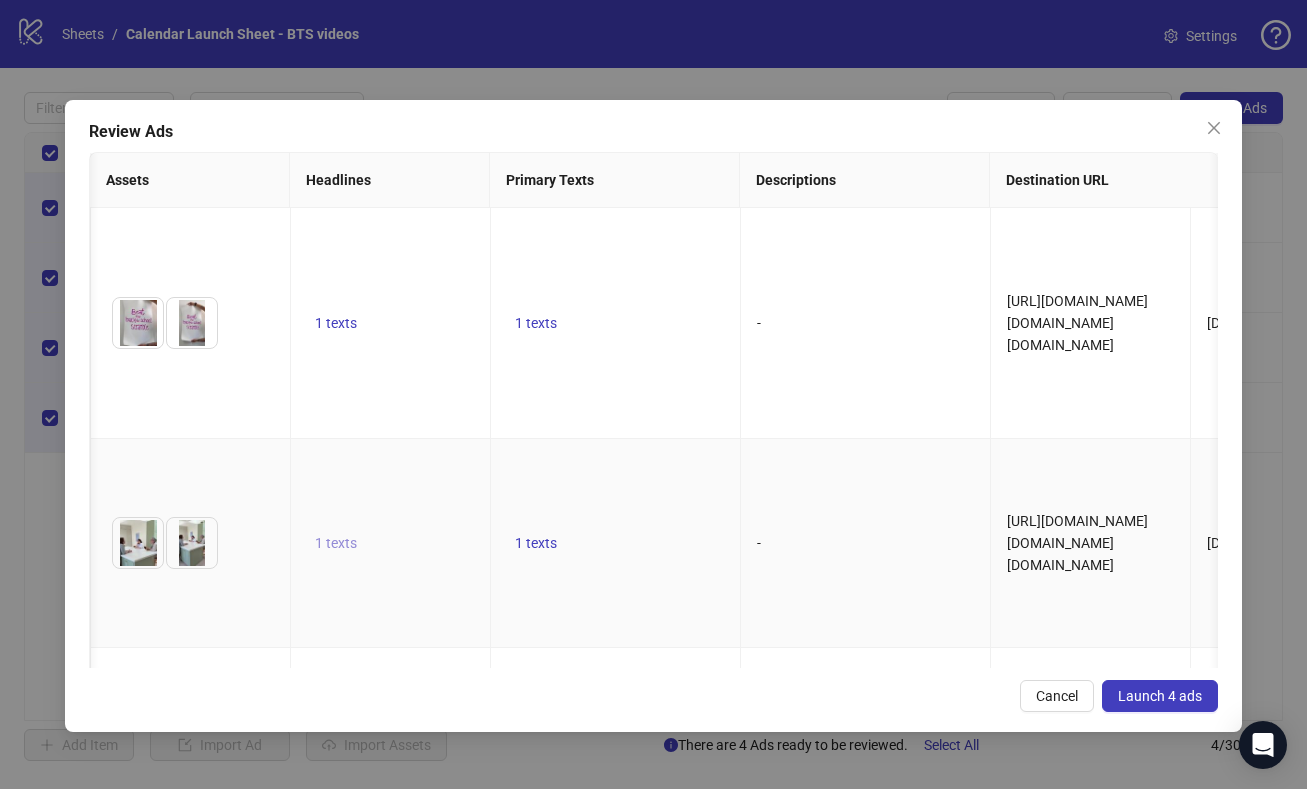 click on "1 texts" at bounding box center [336, 543] 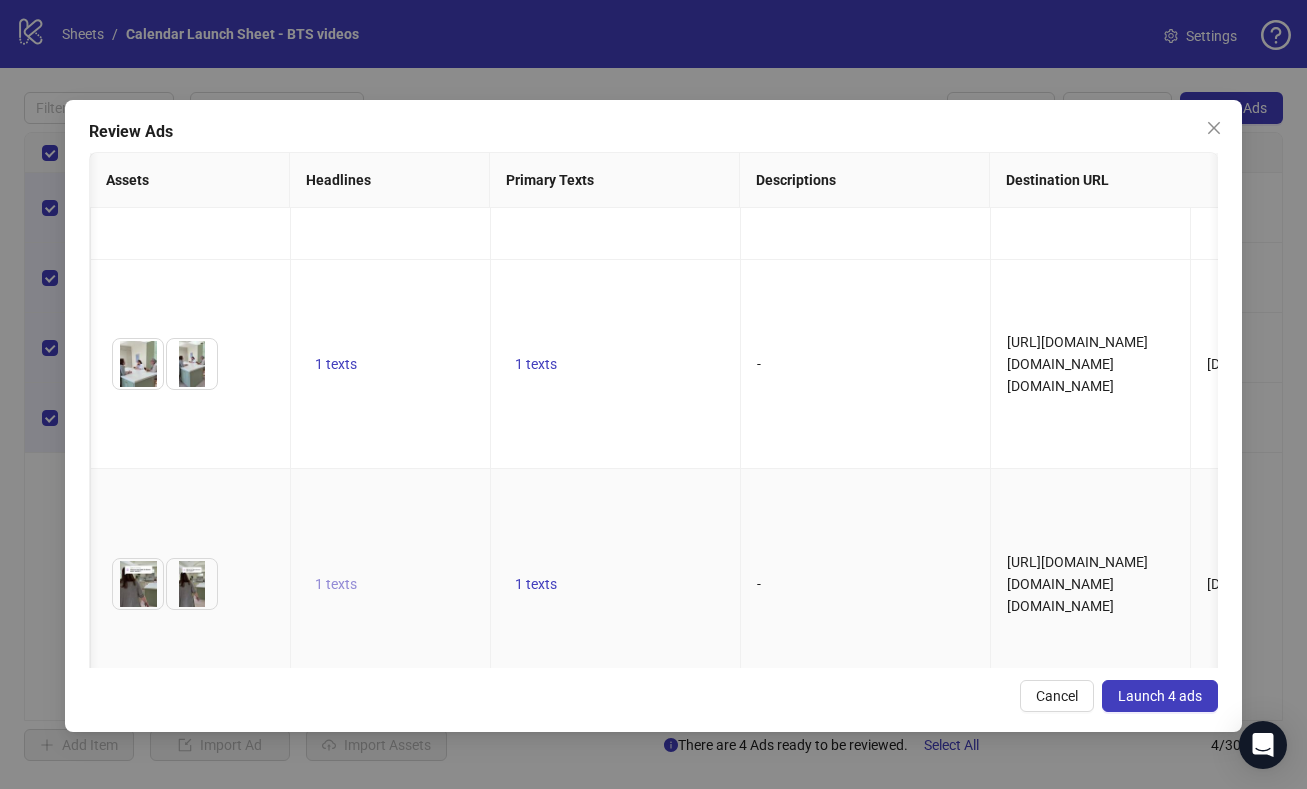 click on "1 texts" at bounding box center [336, 584] 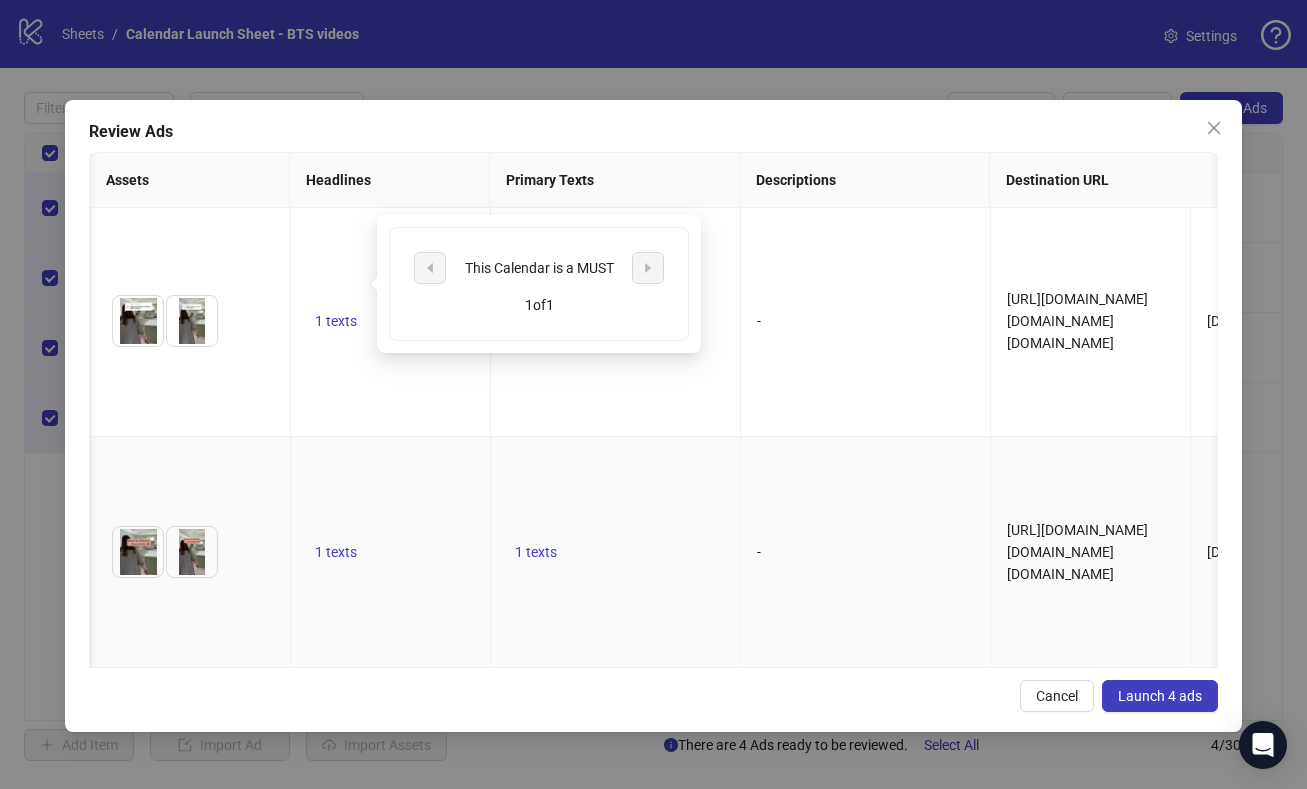 click on "1 texts" at bounding box center (391, 552) 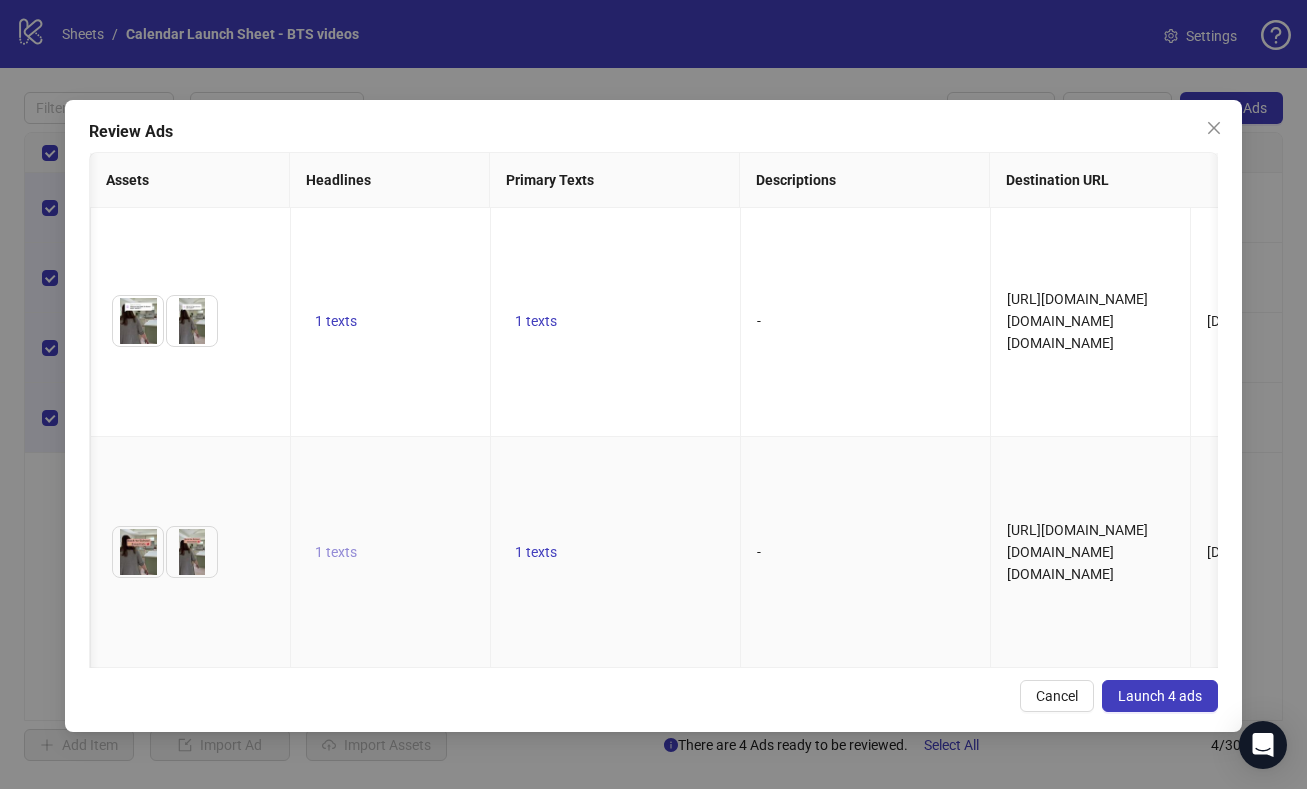 click on "1 texts" at bounding box center (336, 552) 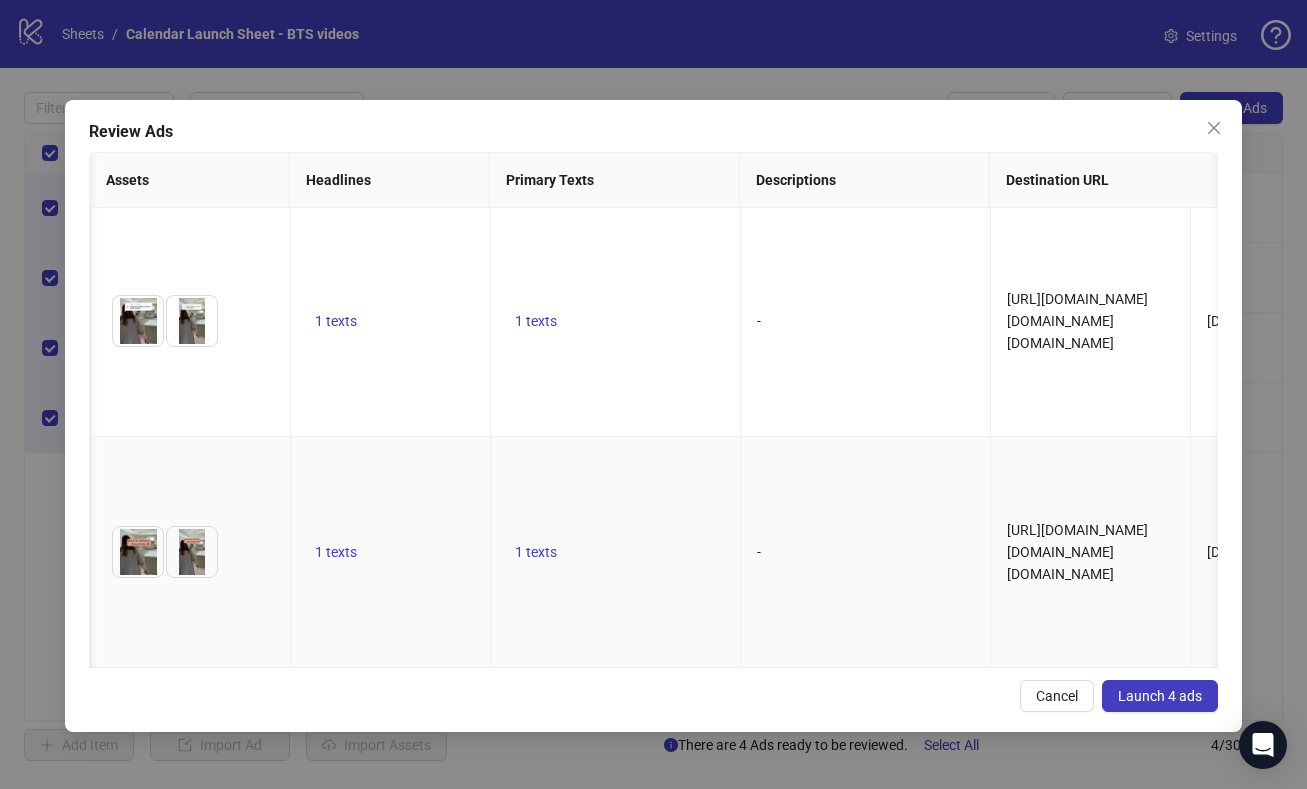 click on "1 texts" at bounding box center [391, 552] 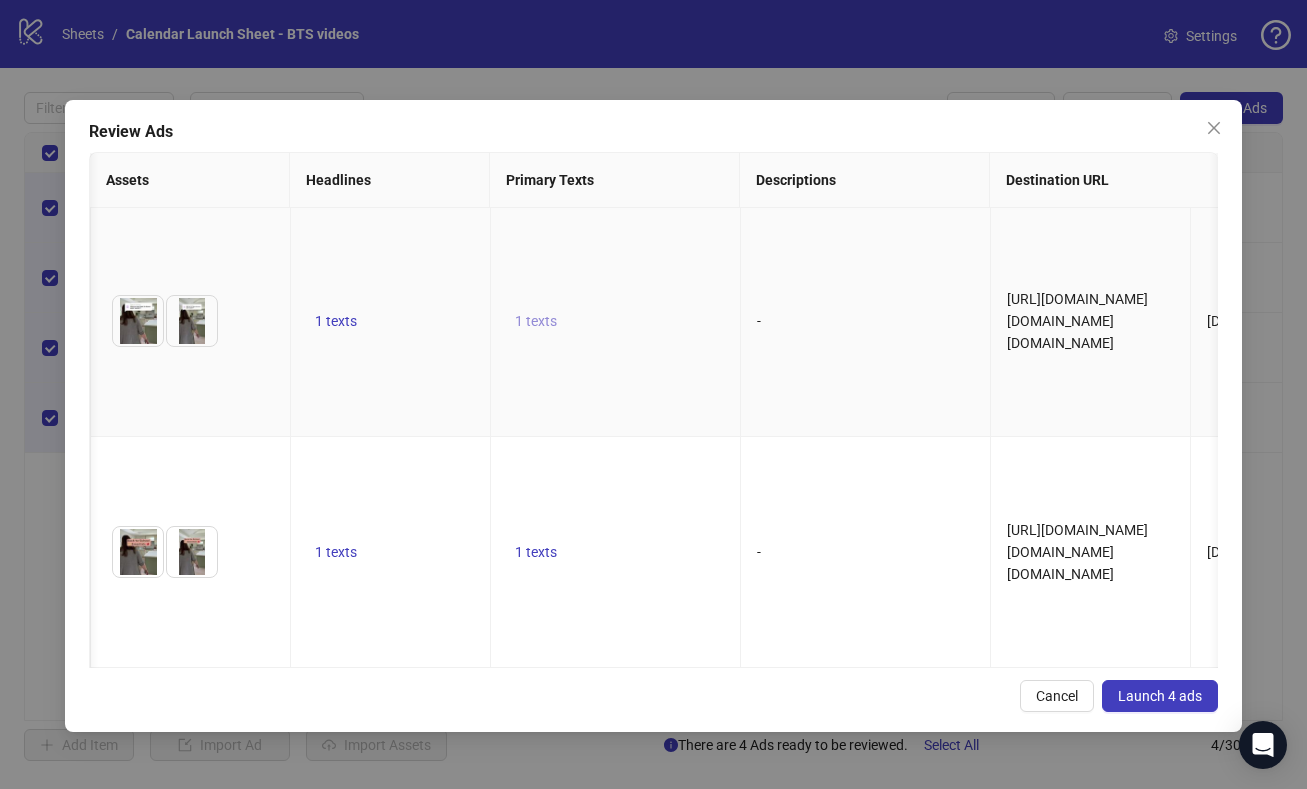 click on "1 texts" at bounding box center (536, 321) 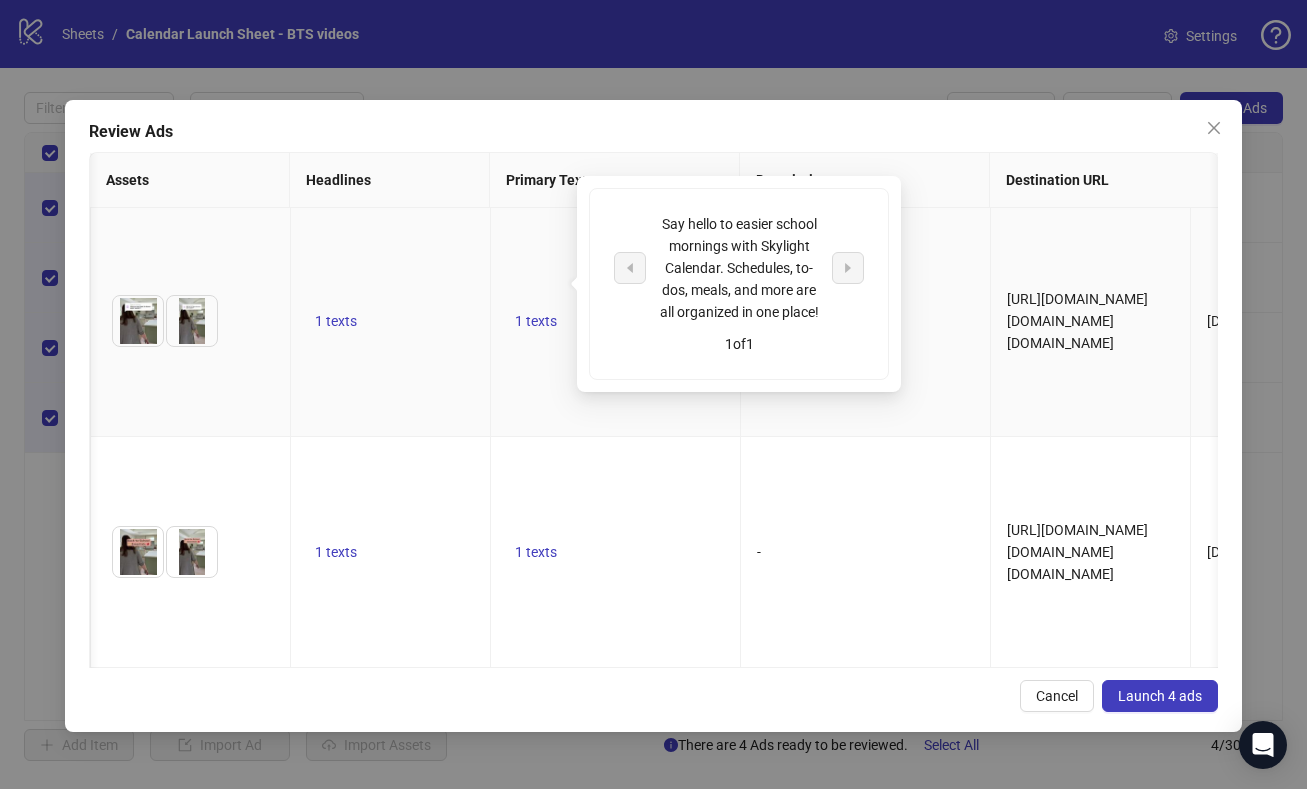 drag, startPoint x: 448, startPoint y: 316, endPoint x: 448, endPoint y: 388, distance: 72 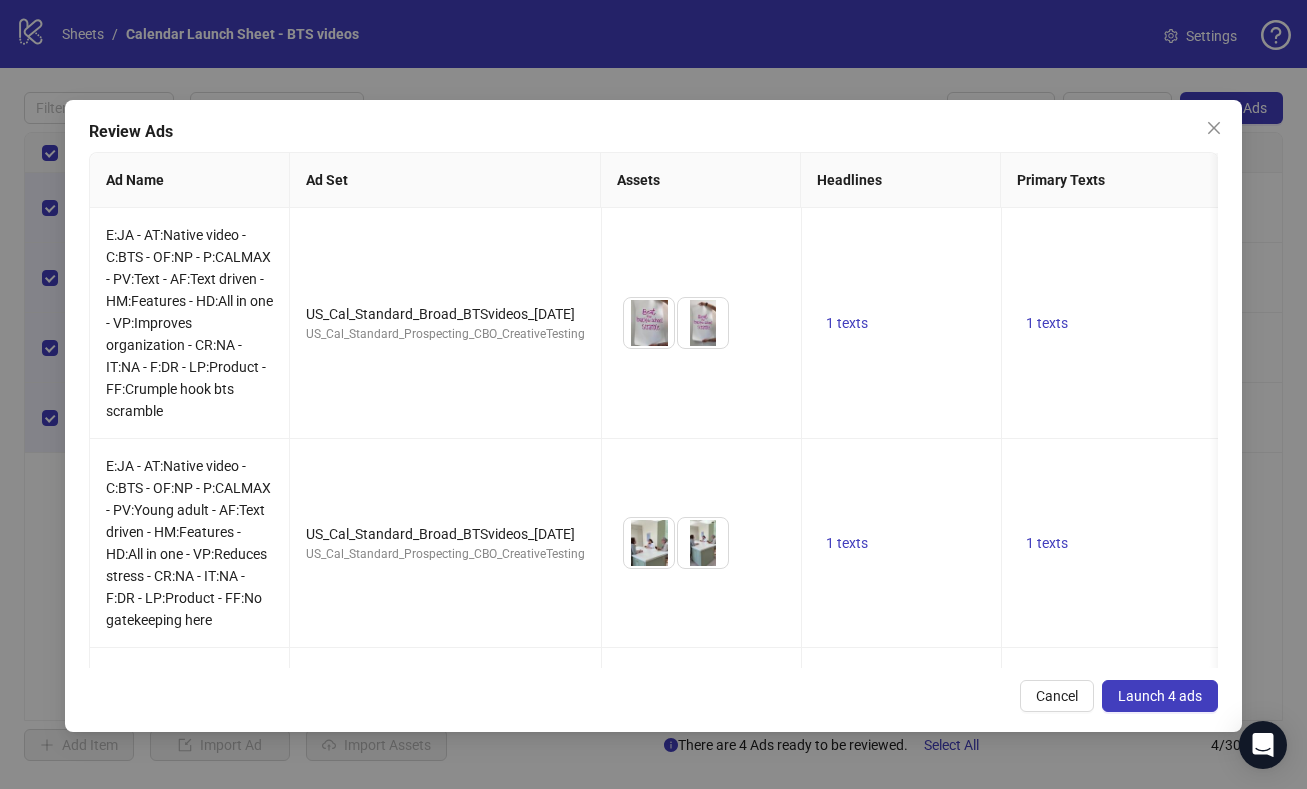 click on "Launch 4 ads" at bounding box center [1160, 696] 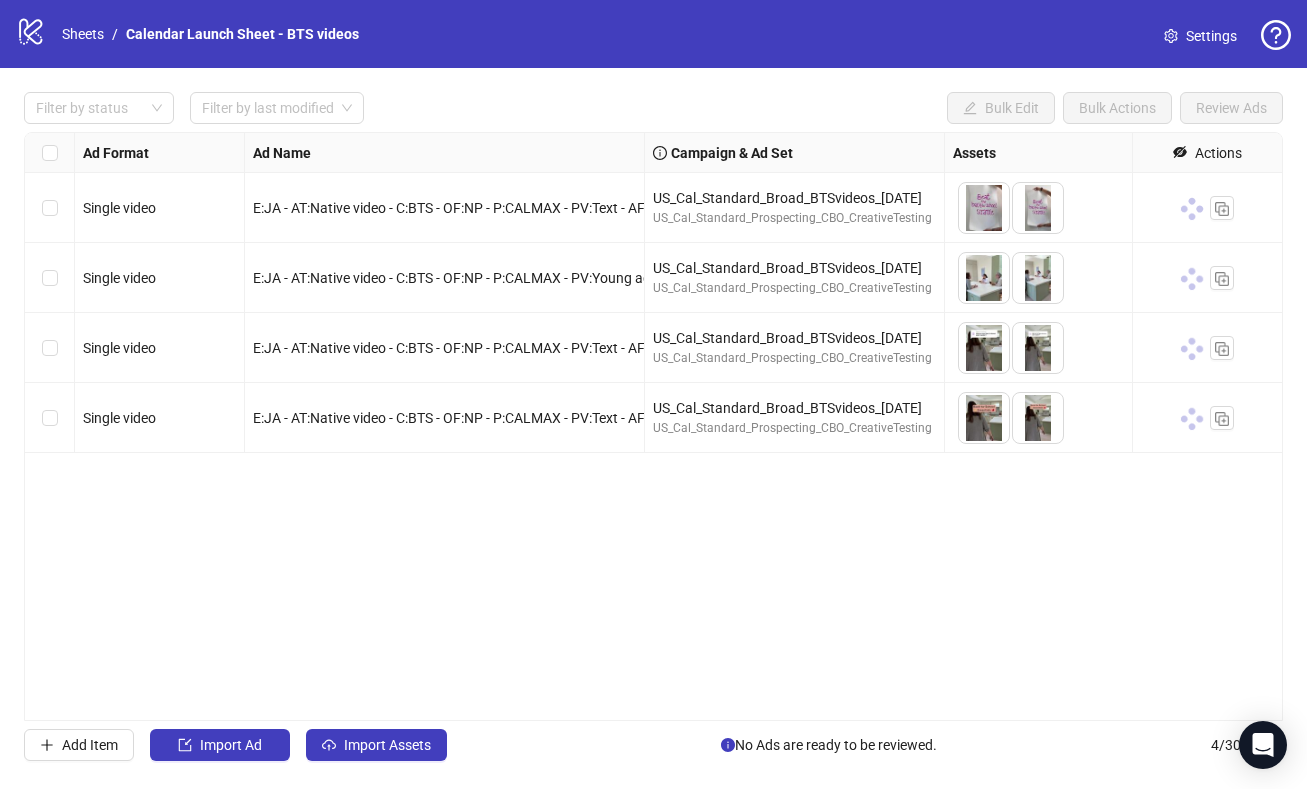 click on "Ad Format Ad Name Campaign & Ad Set Assets Headlines Primary Texts Descriptions Destination URL App Product Page ID Display URL Leadgen Form Product Set ID Call to Action Actions Single video E:JA - AT:Native video - C:BTS - OF:NP - P:CALMAX - PV:Text - AF:Text driven - HM:Features - HD:All in one - VP:Improves organization - CR:NA - IT:NA - F:DR - LP:Product - FF:Crumple hook bts scramble US_Cal_Standard_Broad_BTSvideos_7.22.25 US_Cal_Standard_Prospecting_CBO_CreativeTesting
To pick up a draggable item, press the space bar.
While dragging, use the arrow keys to move the item.
Press space again to drop the item in its new position, or press escape to cancel.
1 texts 1 texts Single video E:JA - AT:Native video - C:BTS - OF:NP - P:CALMAX - PV:Young adult - AF:Text driven - HM:Features - HD:All in one - VP:Reduces stress - CR:NA - IT:NA - F:DR - LP:Product - FF:No gatekeeping here US_Cal_Standard_Broad_BTSvideos_7.22.25 US_Cal_Standard_Prospecting_CBO_CreativeTesting 1 texts 1 texts Single video" at bounding box center (653, 426) 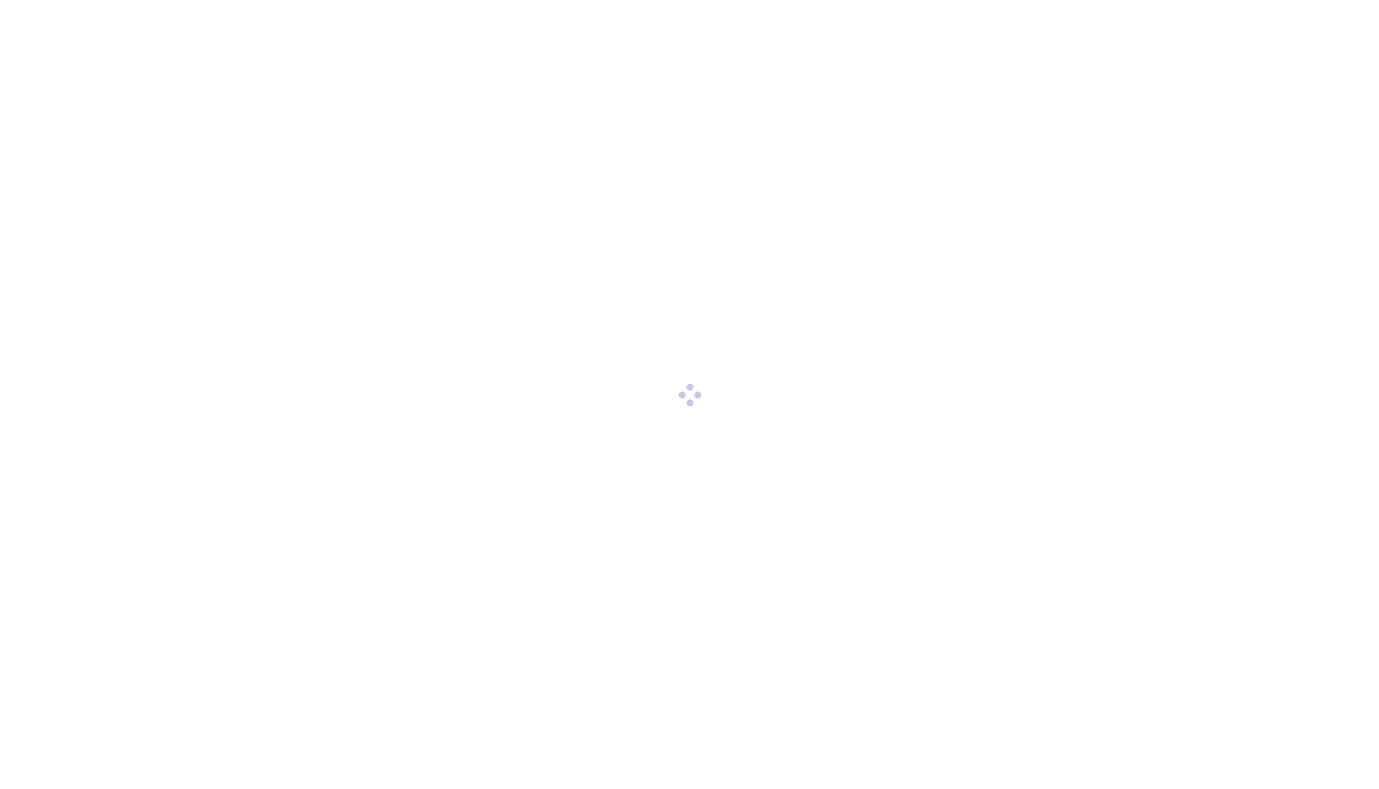 scroll, scrollTop: 0, scrollLeft: 0, axis: both 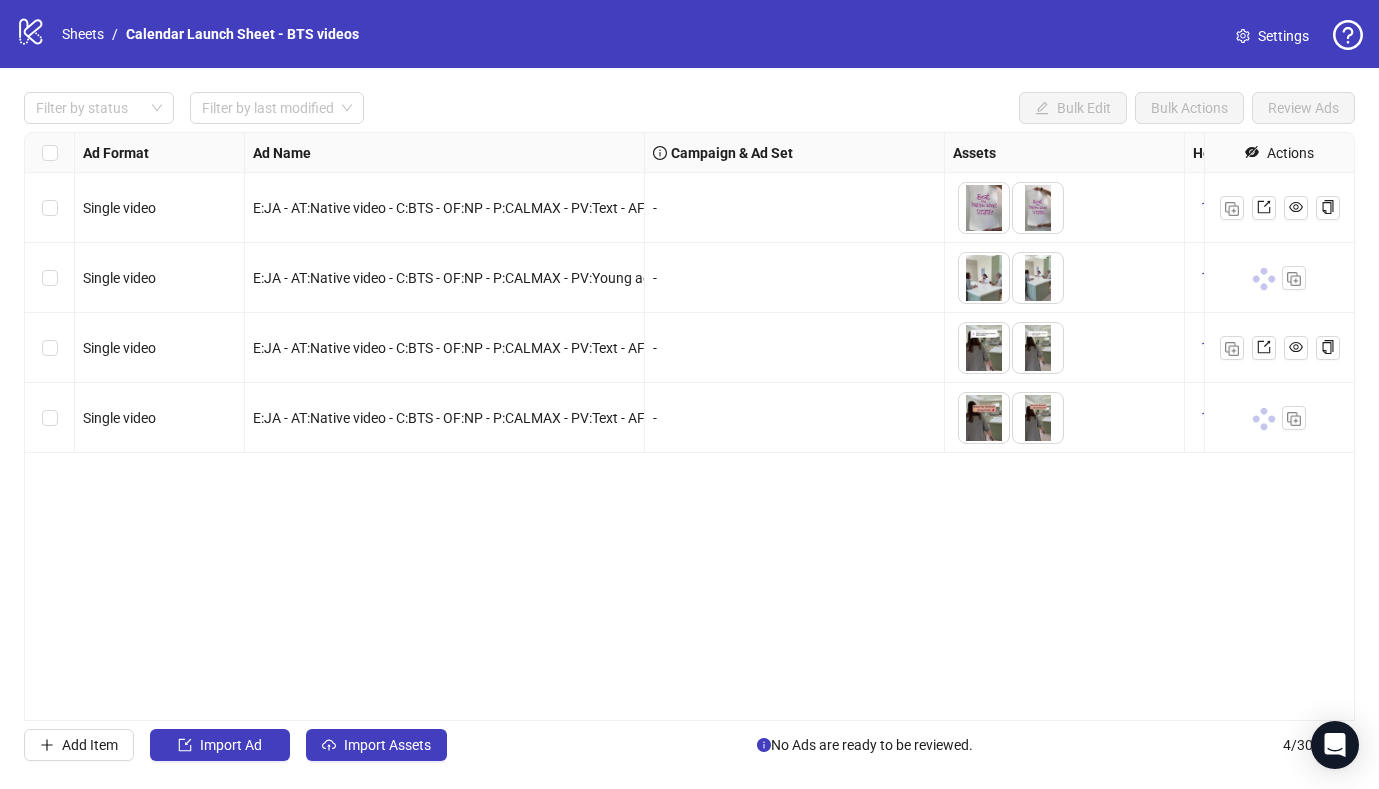 click on "Ad Format Ad Name Campaign & Ad Set Assets Headlines Primary Texts Descriptions Destination URL App Product Page ID Display URL Leadgen Form Product Set ID Call to Action Actions Single video E:JA - AT:Native video - C:BTS - OF:NP - P:CALMAX - PV:Text - AF:Text driven - HM:Features - HD:All in one - VP:Improves organization - CR:NA - IT:NA - F:DR - LP:Product - FF:Crumple hook bts scramble -
To pick up a draggable item, press the space bar.
While dragging, use the arrow keys to move the item.
Press space again to drop the item in its new position, or press escape to cancel.
1 texts 1 texts Single video E:JA - AT:Native video - C:BTS - OF:NP - P:CALMAX - PV:Young adult - AF:Text driven - HM:Features - HD:All in one - VP:Reduces stress - CR:NA - IT:NA - F:DR - LP:Product - FF:No gatekeeping here -
To pick up a draggable item, press the space bar.
While dragging, use the arrow keys to move the item.
Press space again to drop the item in its new position, or press escape to cancel." at bounding box center [689, 426] 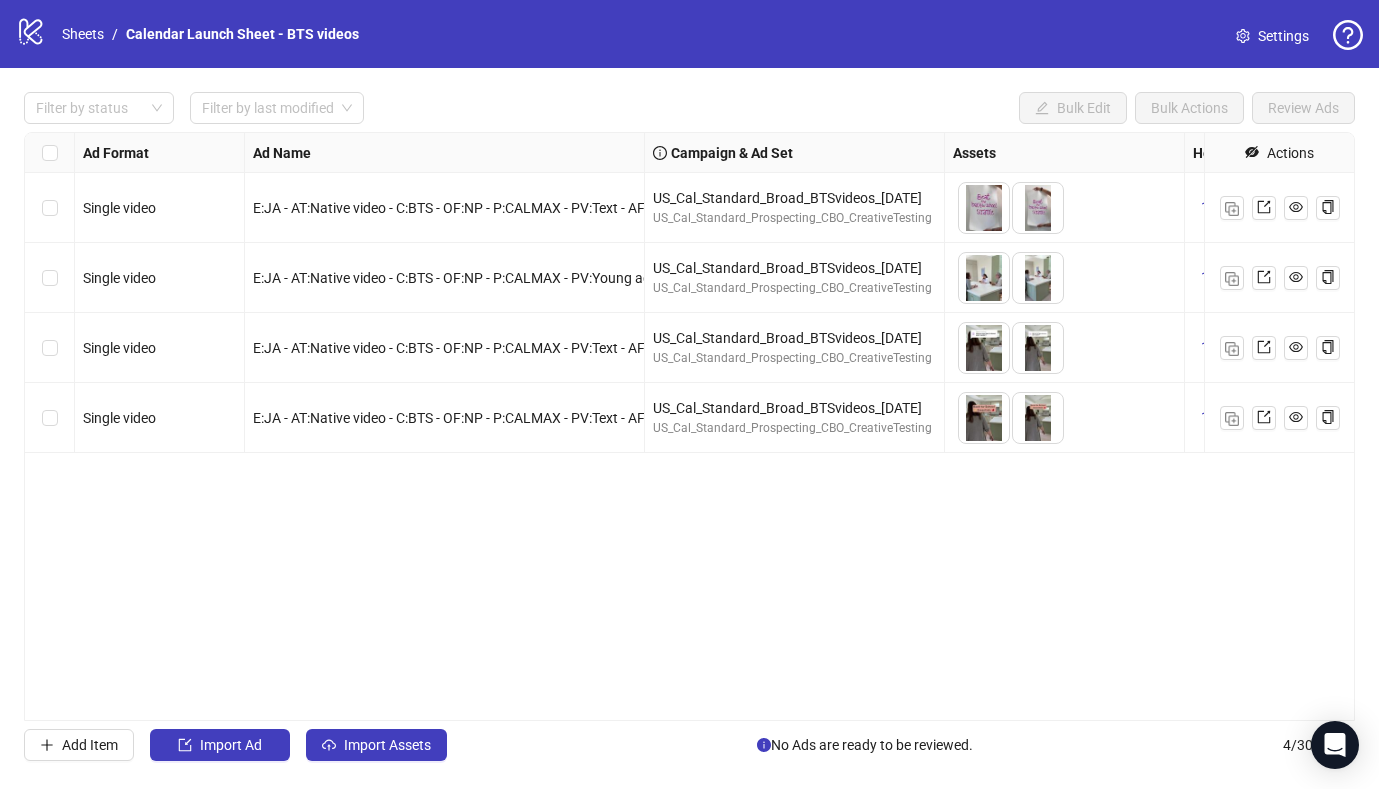 click on "Filter by status Filter by last modified Bulk Edit Bulk Actions Review Ads Ad Format Ad Name Campaign & Ad Set Assets Headlines Primary Texts Descriptions Destination URL App Product Page ID Display URL Leadgen Form Product Set ID Call to Action Actions Single video E:JA - AT:Native video - C:BTS - OF:NP - P:CALMAX - PV:Text - AF:Text driven - HM:Features - HD:All in one - VP:Improves organization - CR:NA - IT:NA - F:DR - LP:Product - FF:Crumple hook bts scramble US_Cal_Standard_Broad_BTSvideos_[DATE] US_Cal_Standard_Prospecting_CBO_CreativeTesting
To pick up a draggable item, press the space bar.
While dragging, use the arrow keys to move the item.
Press space again to drop the item in its new position, or press escape to cancel.
1 texts 1 texts Single video E:JA - AT:Native video - C:BTS - OF:NP - P:CALMAX - PV:Young adult - AF:Text driven - HM:Features - HD:All in one - VP:Reduces stress - CR:NA - IT:NA - F:DR - LP:Product - FF:No gatekeeping here US_Cal_Standard_Broad_BTSvideos_[DATE]" at bounding box center [689, 426] 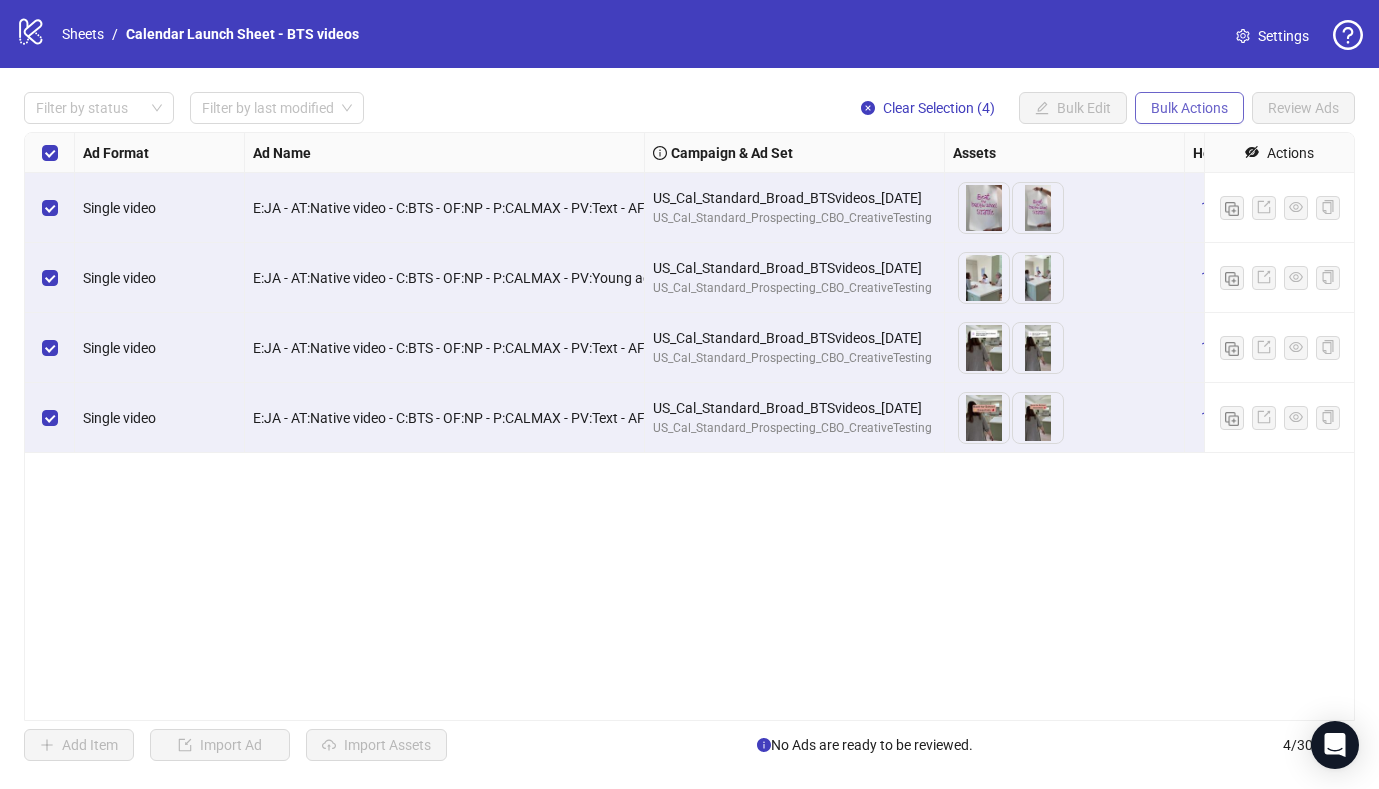 click on "Bulk Actions" at bounding box center (1189, 108) 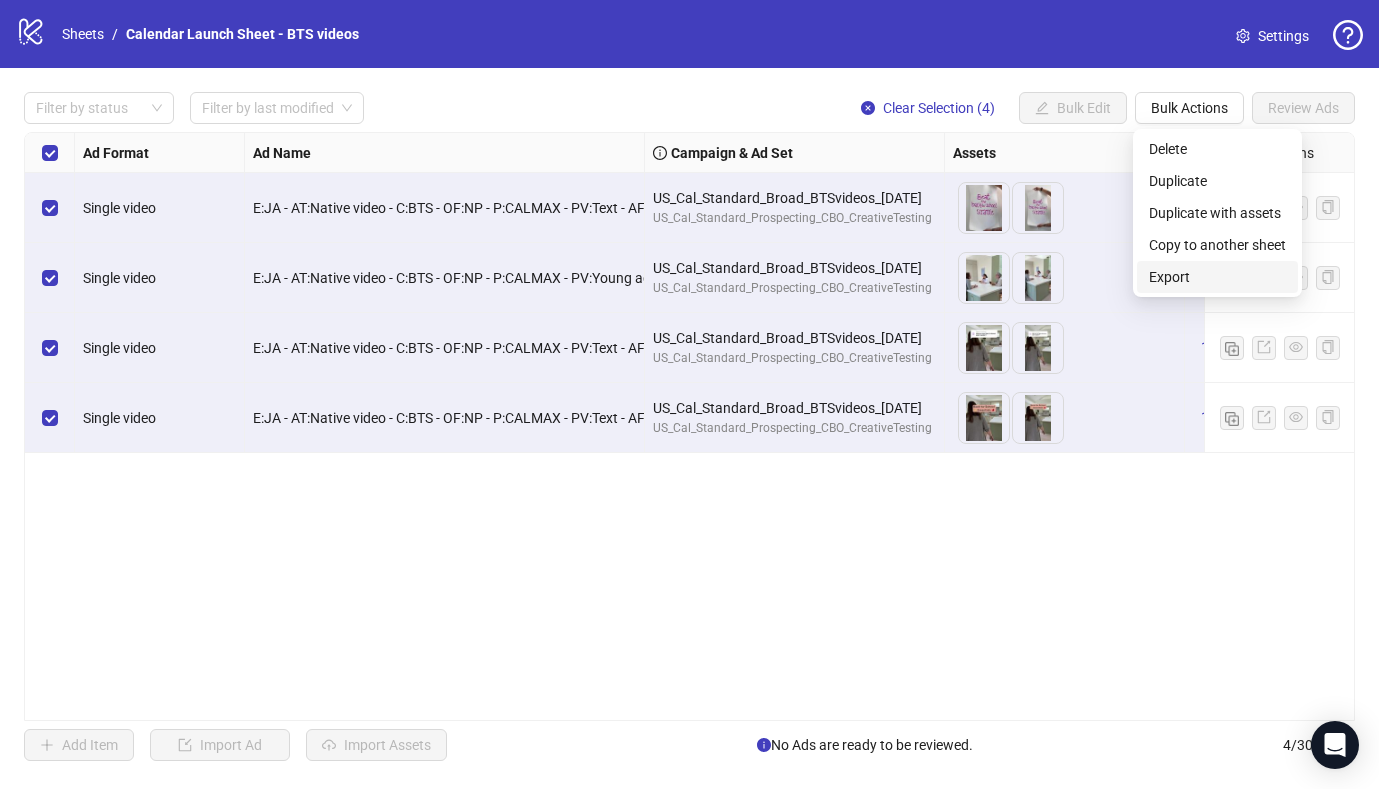 click on "Export" at bounding box center [1217, 277] 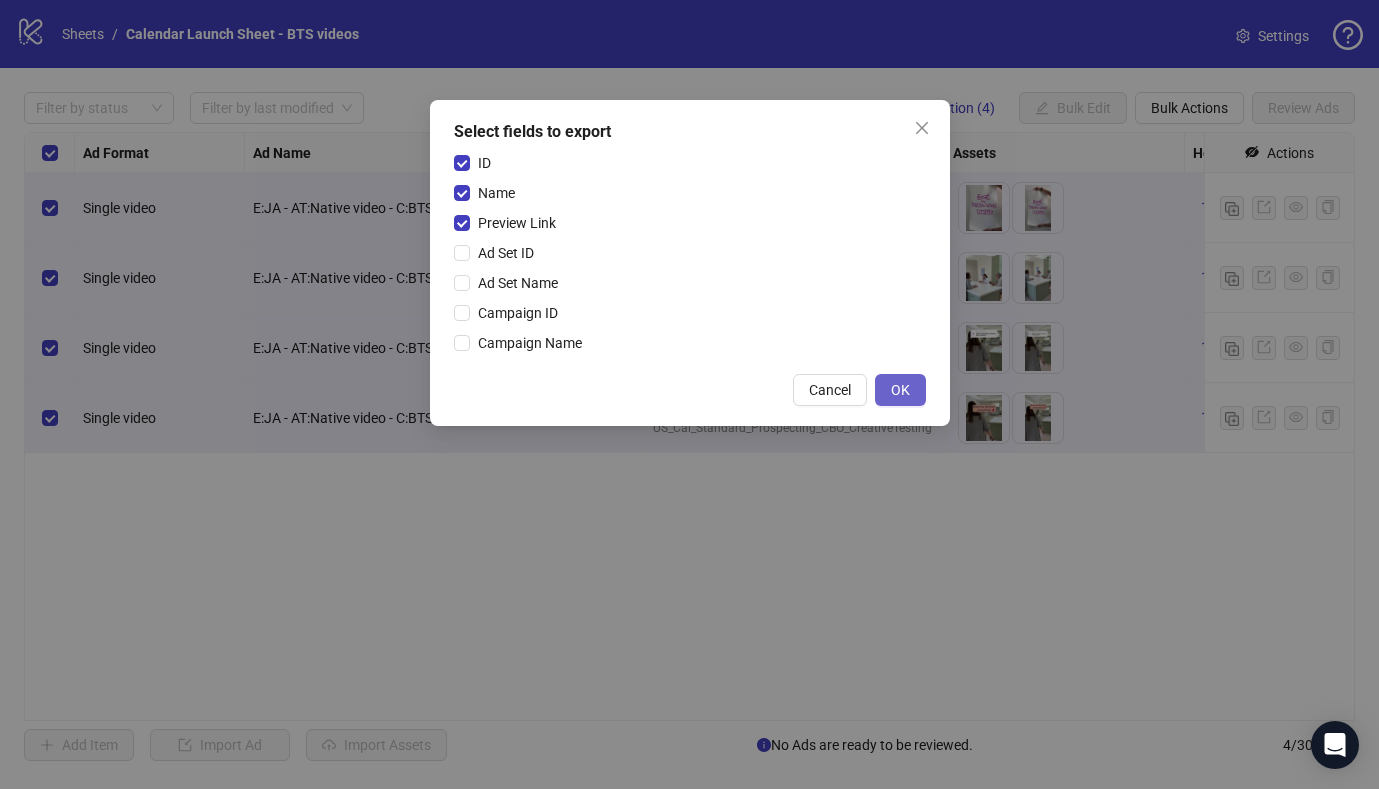 click on "OK" at bounding box center [900, 390] 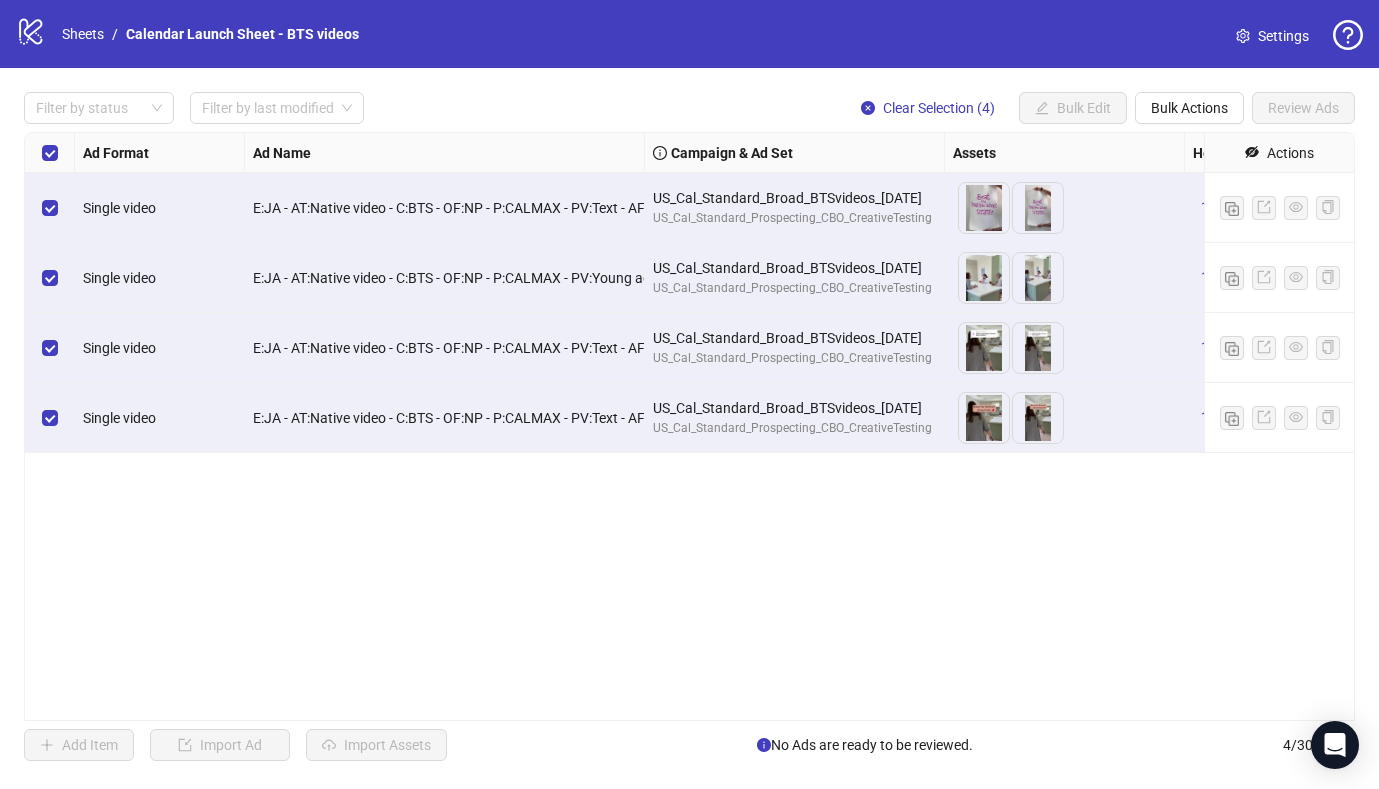 click on "Ad Format Ad Name Campaign & Ad Set Assets Headlines Primary Texts Descriptions Destination URL App Product Page ID Display URL Leadgen Form Product Set ID Call to Action Actions Single video E:JA - AT:Native video - C:BTS - OF:NP - P:CALMAX - PV:Text - AF:Text driven - HM:Features - HD:All in one - VP:Improves organization - CR:NA - IT:NA - F:DR - LP:Product - FF:Crumple hook bts scramble US_Cal_Standard_Broad_BTSvideos_[DATE] US_Cal_Standard_Prospecting_CBO_CreativeTesting
To pick up a draggable item, press the space bar.
While dragging, use the arrow keys to move the item.
Press space again to drop the item in its new position, or press escape to cancel.
1 texts 1 texts Single video E:JA - AT:Native video - C:BTS - OF:NP - P:CALMAX - PV:Young adult - AF:Text driven - HM:Features - HD:All in one - VP:Reduces stress - CR:NA - IT:NA - F:DR - LP:Product - FF:No gatekeeping here US_Cal_Standard_Broad_BTSvideos_[DATE] US_Cal_Standard_Prospecting_CBO_CreativeTesting 1 texts 1 texts Single video" at bounding box center [689, 426] 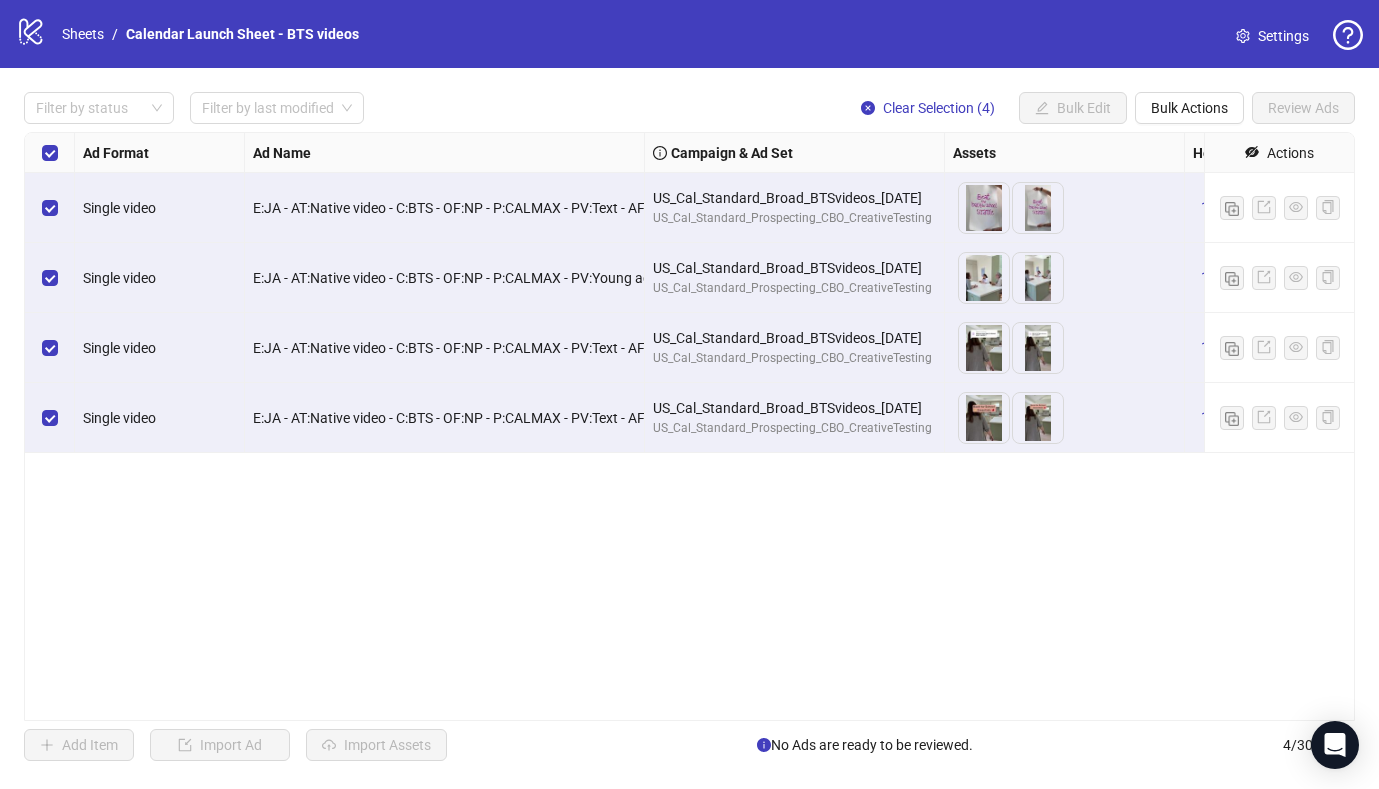 click 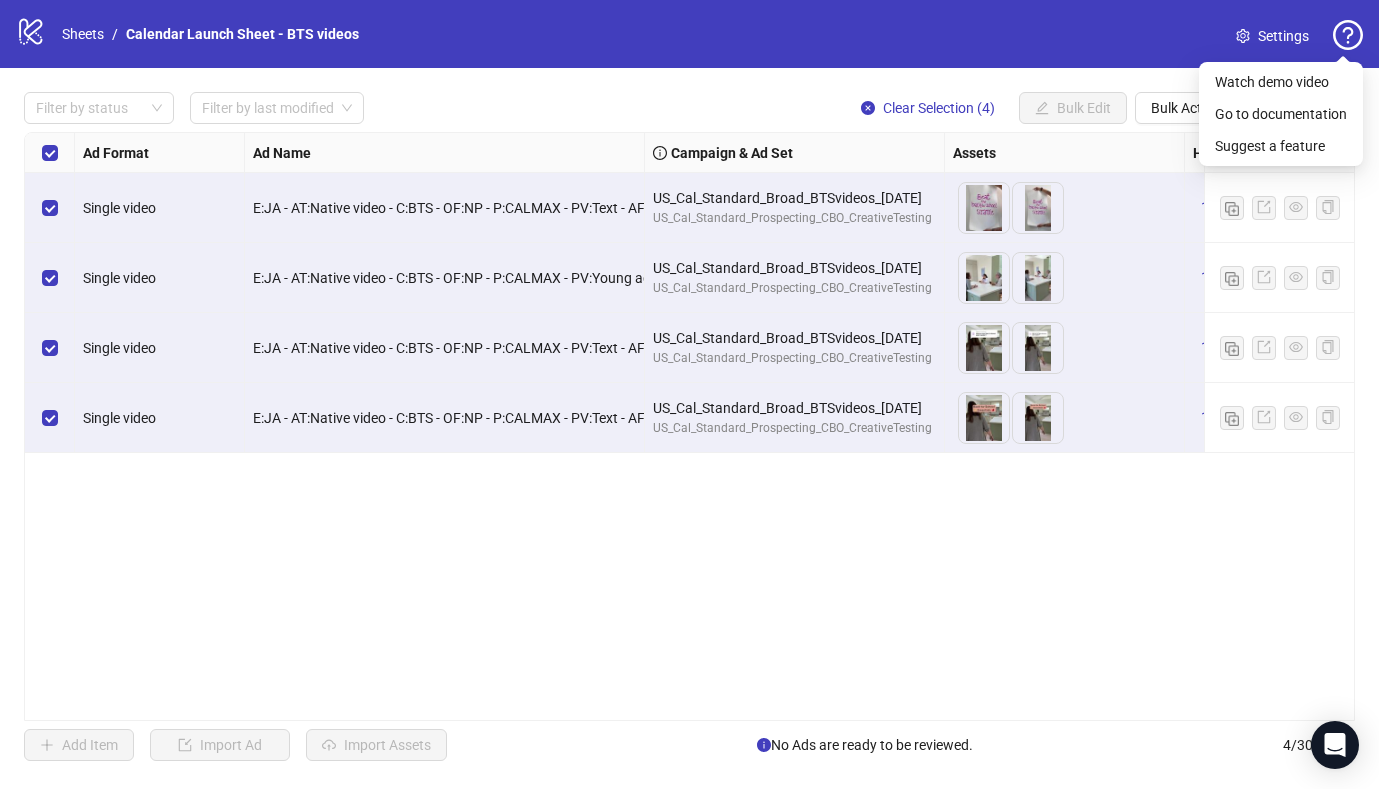 click on "Settings" at bounding box center (1283, 36) 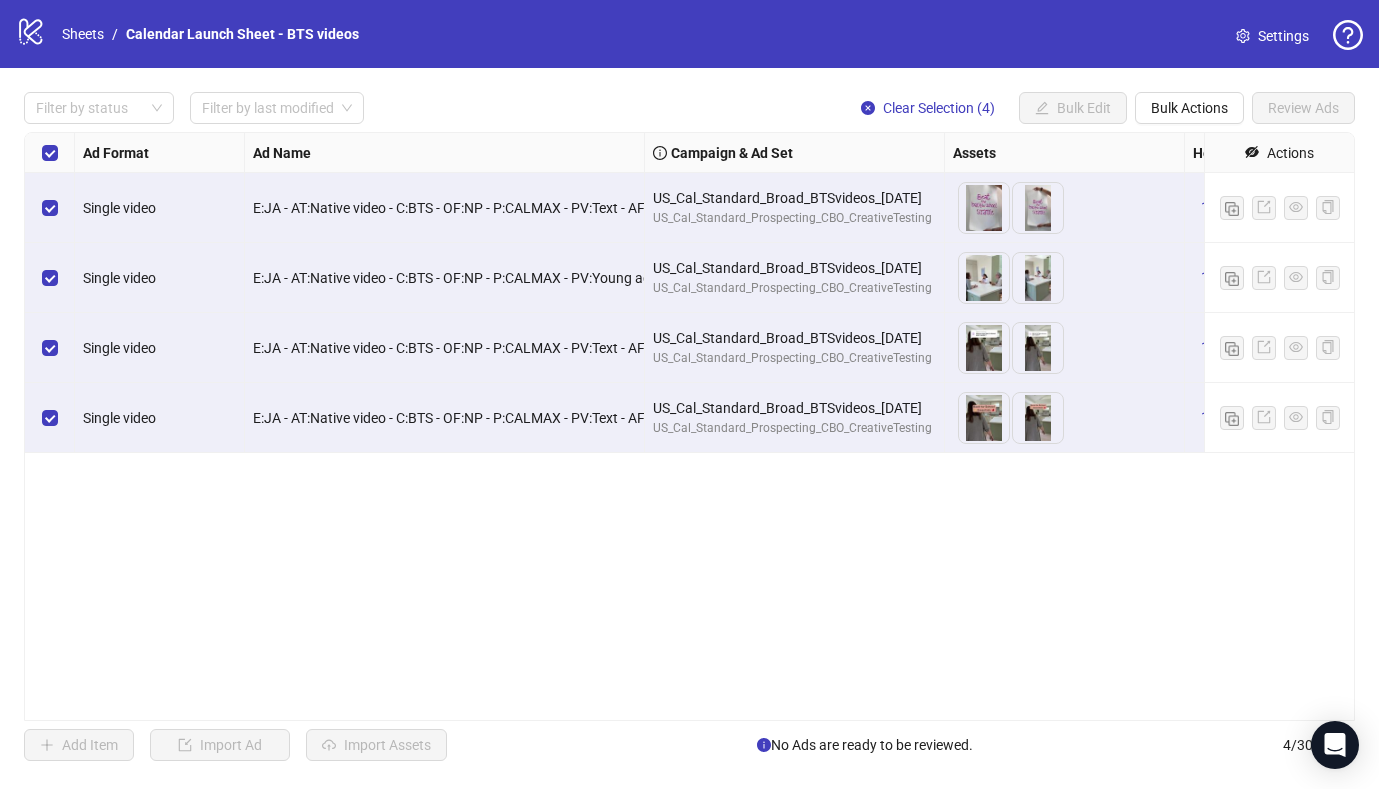click 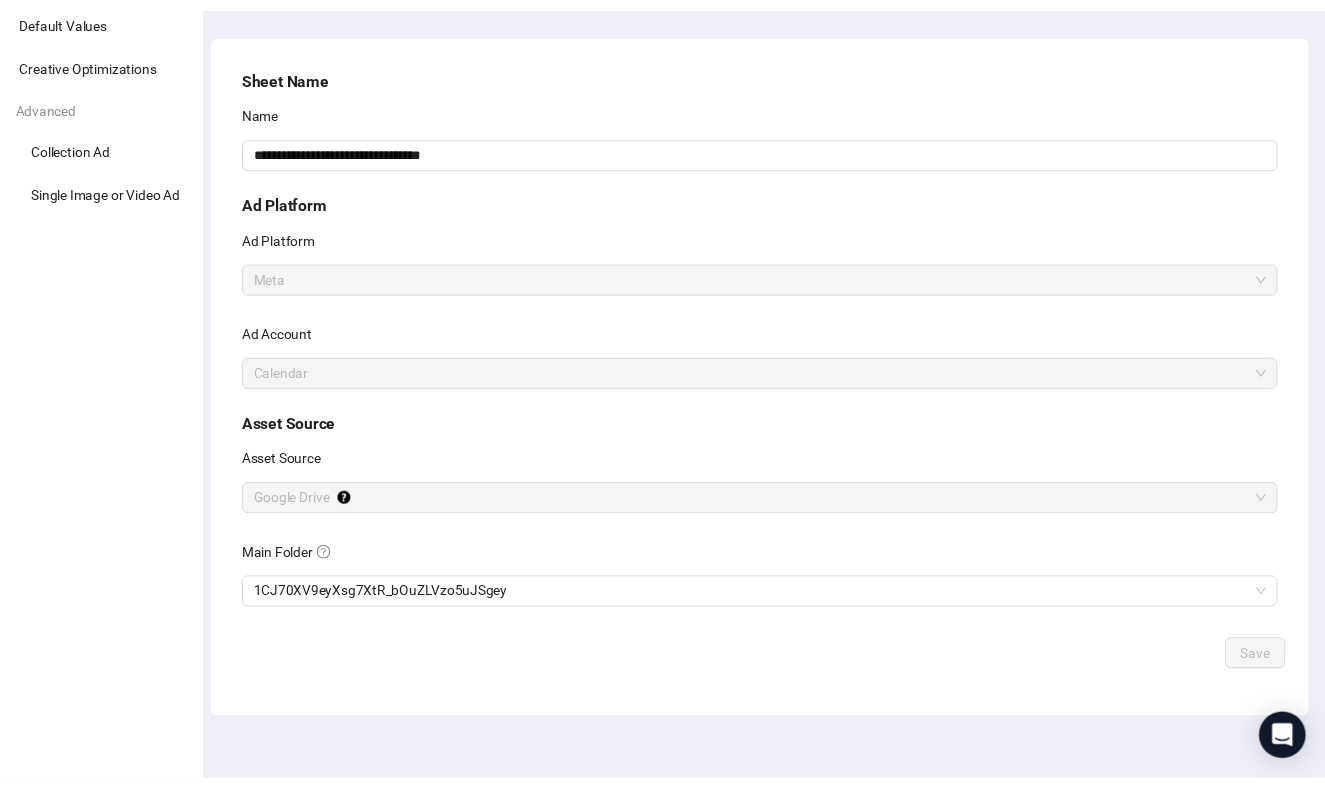 scroll, scrollTop: 0, scrollLeft: 0, axis: both 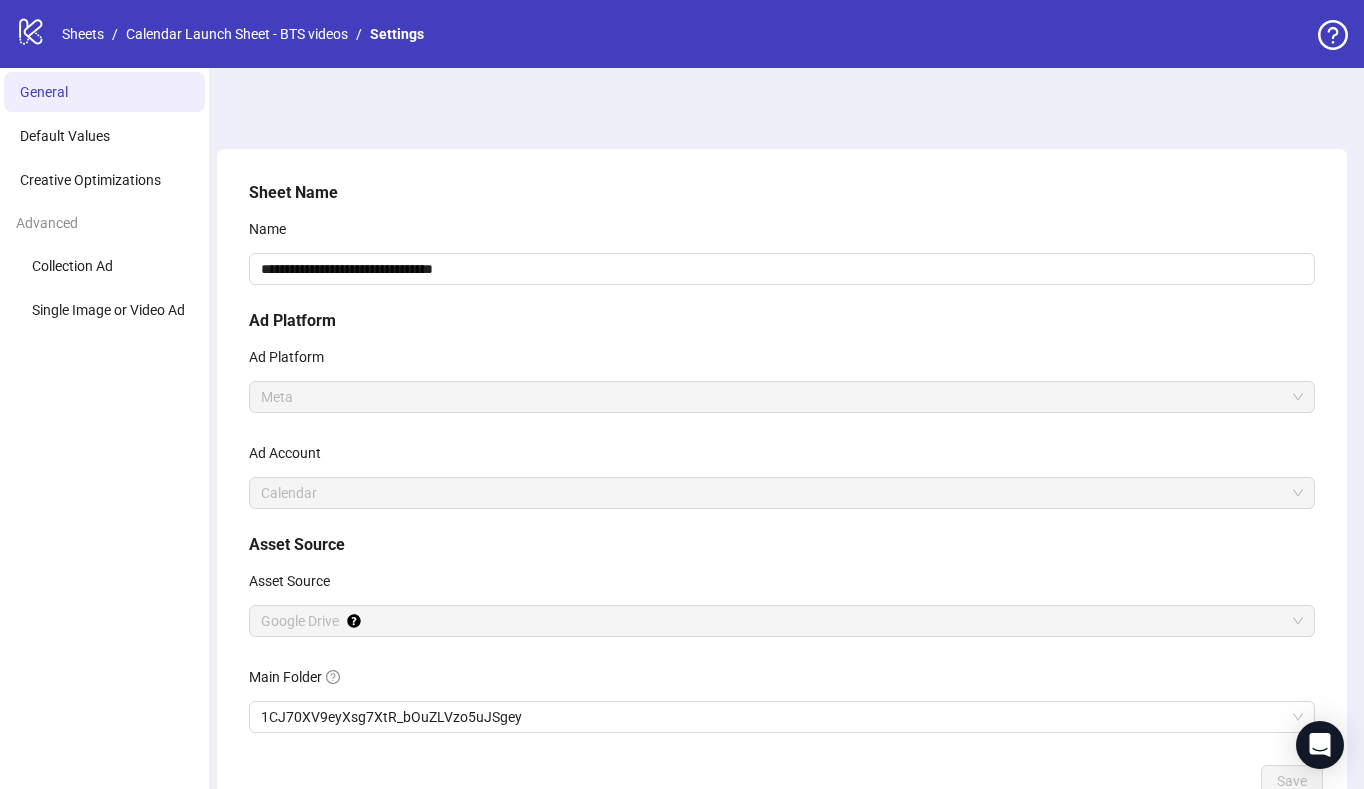 click on "logo/logo-mobile" 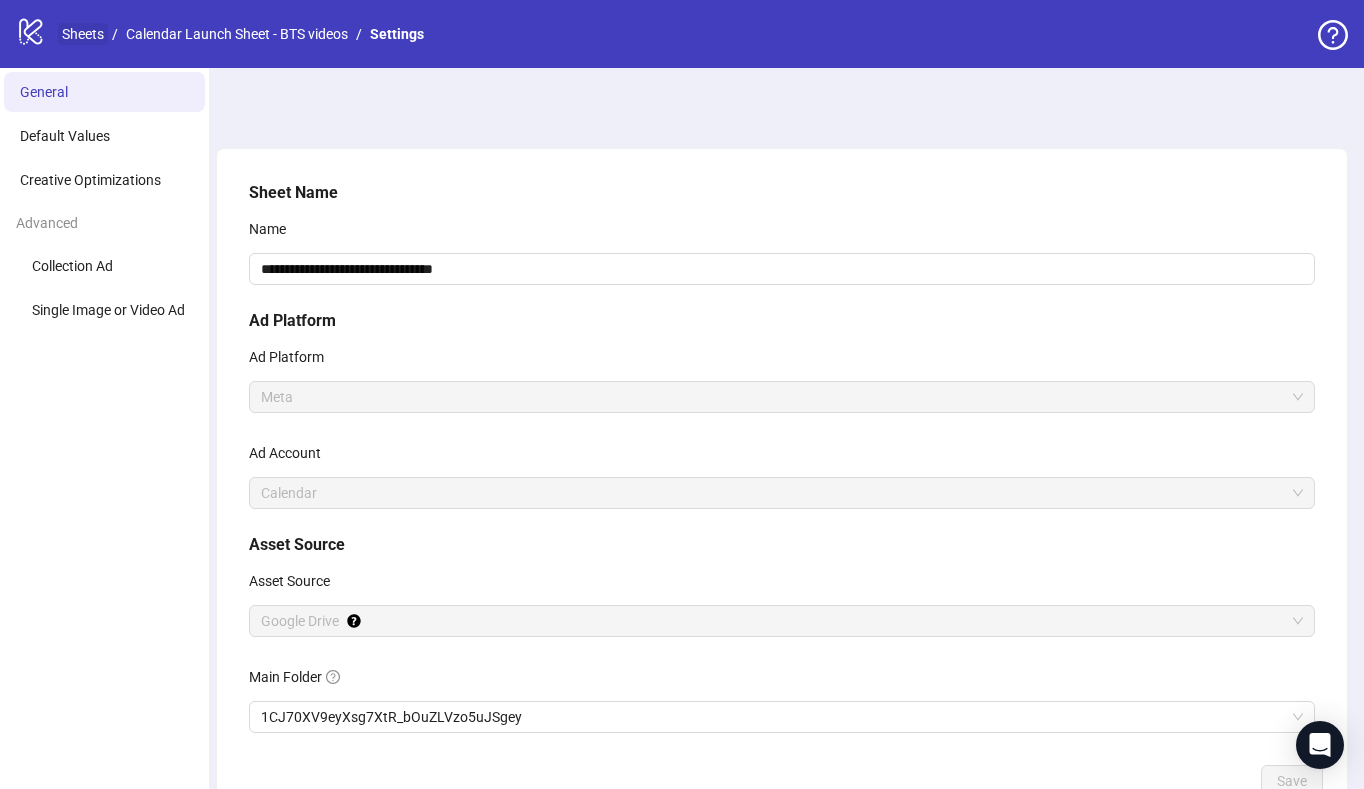click on "Sheets" at bounding box center (83, 34) 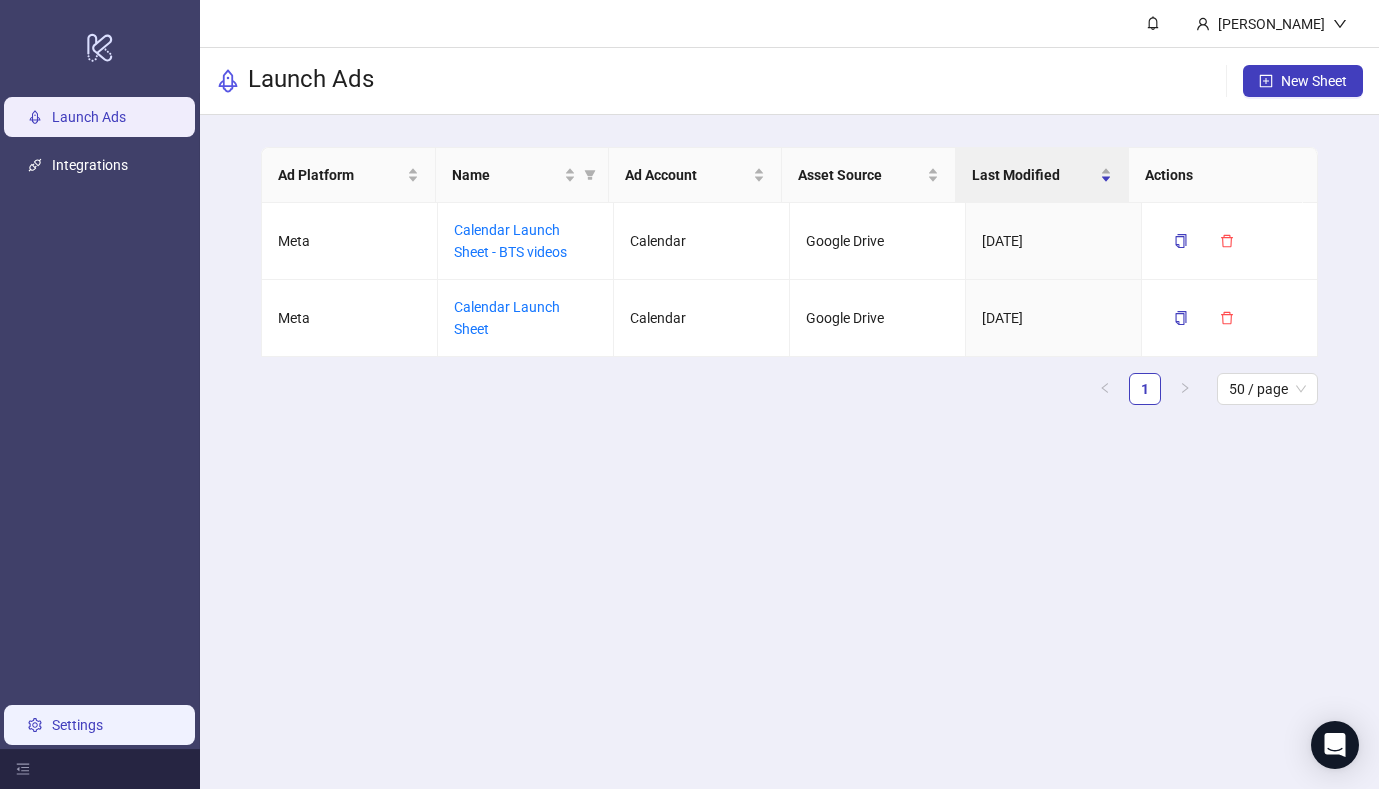 click on "Settings" at bounding box center (77, 725) 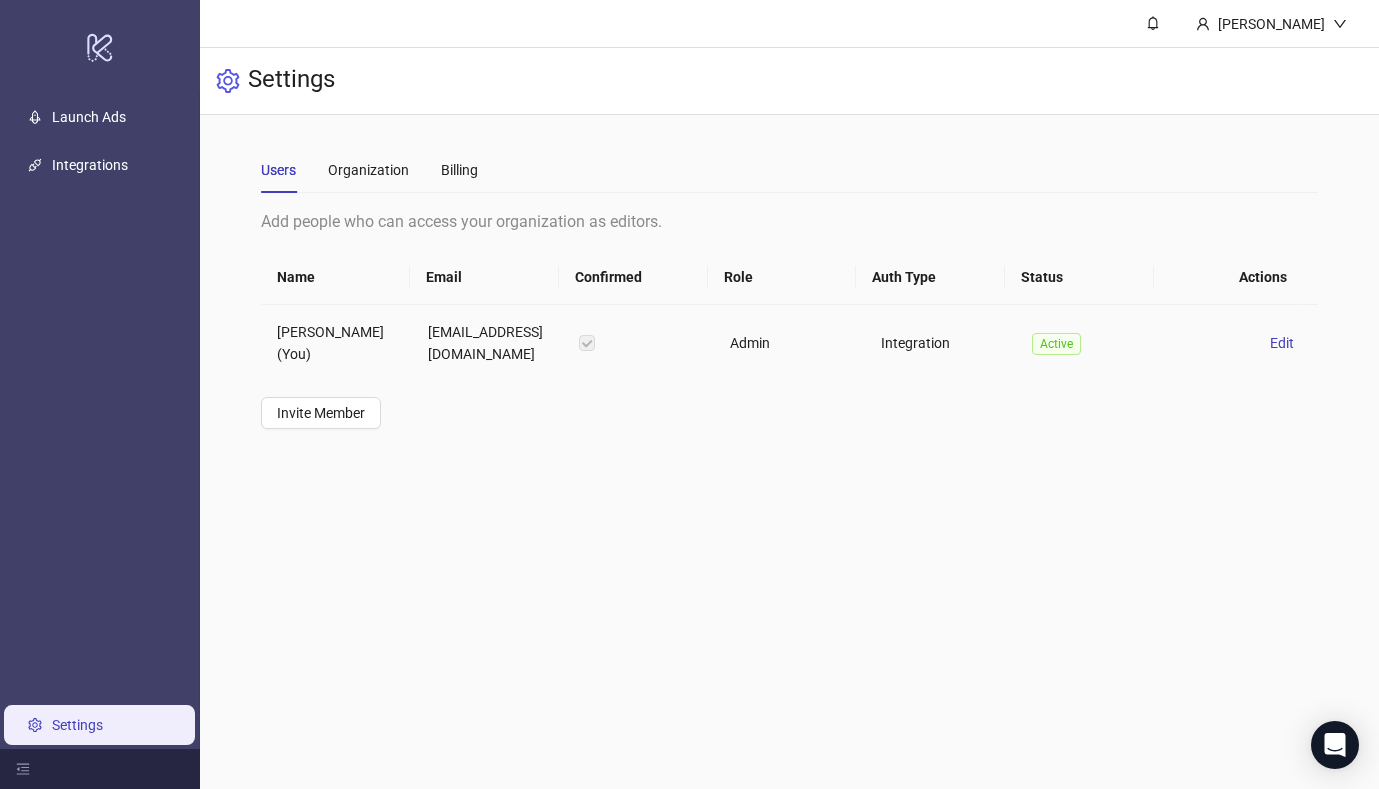 click on "Admin" at bounding box center [789, 343] 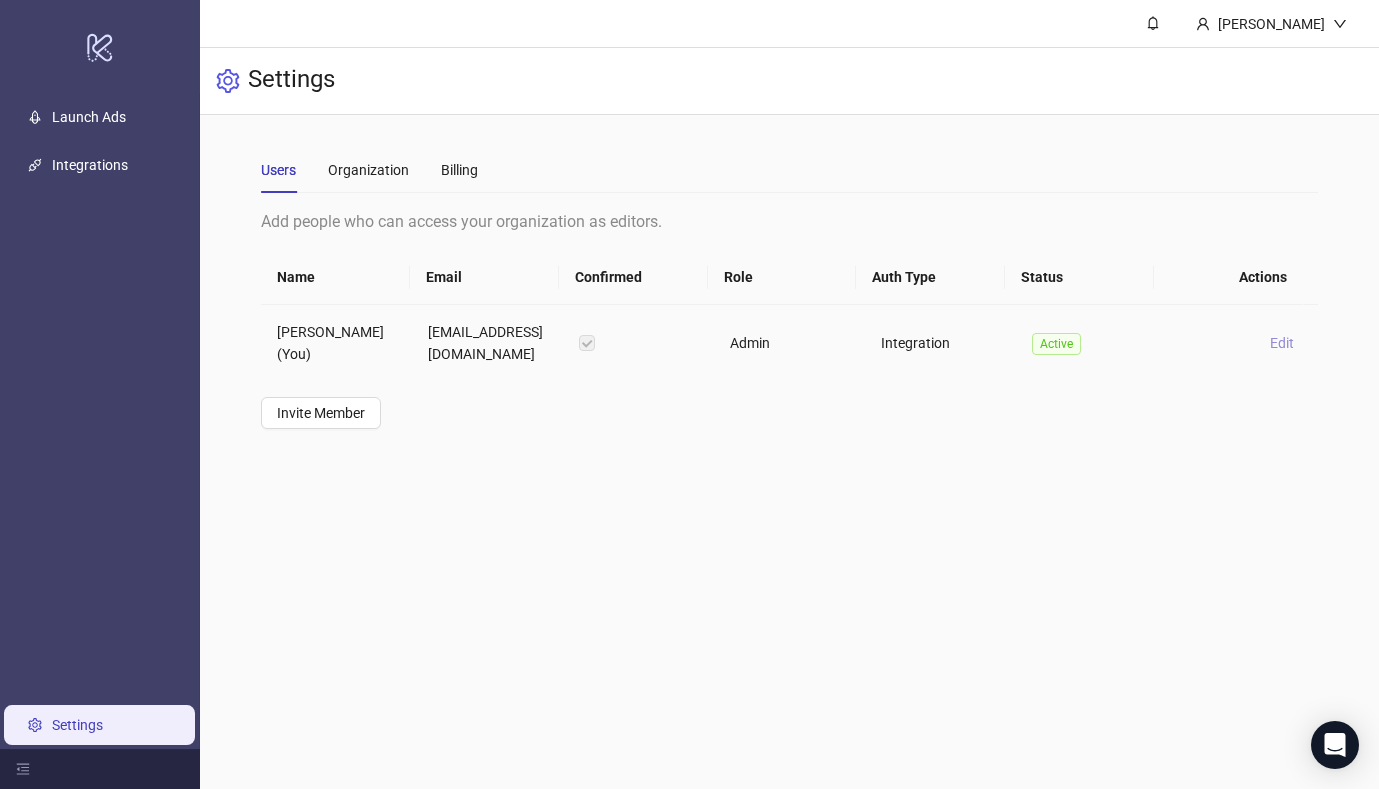 click on "Edit" at bounding box center (1282, 343) 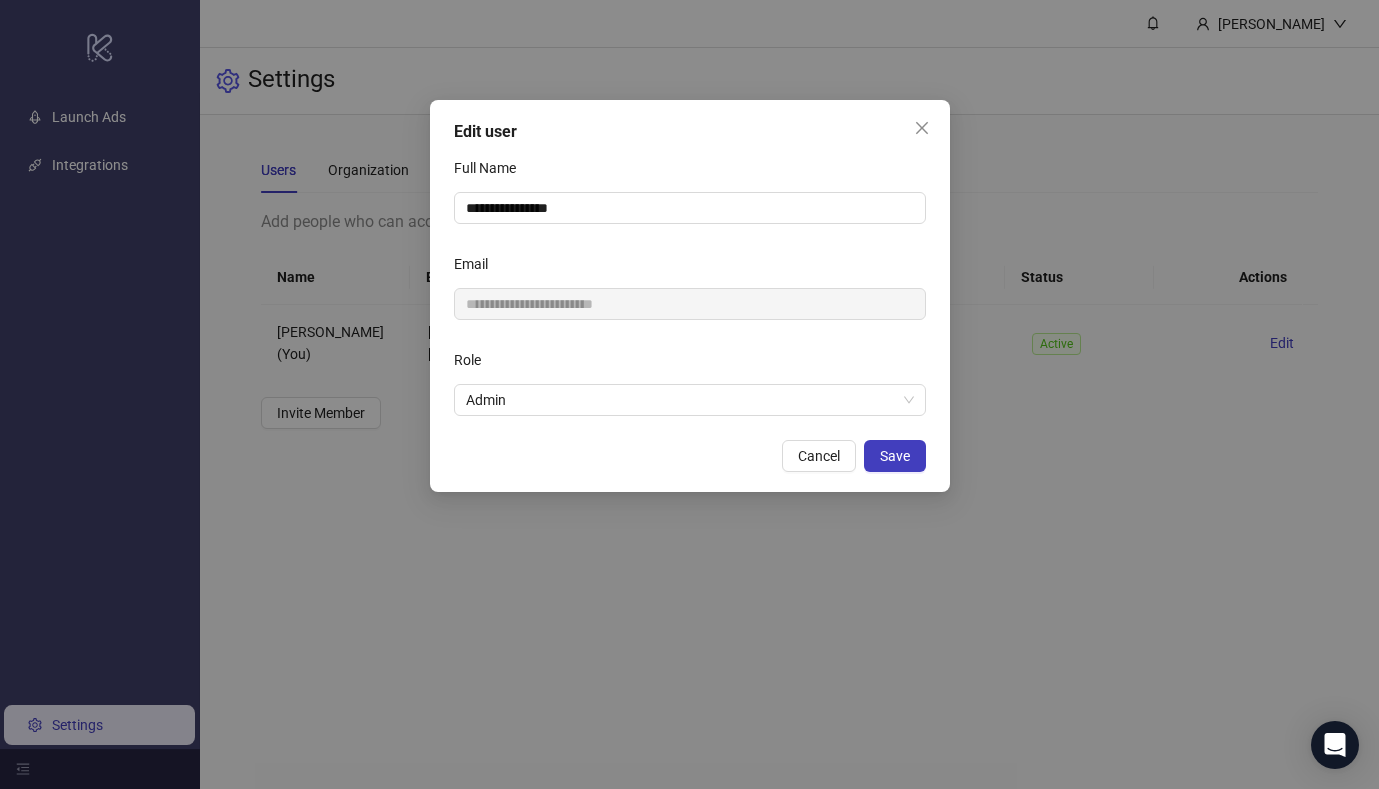 click on "Cancel" at bounding box center [819, 456] 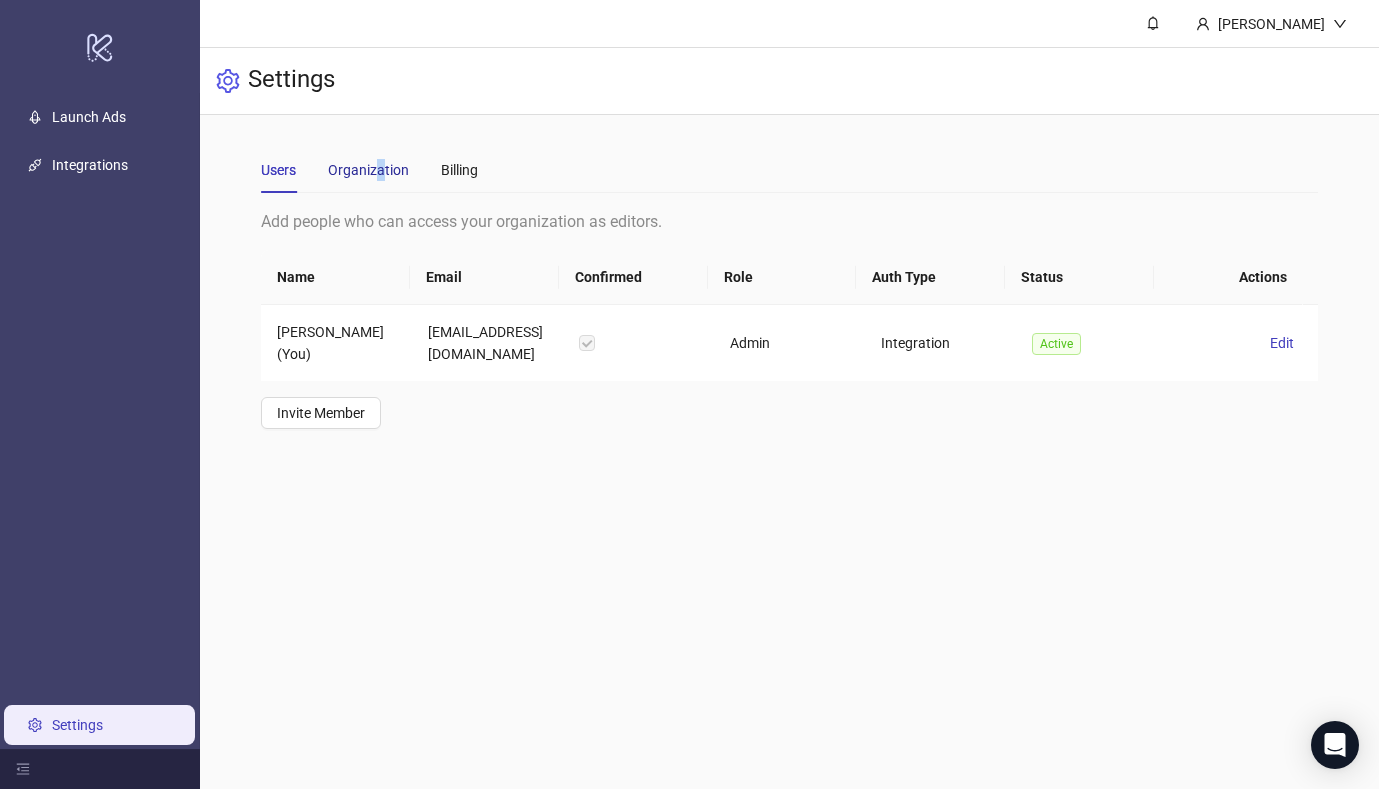 click on "Organization" at bounding box center [368, 170] 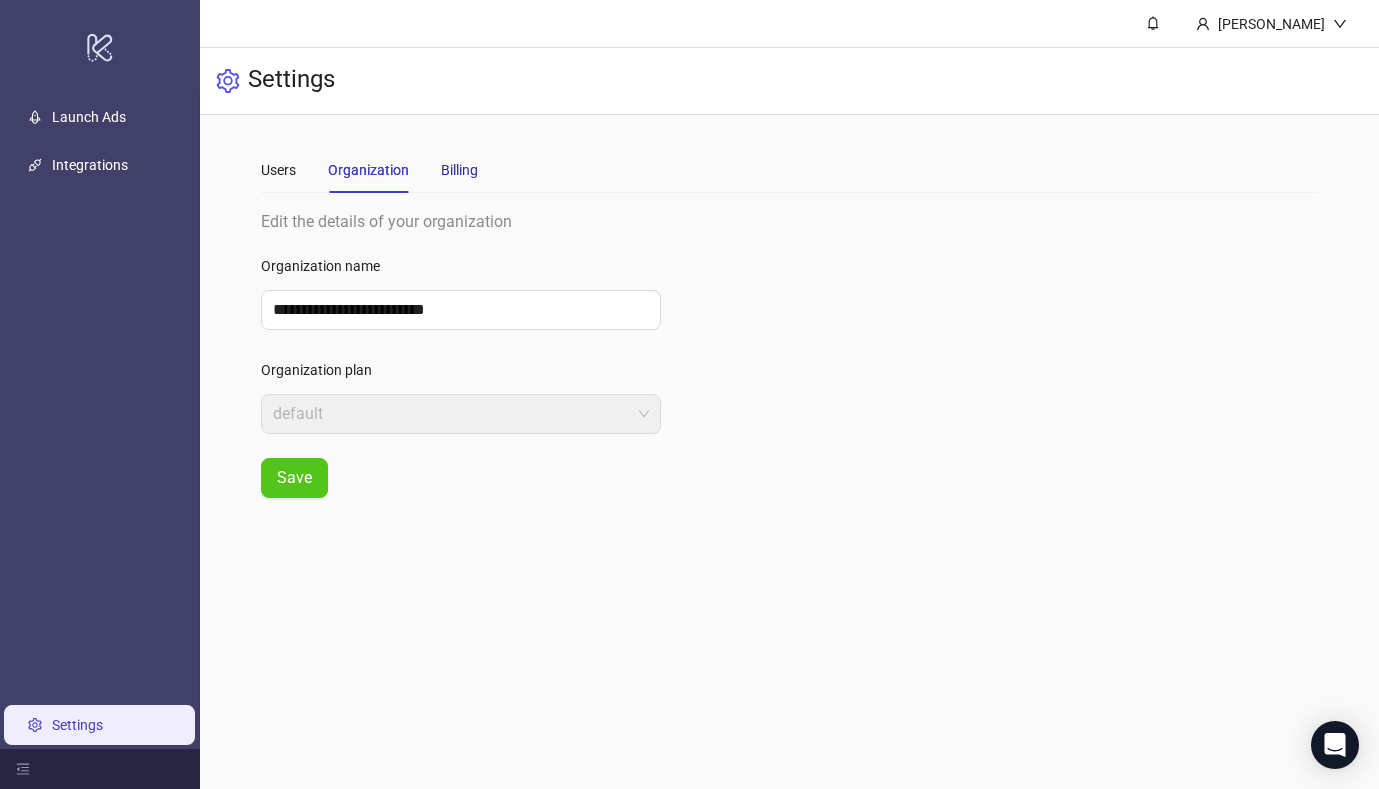 click on "Billing" at bounding box center (459, 170) 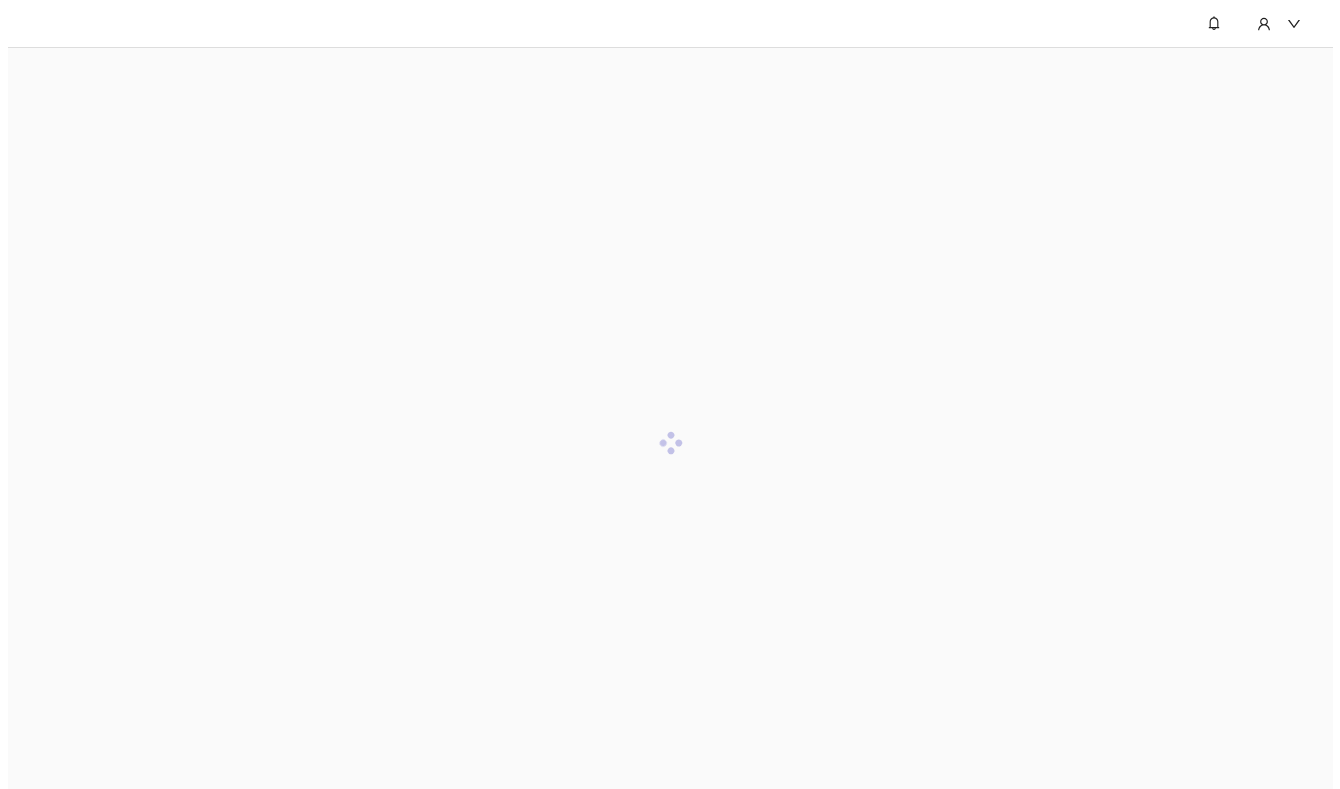 scroll, scrollTop: 0, scrollLeft: 0, axis: both 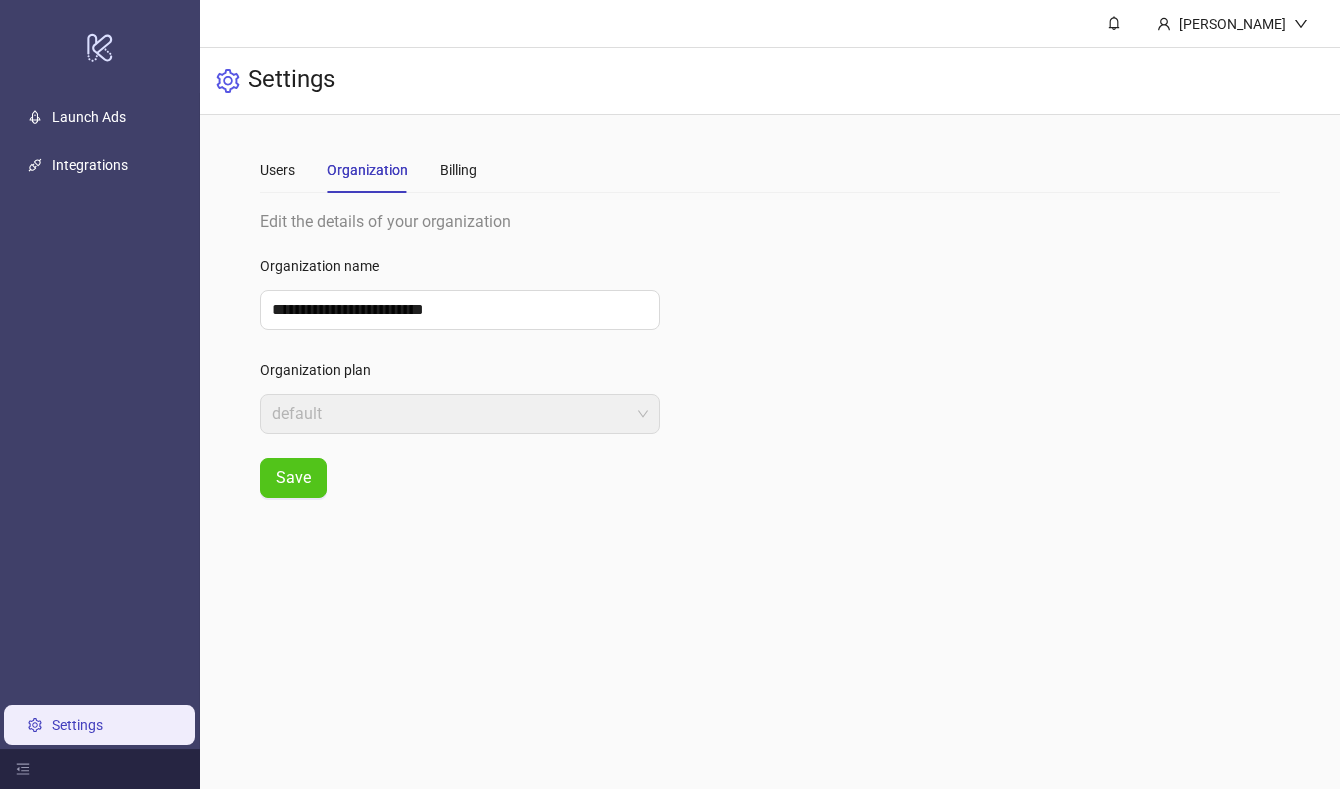 click on "Launch Ads" at bounding box center (89, 117) 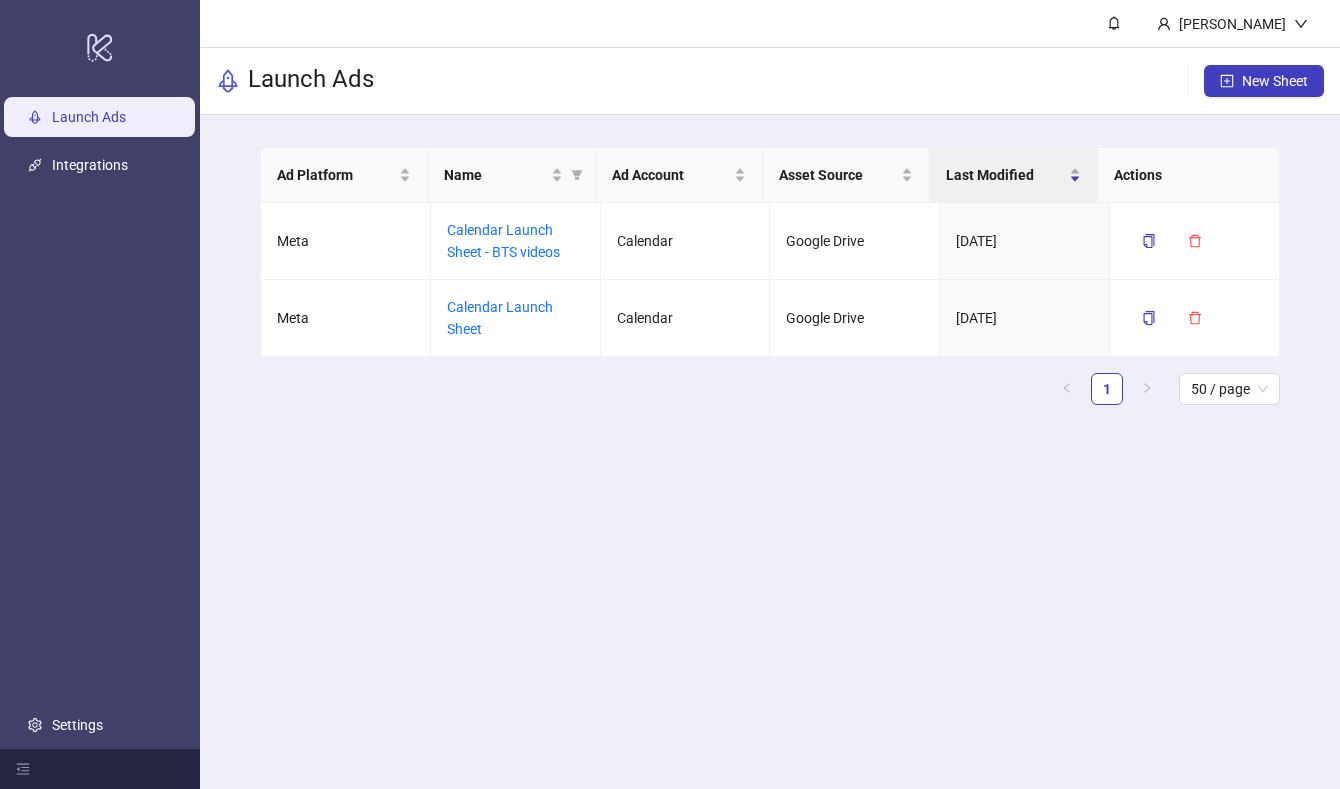 click on "[PERSON_NAME] Launch Ads New Sheet Ad Platform Name Ad Account Asset Source Last Modified Actions             Meta Calendar Launch Sheet - BTS videos Calendar Google Drive [DATE] Meta Calendar Launch Sheet Calendar Google Drive [DATE] 1 50 / page" at bounding box center [770, 394] 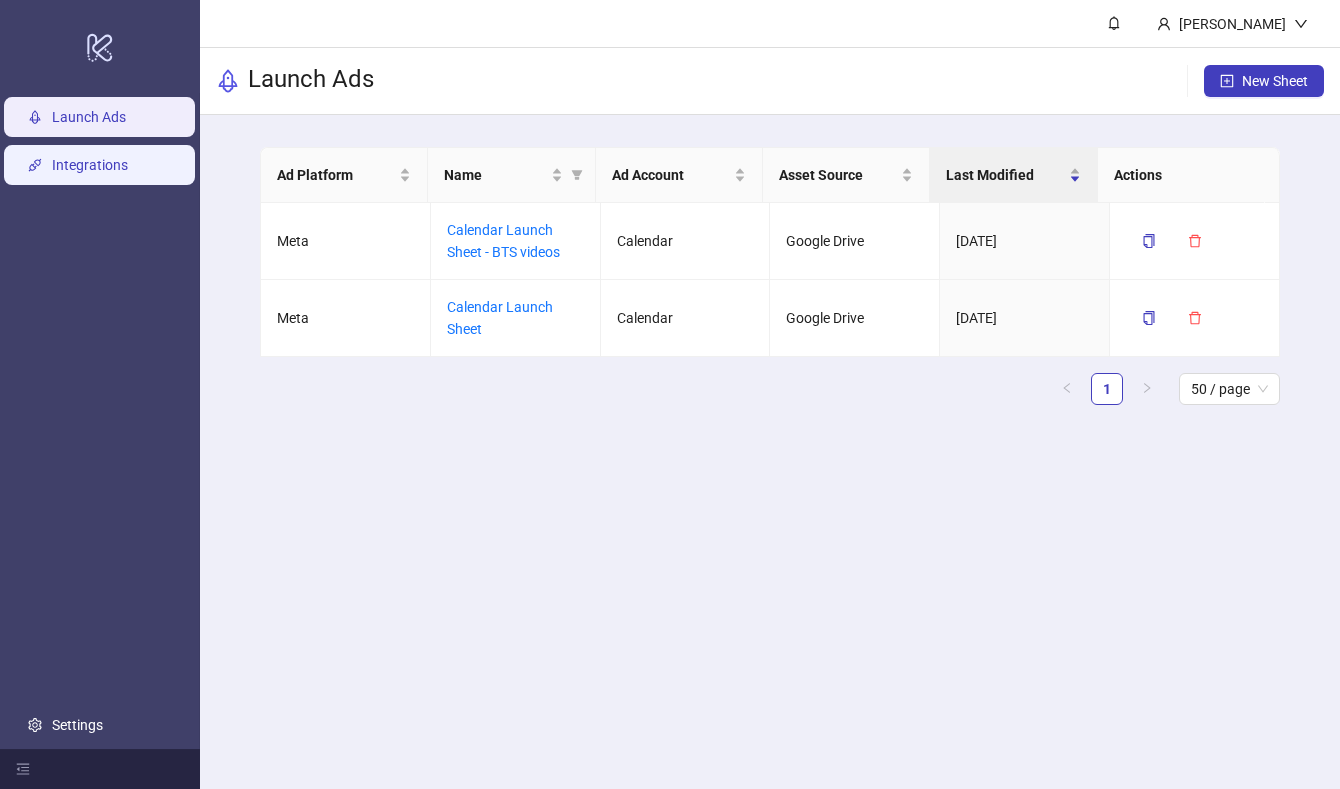 click on "Integrations" at bounding box center (90, 165) 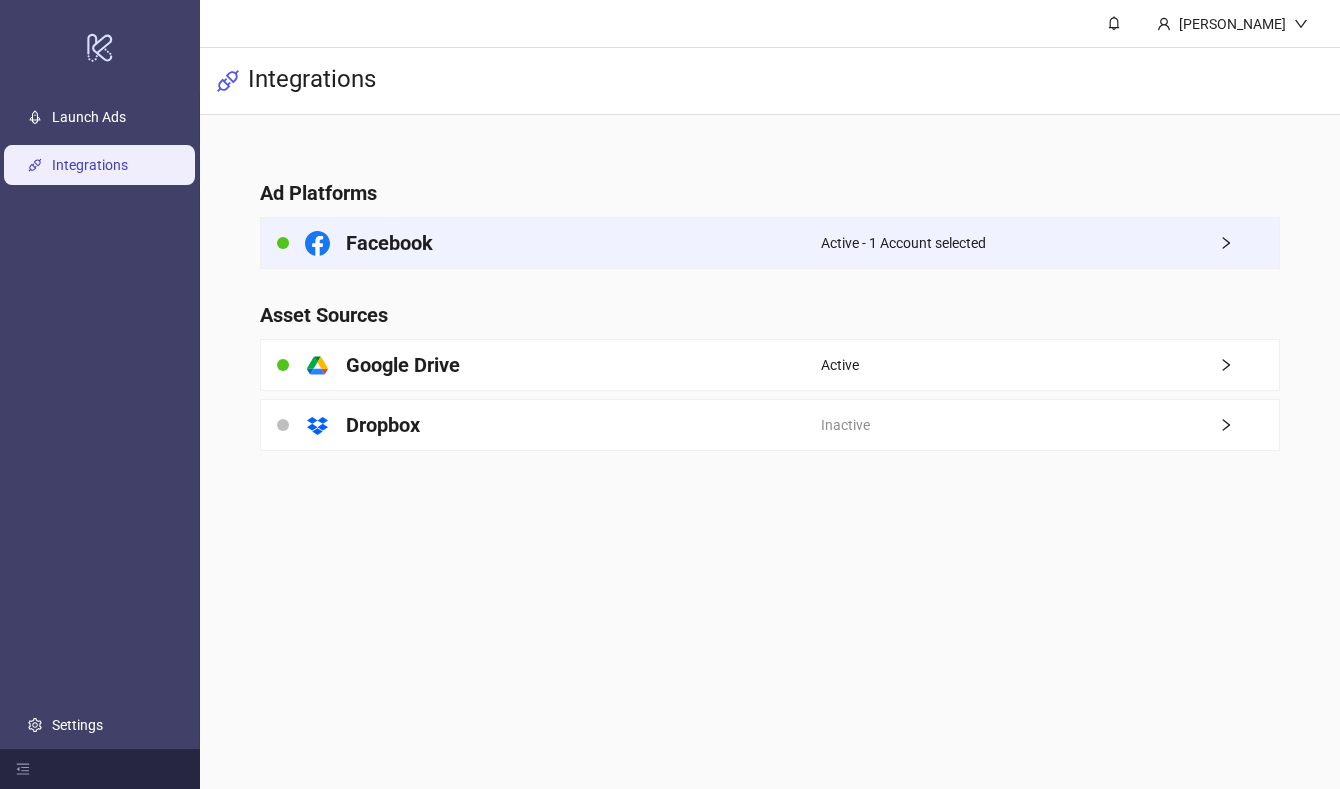 click on "Facebook" at bounding box center (541, 243) 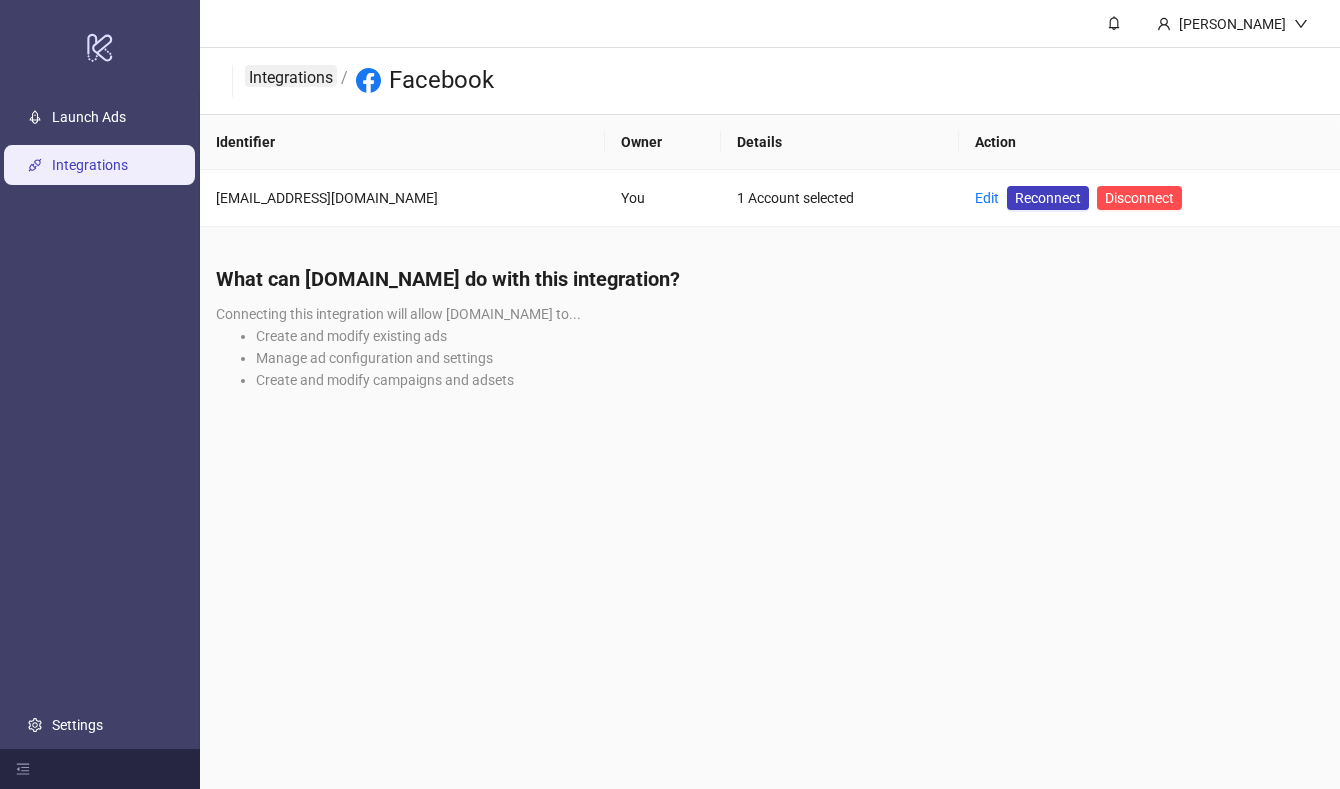 click on "Integrations" at bounding box center (291, 76) 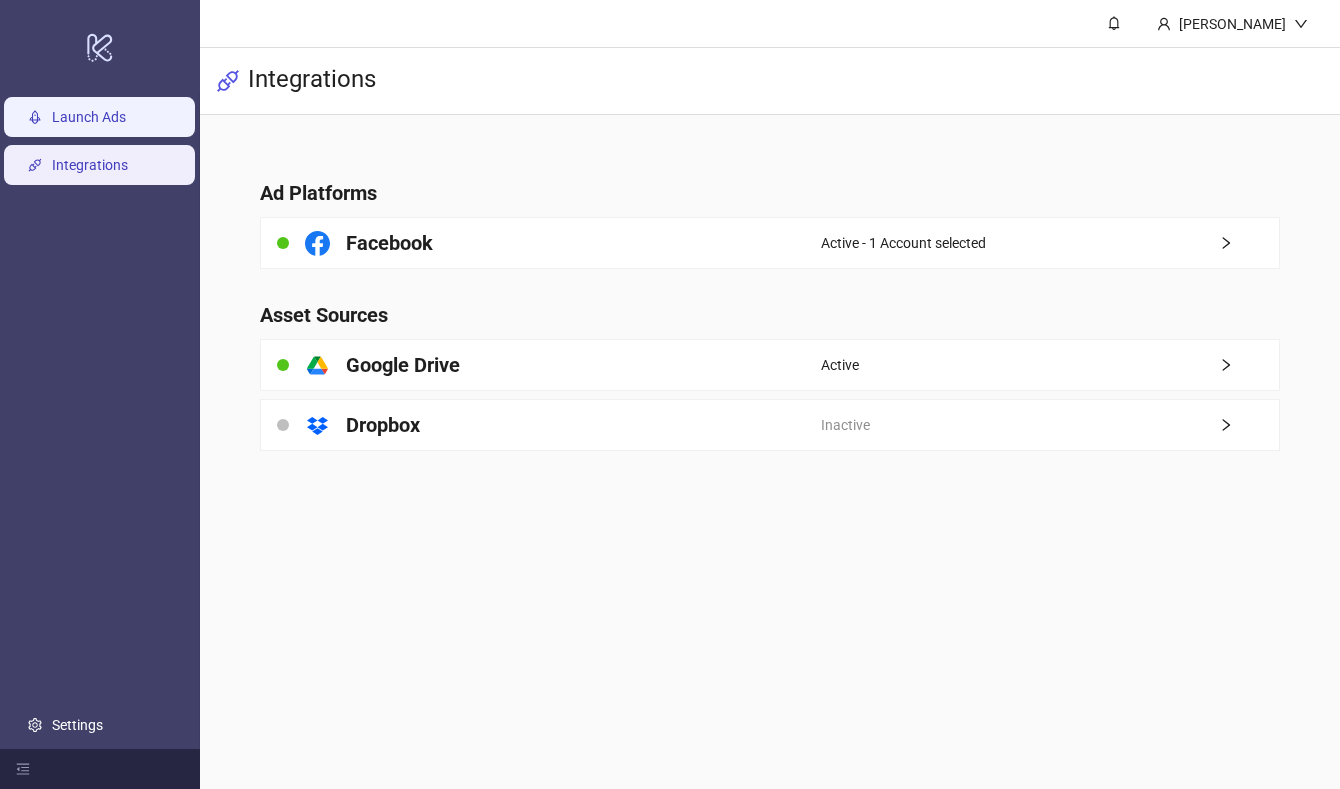 click on "Launch Ads" at bounding box center [89, 117] 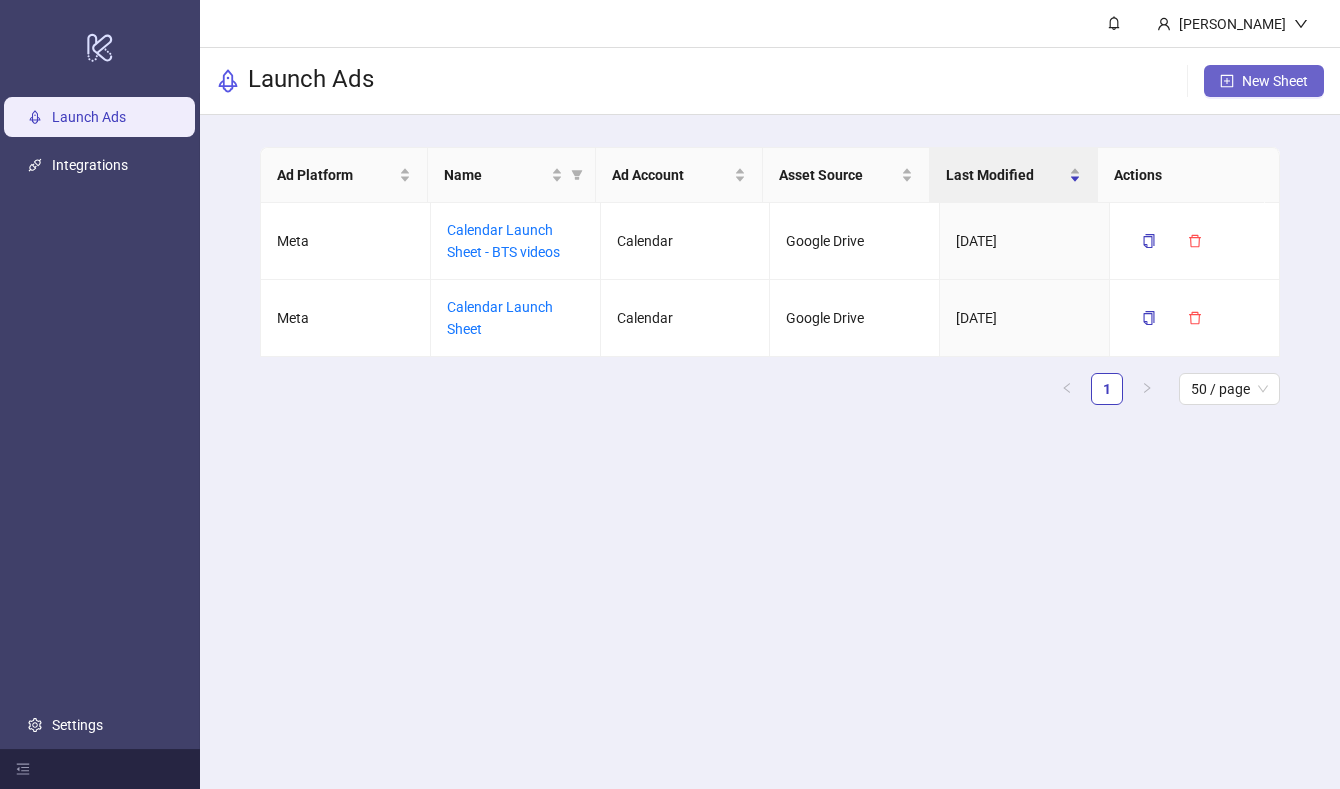 click on "New Sheet" at bounding box center (1275, 81) 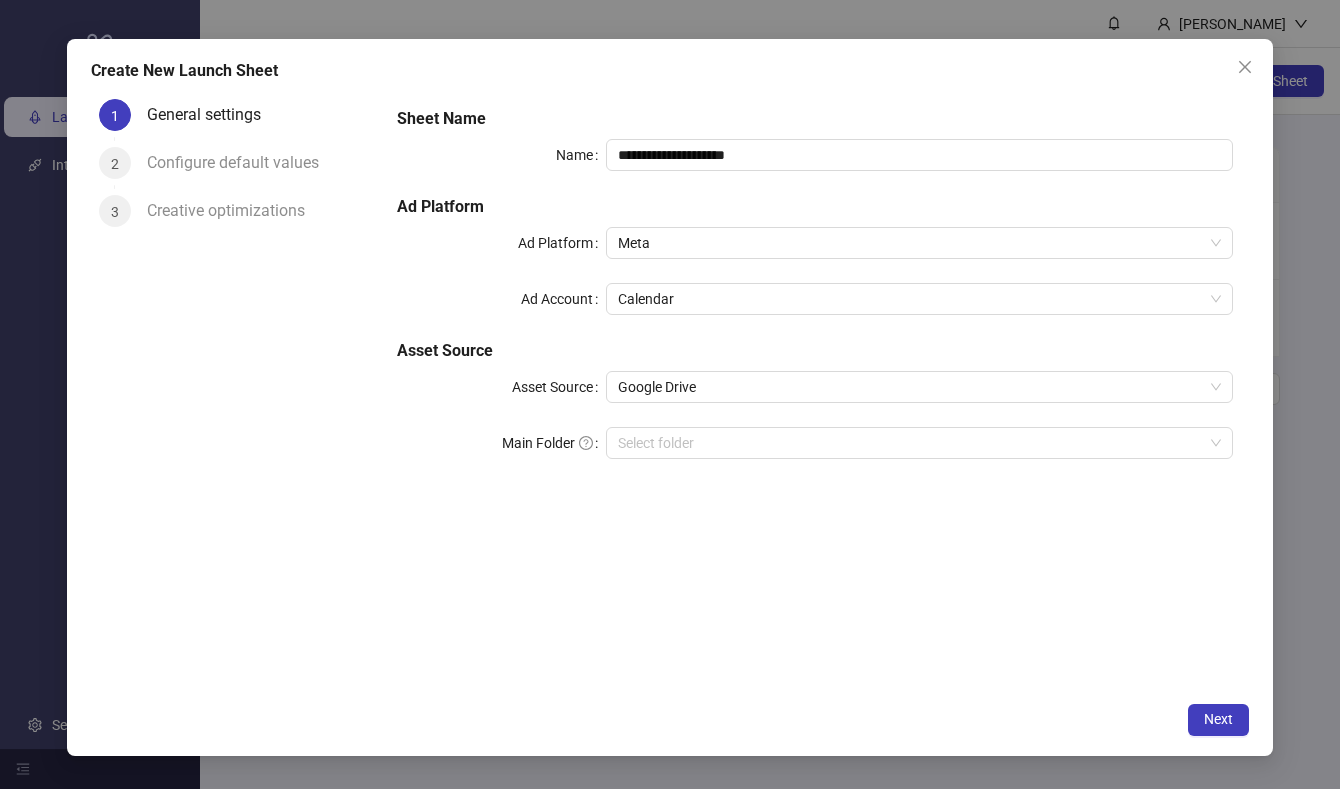 click on "**********" at bounding box center [815, 295] 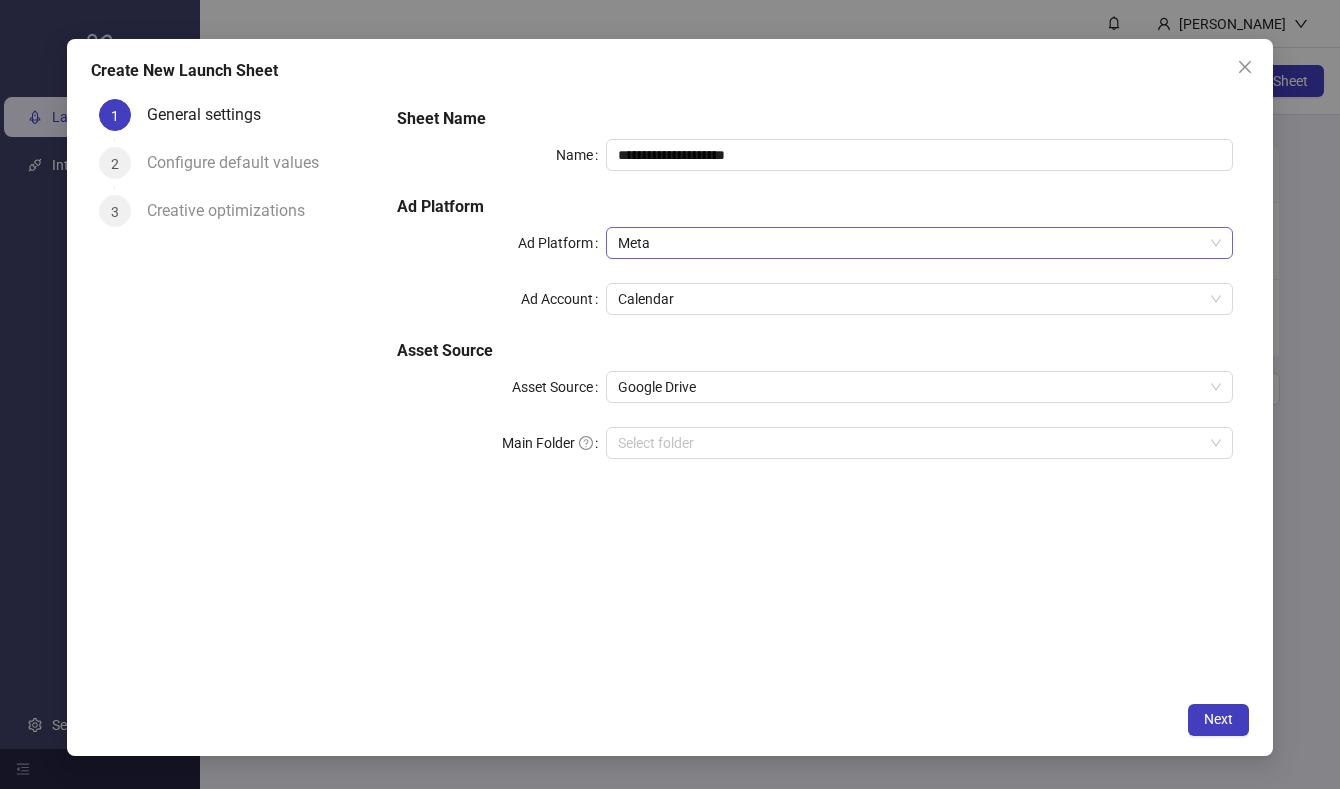 click on "Meta" at bounding box center (919, 243) 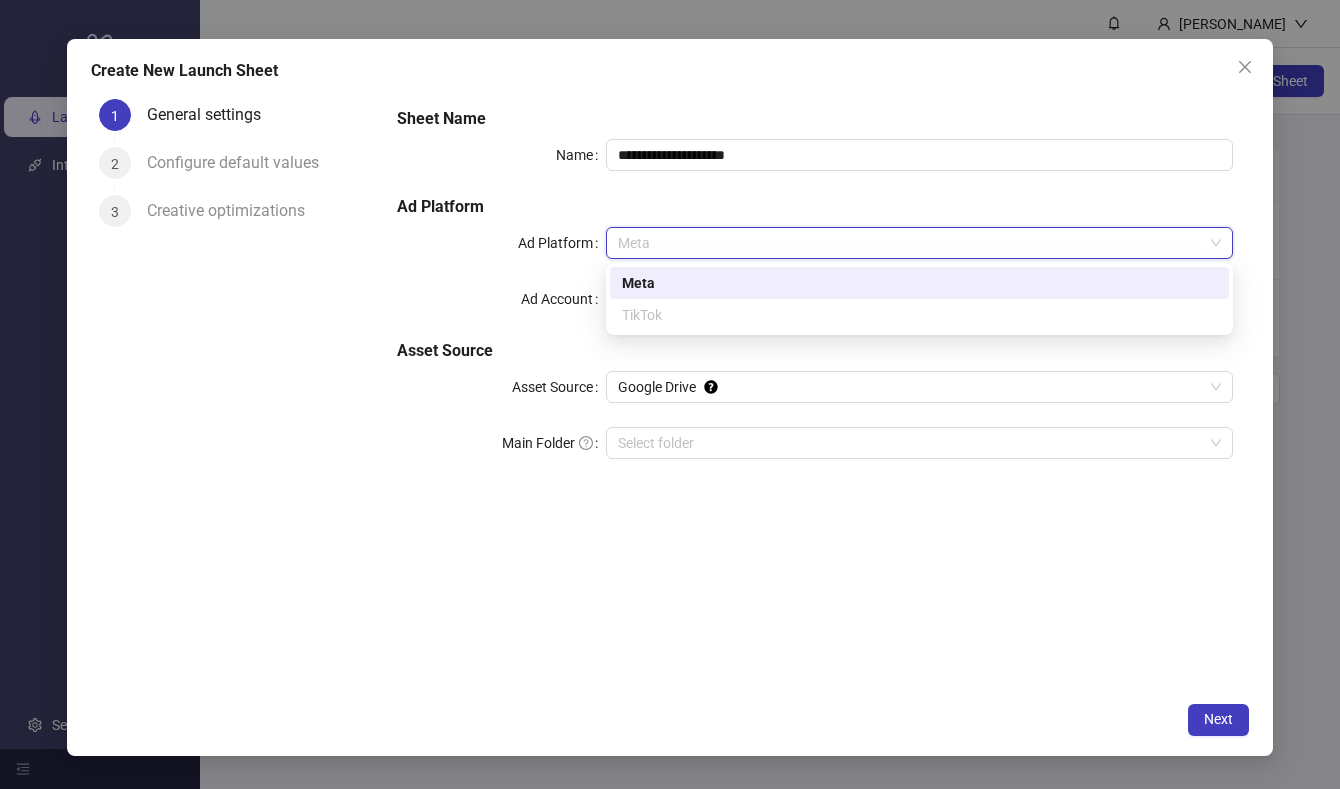 click on "TikTok" at bounding box center [919, 315] 